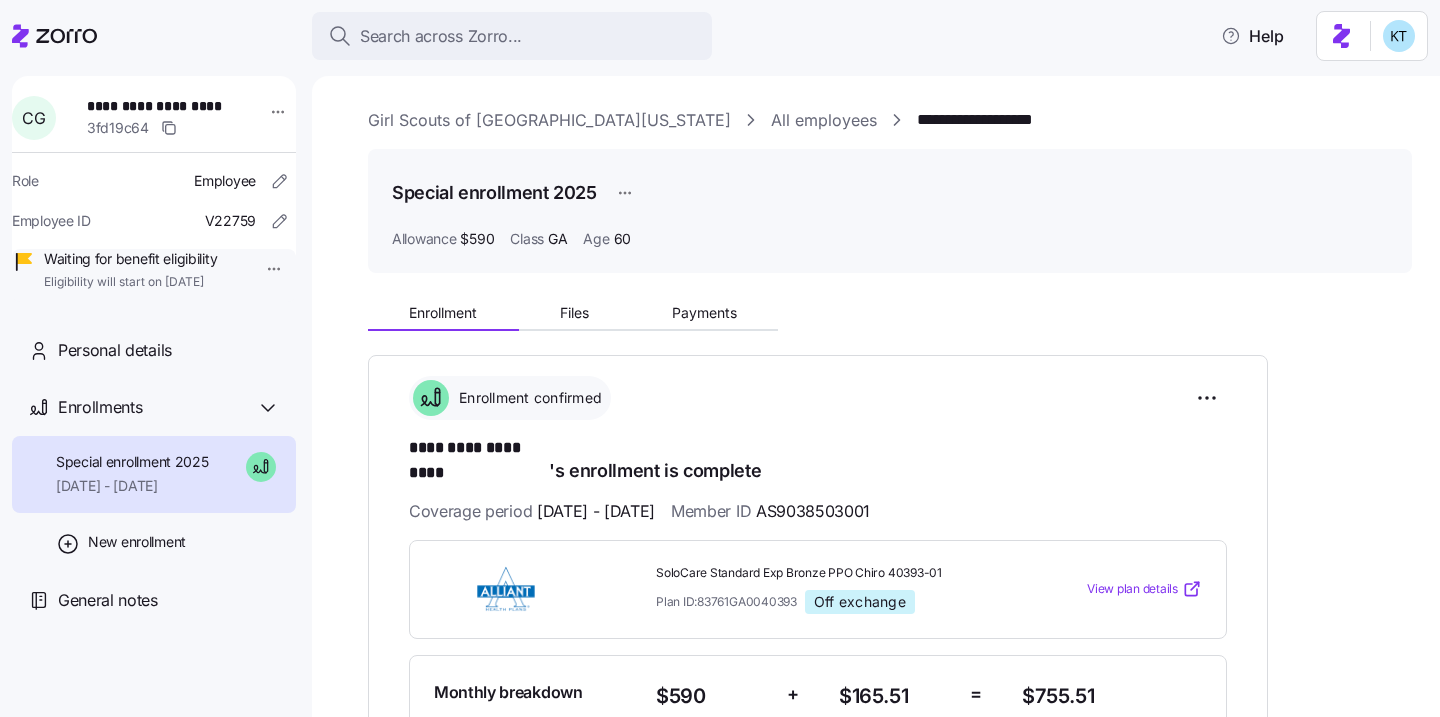 scroll, scrollTop: 0, scrollLeft: 0, axis: both 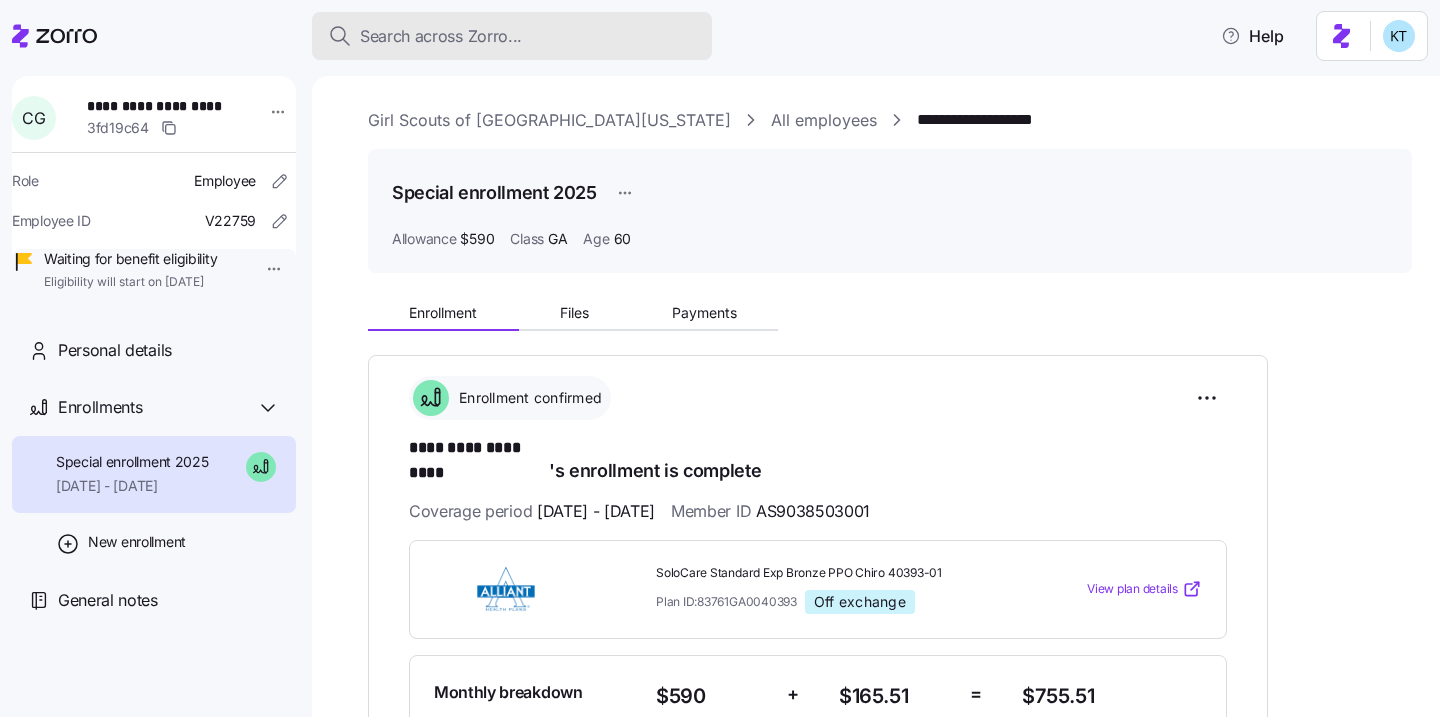 click on "Search across Zorro..." at bounding box center [441, 36] 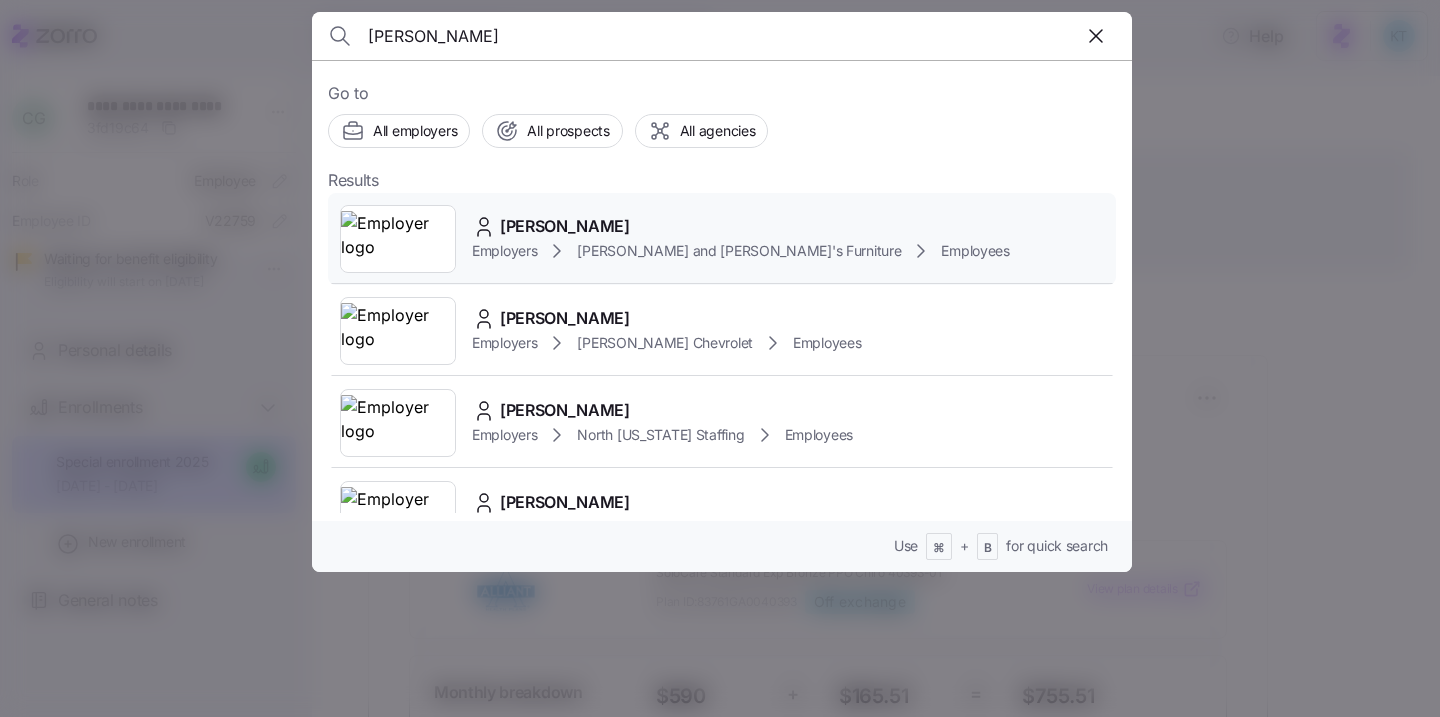 type on "Tiffany Fonzi" 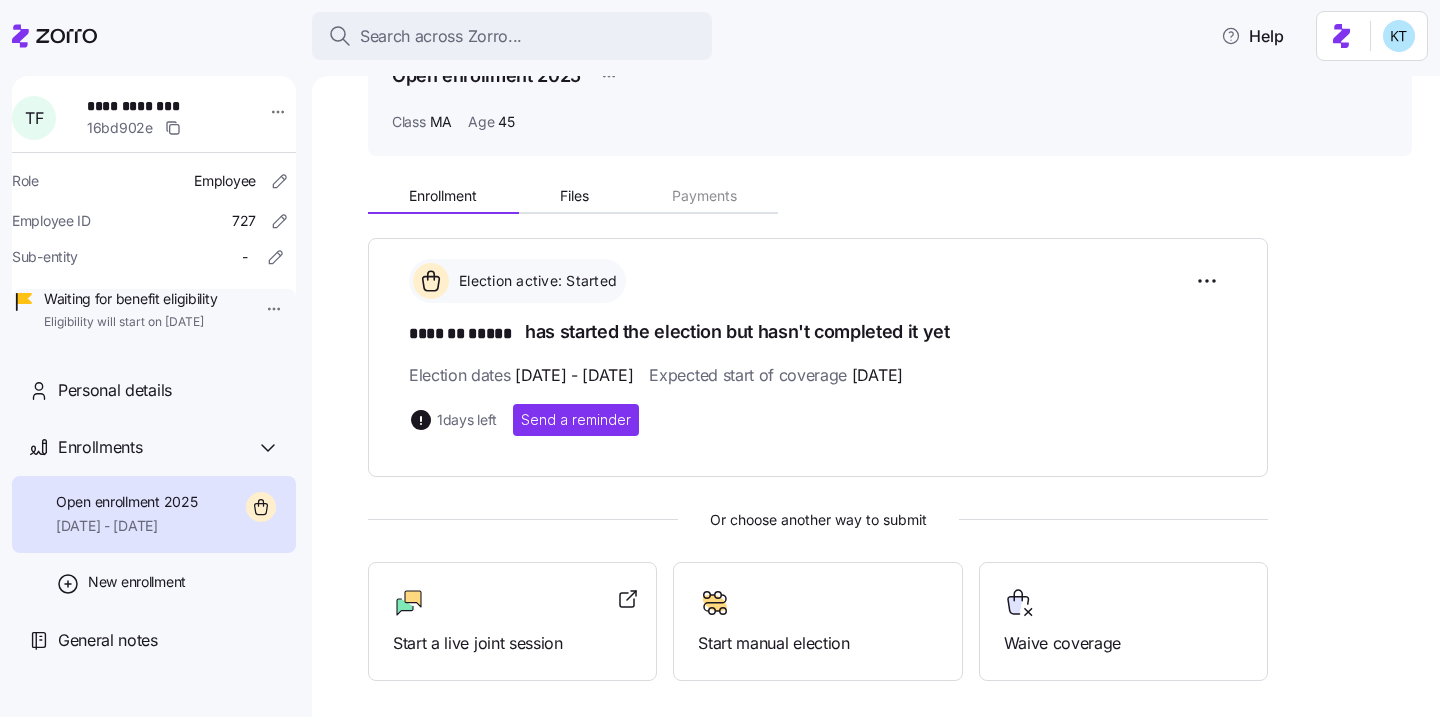 scroll, scrollTop: 0, scrollLeft: 0, axis: both 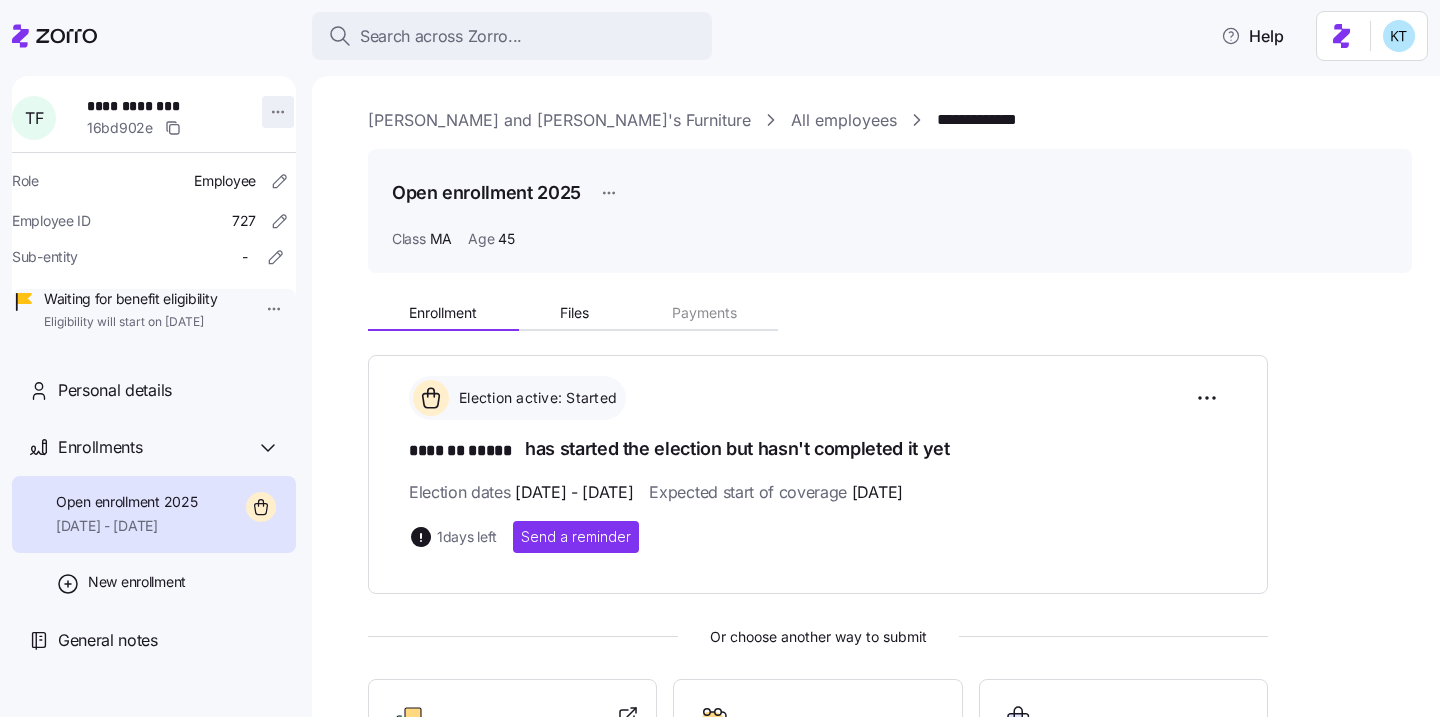 click on "**********" at bounding box center [154, 209] 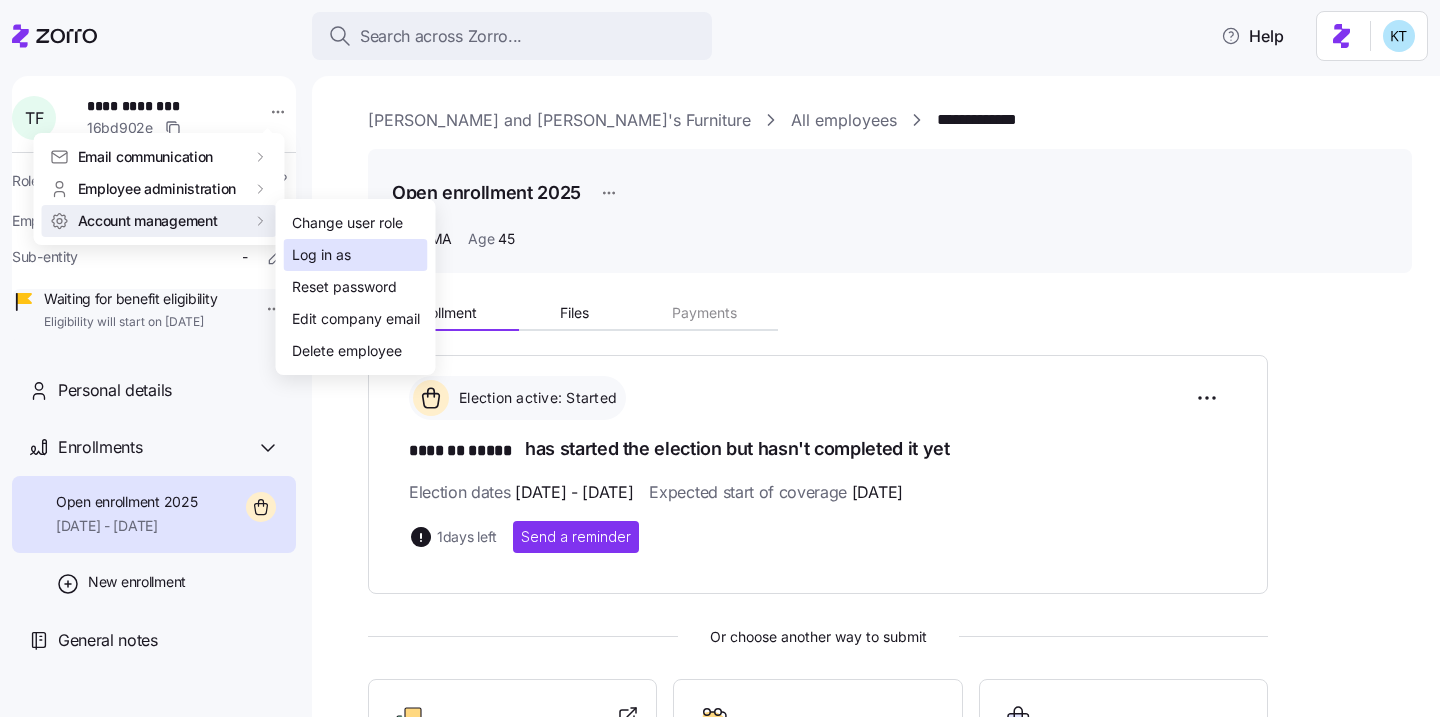 click on "Log in as" at bounding box center (321, 255) 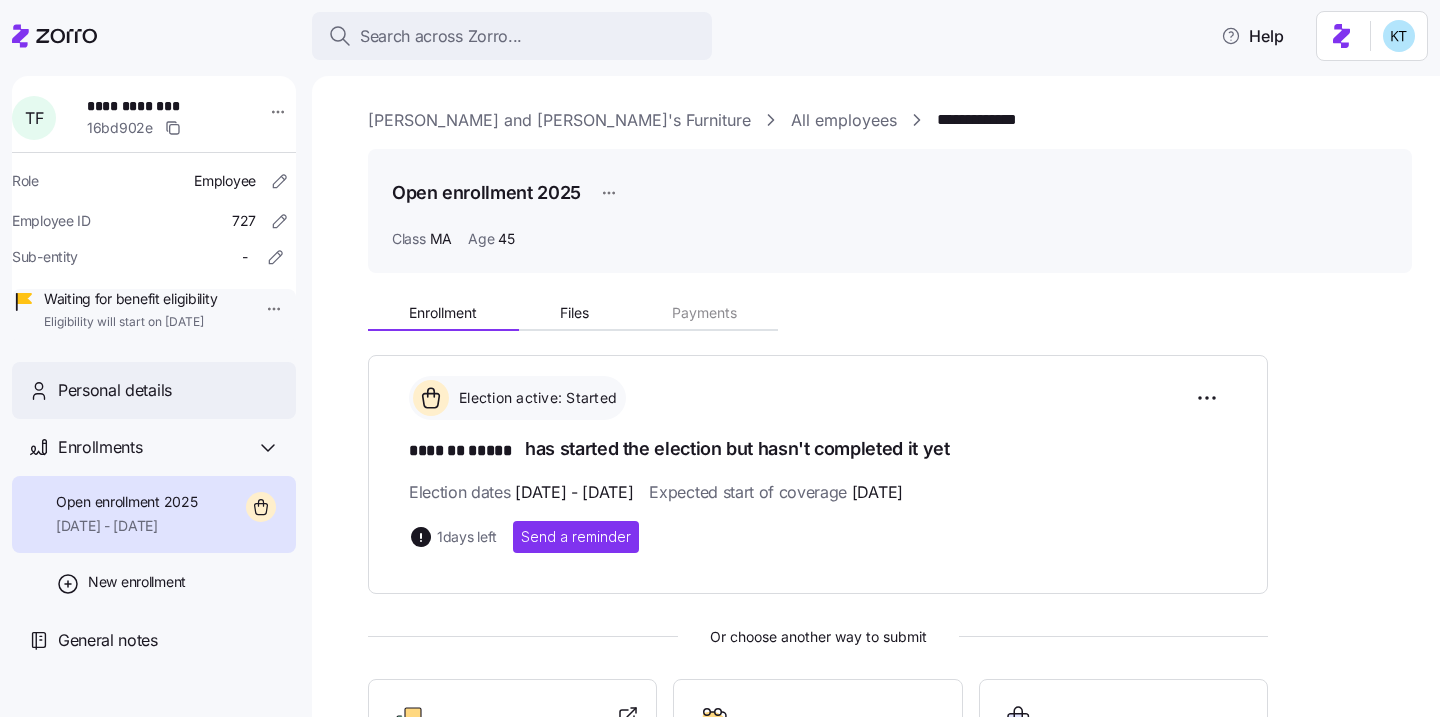 click on "Personal details" at bounding box center [169, 390] 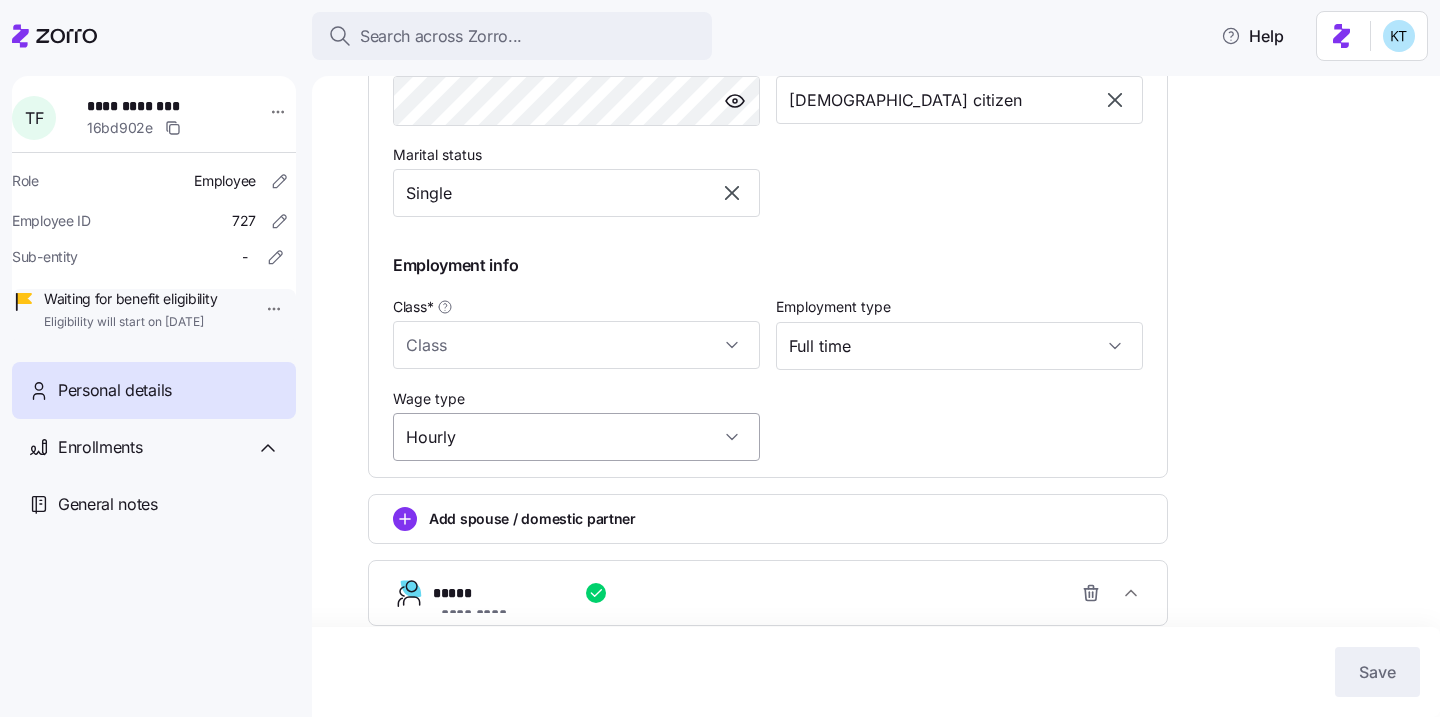 type on "MA" 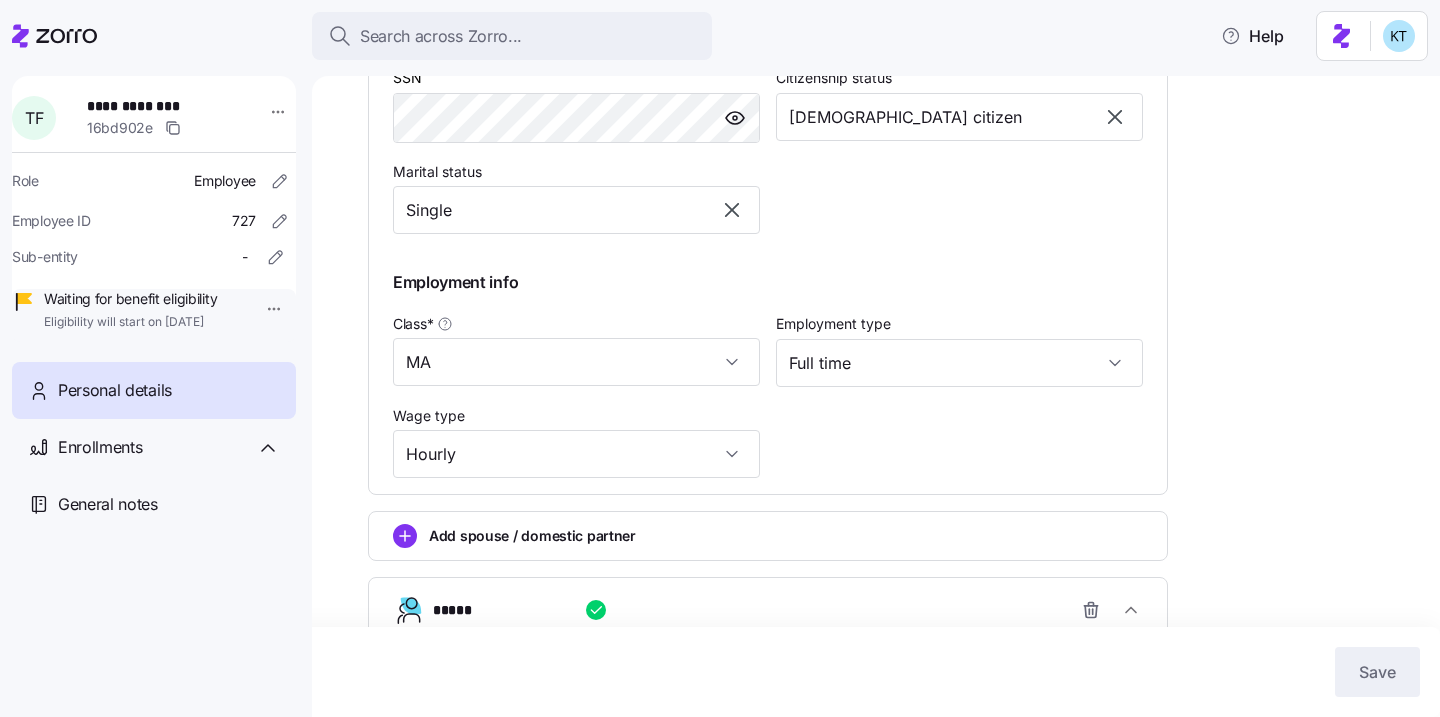 scroll, scrollTop: 0, scrollLeft: 0, axis: both 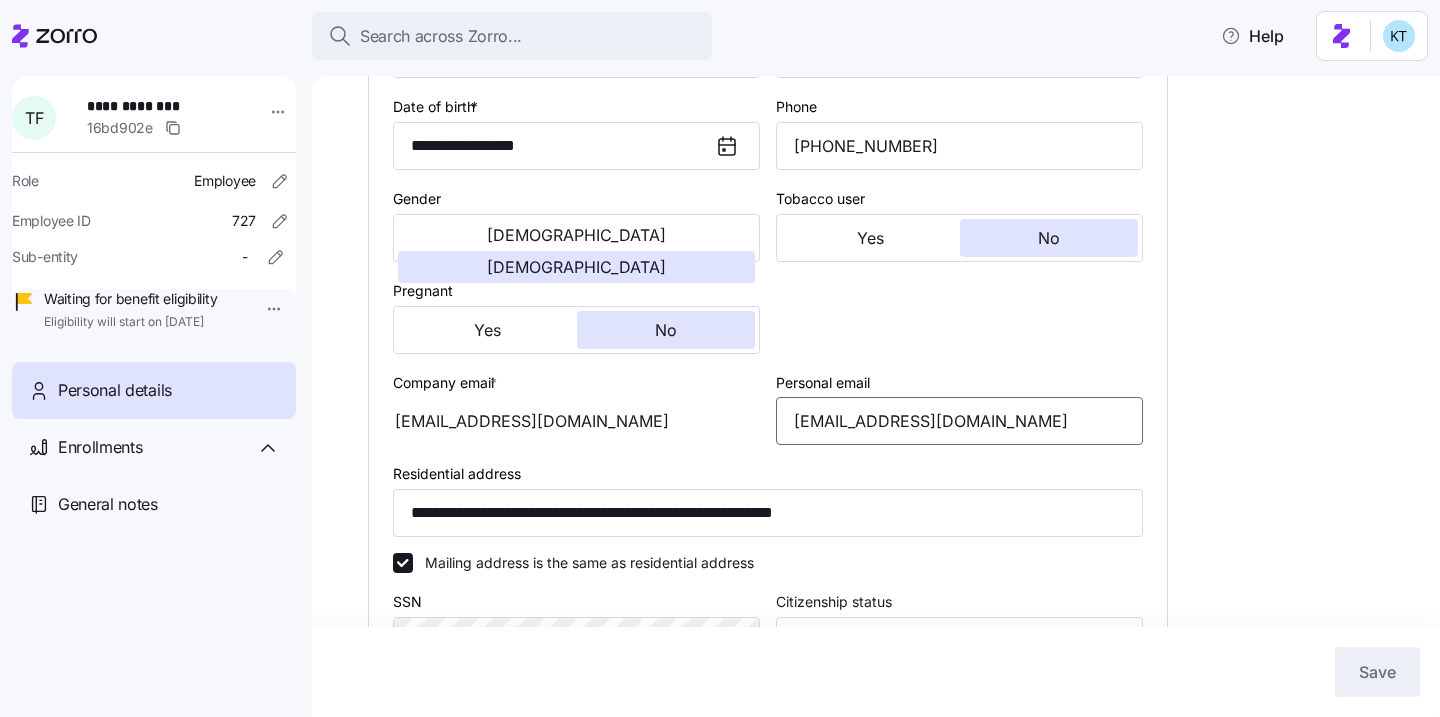 click on "tiffanyjfonzi@gmail.com" at bounding box center (959, 421) 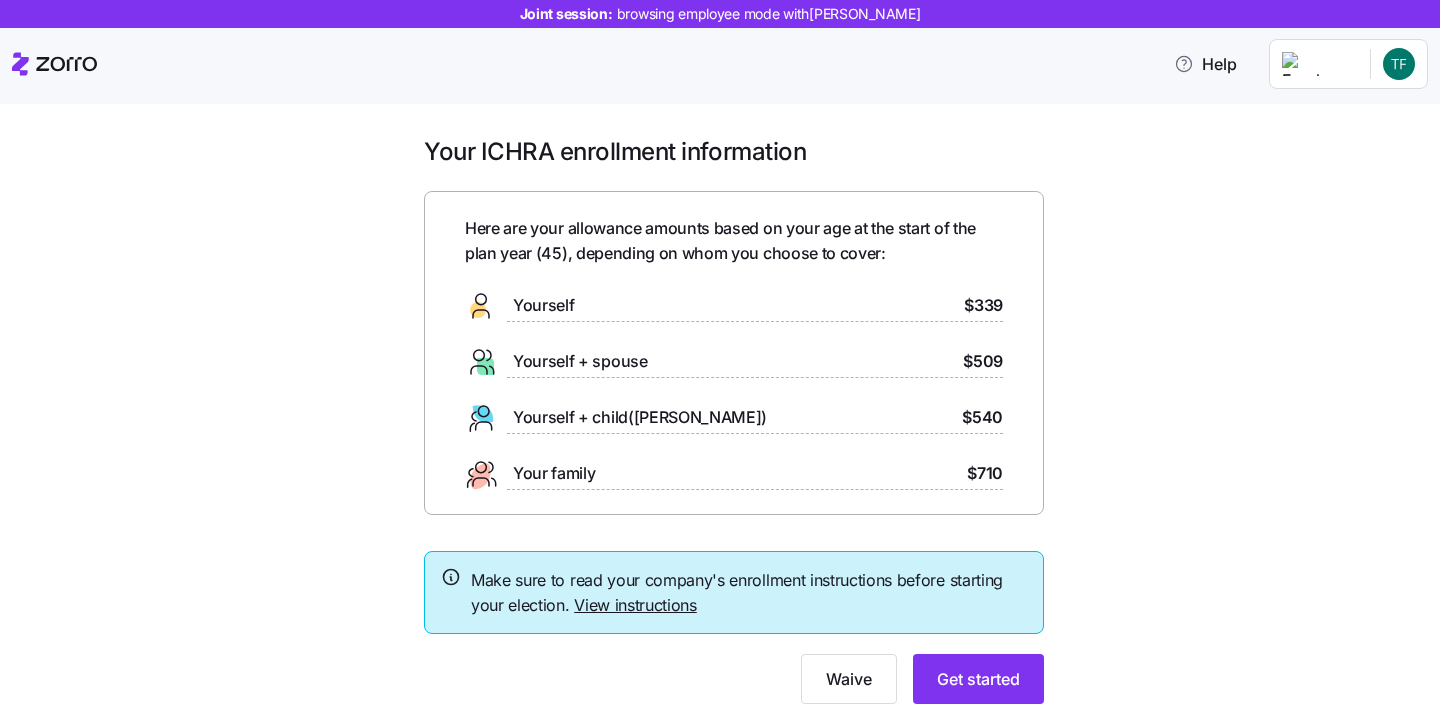scroll, scrollTop: 0, scrollLeft: 0, axis: both 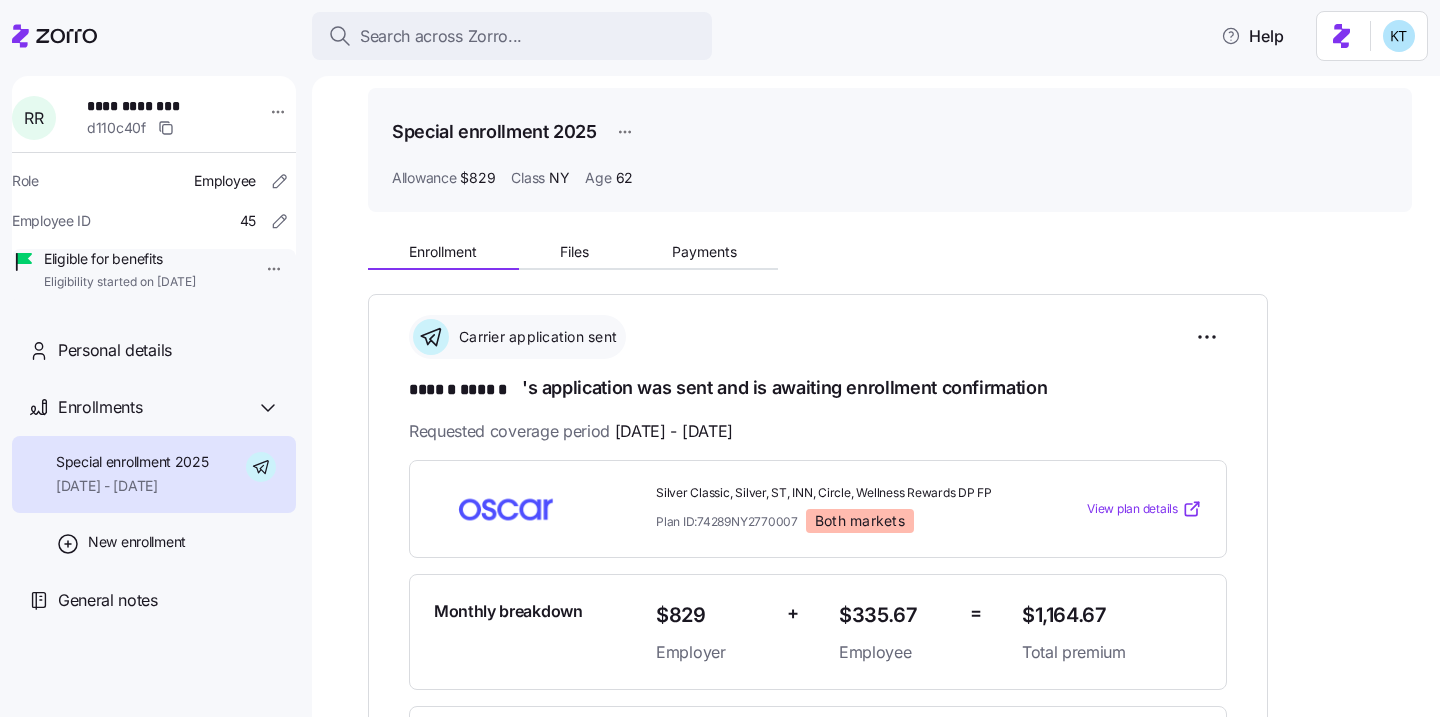click on "**********" at bounding box center [157, 106] 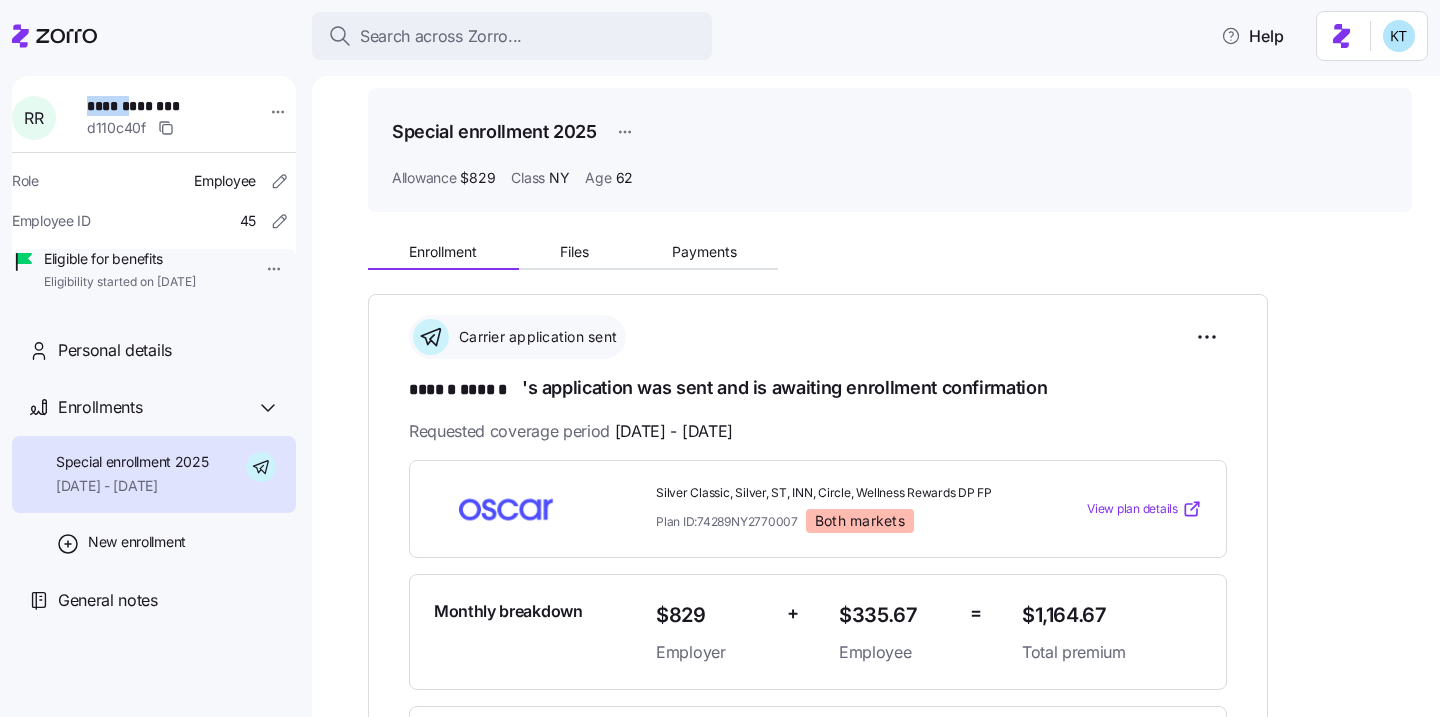 click on "**********" at bounding box center (157, 106) 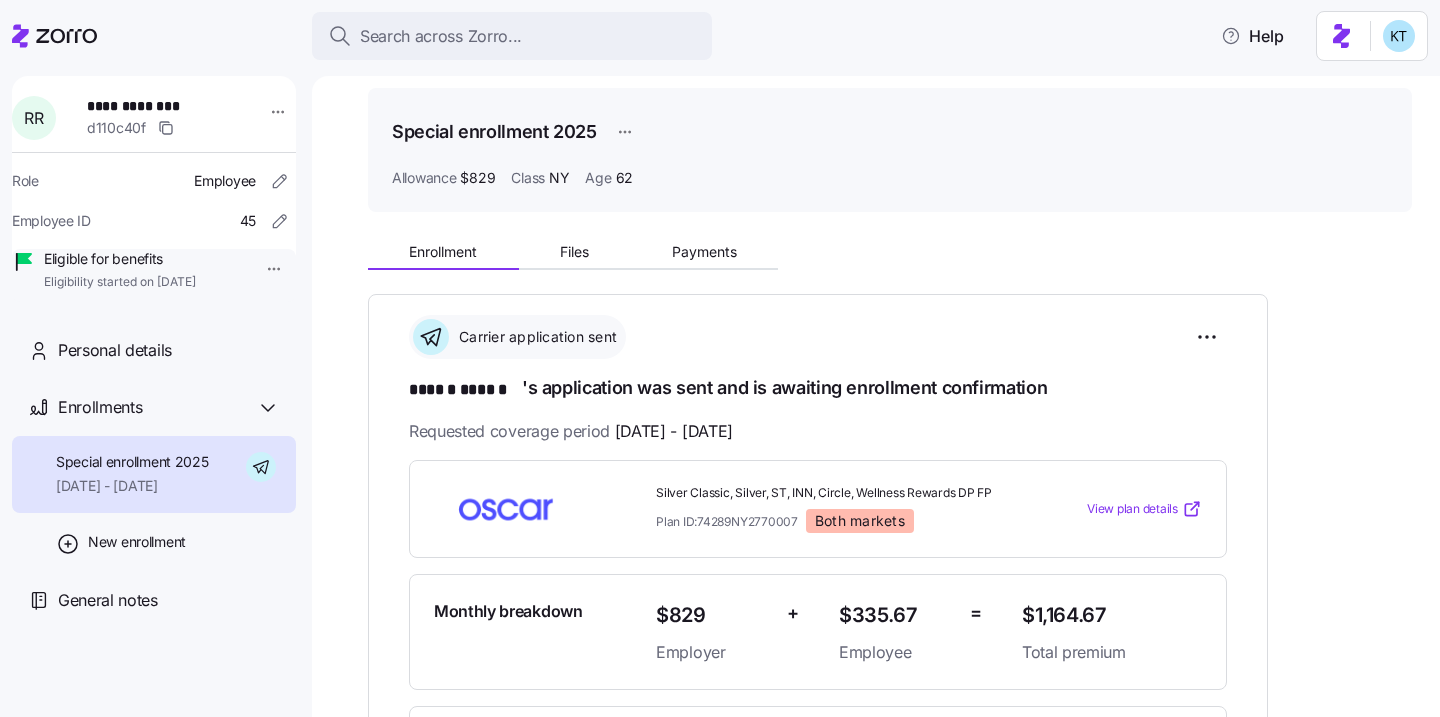 click on "**********" at bounding box center (157, 106) 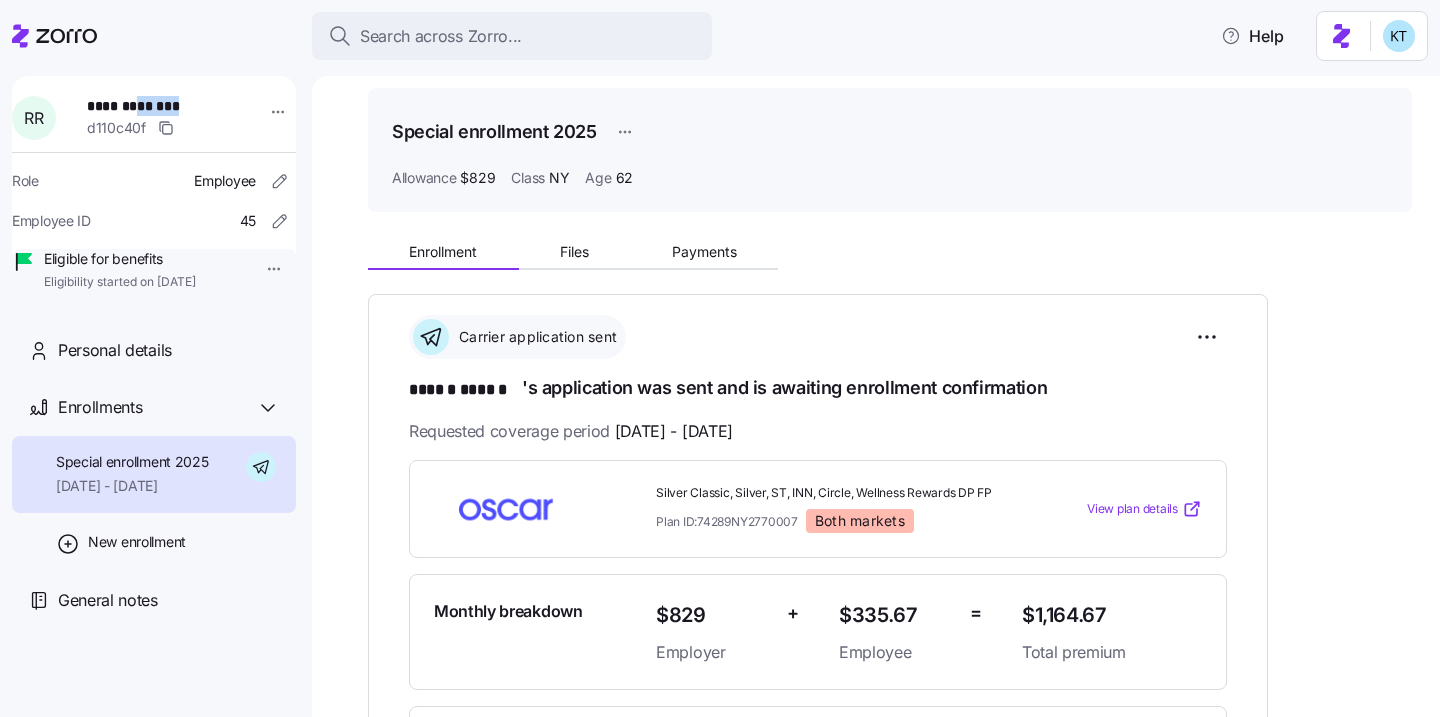 click on "**********" at bounding box center (157, 106) 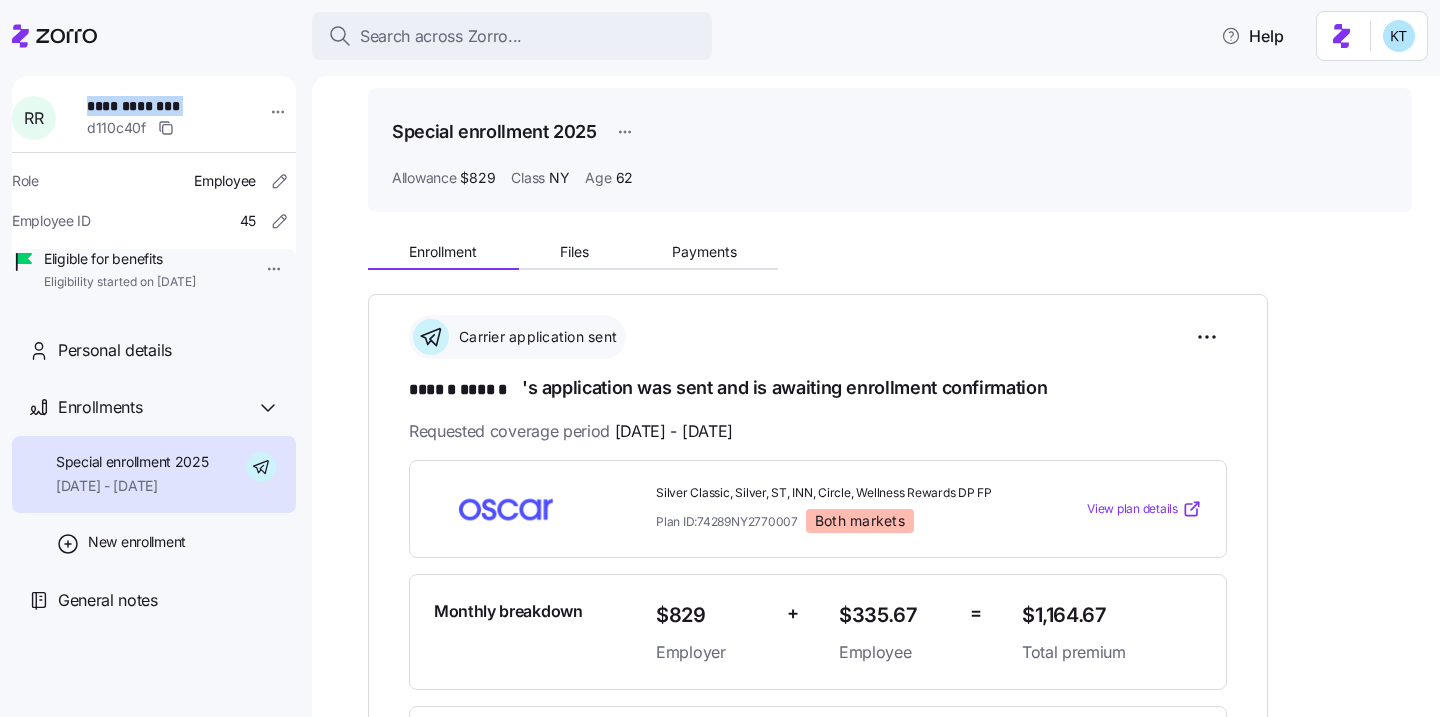 click on "**********" at bounding box center [157, 106] 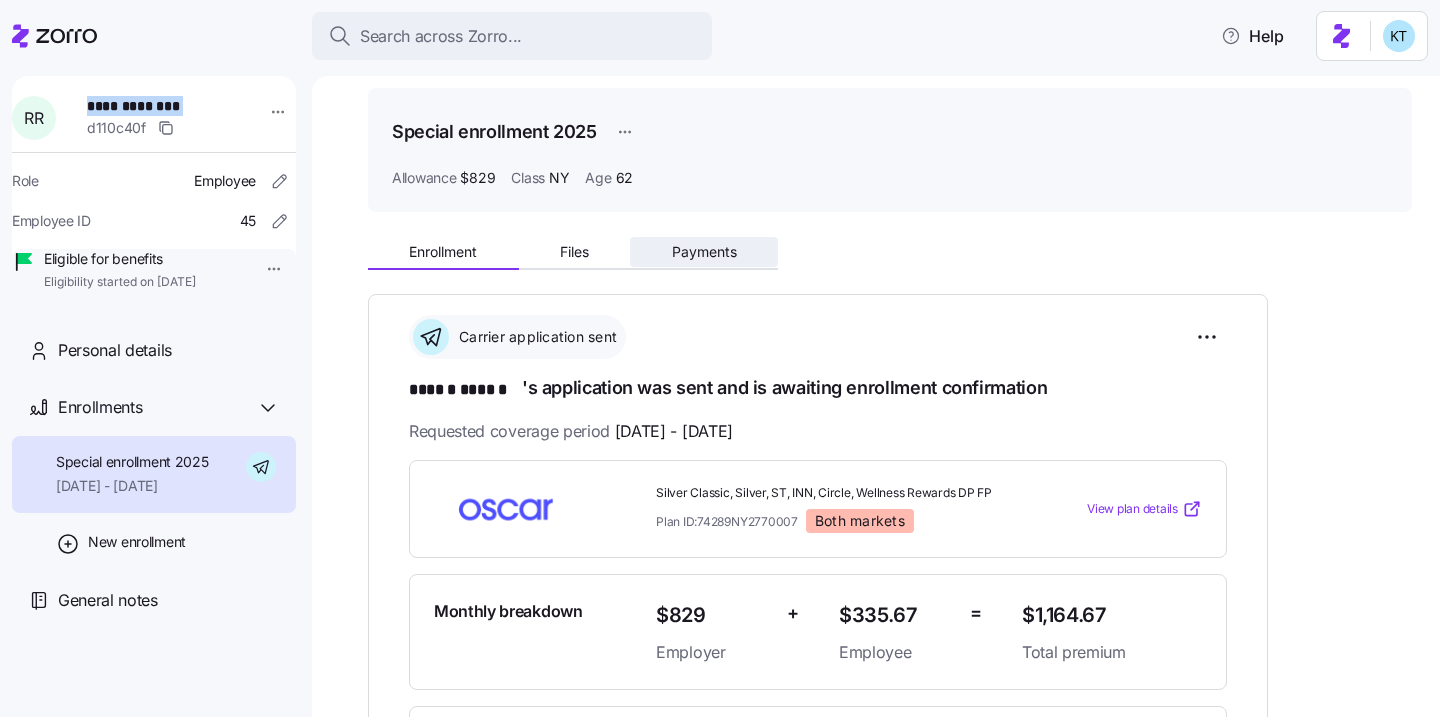 click on "Payments" at bounding box center [704, 252] 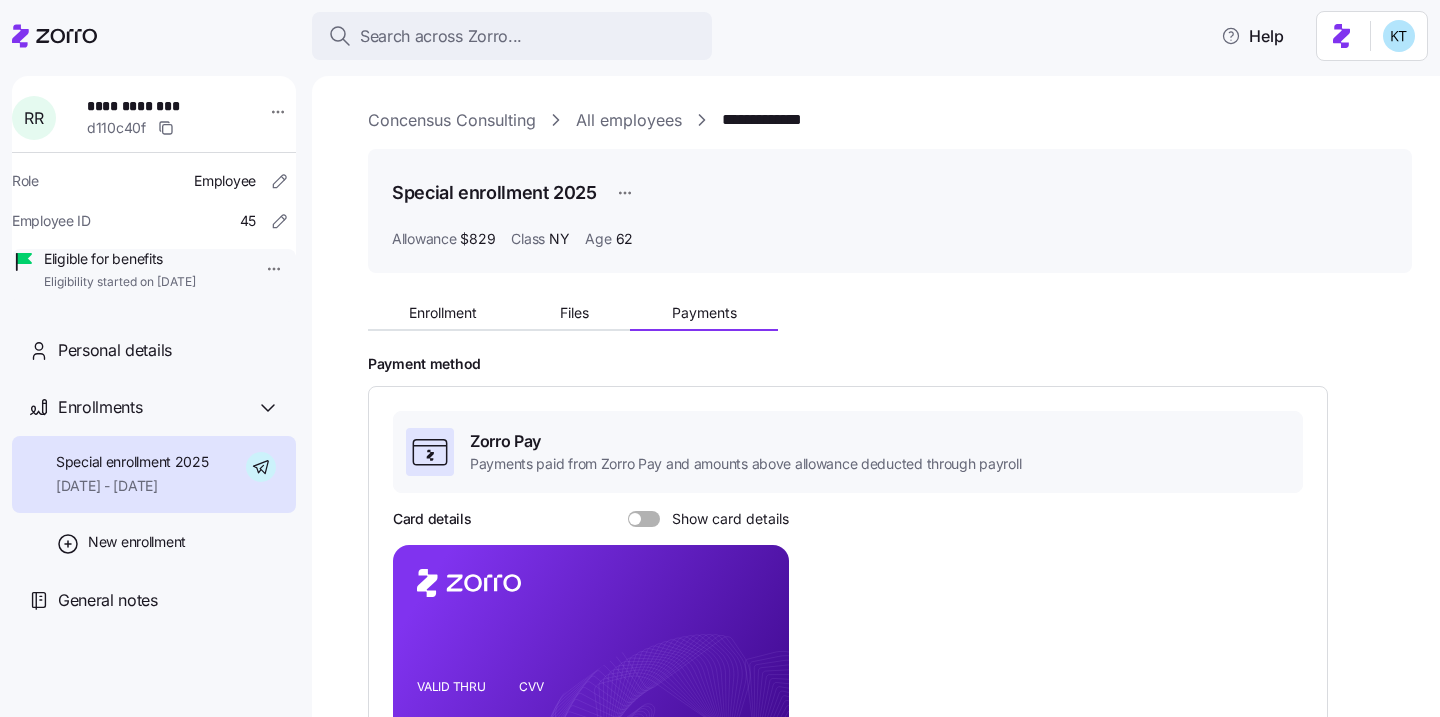 click at bounding box center (651, 519) 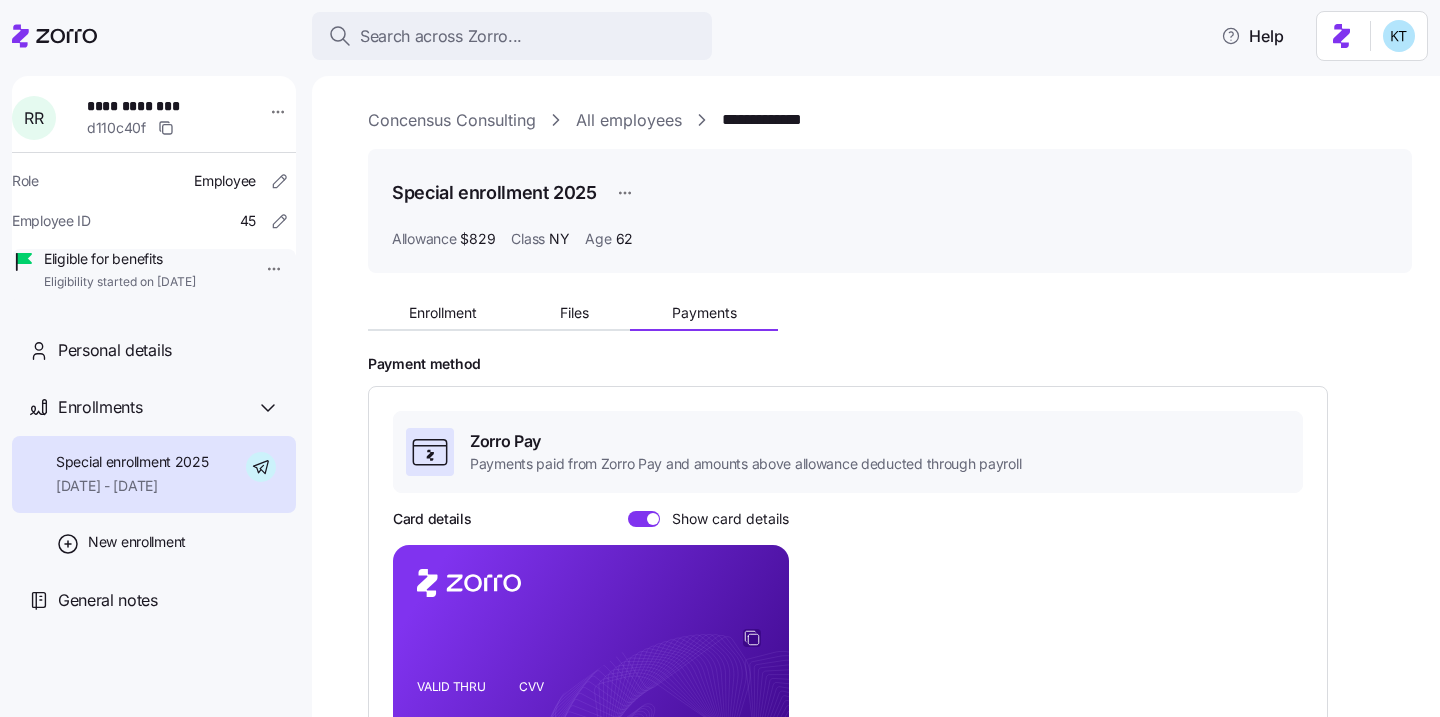 click 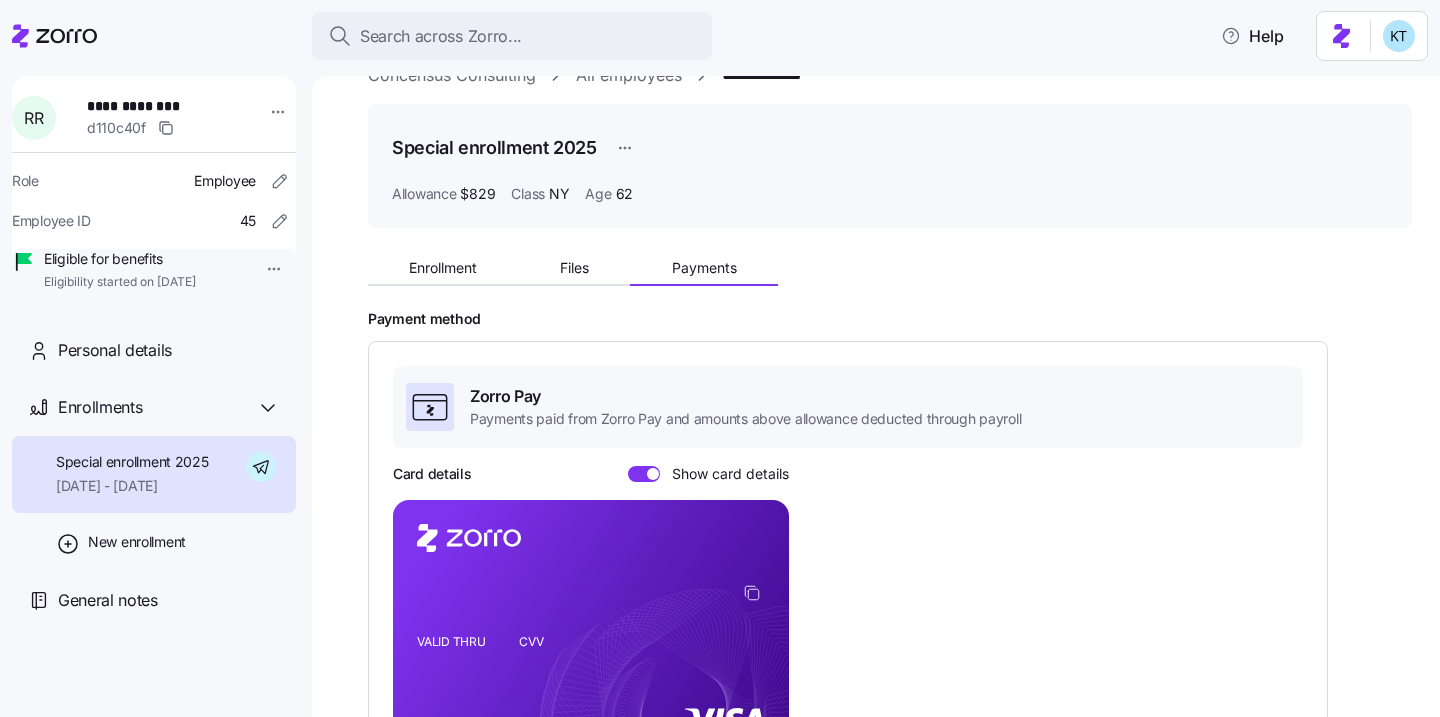 scroll, scrollTop: 106, scrollLeft: 0, axis: vertical 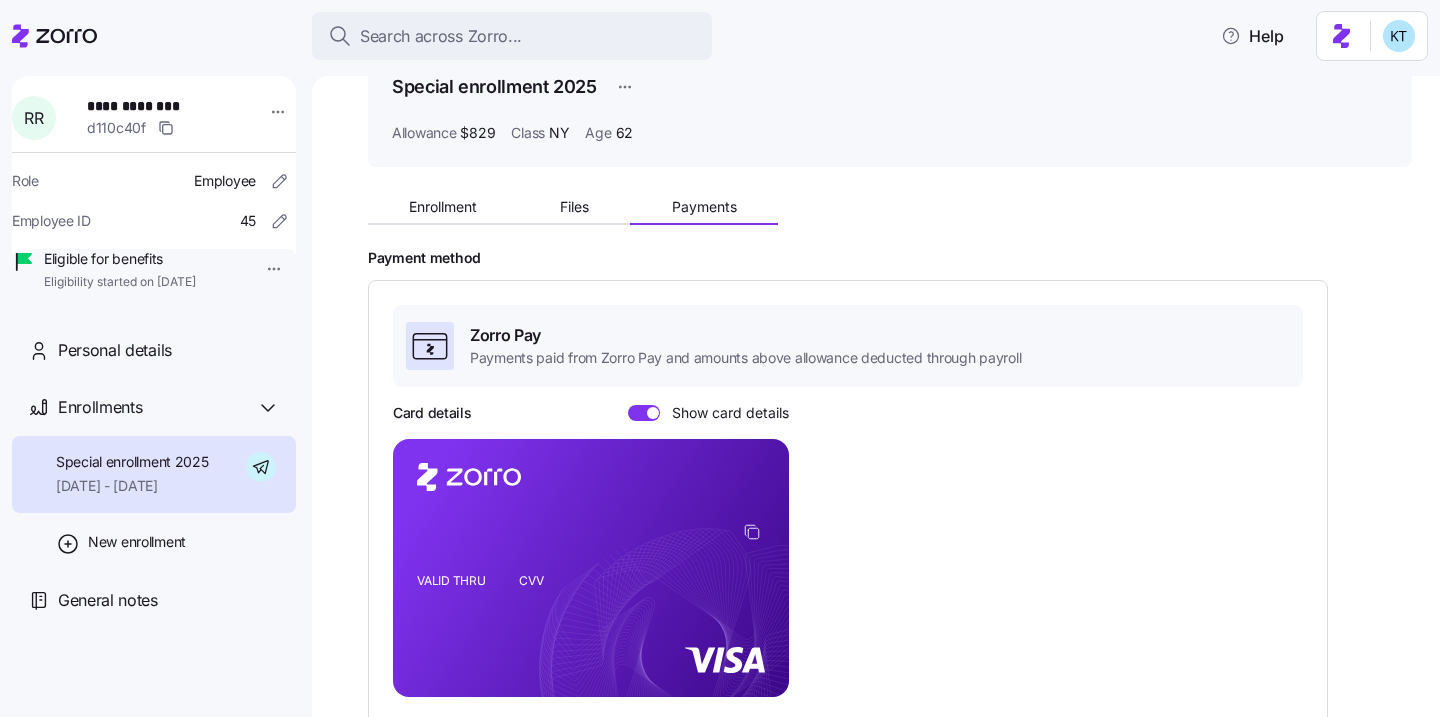 click on "Enrollment Files Payments" at bounding box center [573, 210] 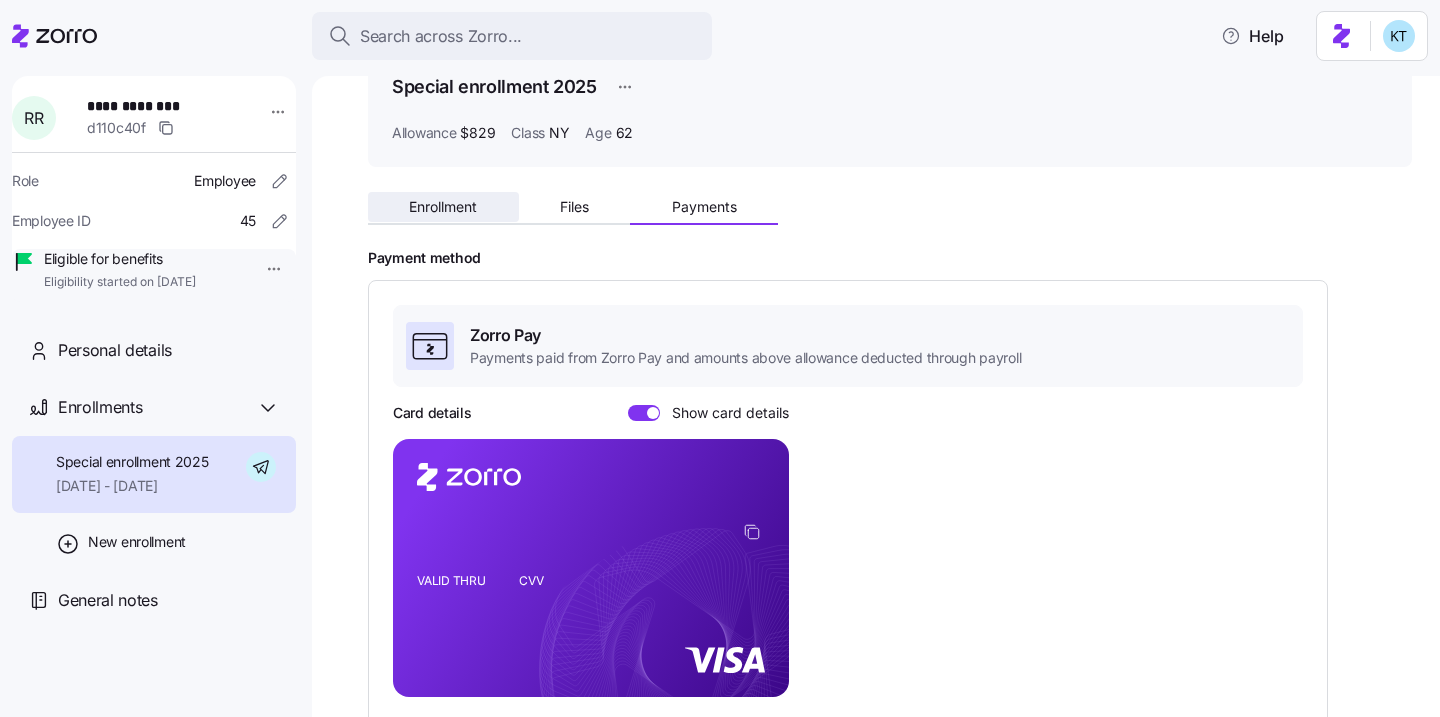 click on "Enrollment" at bounding box center [443, 207] 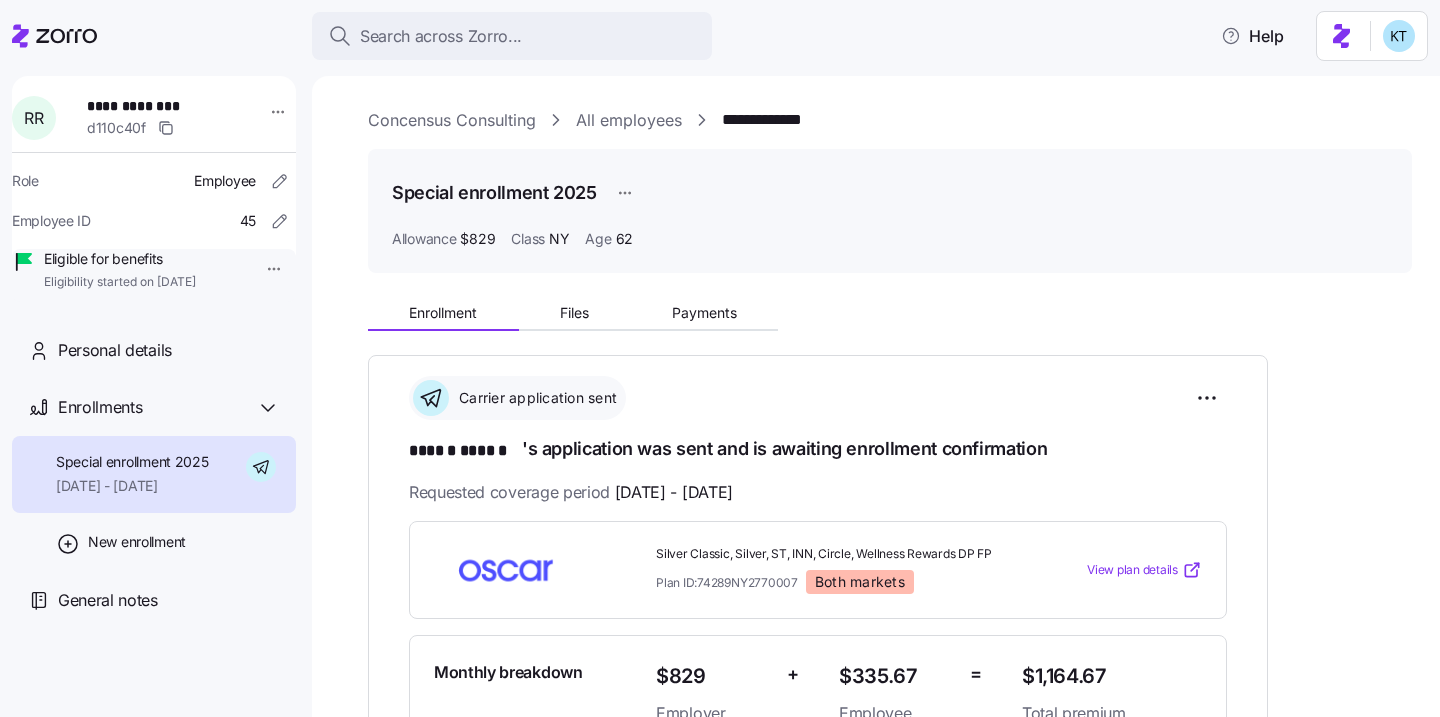 scroll, scrollTop: 334, scrollLeft: 0, axis: vertical 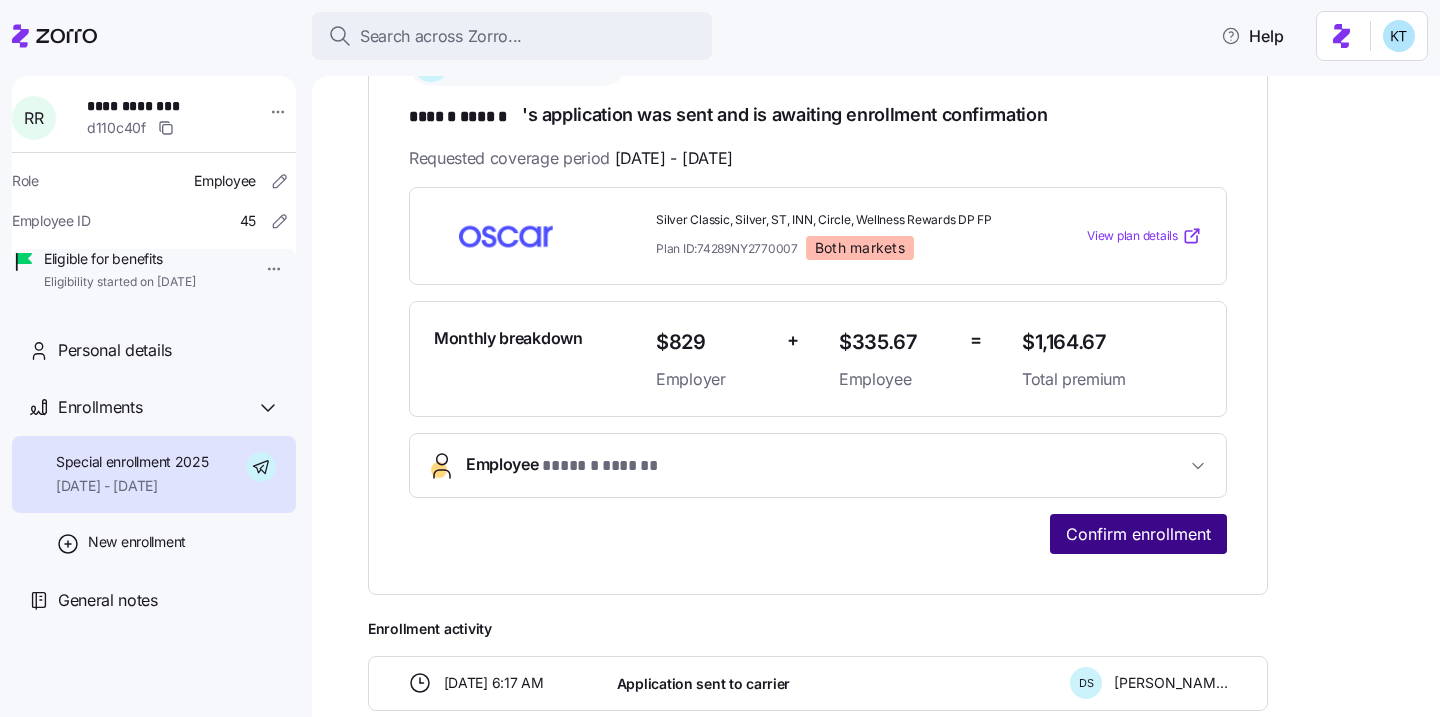 click on "Confirm enrollment" at bounding box center (1138, 534) 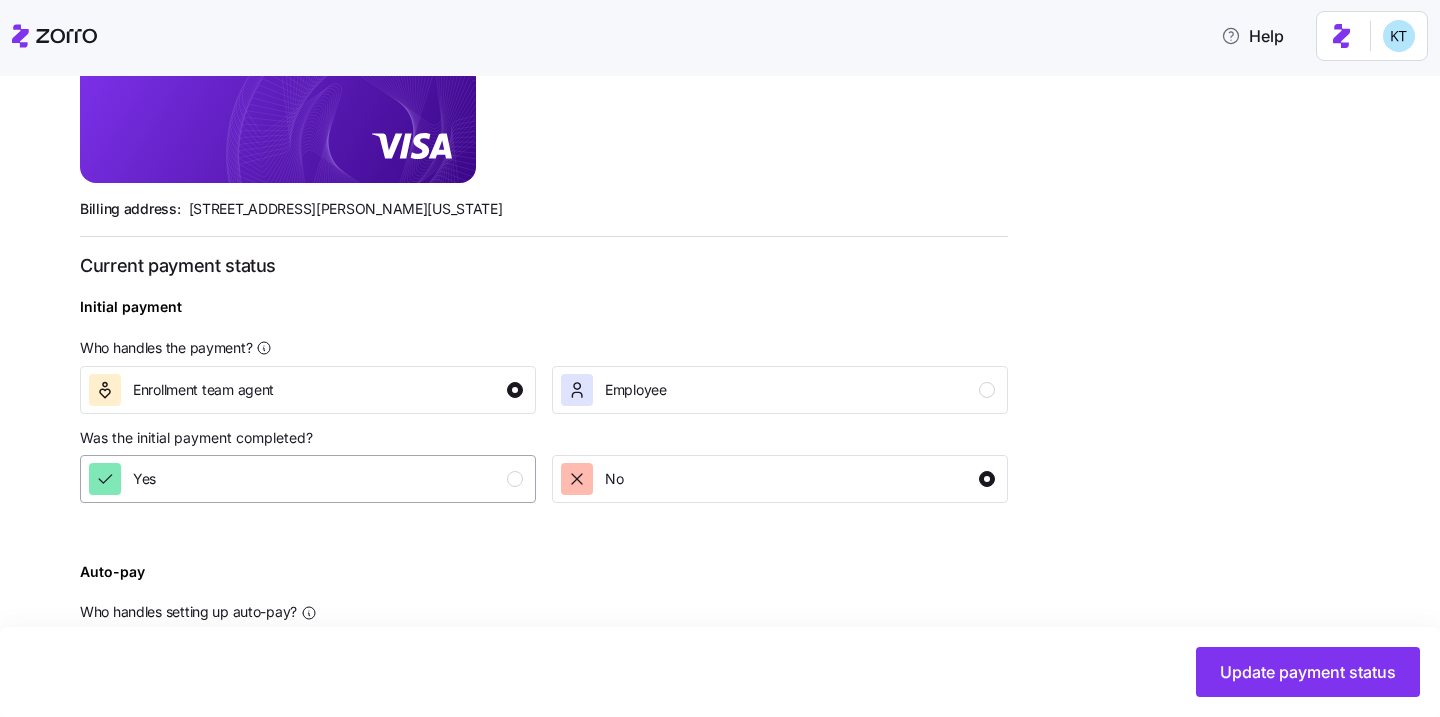 scroll, scrollTop: 694, scrollLeft: 0, axis: vertical 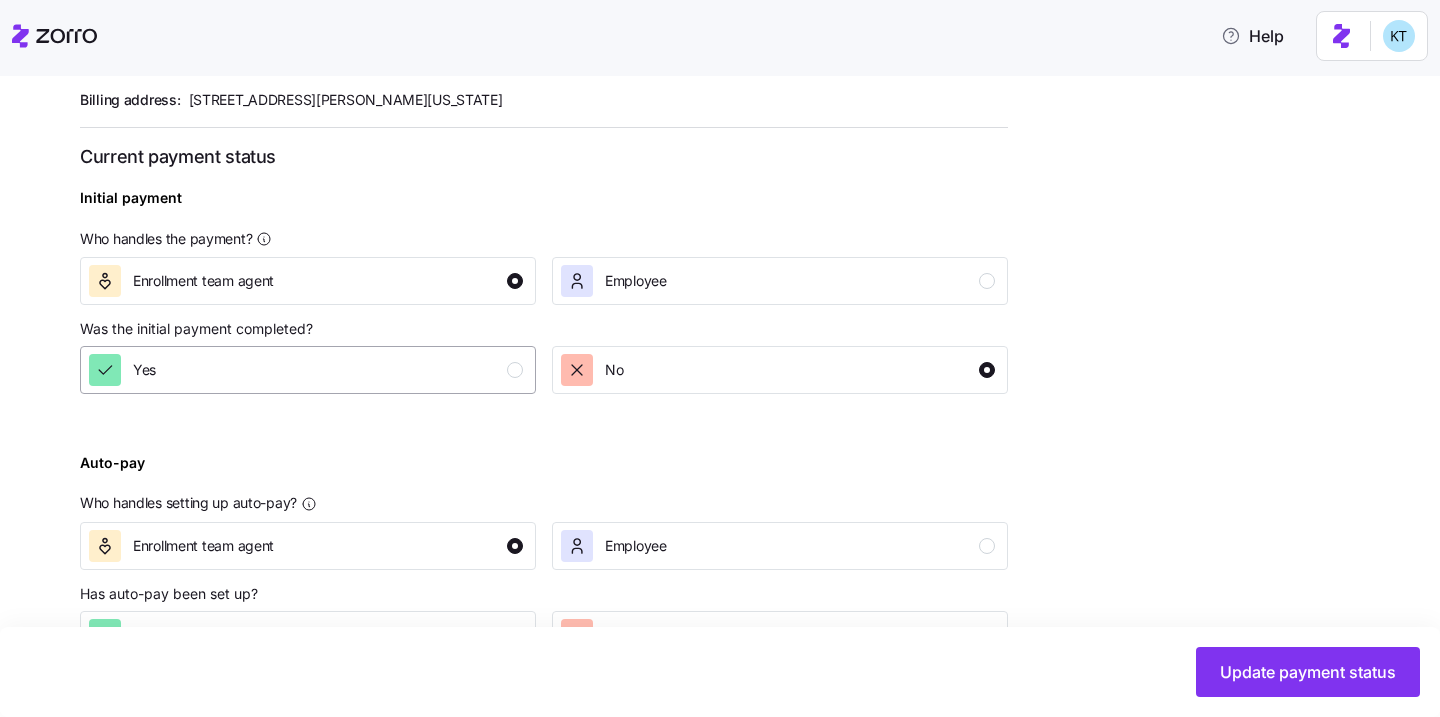 click on "Yes" at bounding box center [306, 370] 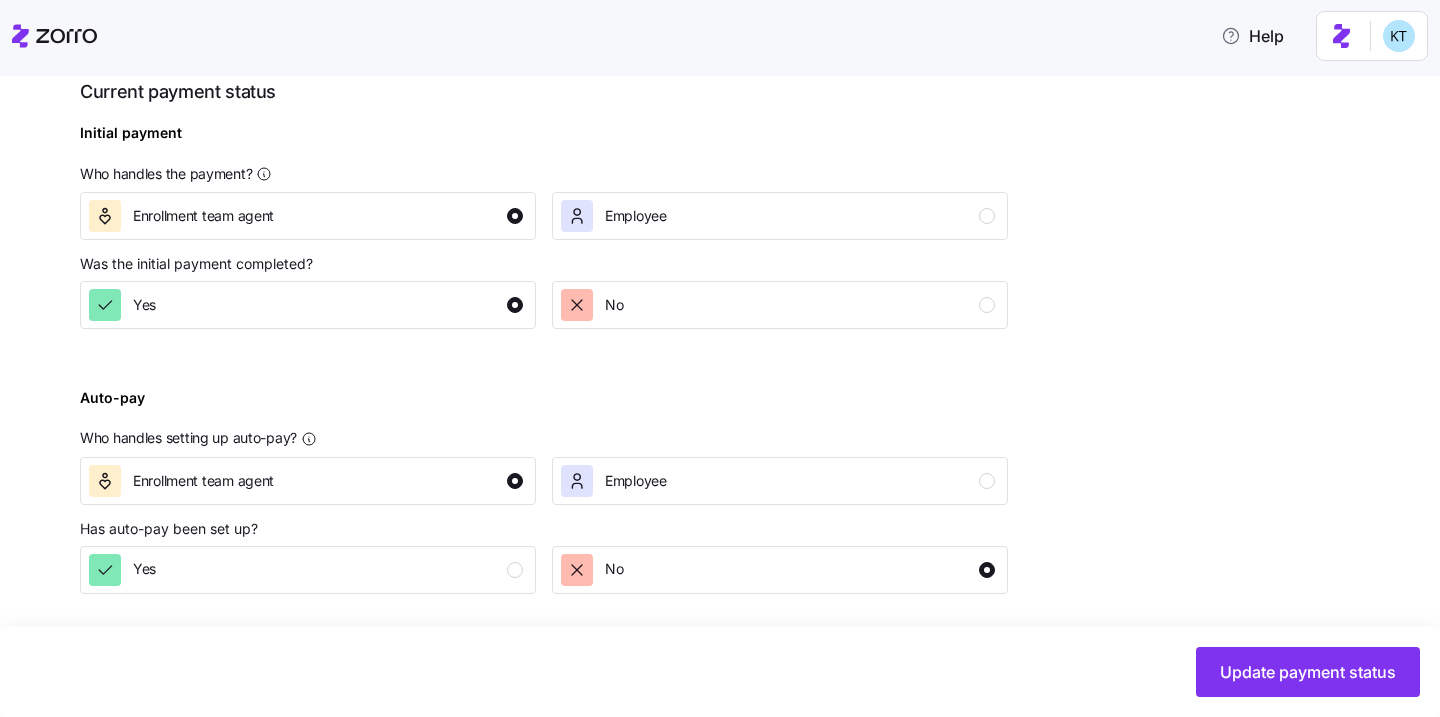 scroll, scrollTop: 760, scrollLeft: 0, axis: vertical 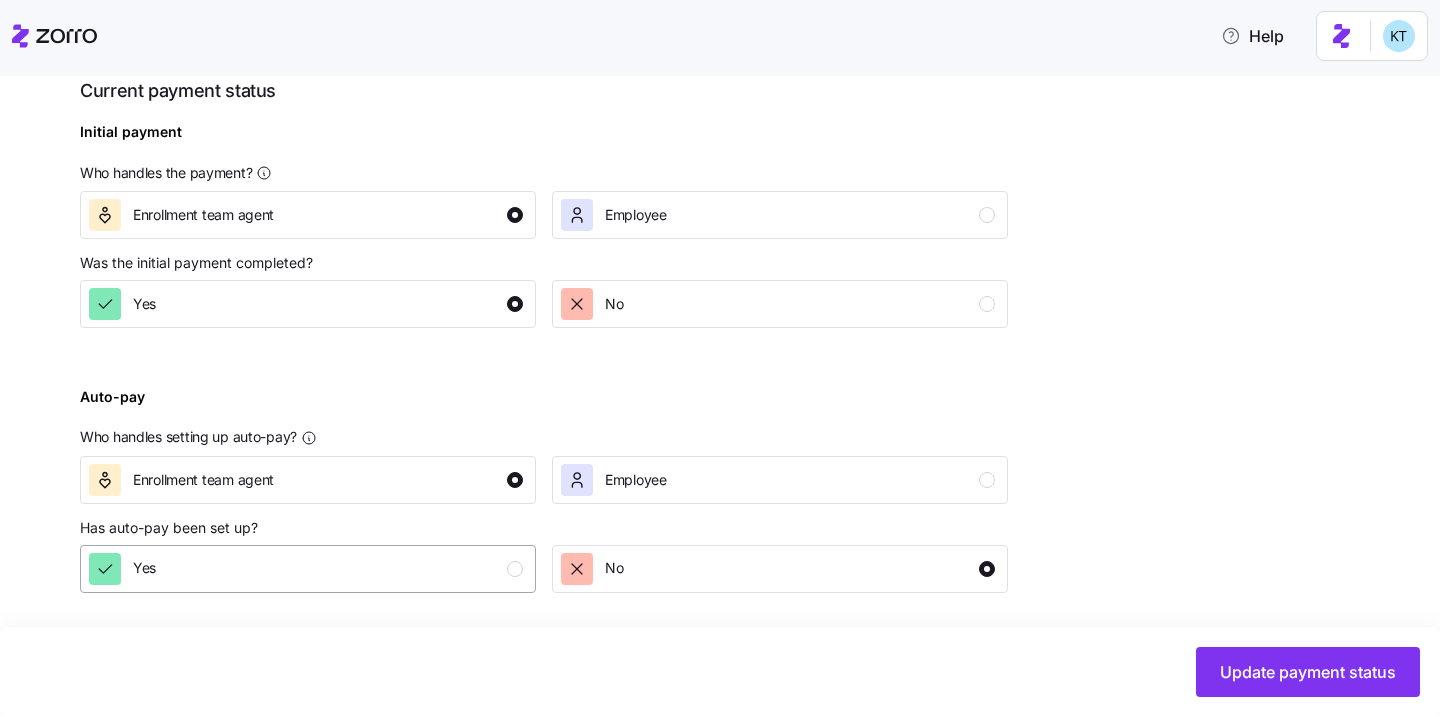click on "Yes" at bounding box center (306, 569) 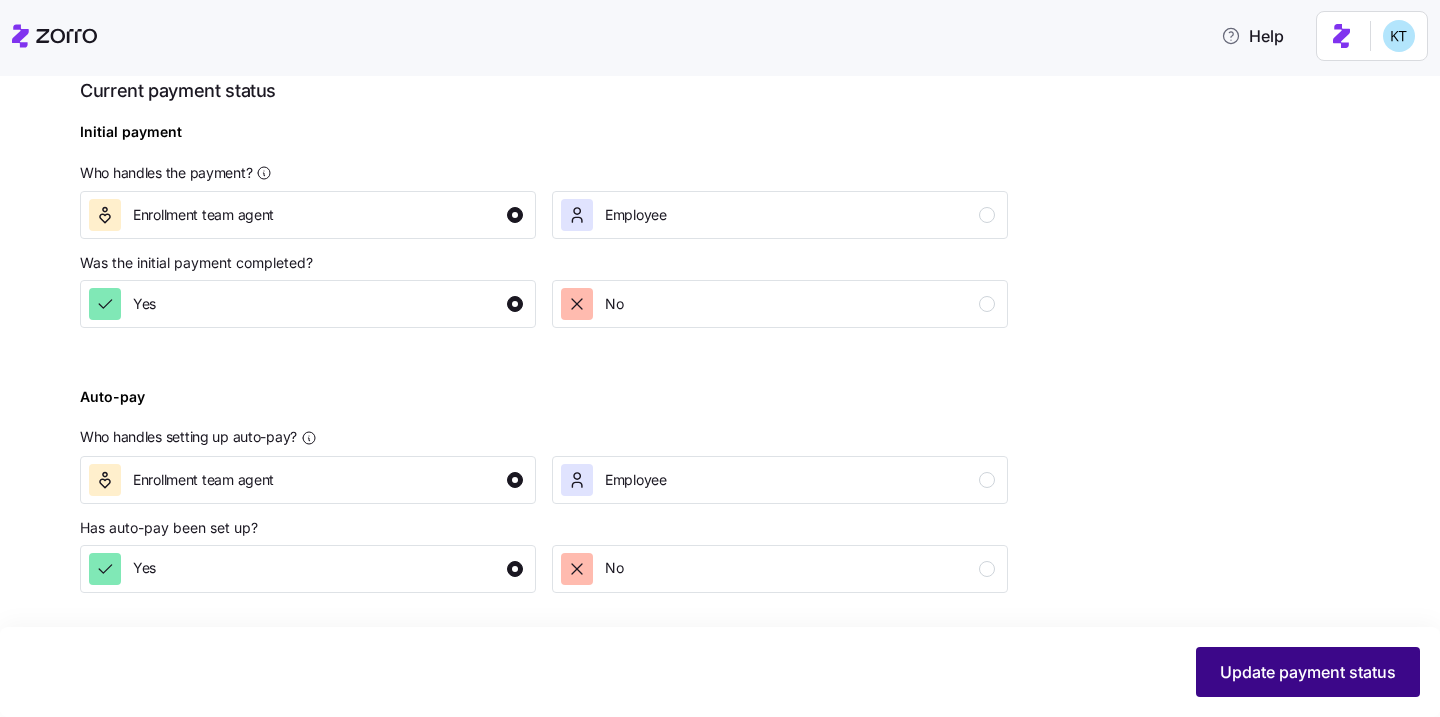 click on "Update payment status" at bounding box center (1308, 672) 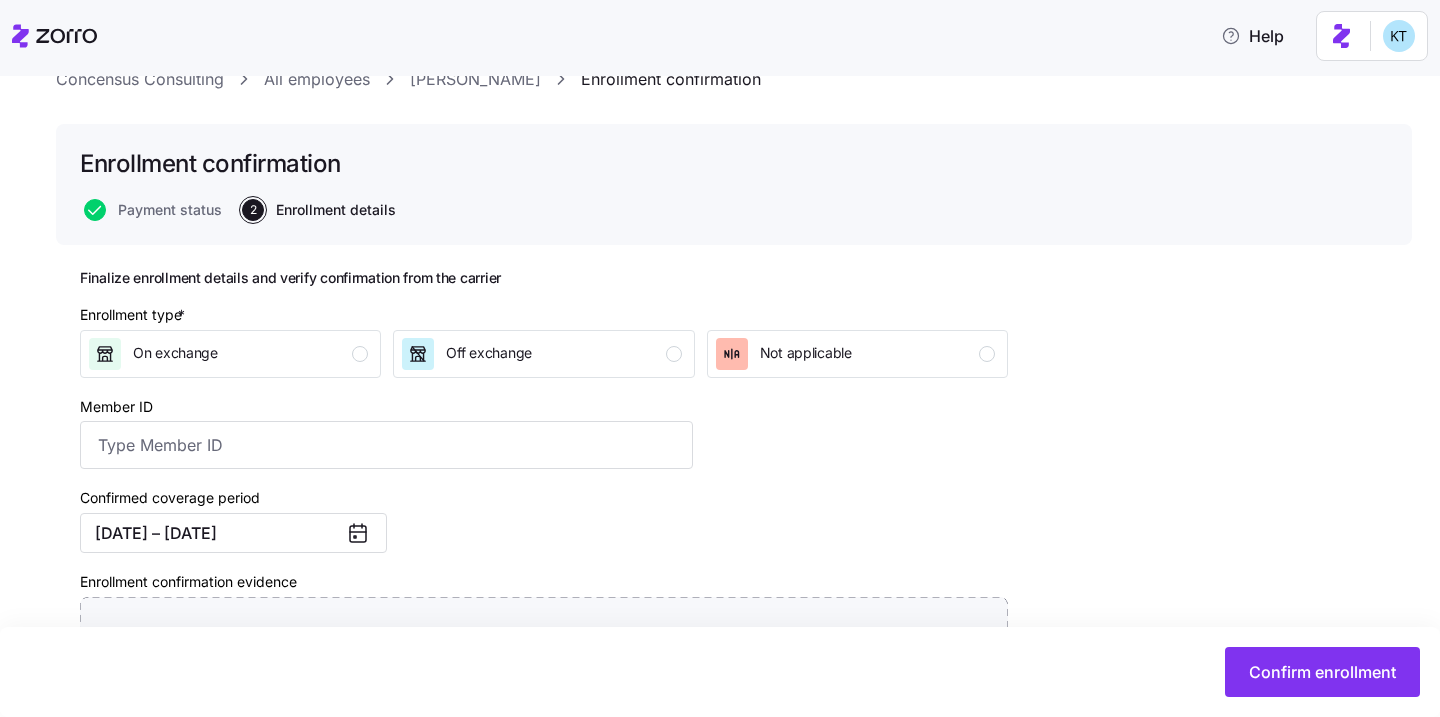 scroll, scrollTop: 74, scrollLeft: 0, axis: vertical 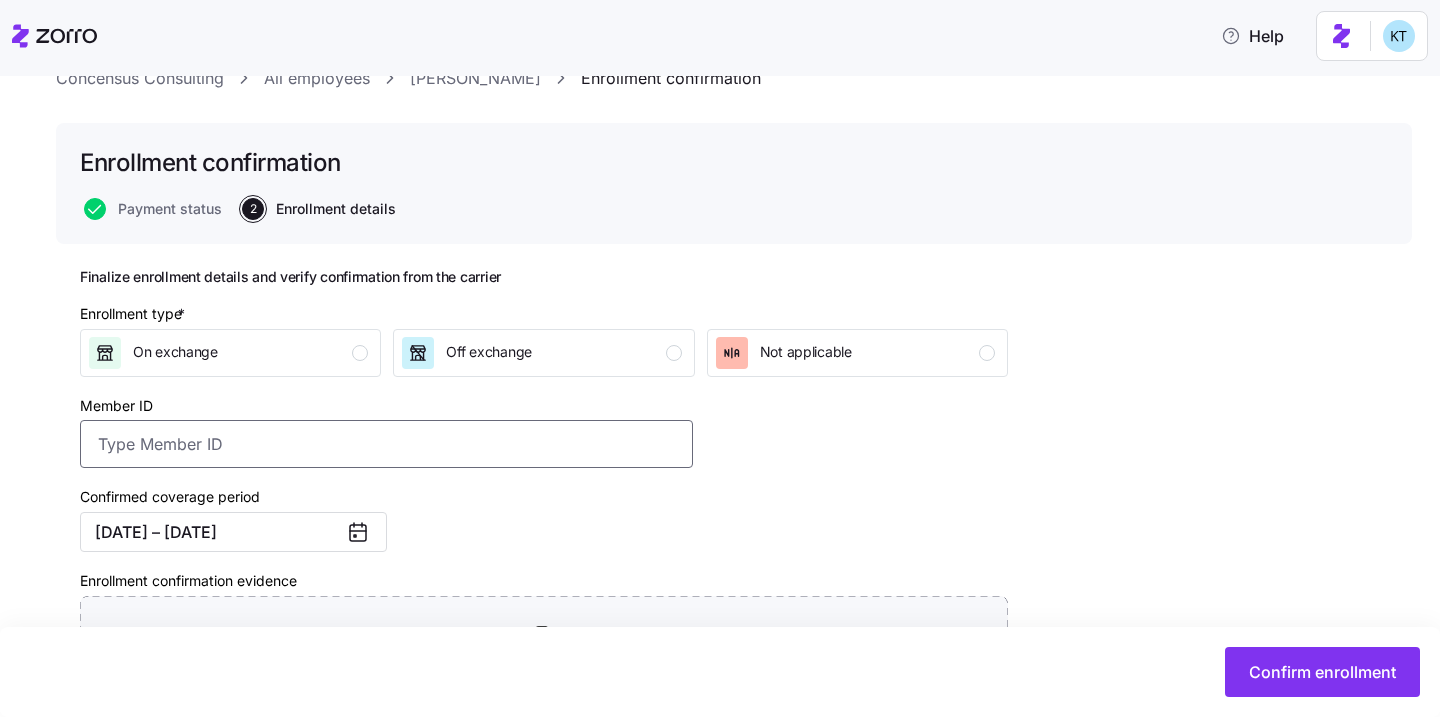 click on "Member ID" at bounding box center (386, 444) 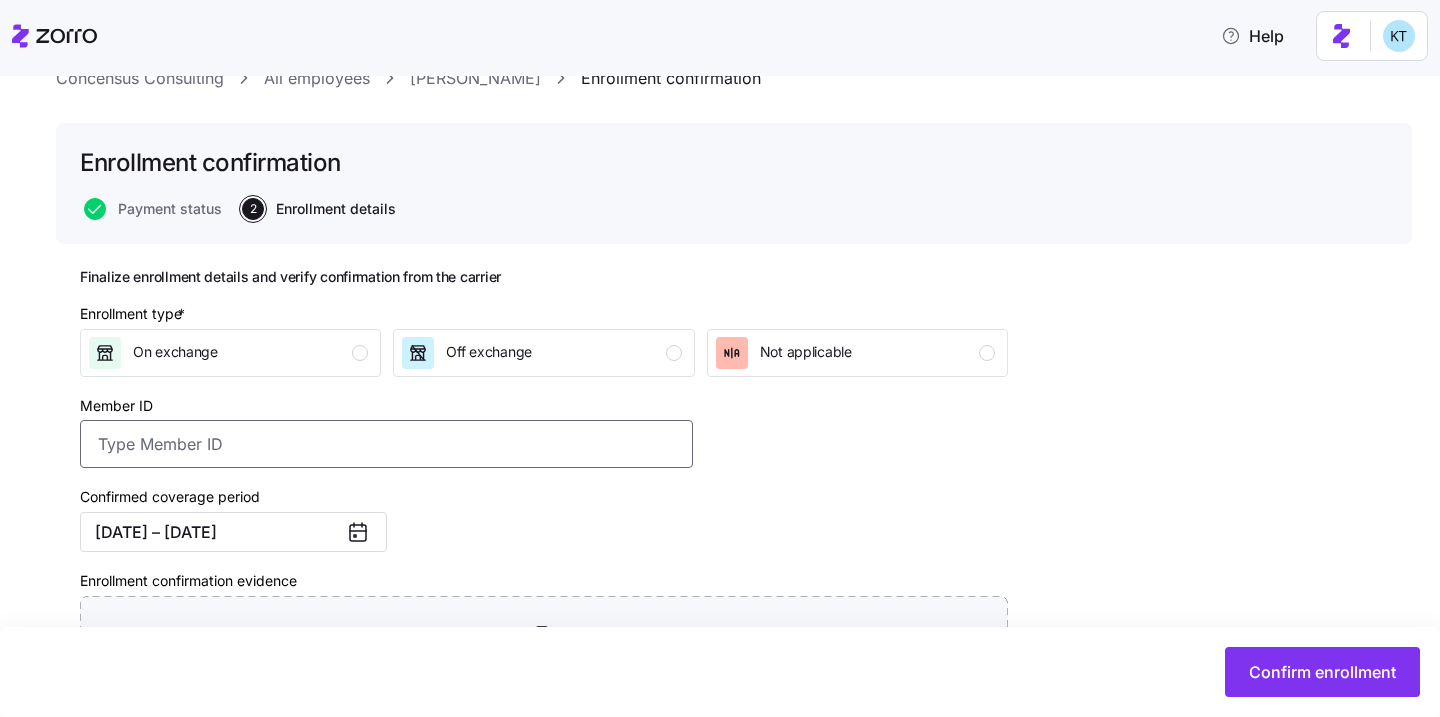 paste on "OSC76164388-01" 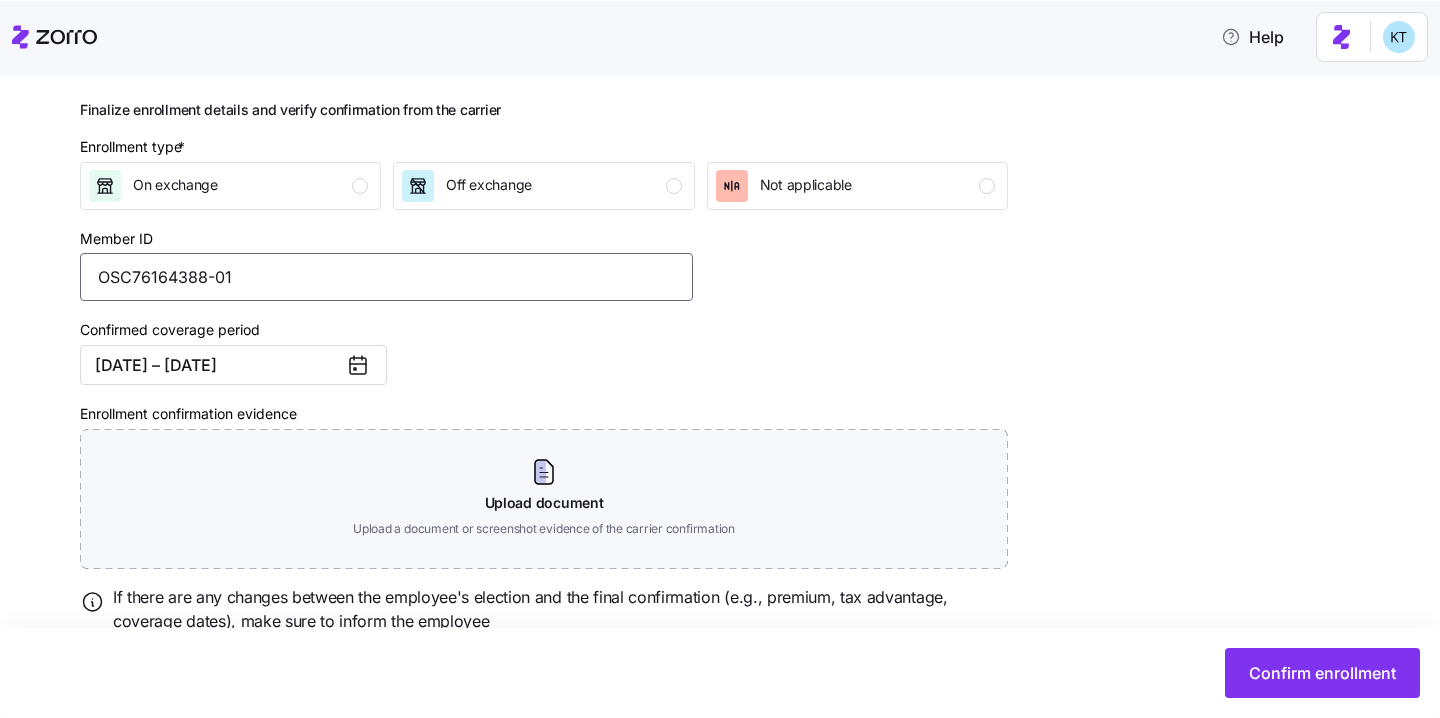 scroll, scrollTop: 320, scrollLeft: 0, axis: vertical 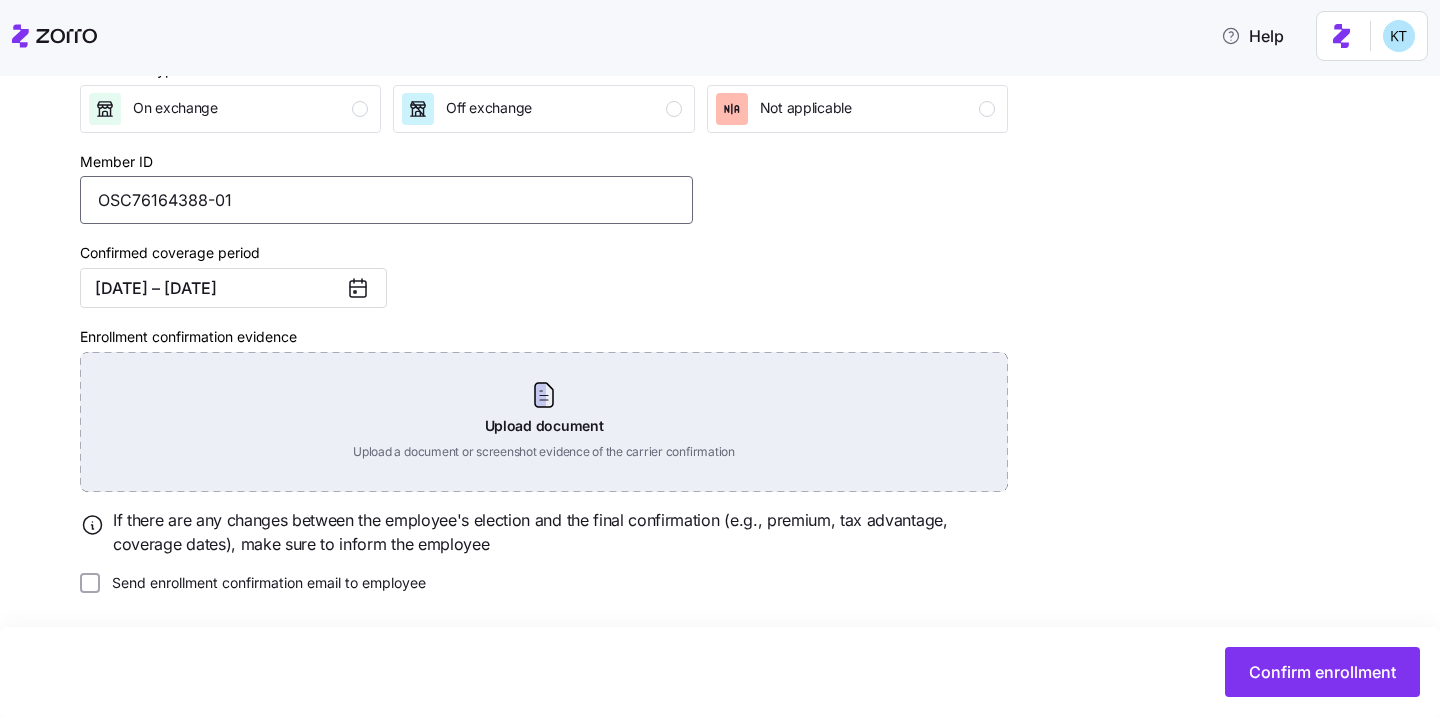 type on "OSC76164388-01" 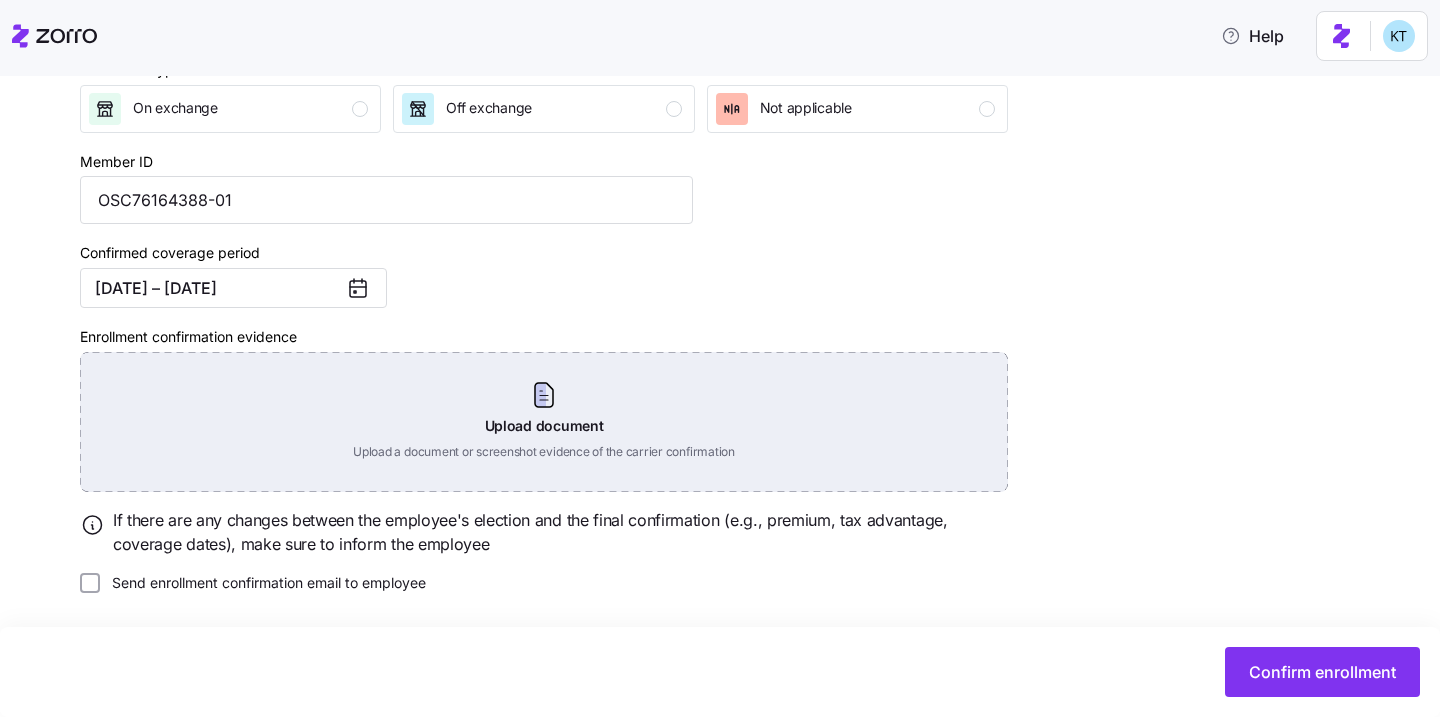 click on "Upload document Upload a document or screenshot evidence of the carrier confirmation" at bounding box center (544, 422) 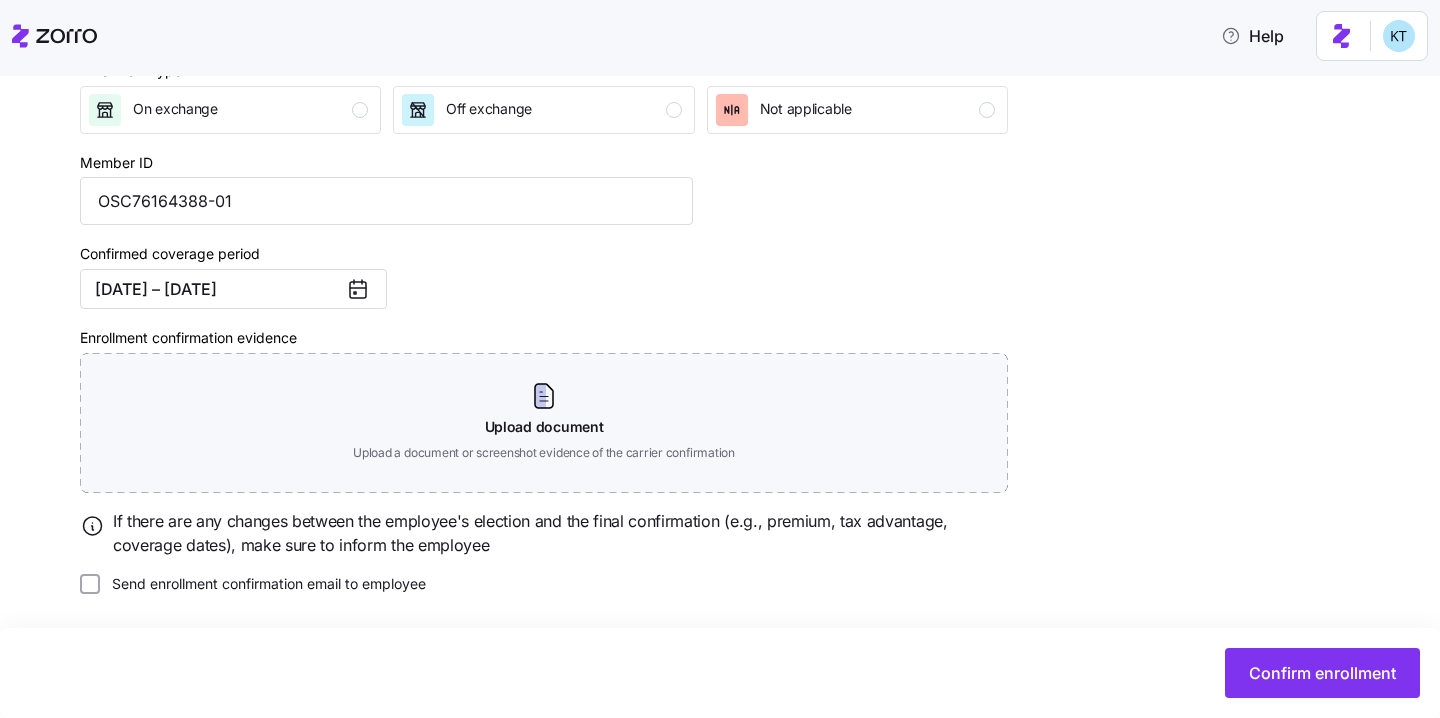 scroll, scrollTop: 319, scrollLeft: 0, axis: vertical 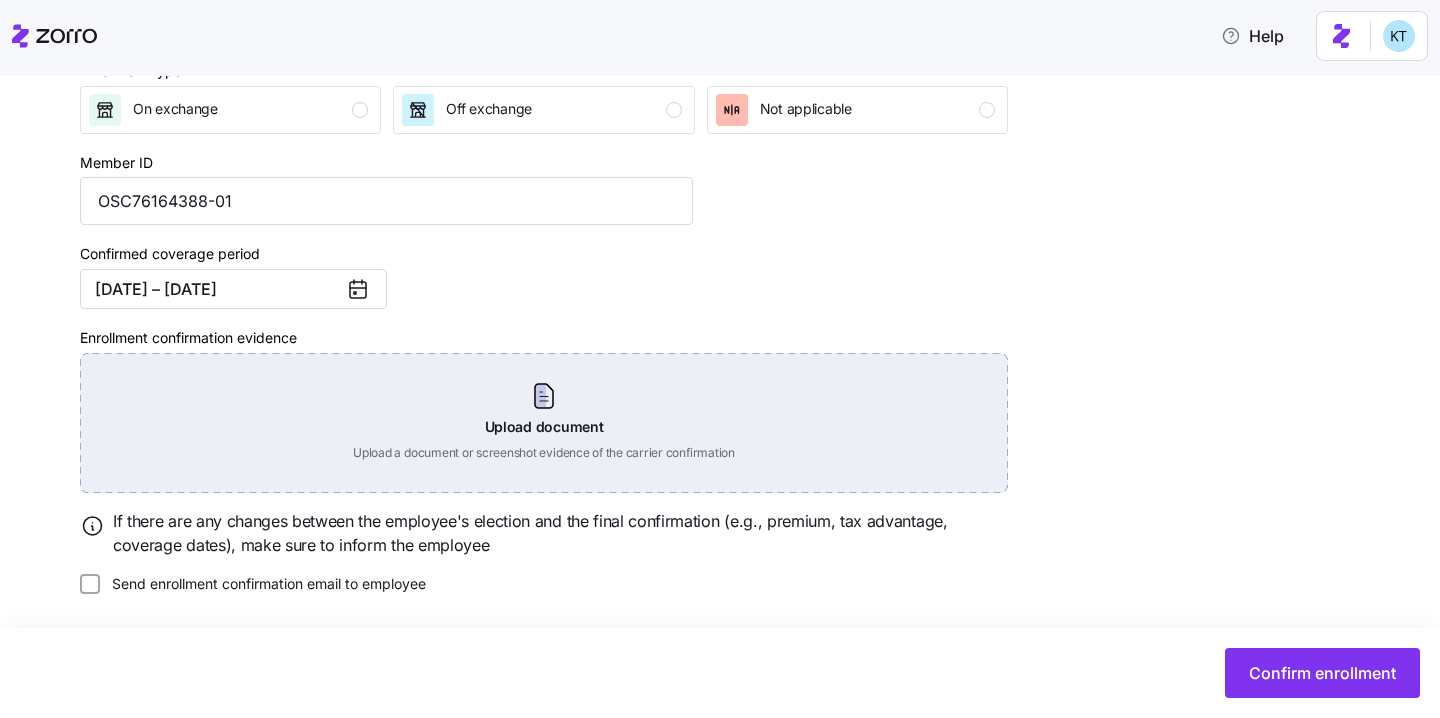 click on "Upload document Upload a document or screenshot evidence of the carrier confirmation" at bounding box center (544, 423) 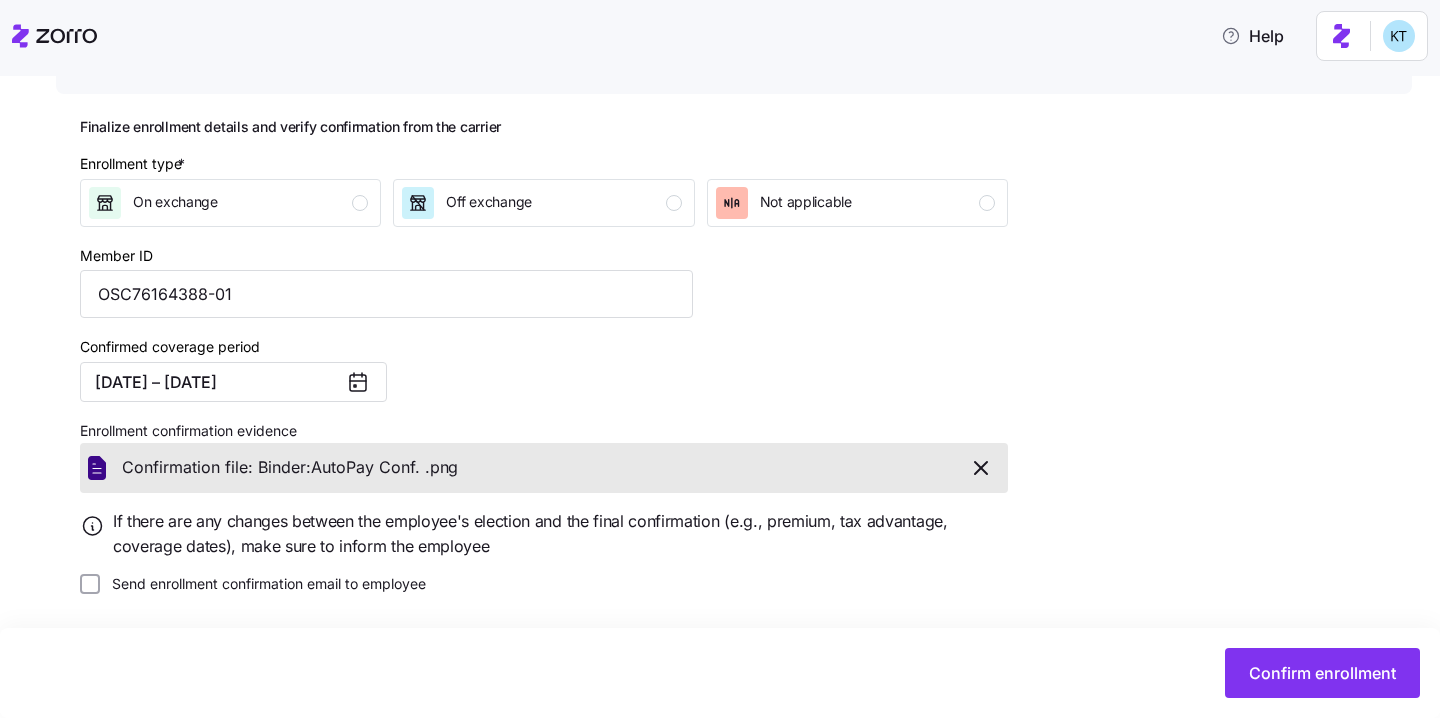 scroll, scrollTop: 225, scrollLeft: 0, axis: vertical 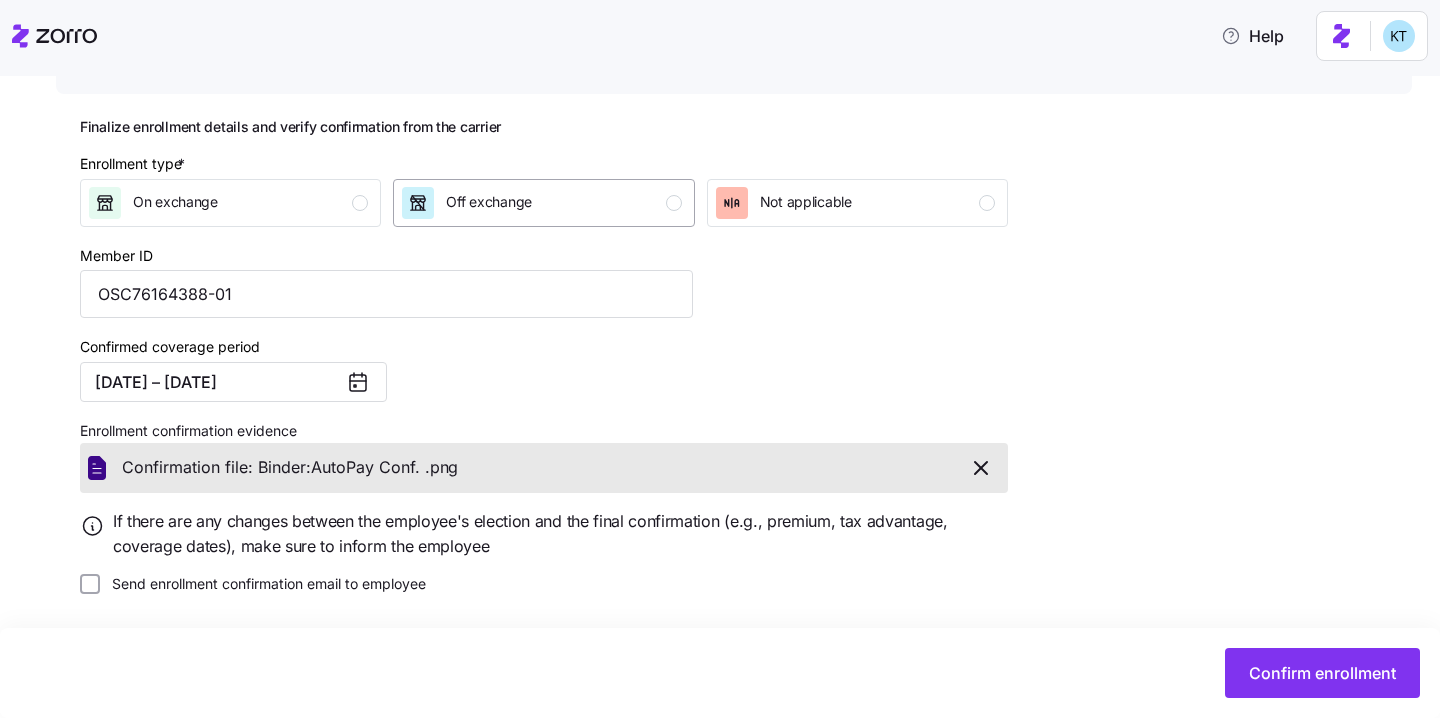 click on "Off exchange" at bounding box center (541, 203) 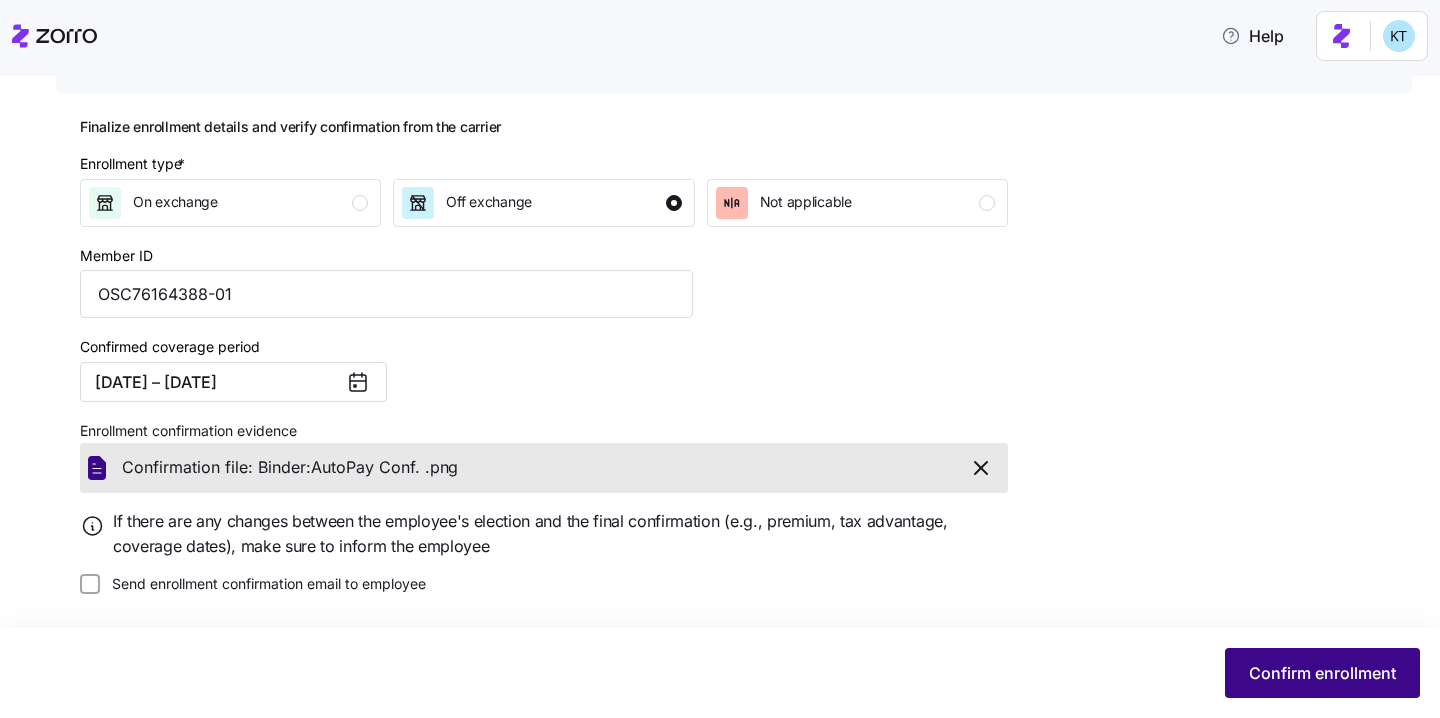 click on "Confirm enrollment" at bounding box center [1322, 673] 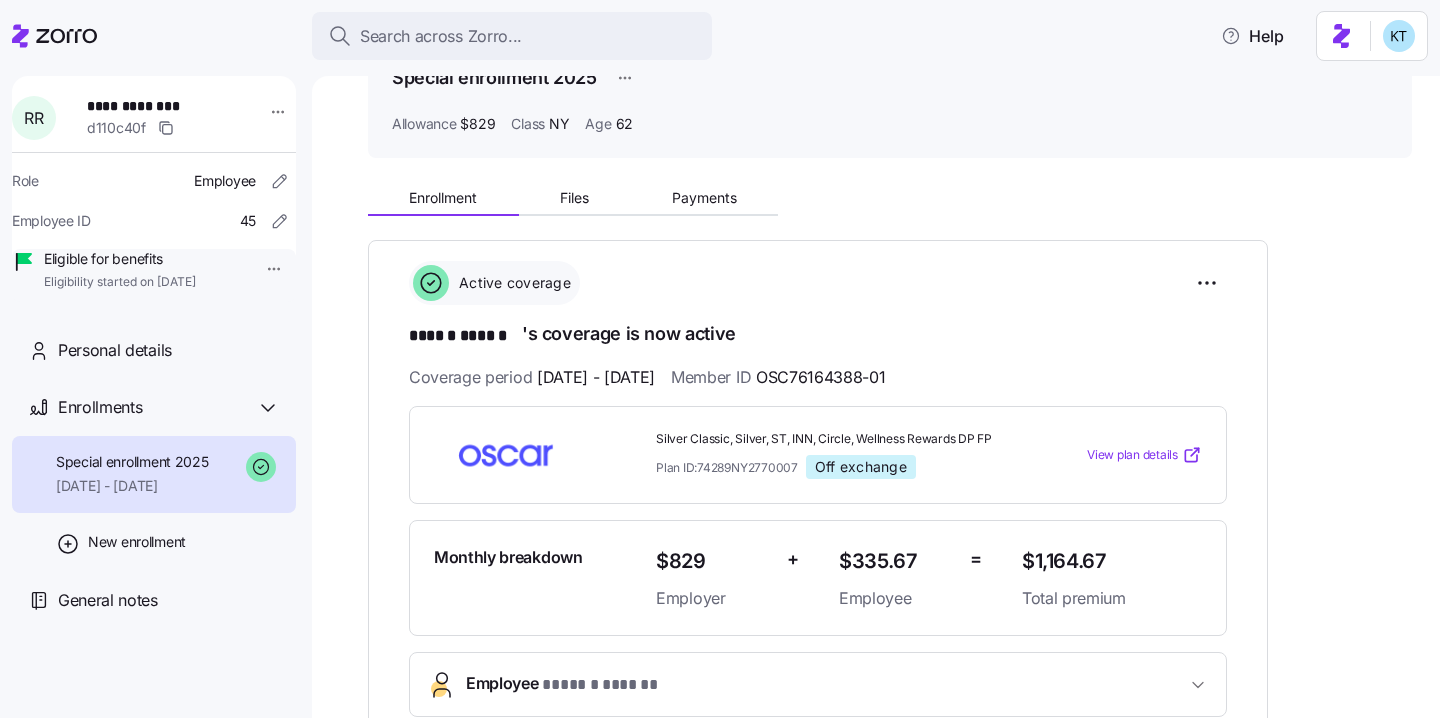 scroll, scrollTop: 110, scrollLeft: 0, axis: vertical 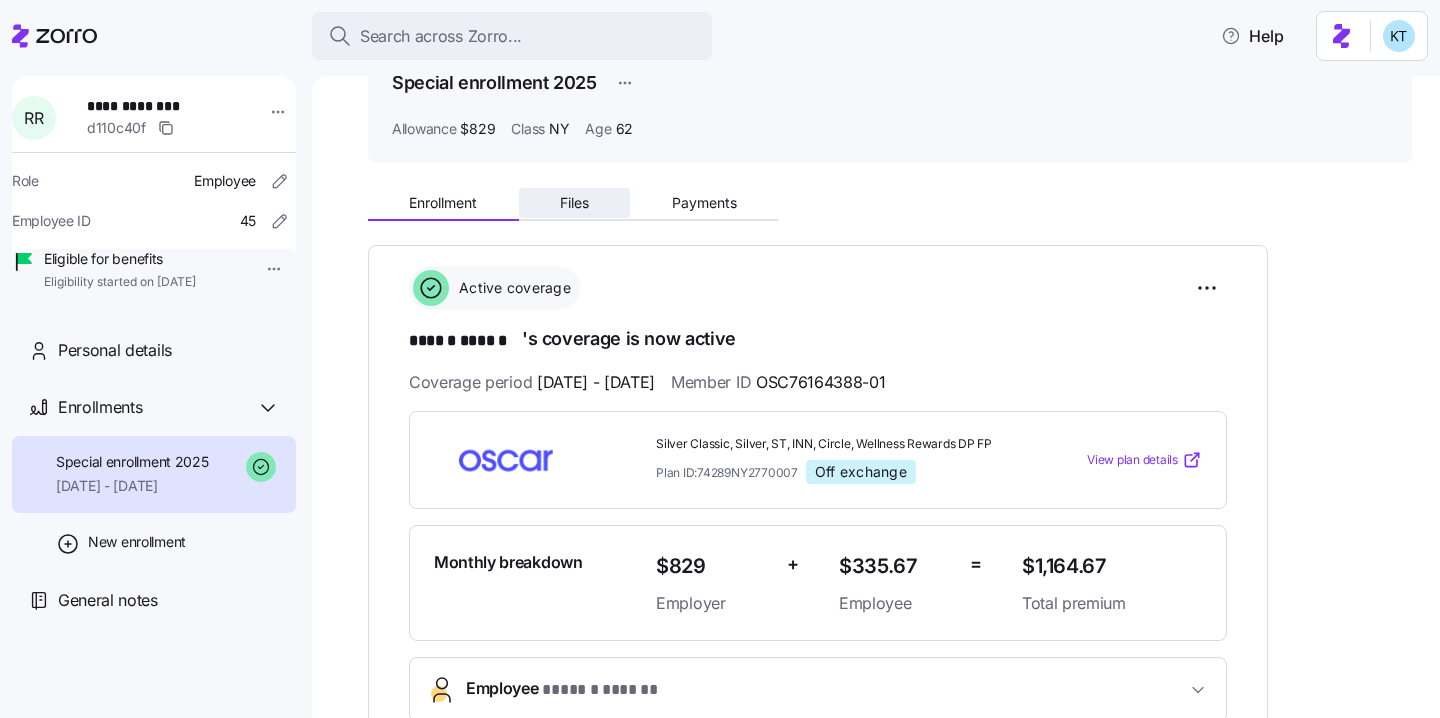 click on "Files" at bounding box center (574, 203) 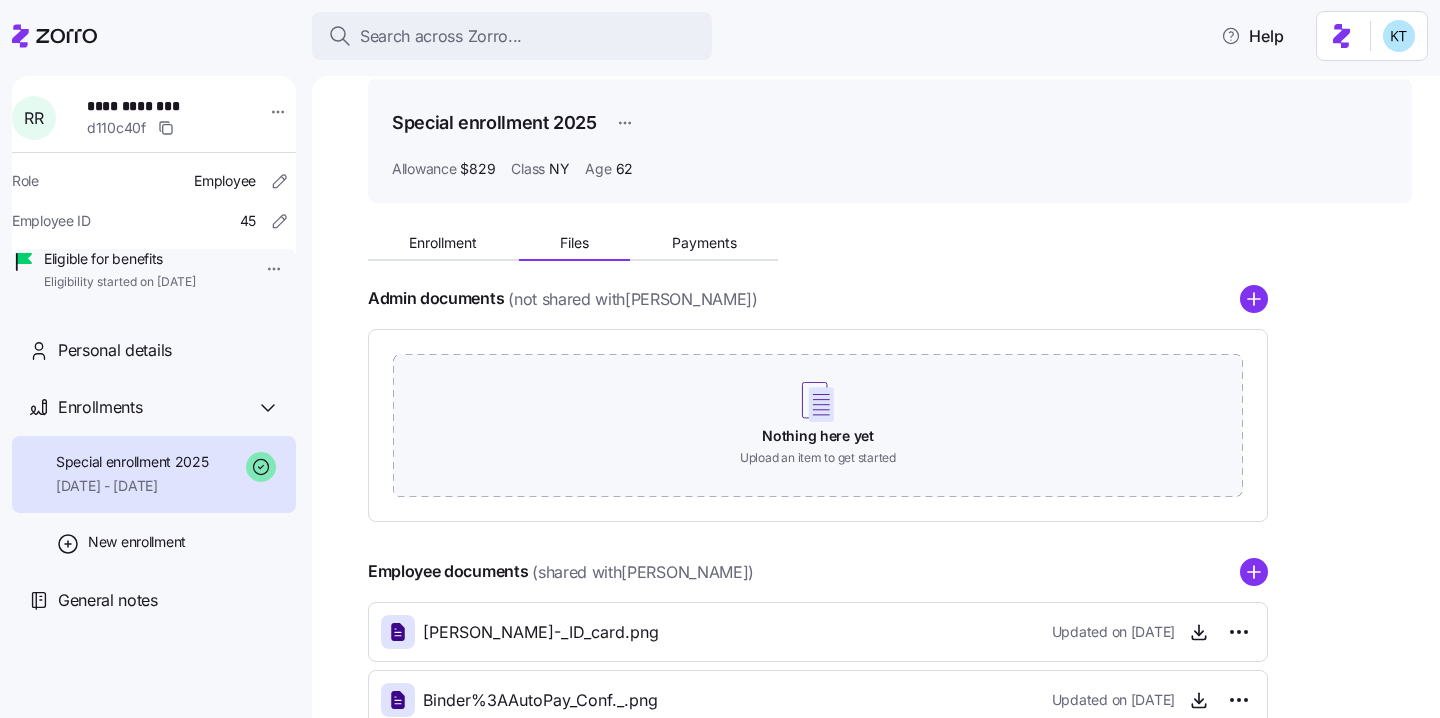 scroll, scrollTop: 0, scrollLeft: 0, axis: both 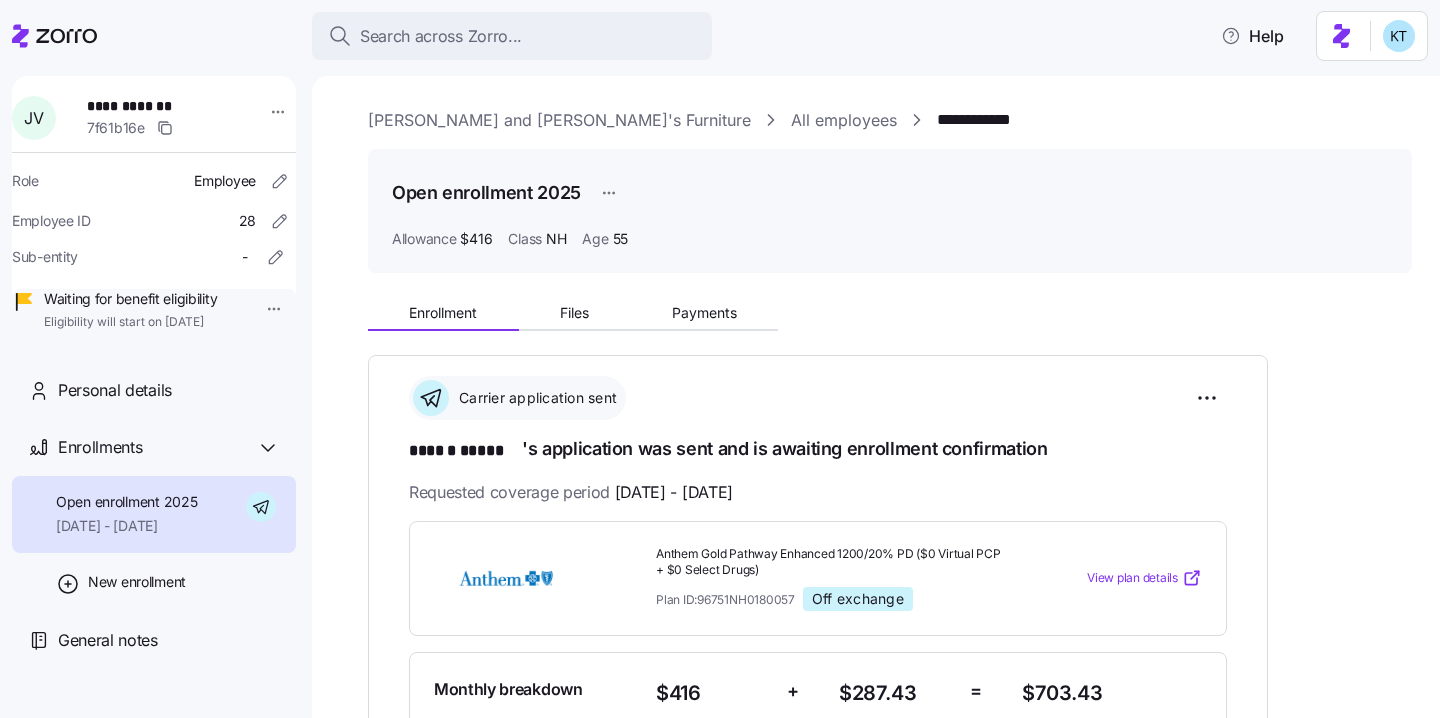 click on "**********" at bounding box center [157, 106] 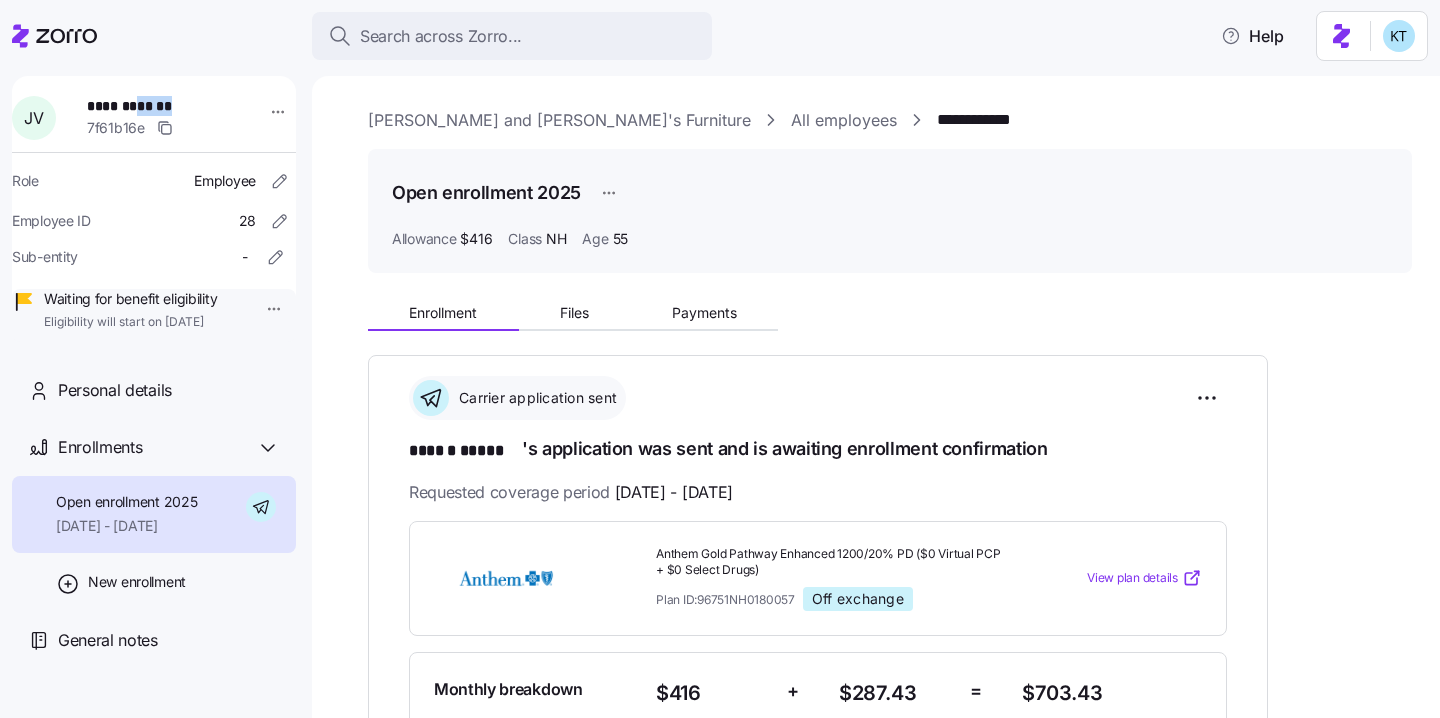 click on "**********" at bounding box center (157, 106) 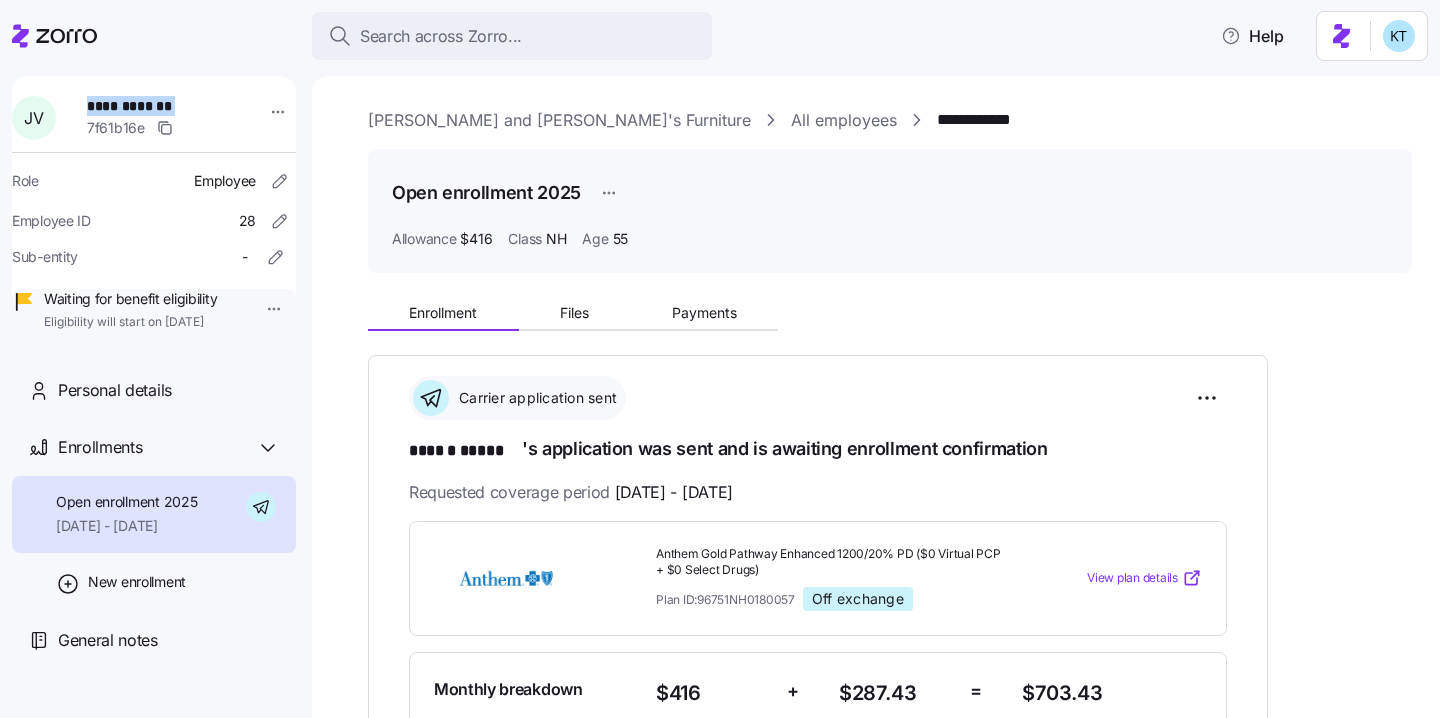 click on "**********" at bounding box center [157, 106] 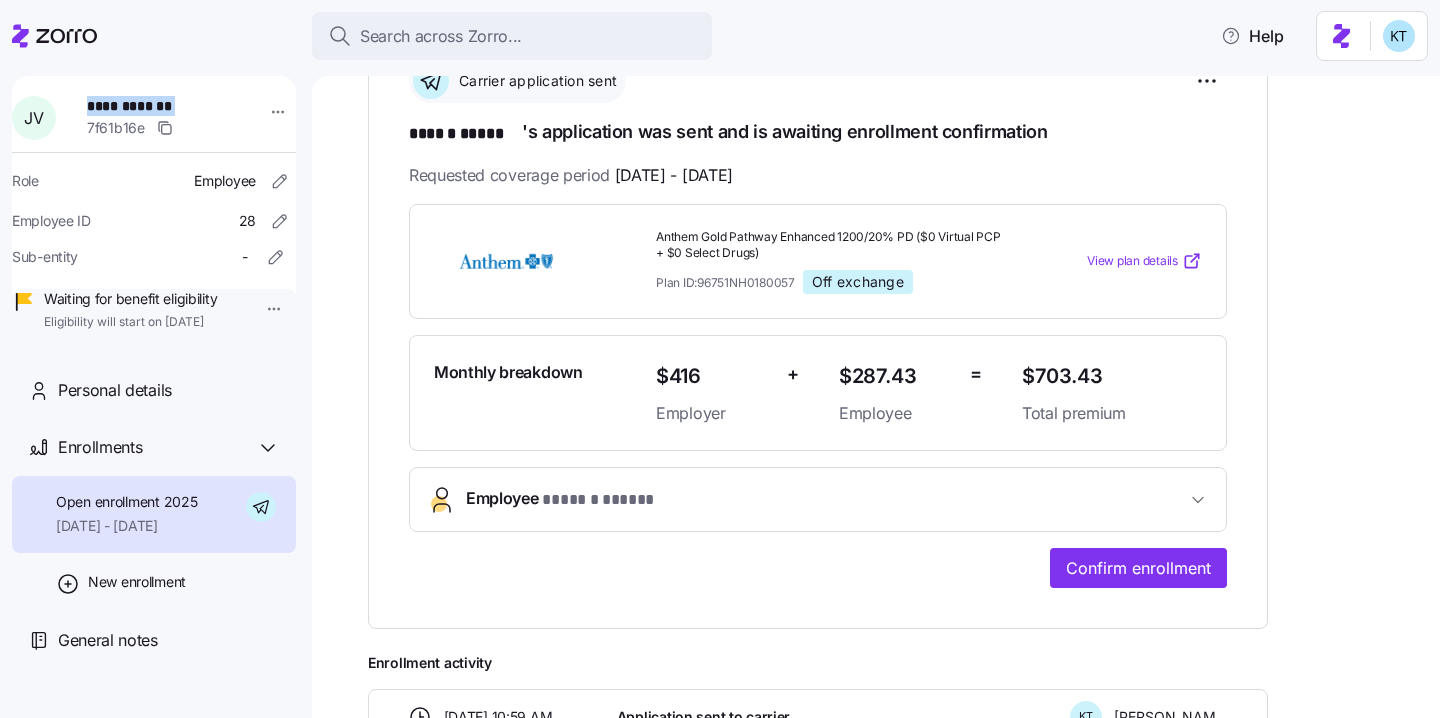 scroll, scrollTop: 342, scrollLeft: 0, axis: vertical 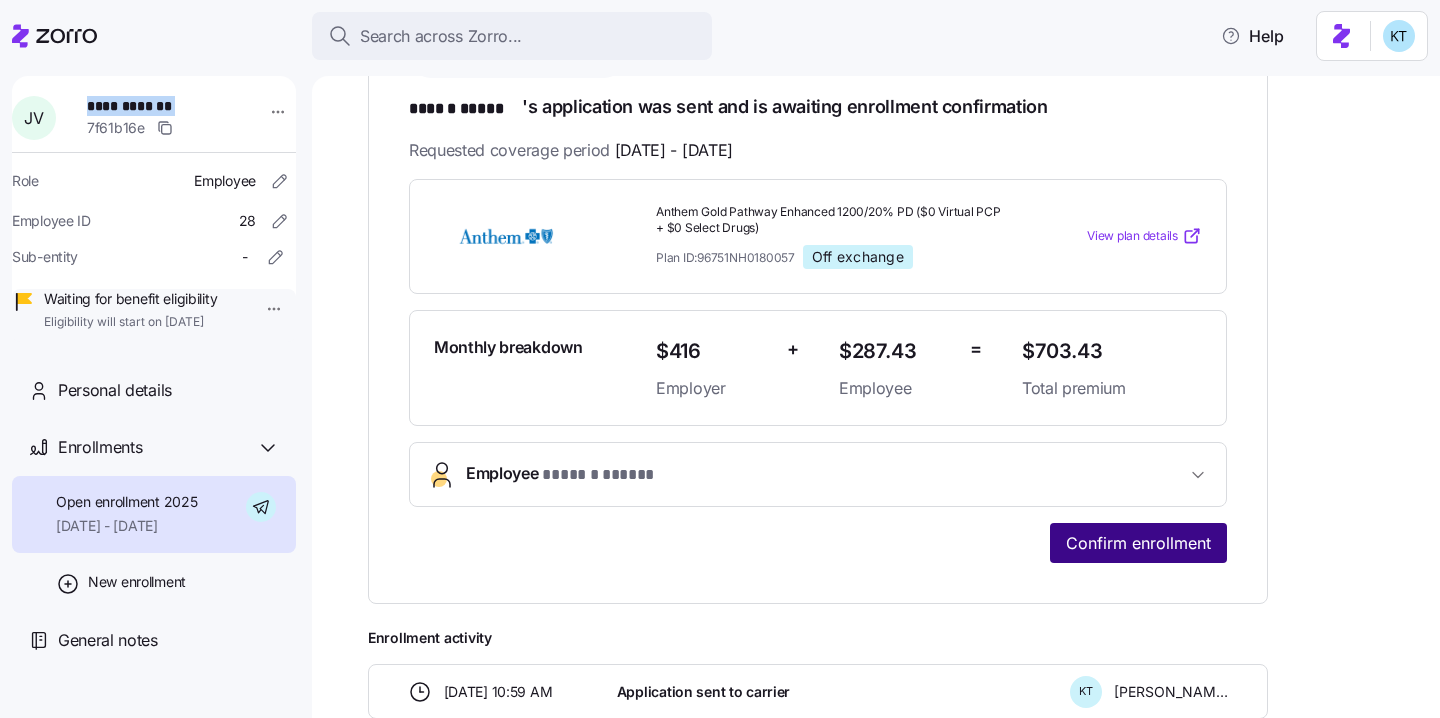 click on "Confirm enrollment" at bounding box center [1138, 543] 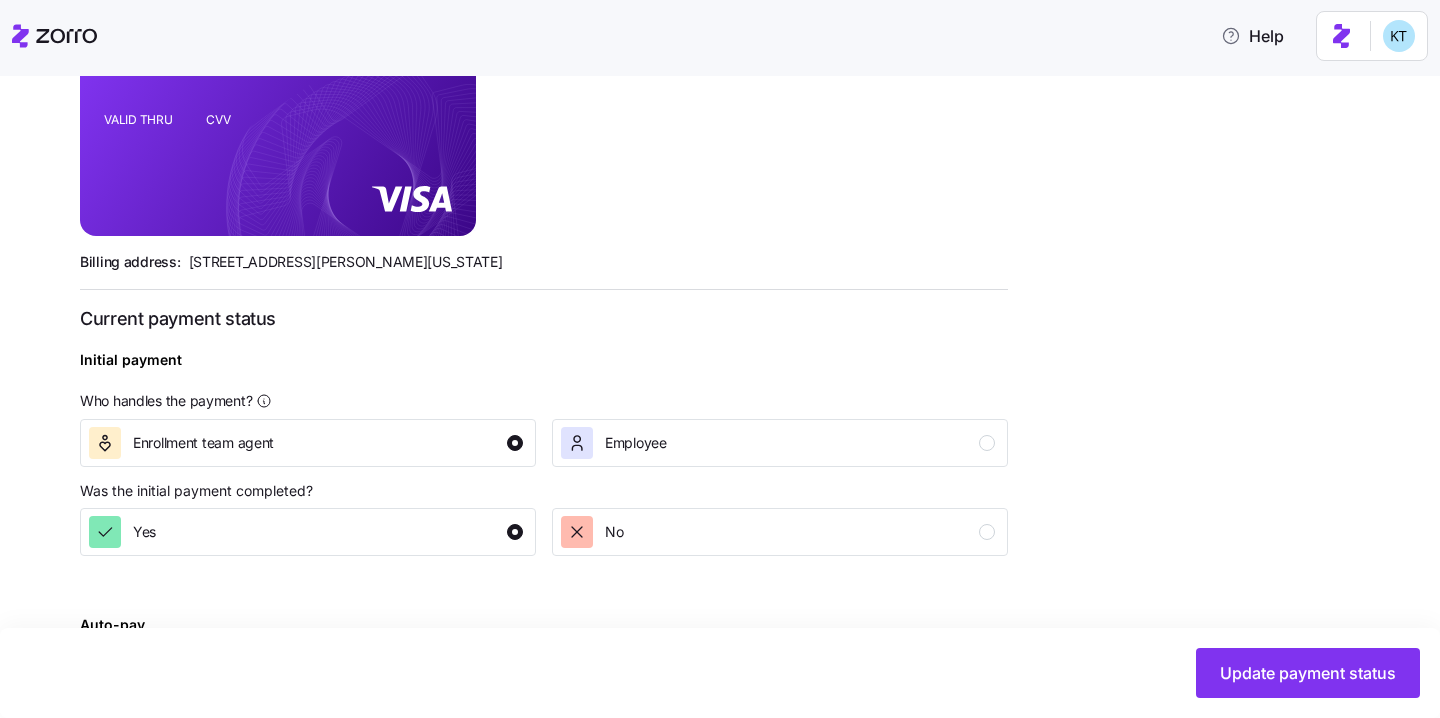 scroll, scrollTop: 759, scrollLeft: 0, axis: vertical 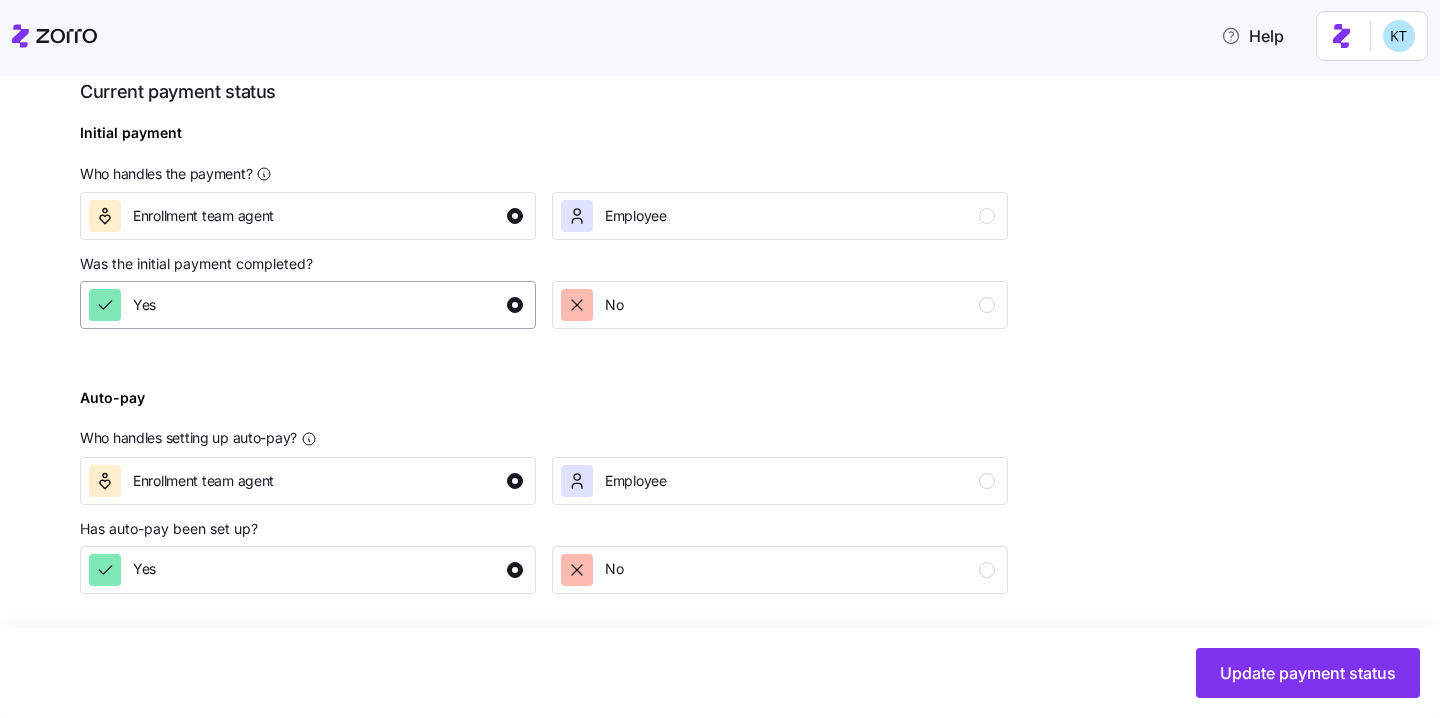 click on "Yes" at bounding box center (306, 305) 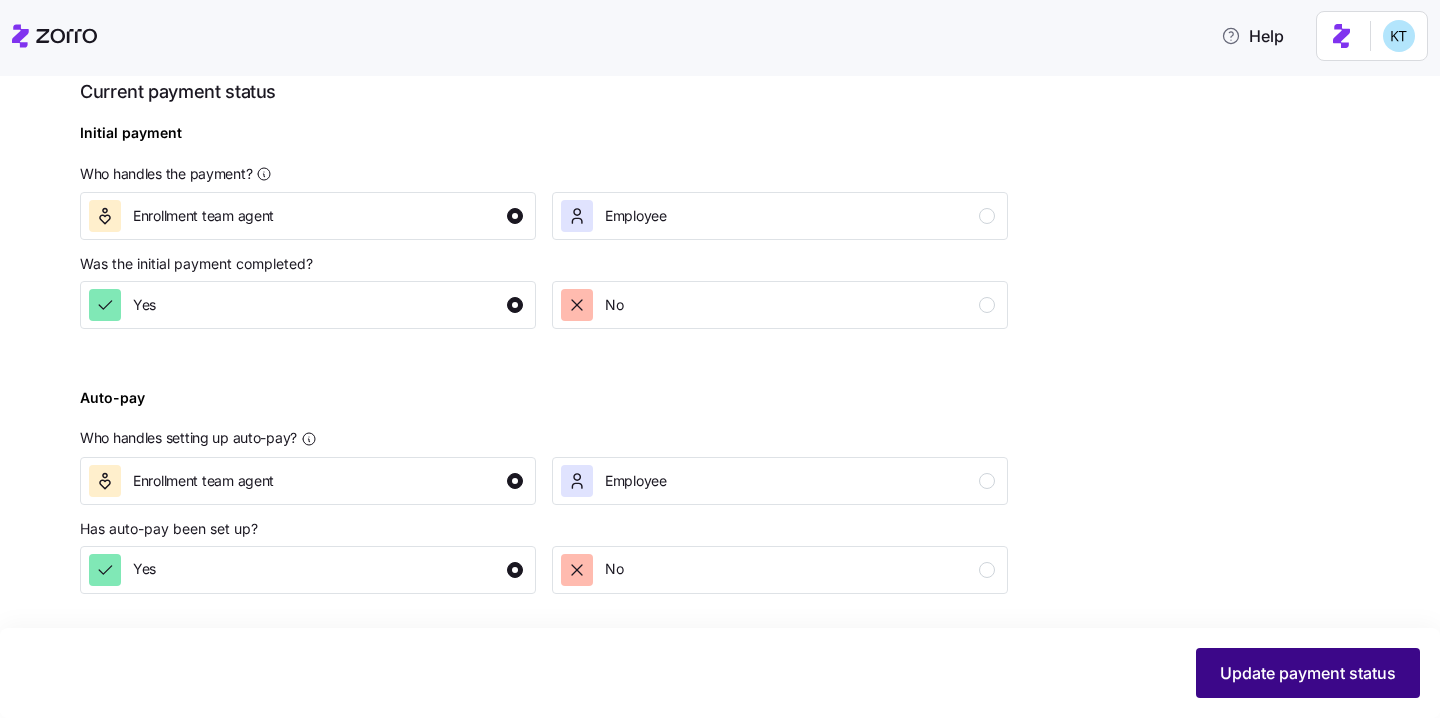 click on "Update payment status" at bounding box center (1308, 673) 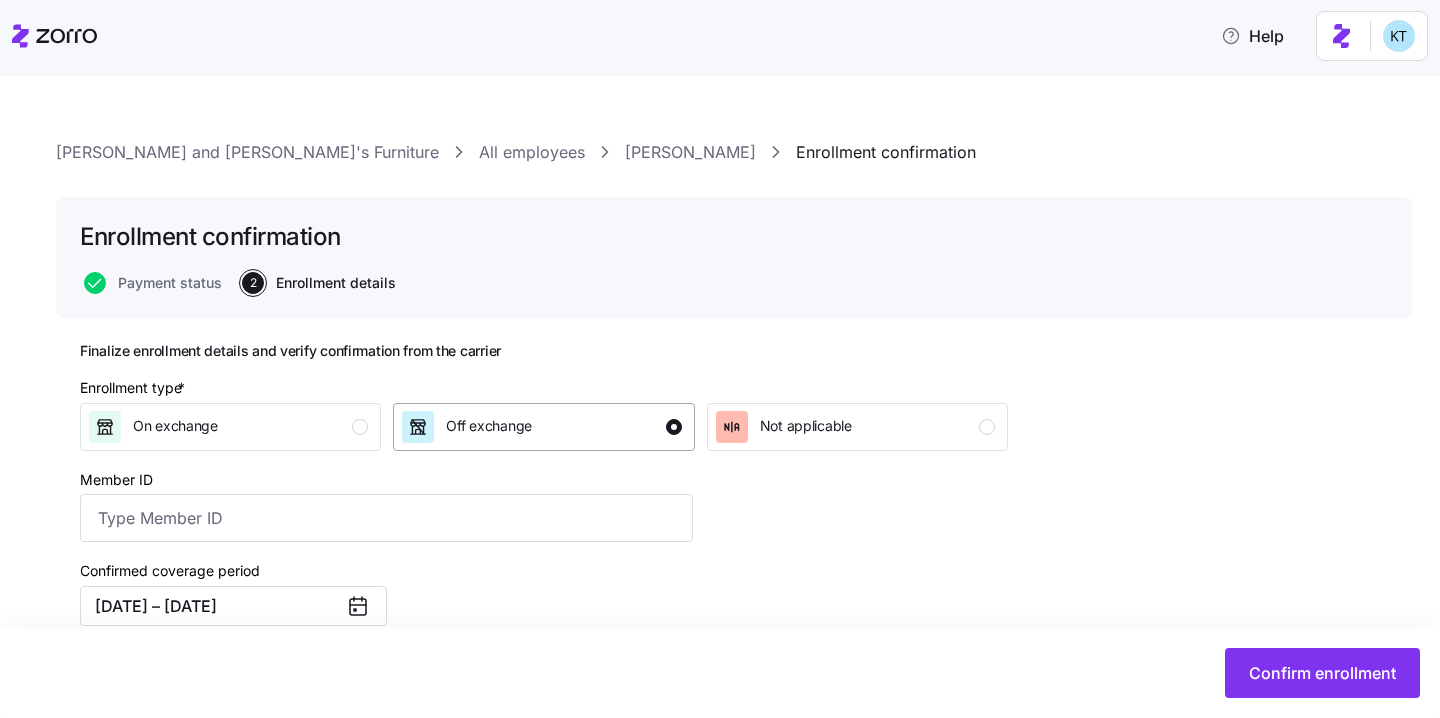 click on "Off exchange" at bounding box center (489, 426) 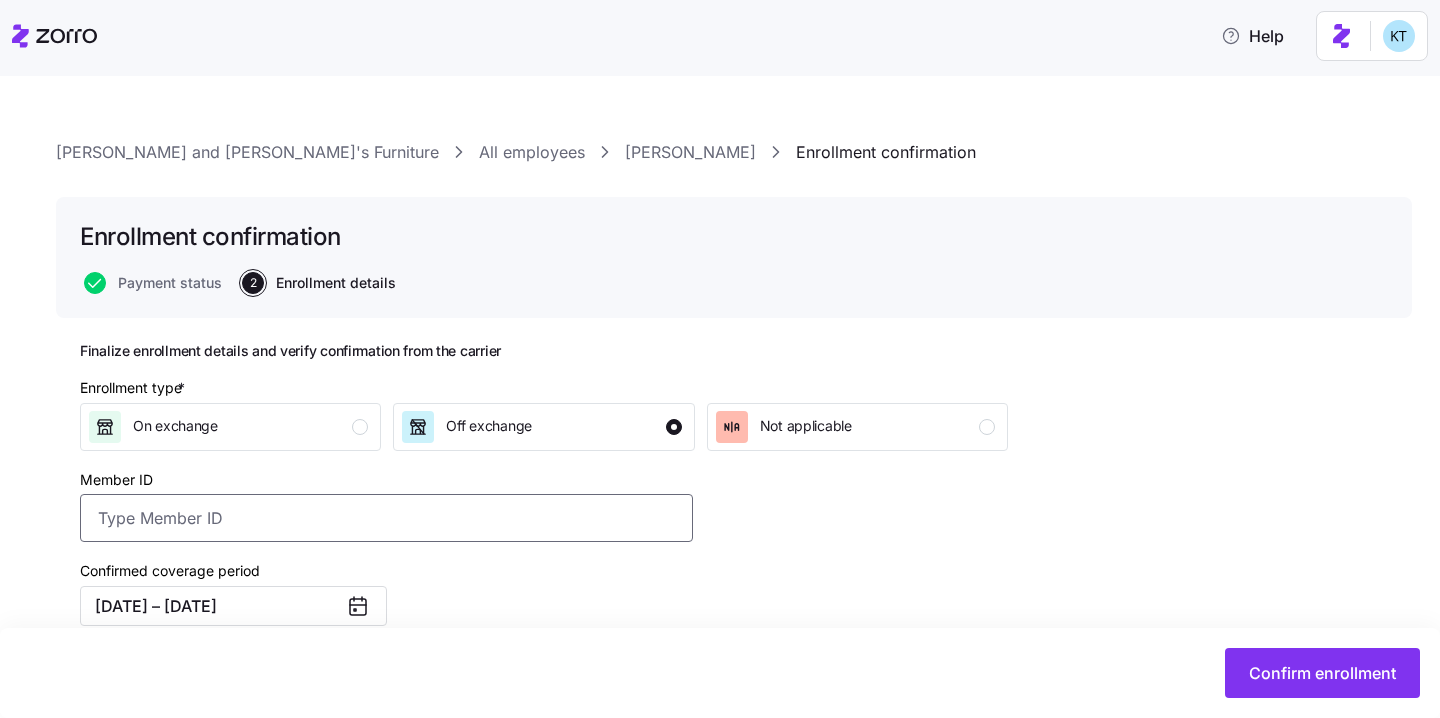 click on "Member ID" at bounding box center (386, 518) 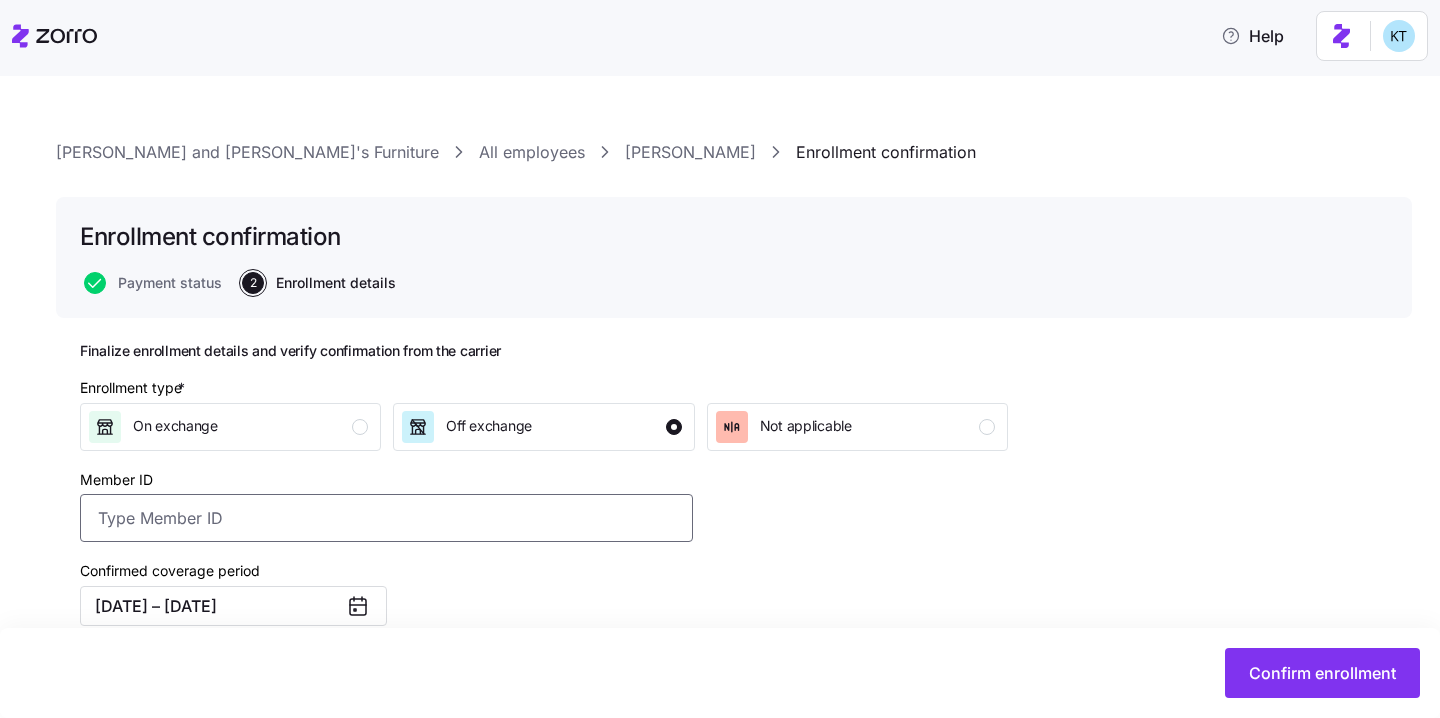 paste on "YGV694W24166" 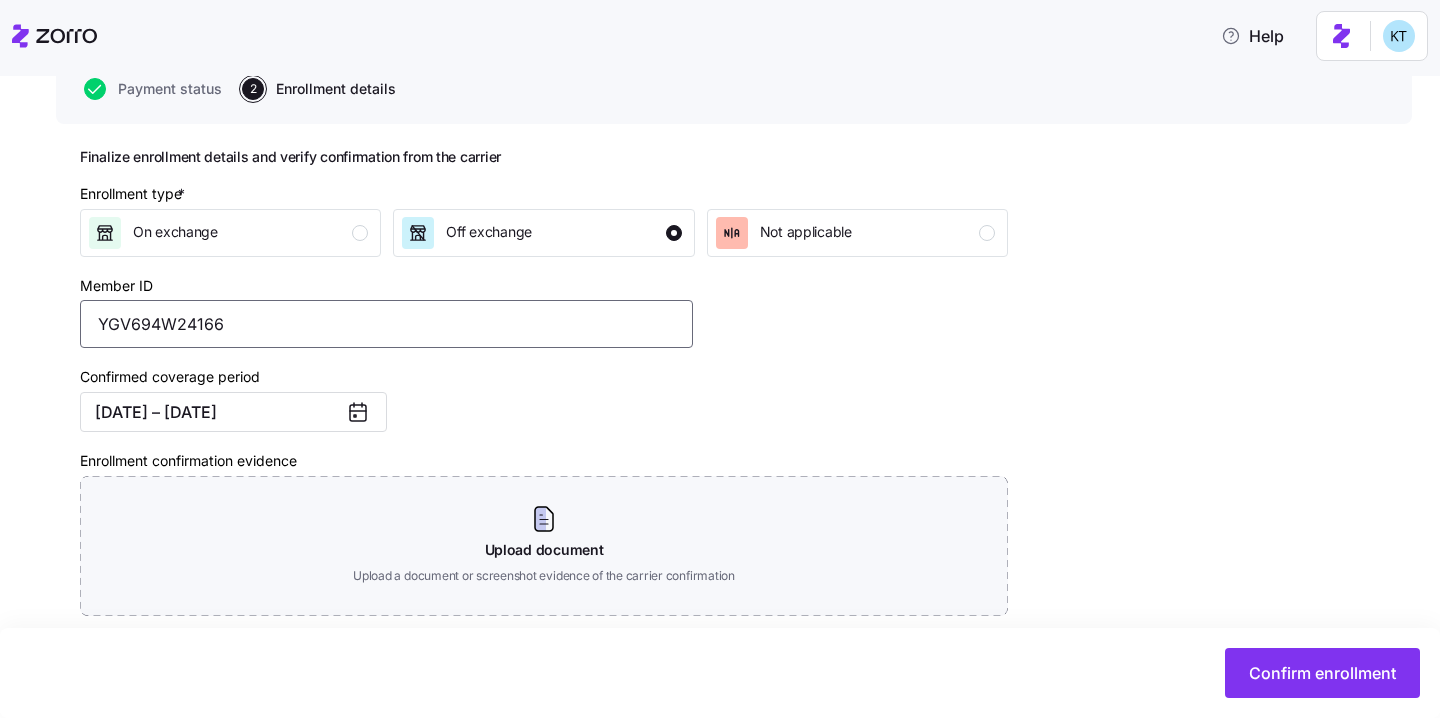 scroll, scrollTop: 319, scrollLeft: 0, axis: vertical 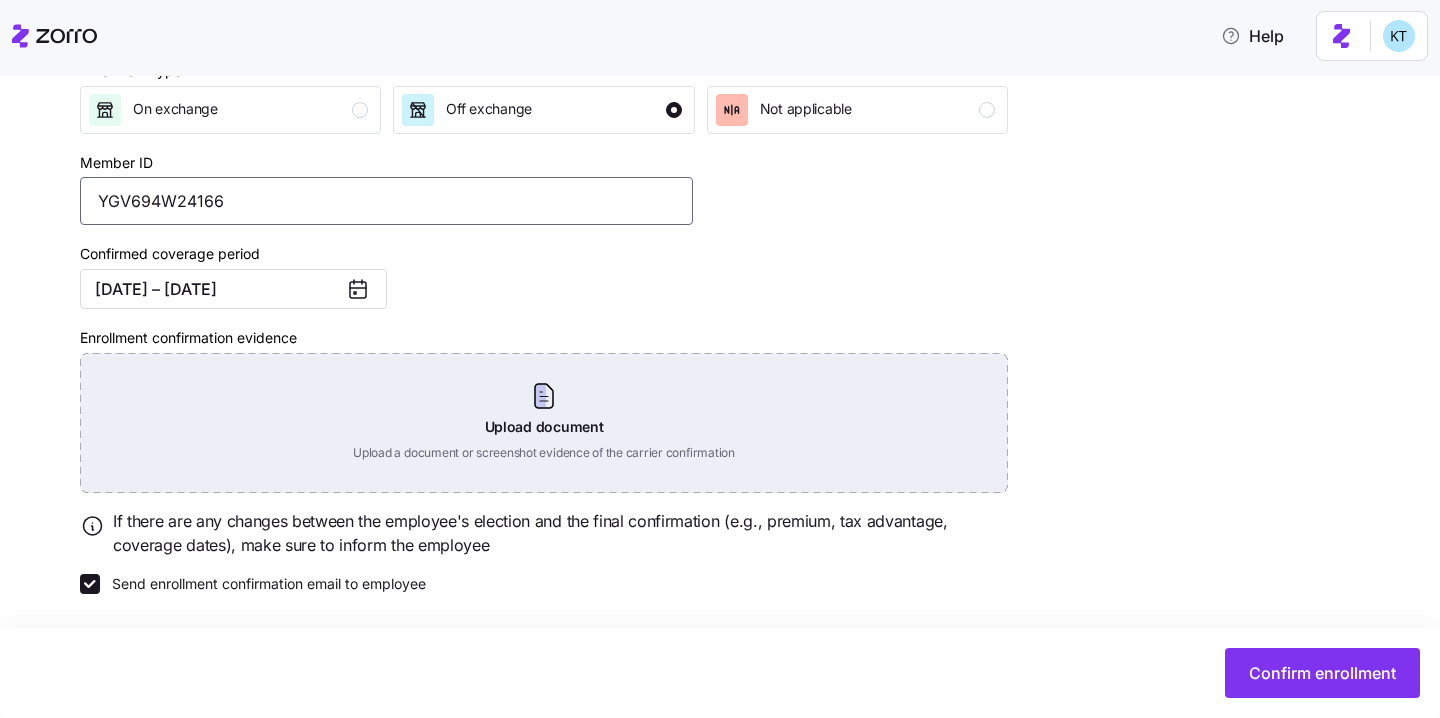 type on "YGV694W24166" 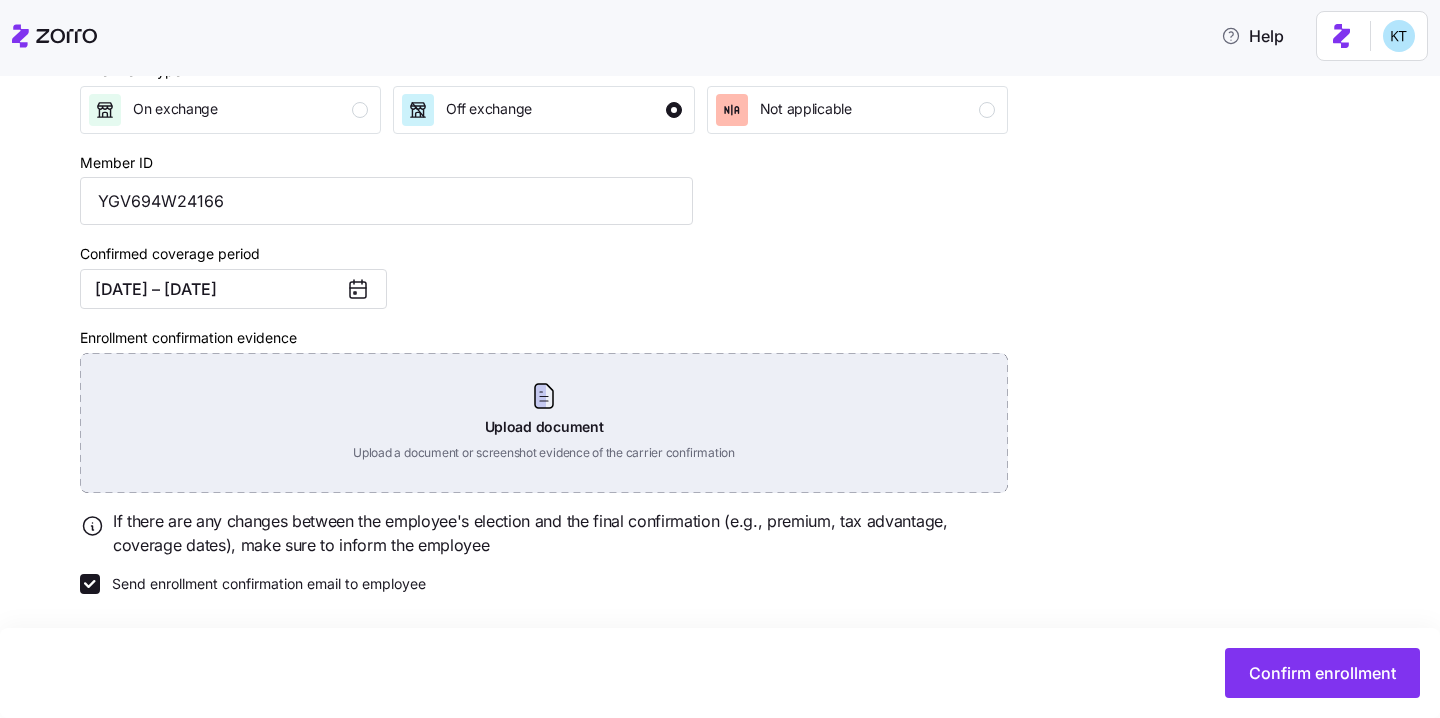 click on "Upload document Upload a document or screenshot evidence of the carrier confirmation" at bounding box center (544, 423) 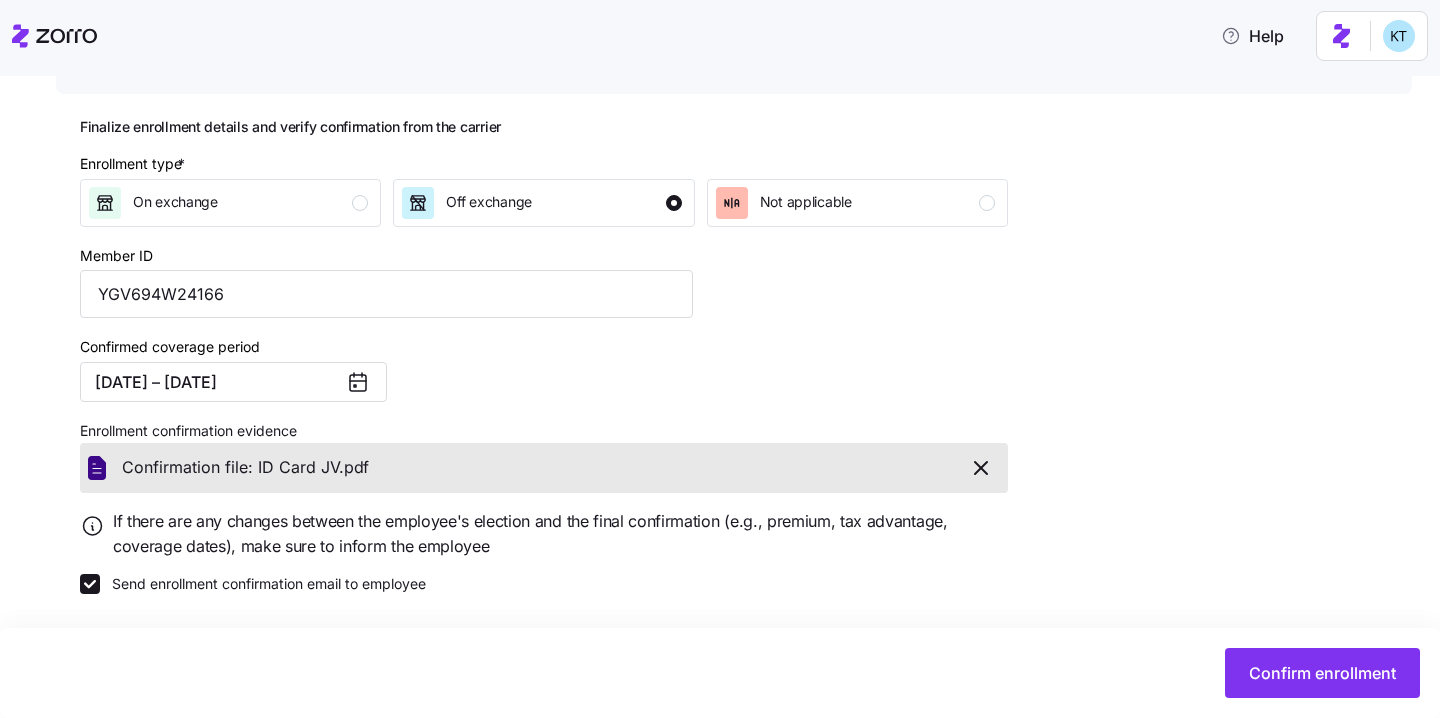 scroll, scrollTop: 225, scrollLeft: 0, axis: vertical 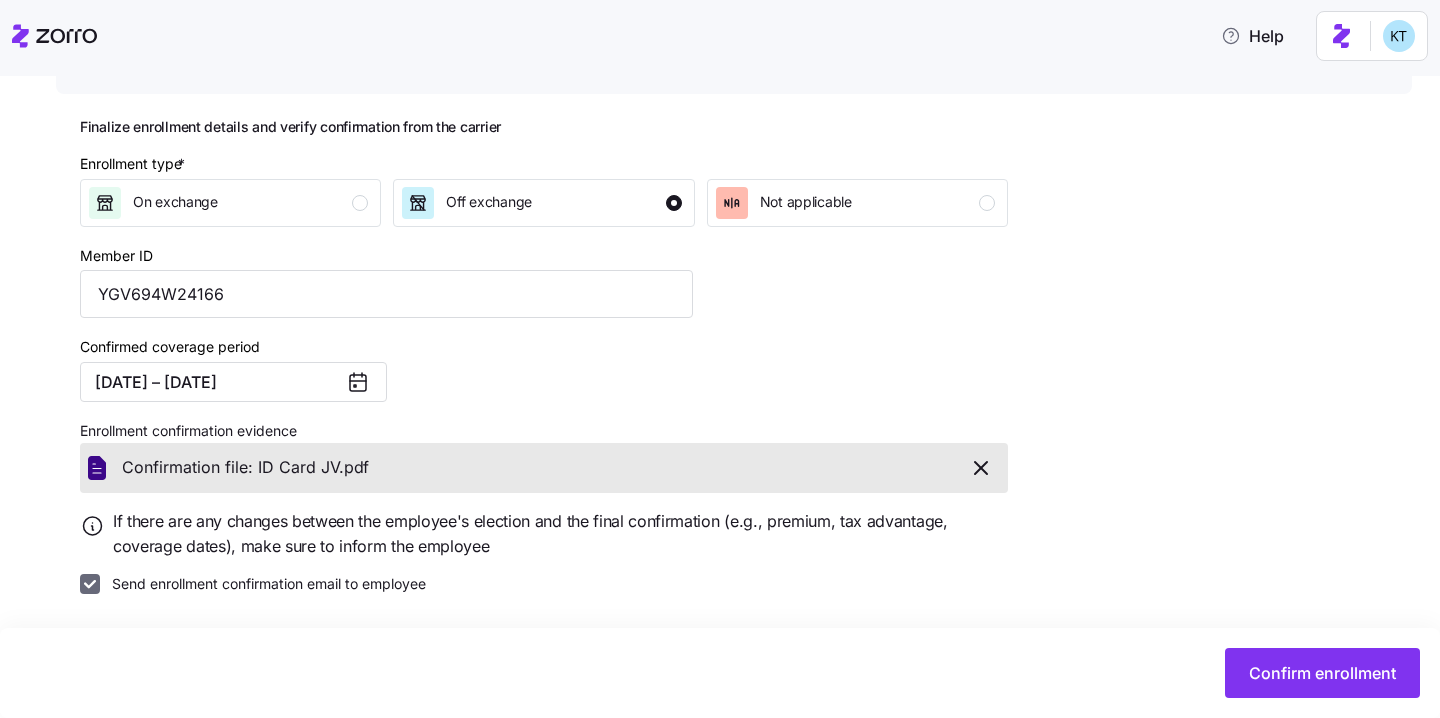 click on "Send enrollment confirmation email to employee" at bounding box center [90, 584] 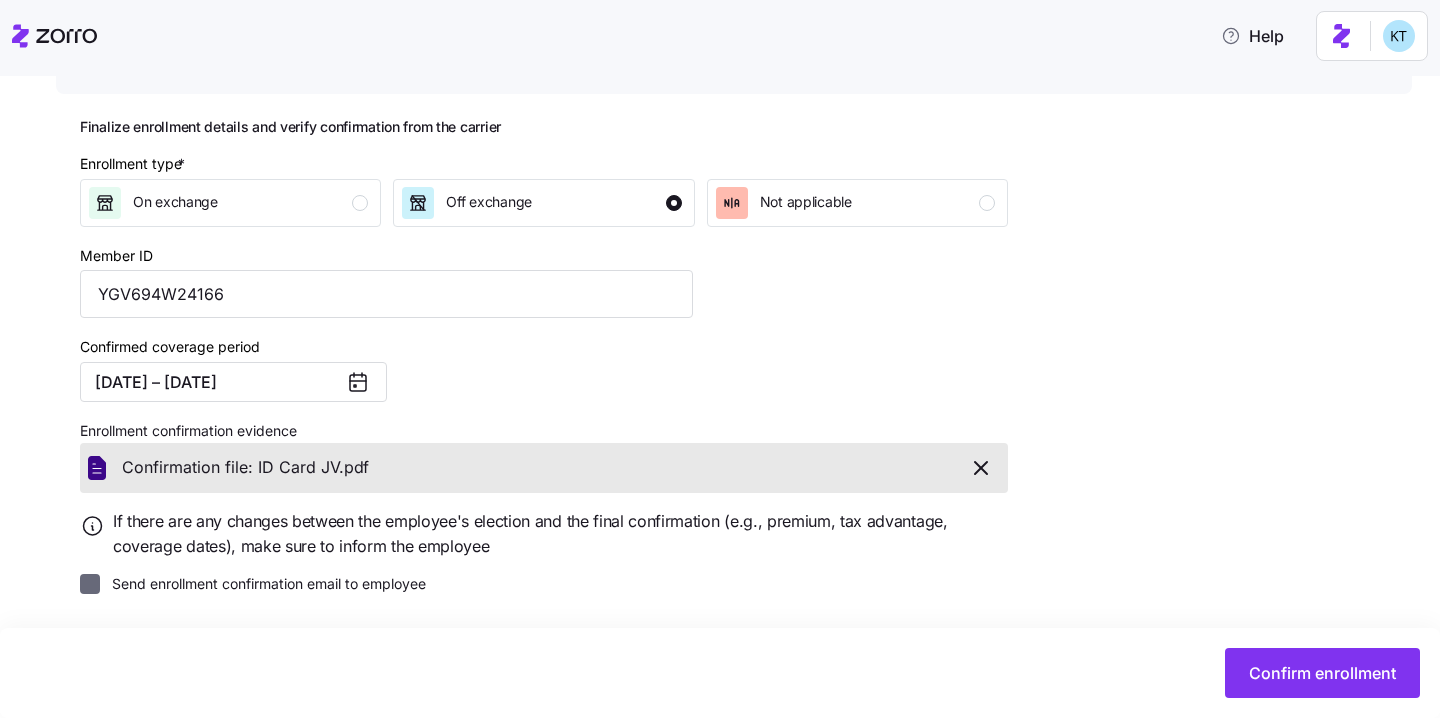 checkbox on "false" 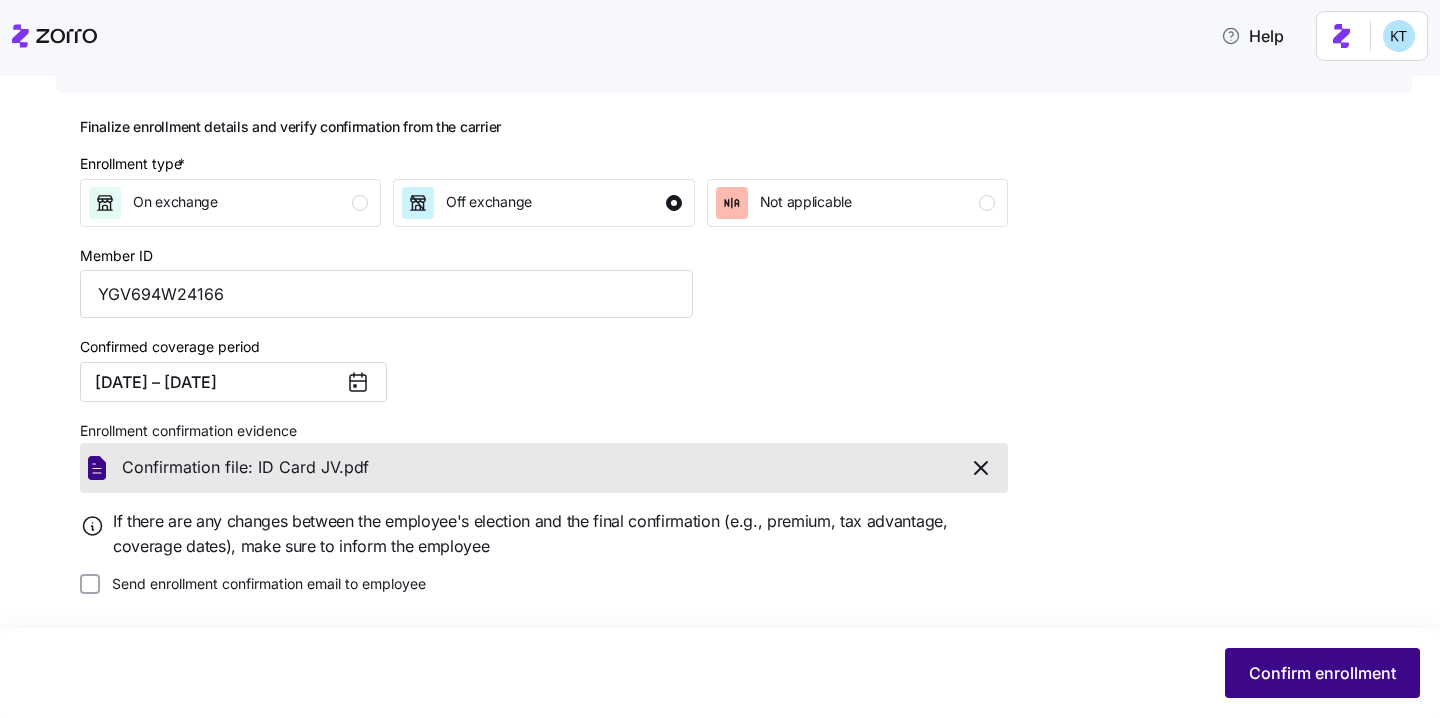 click on "Confirm enrollment" at bounding box center (1322, 673) 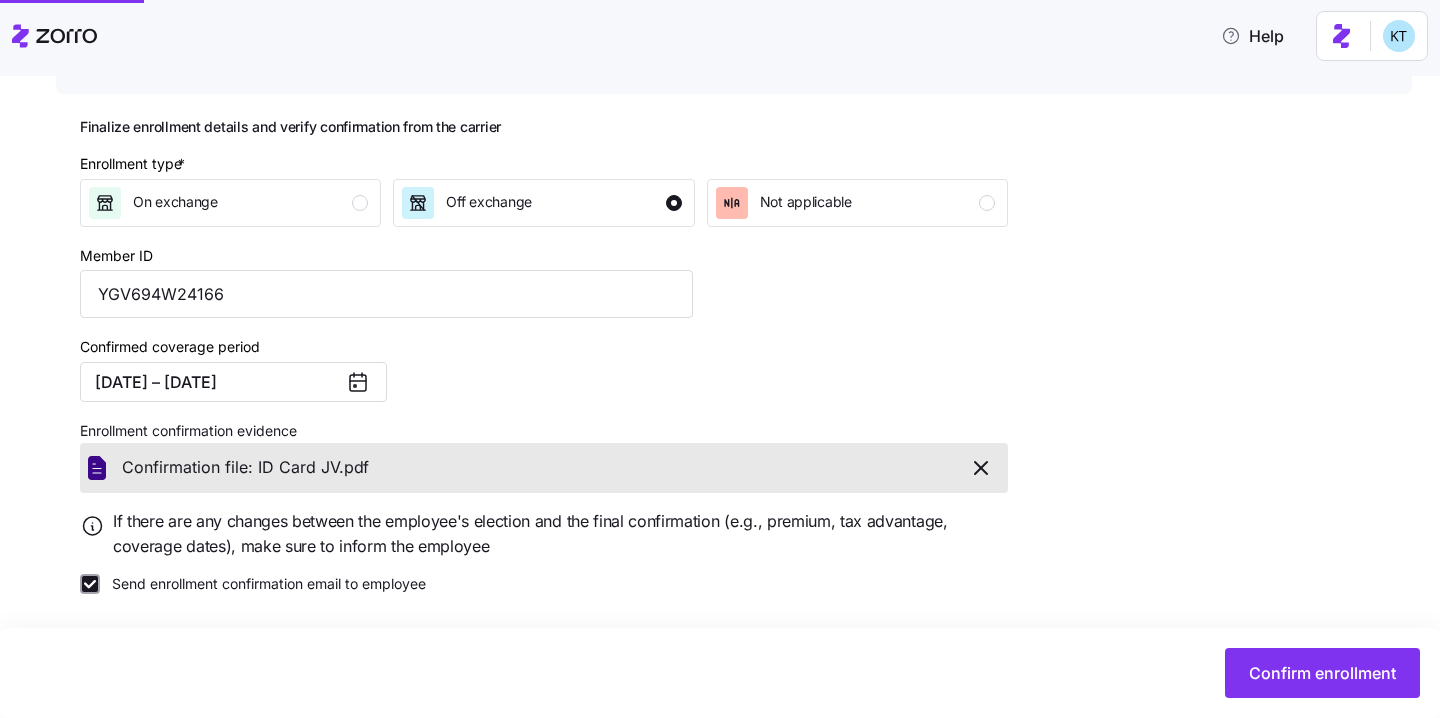 type 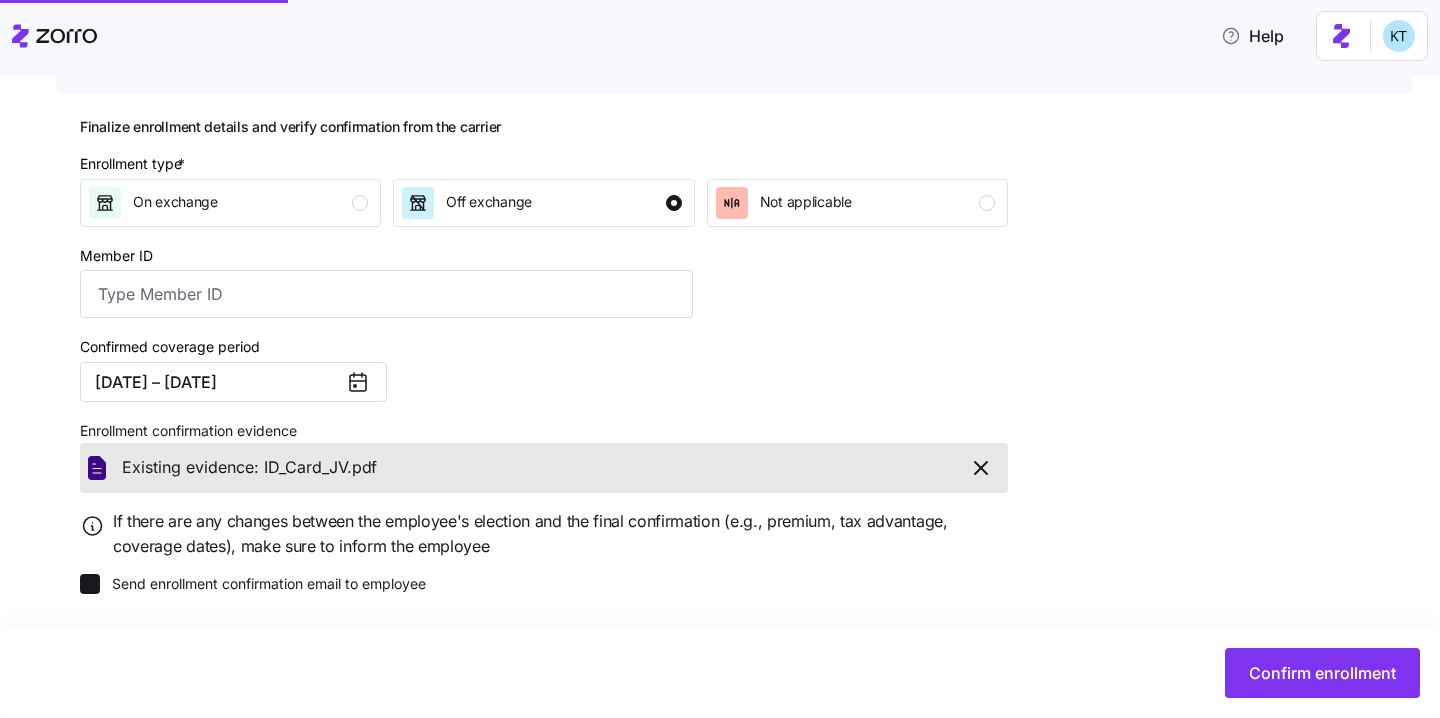 type on "YGV694W24166" 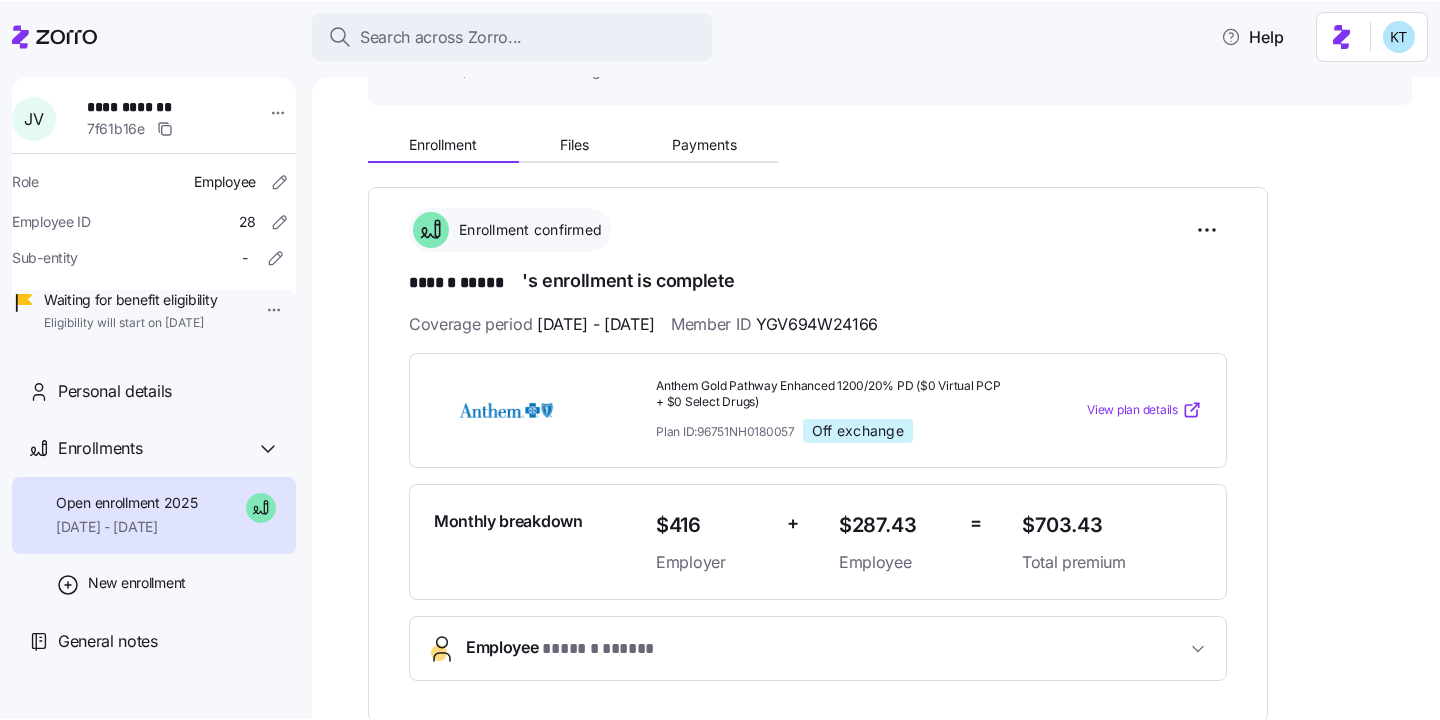 scroll, scrollTop: 189, scrollLeft: 0, axis: vertical 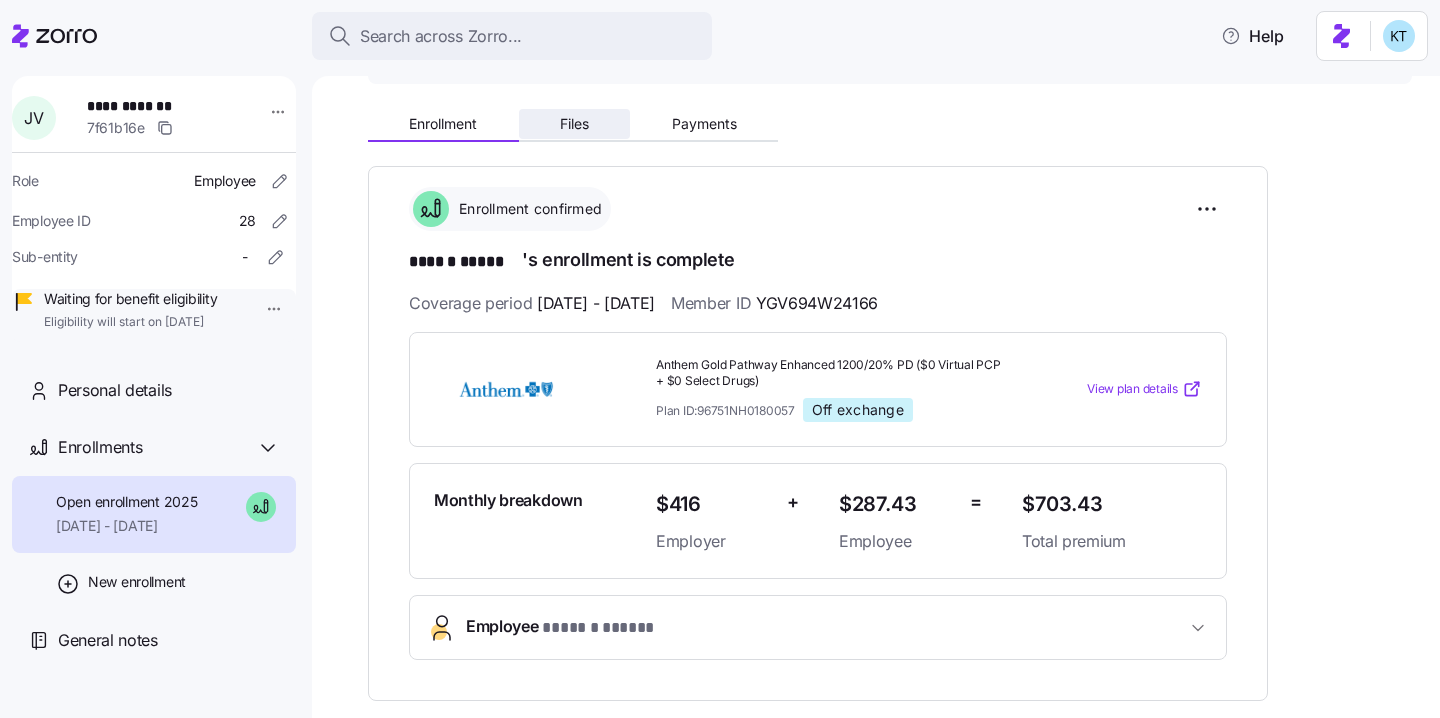 click on "Files" at bounding box center [575, 124] 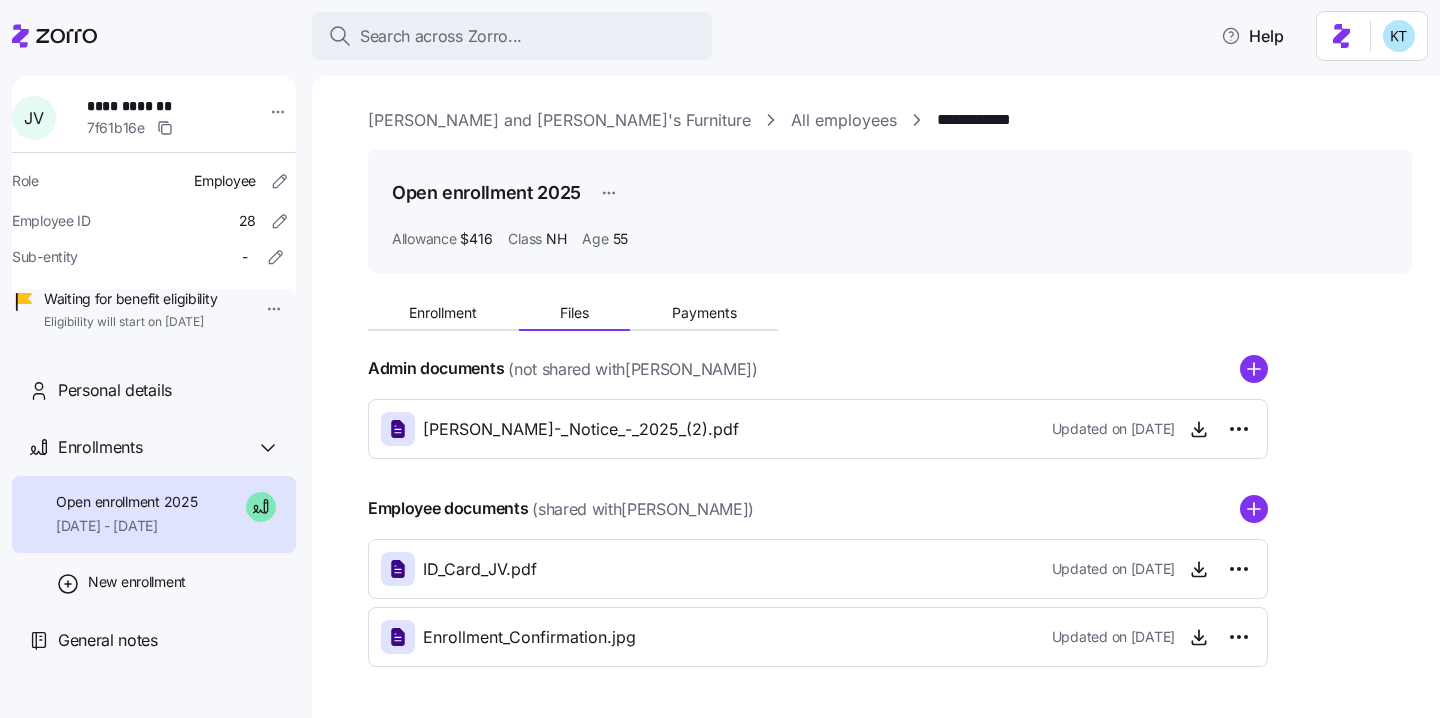 click 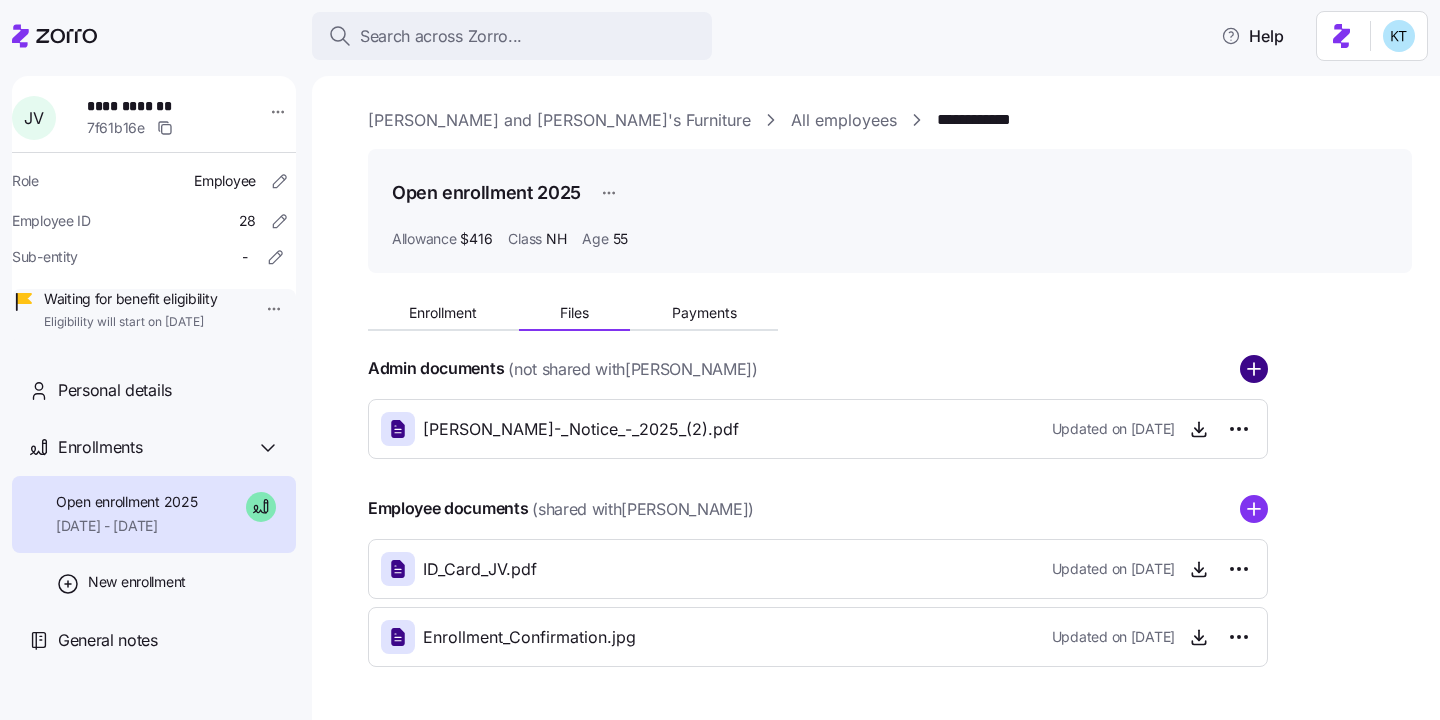 click 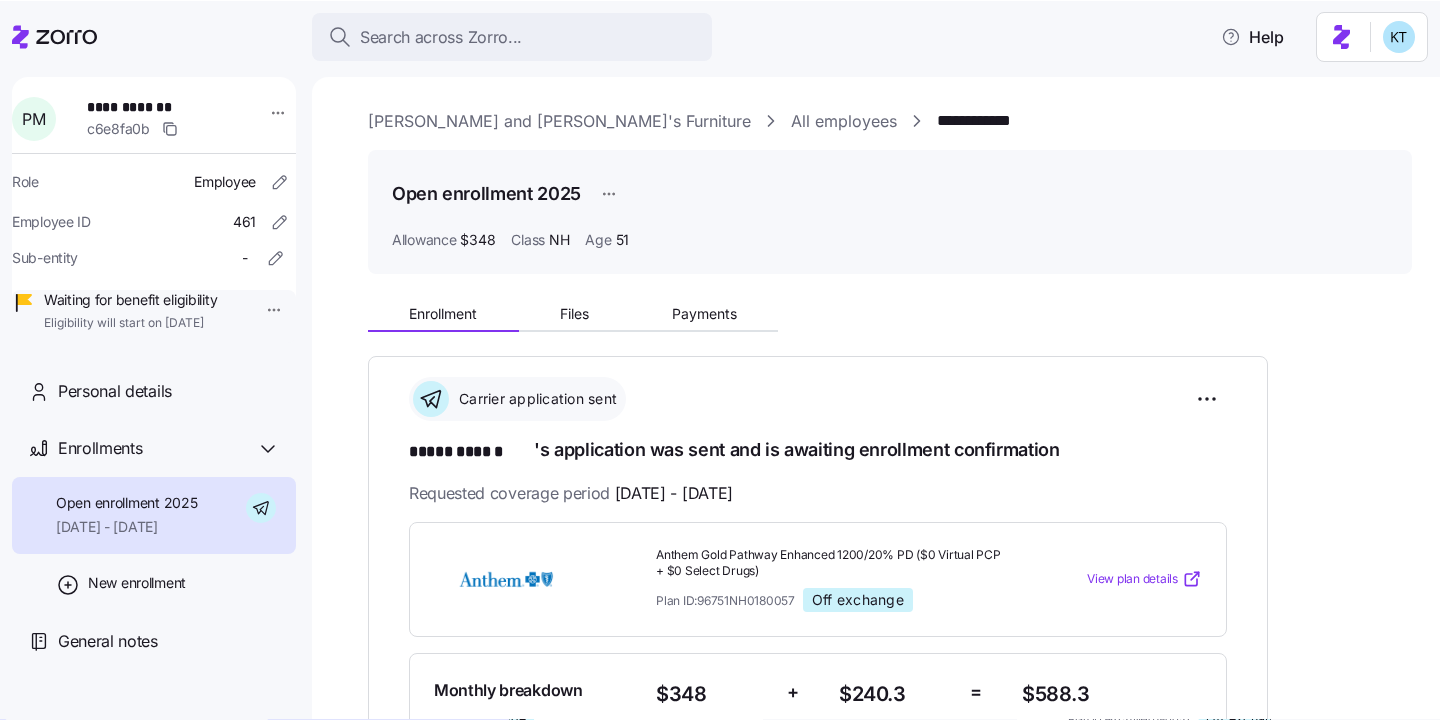 scroll, scrollTop: 0, scrollLeft: 0, axis: both 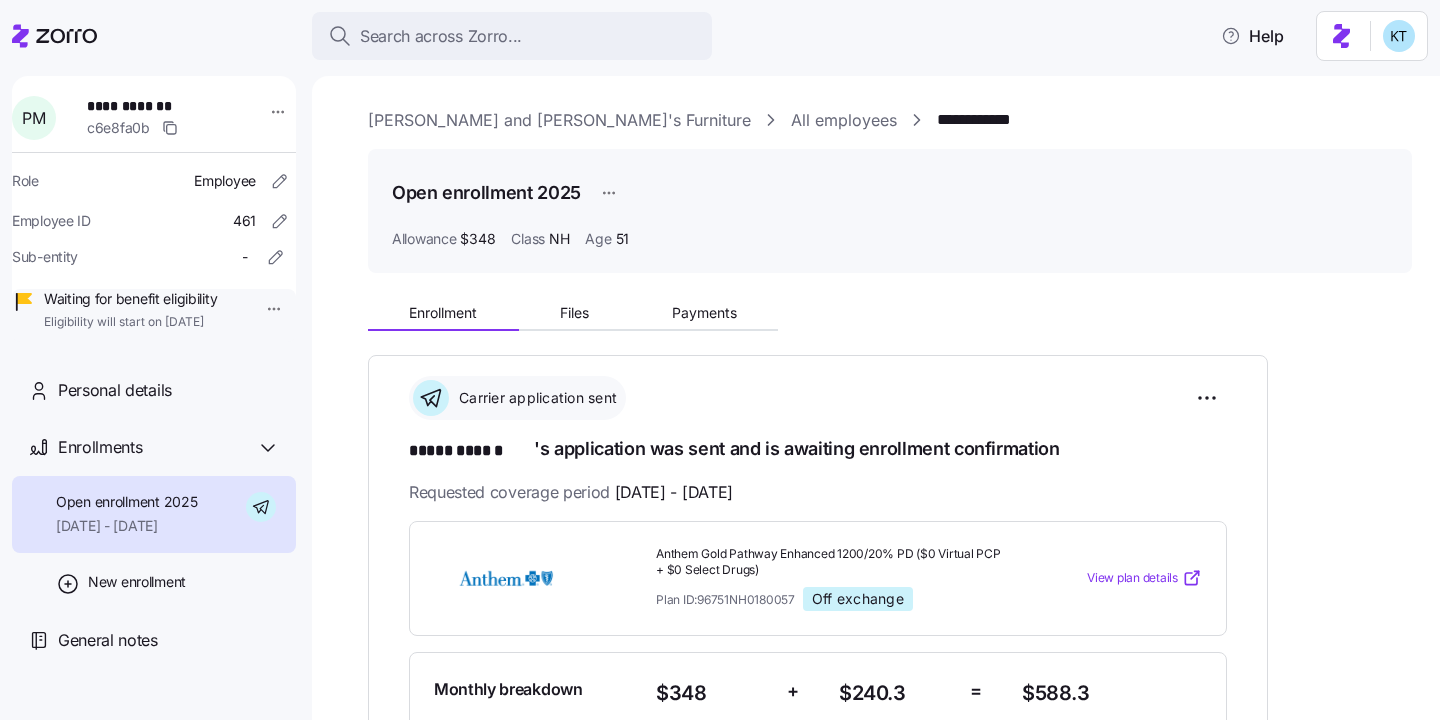 click on "**********" at bounding box center [157, 106] 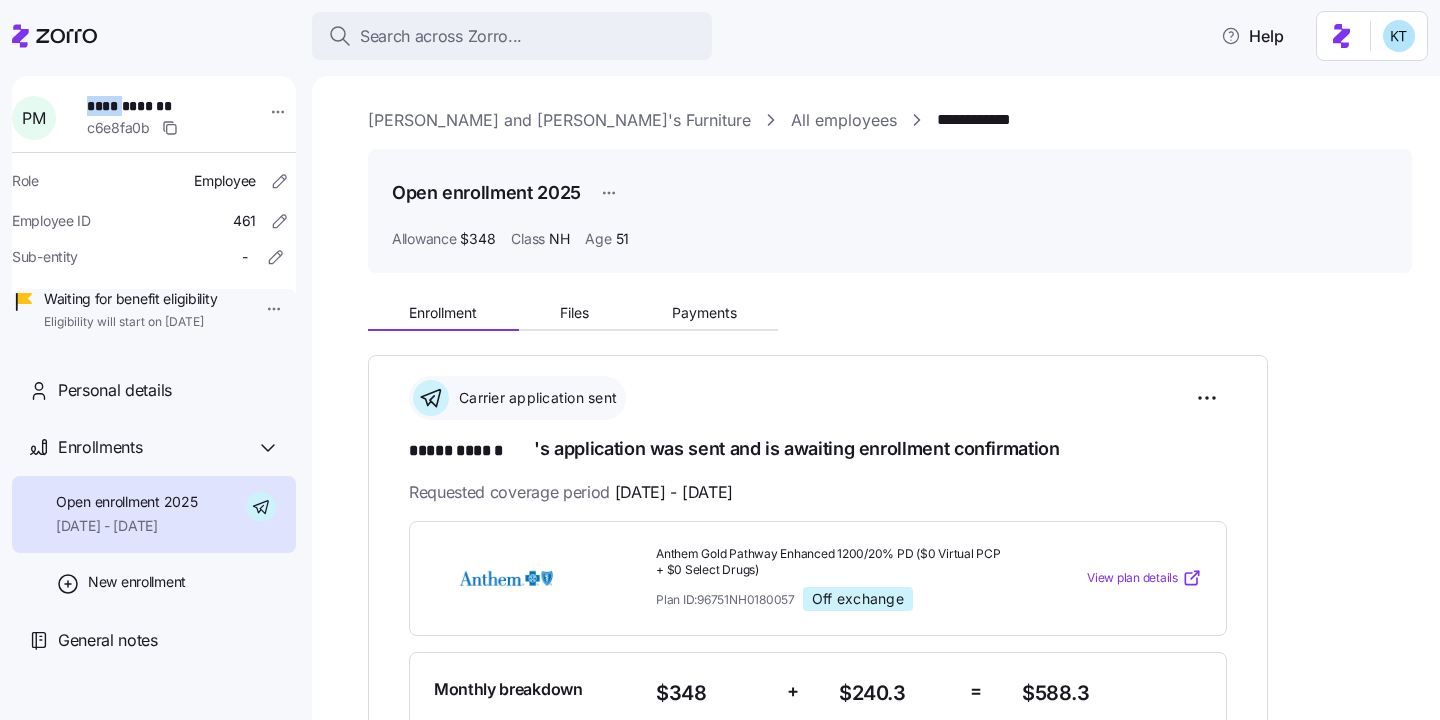 click on "**********" at bounding box center (157, 106) 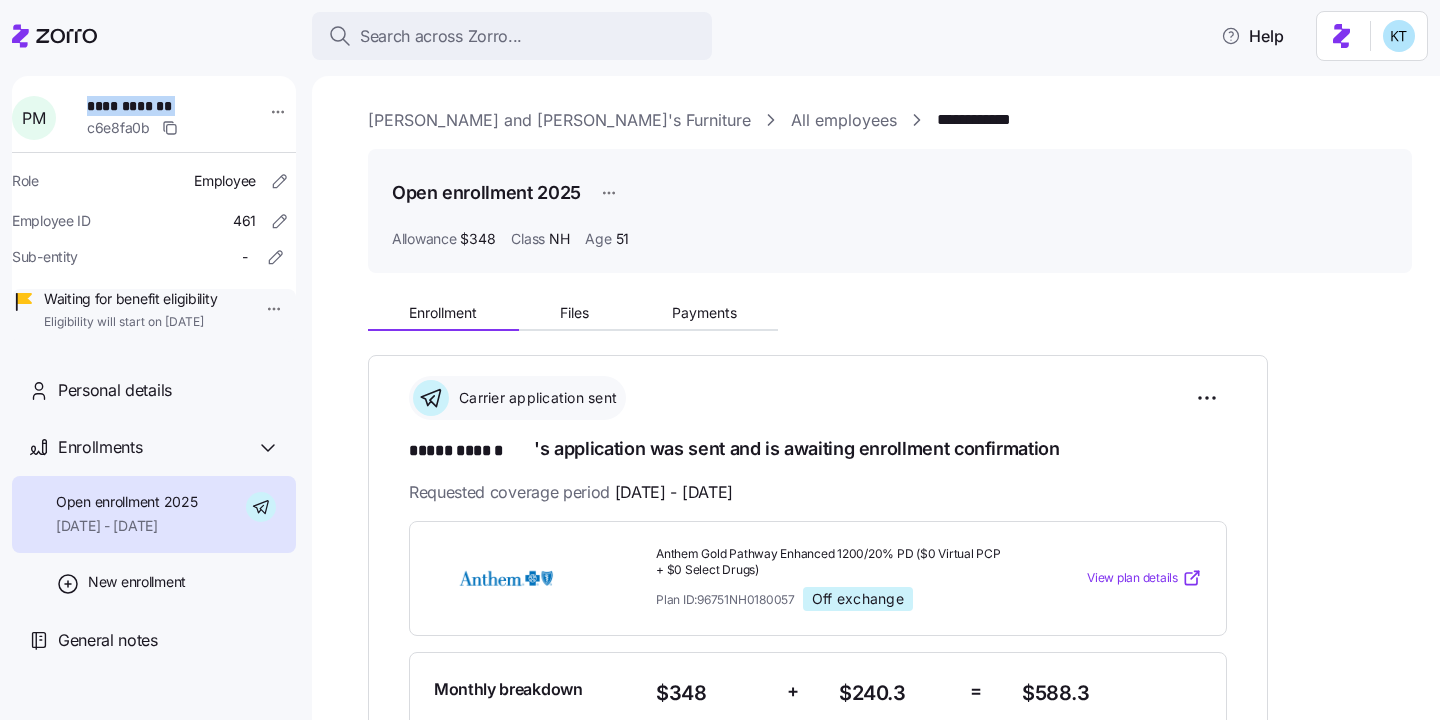 click on "**********" at bounding box center [157, 106] 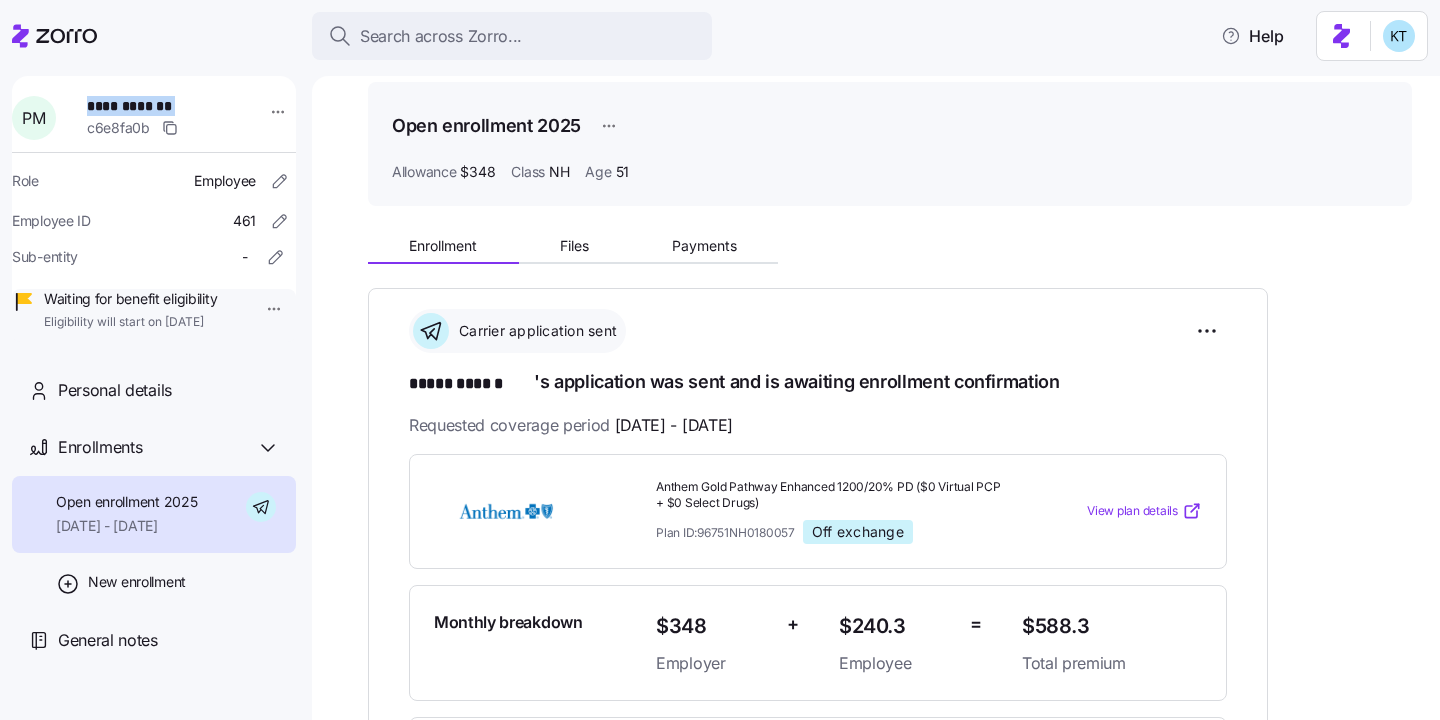 scroll, scrollTop: 660, scrollLeft: 0, axis: vertical 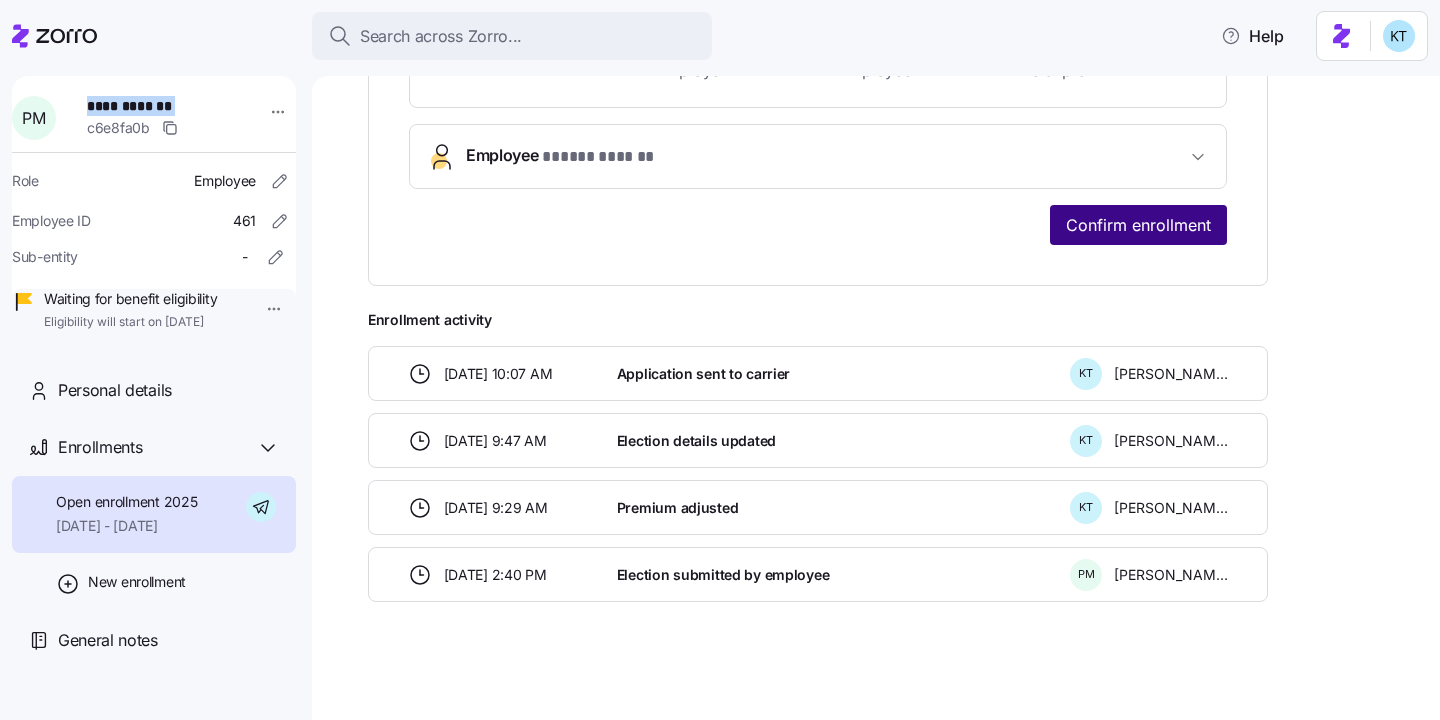click on "Confirm enrollment" at bounding box center (1138, 225) 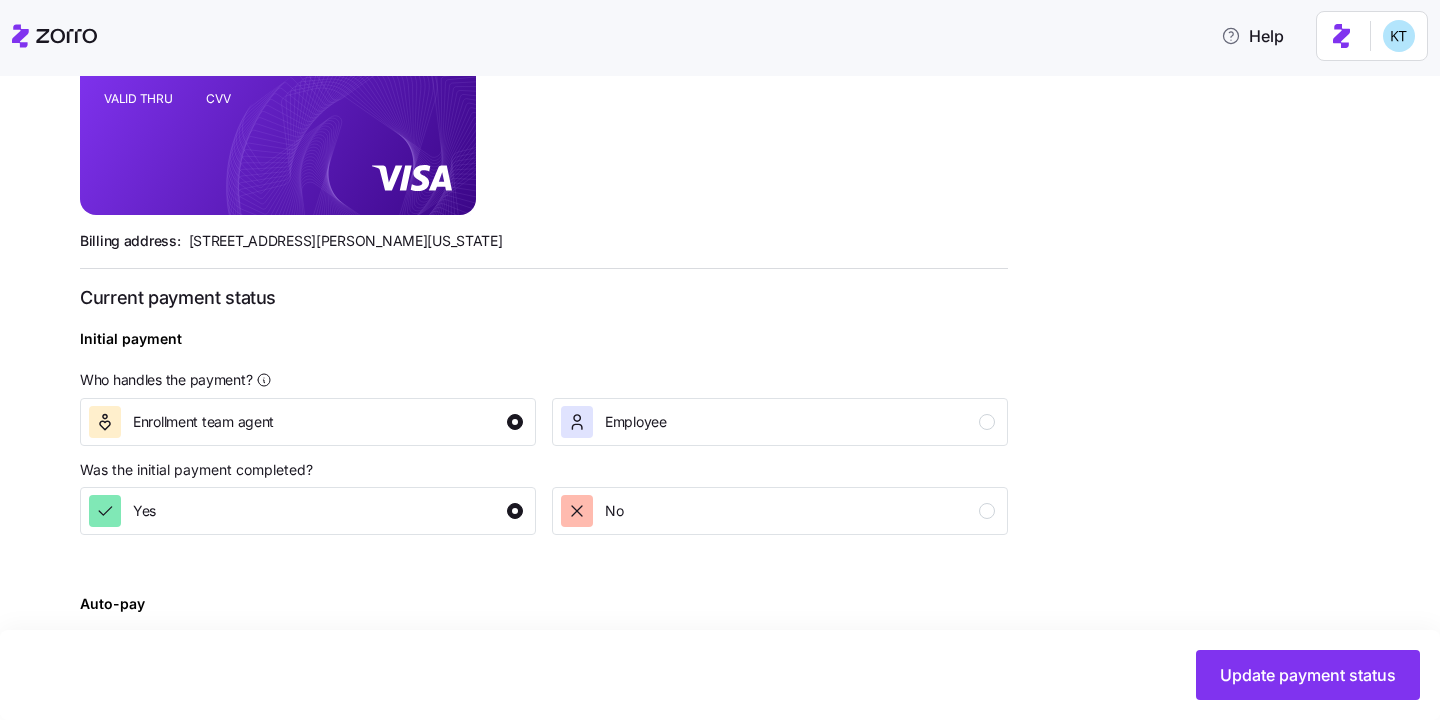 scroll, scrollTop: 757, scrollLeft: 0, axis: vertical 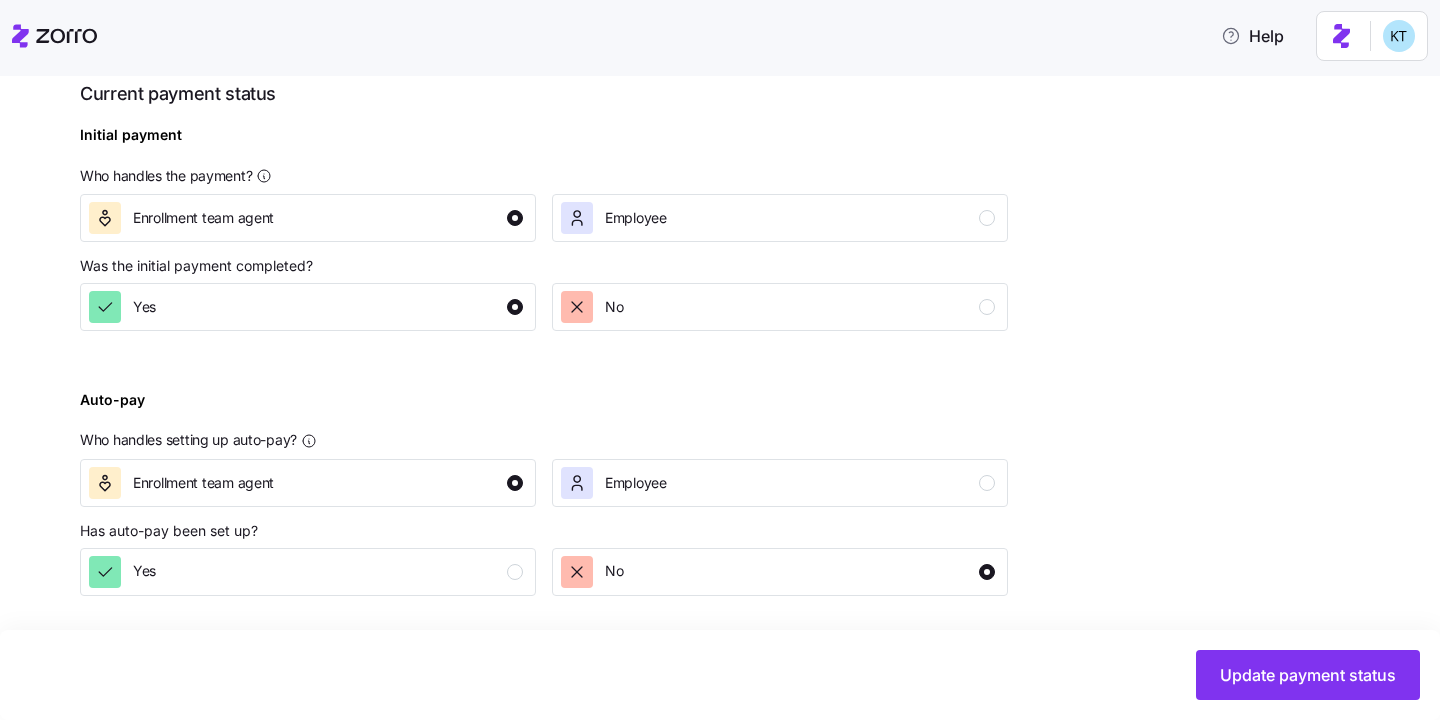 click on "Was the initial payment completed?" at bounding box center [544, 270] 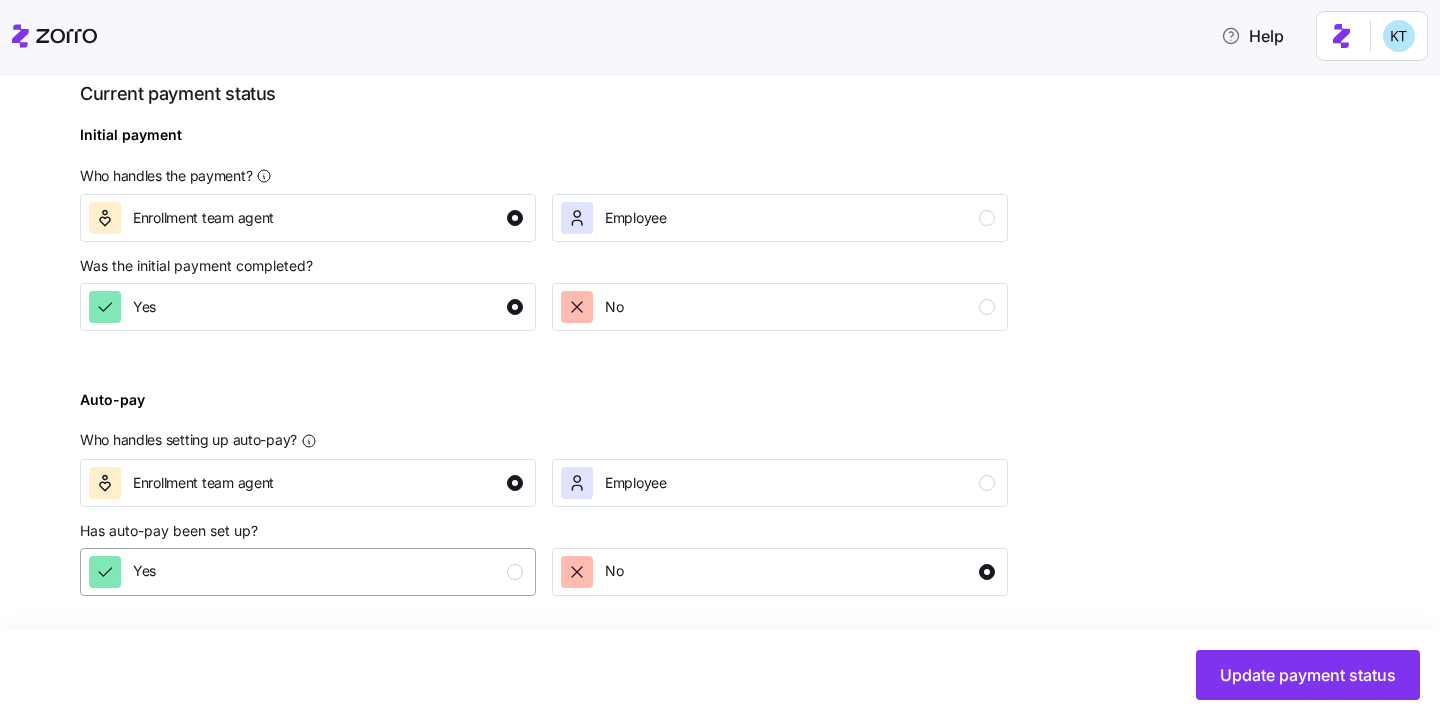 click on "Yes" at bounding box center (308, 572) 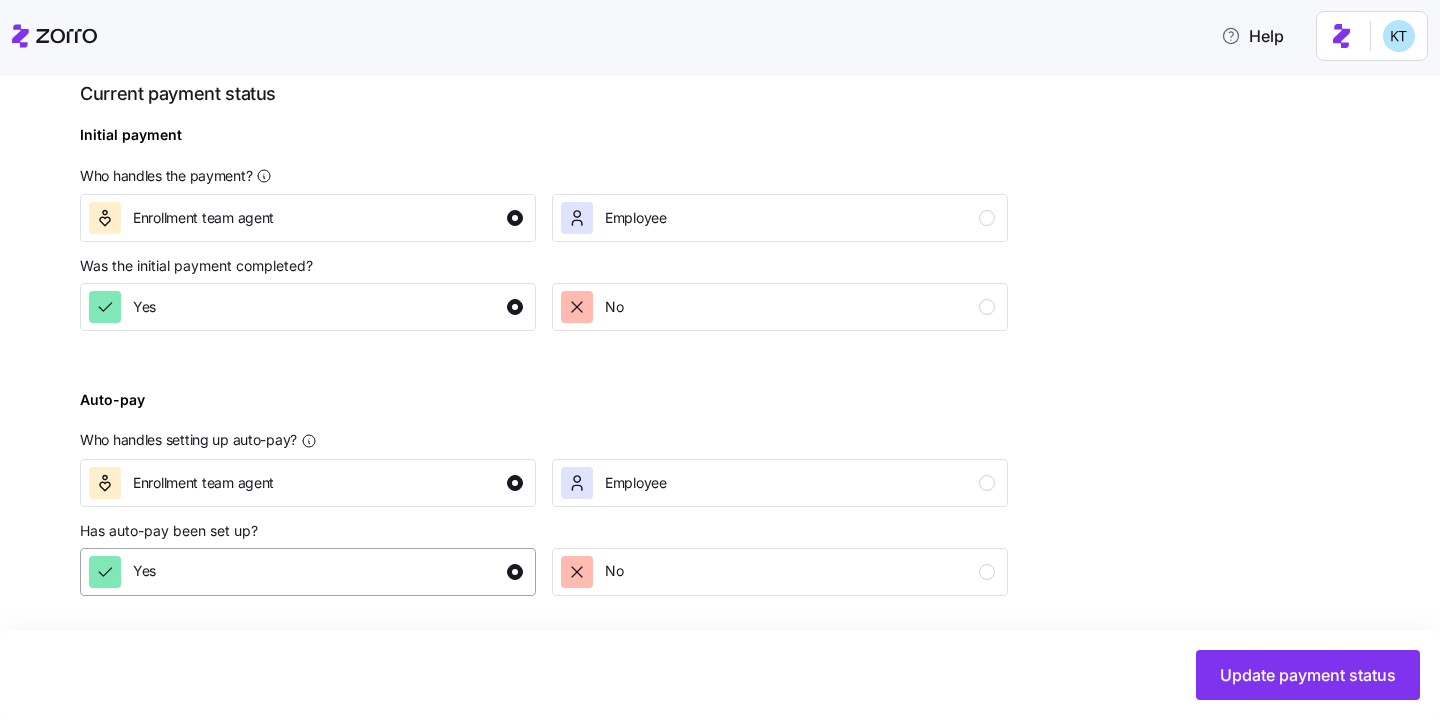click on "Yes" at bounding box center (306, 572) 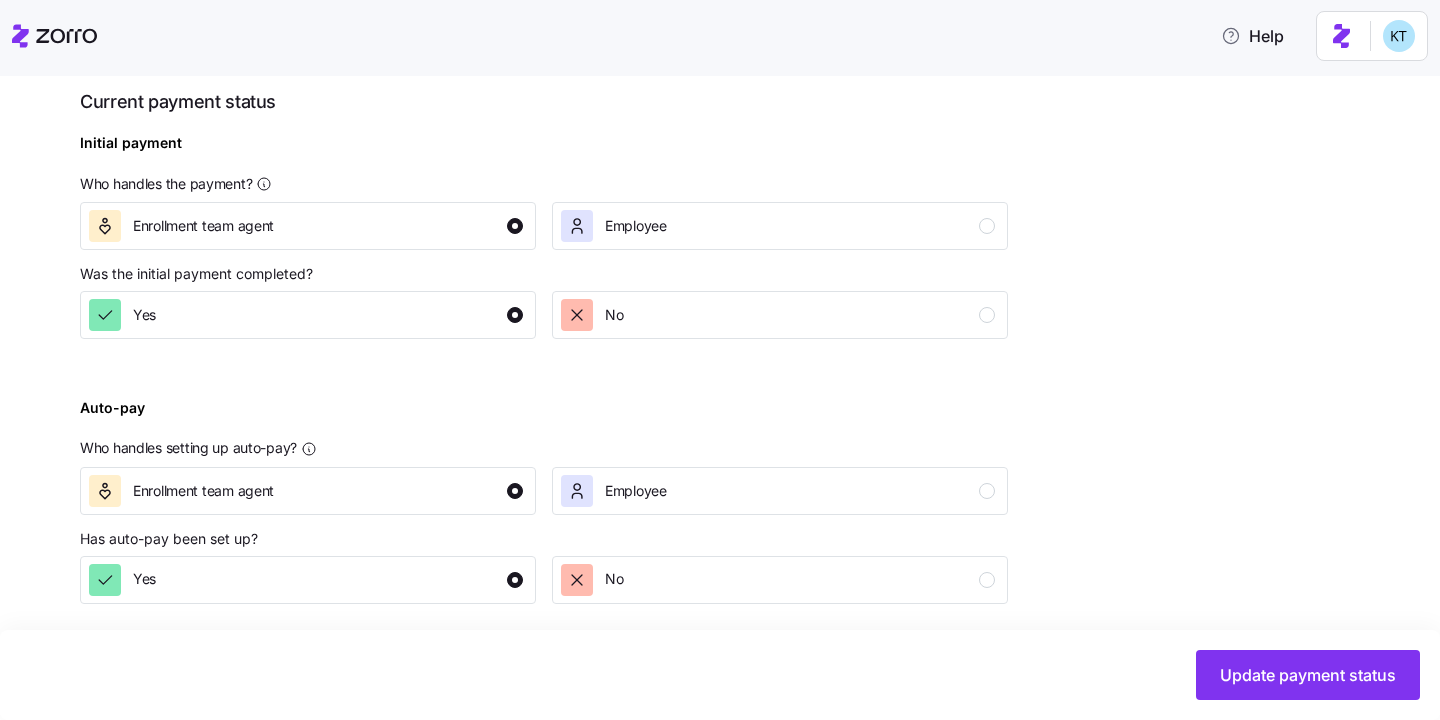 scroll, scrollTop: 757, scrollLeft: 0, axis: vertical 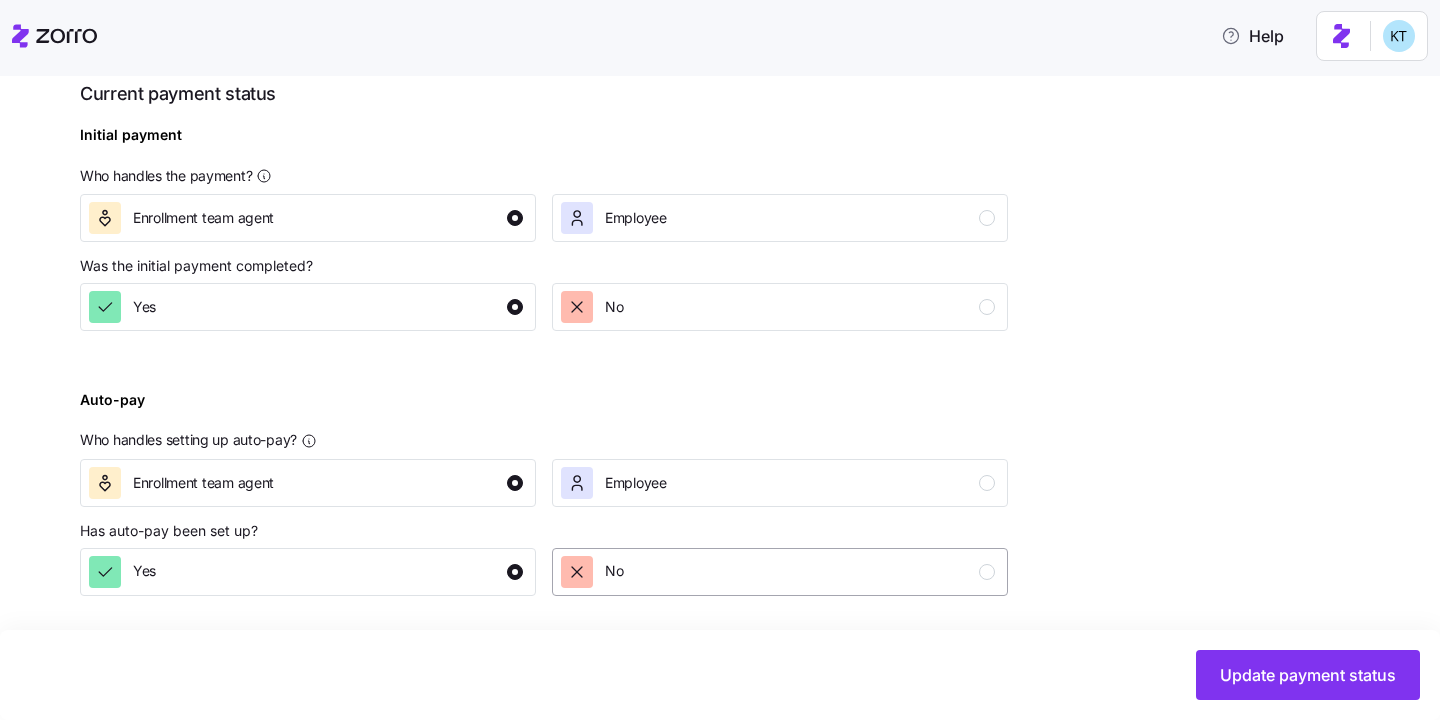 click on "No" at bounding box center [780, 572] 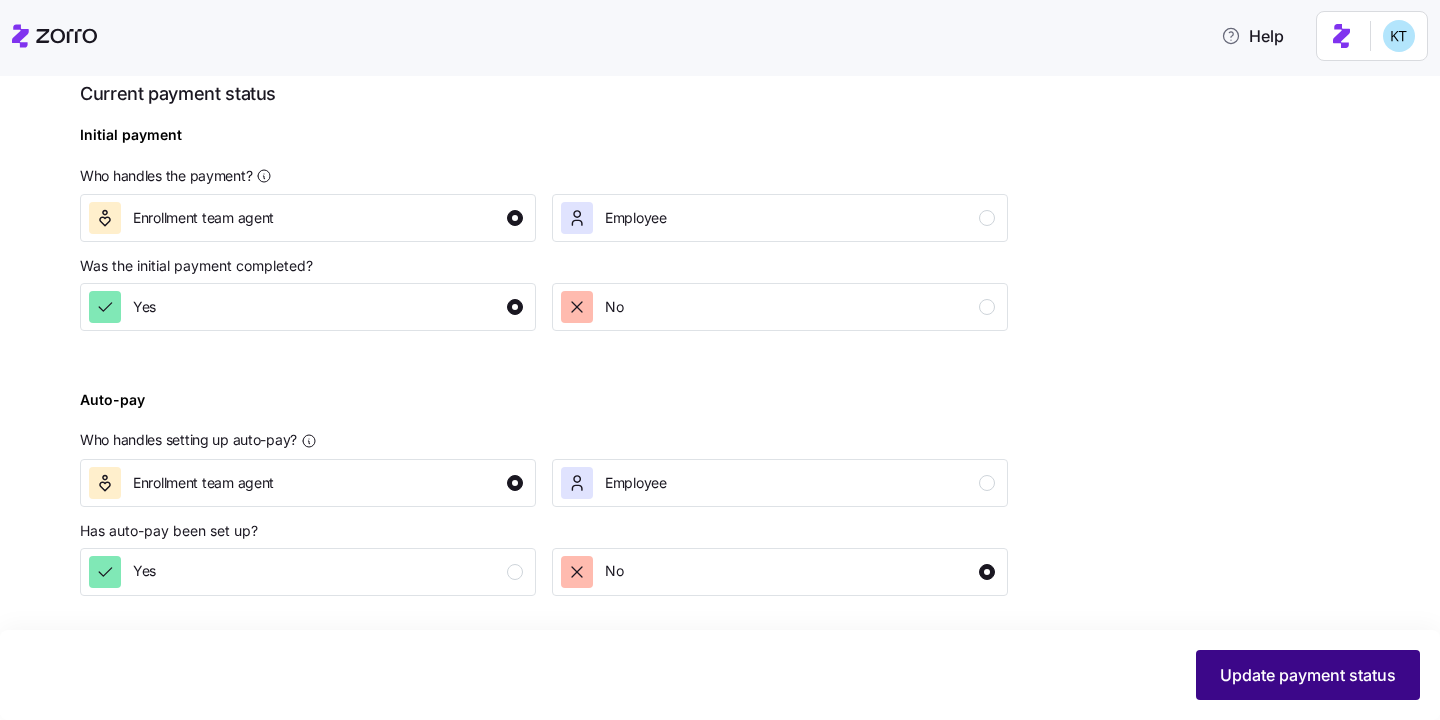 click on "Update payment status" at bounding box center (1308, 675) 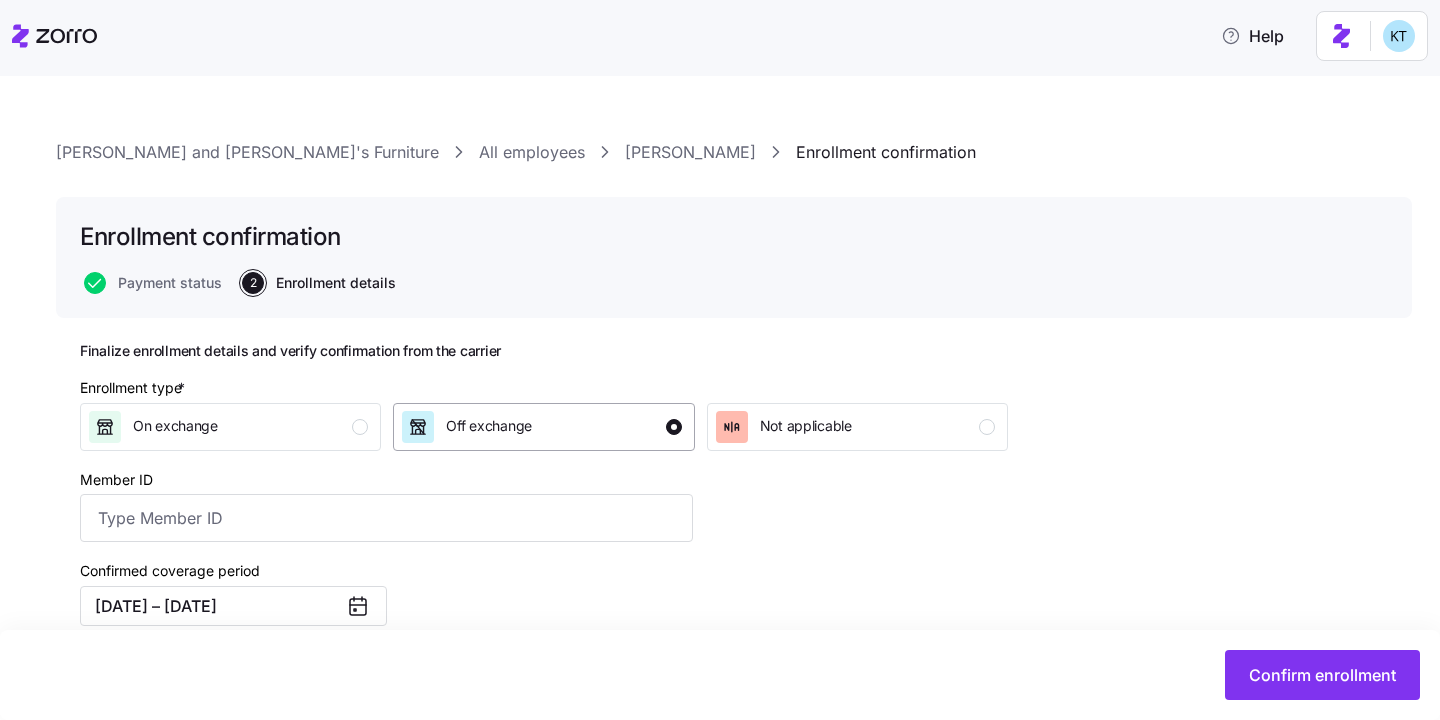 click on "Off exchange" at bounding box center (489, 426) 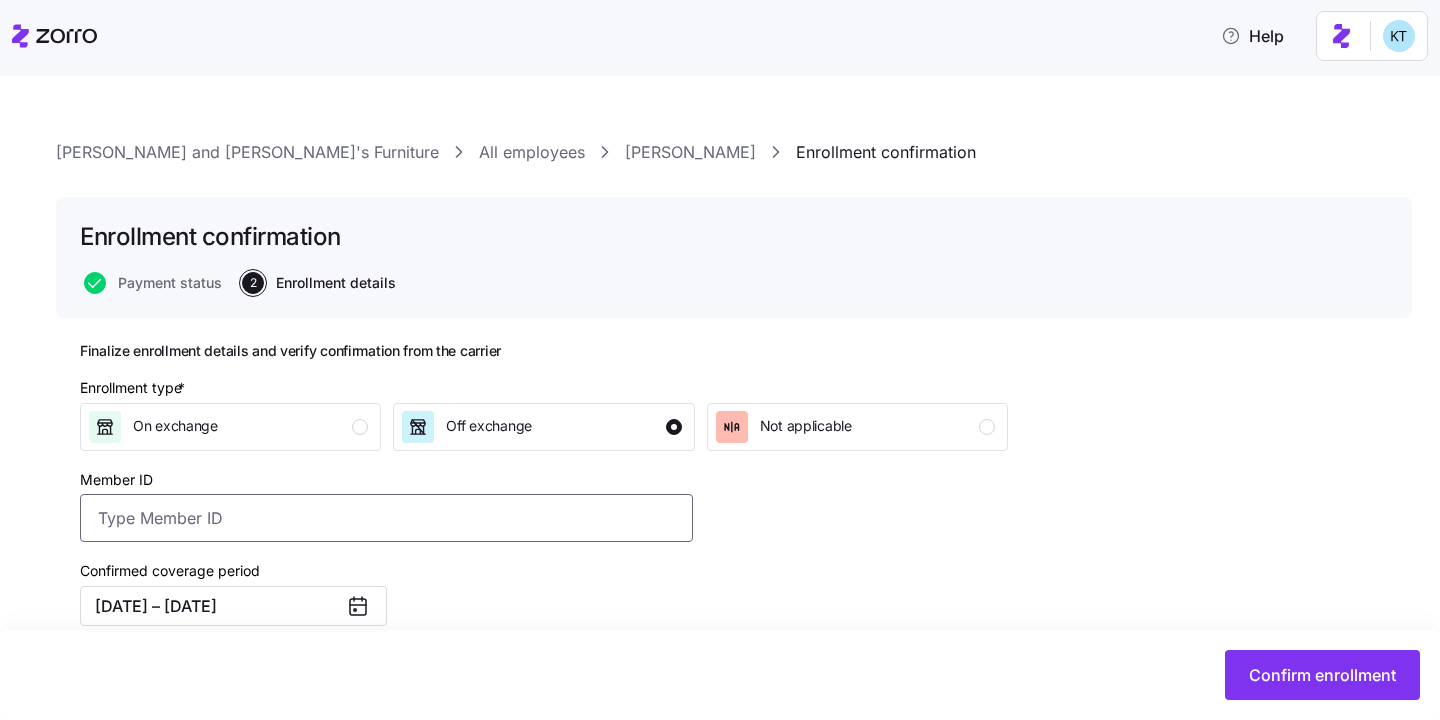 click on "Member ID" at bounding box center (386, 518) 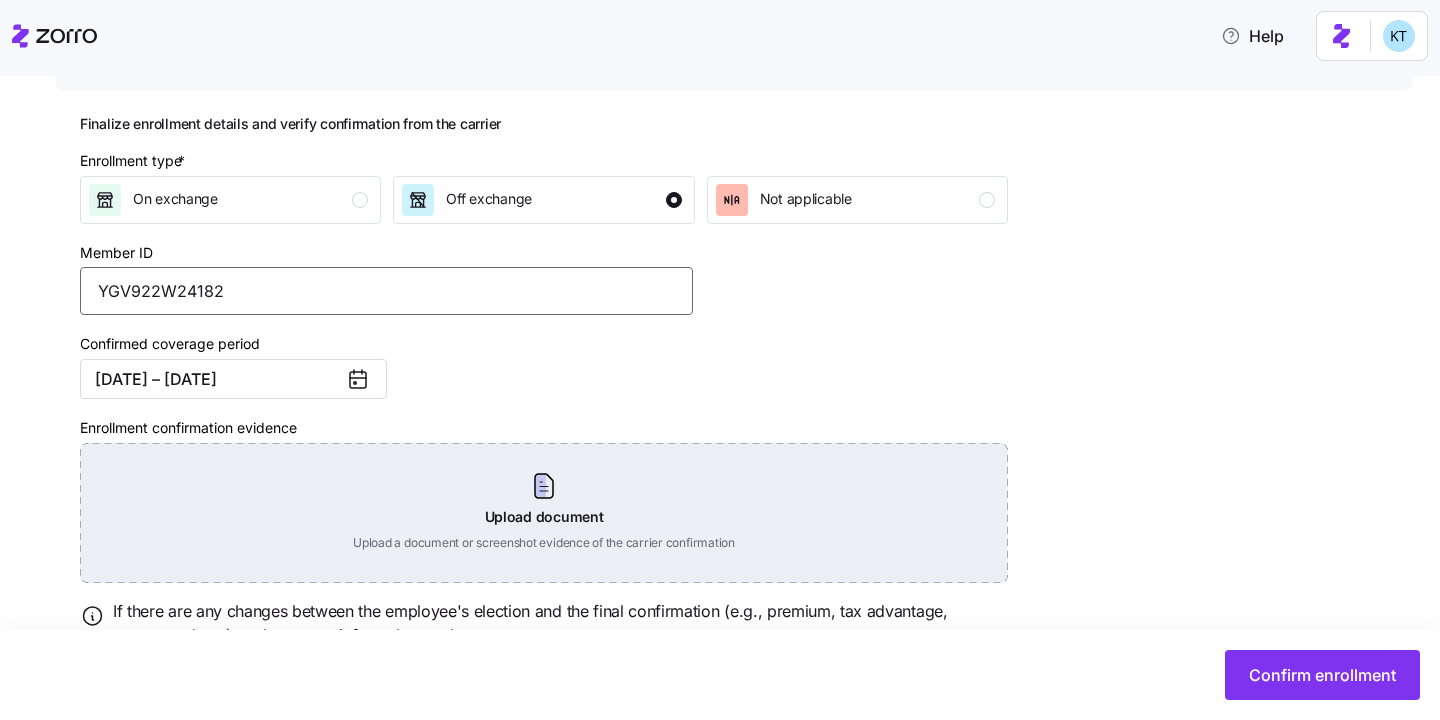 scroll, scrollTop: 317, scrollLeft: 0, axis: vertical 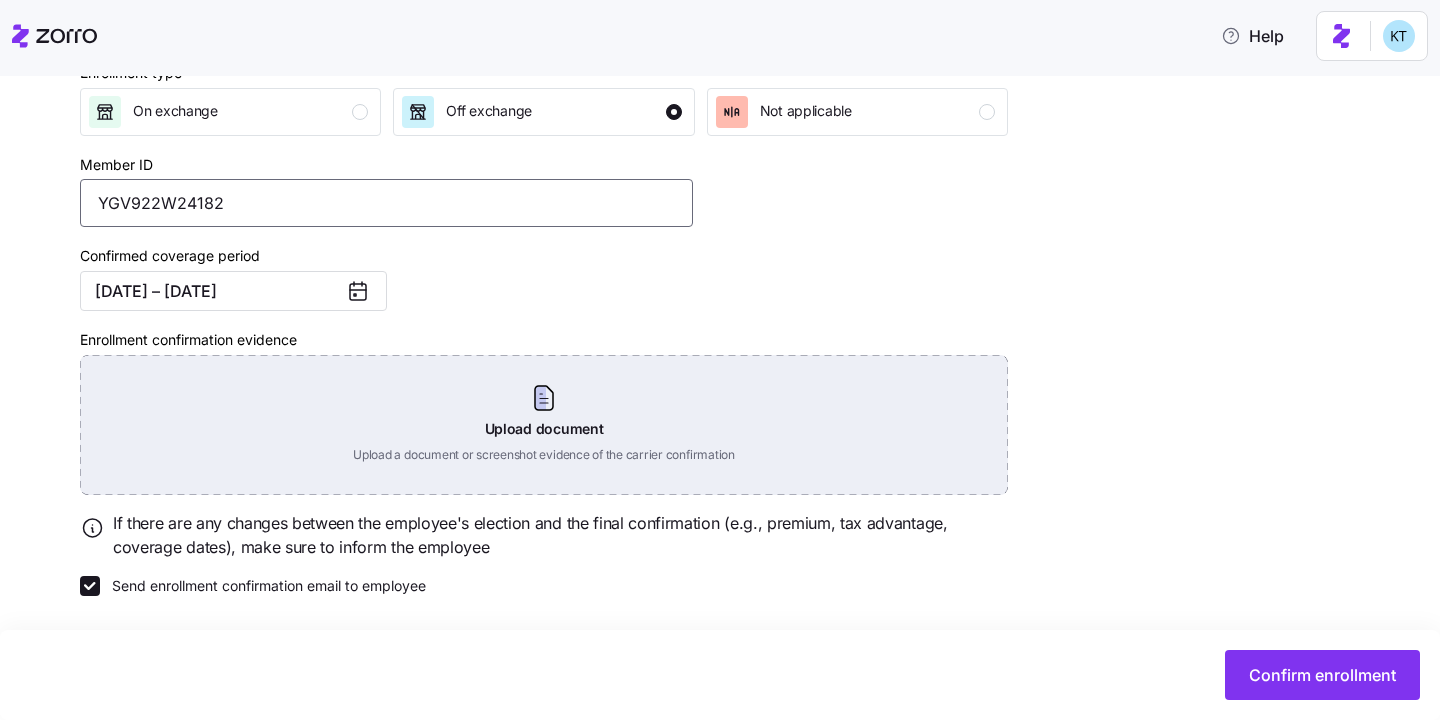 type on "YGV922W24182" 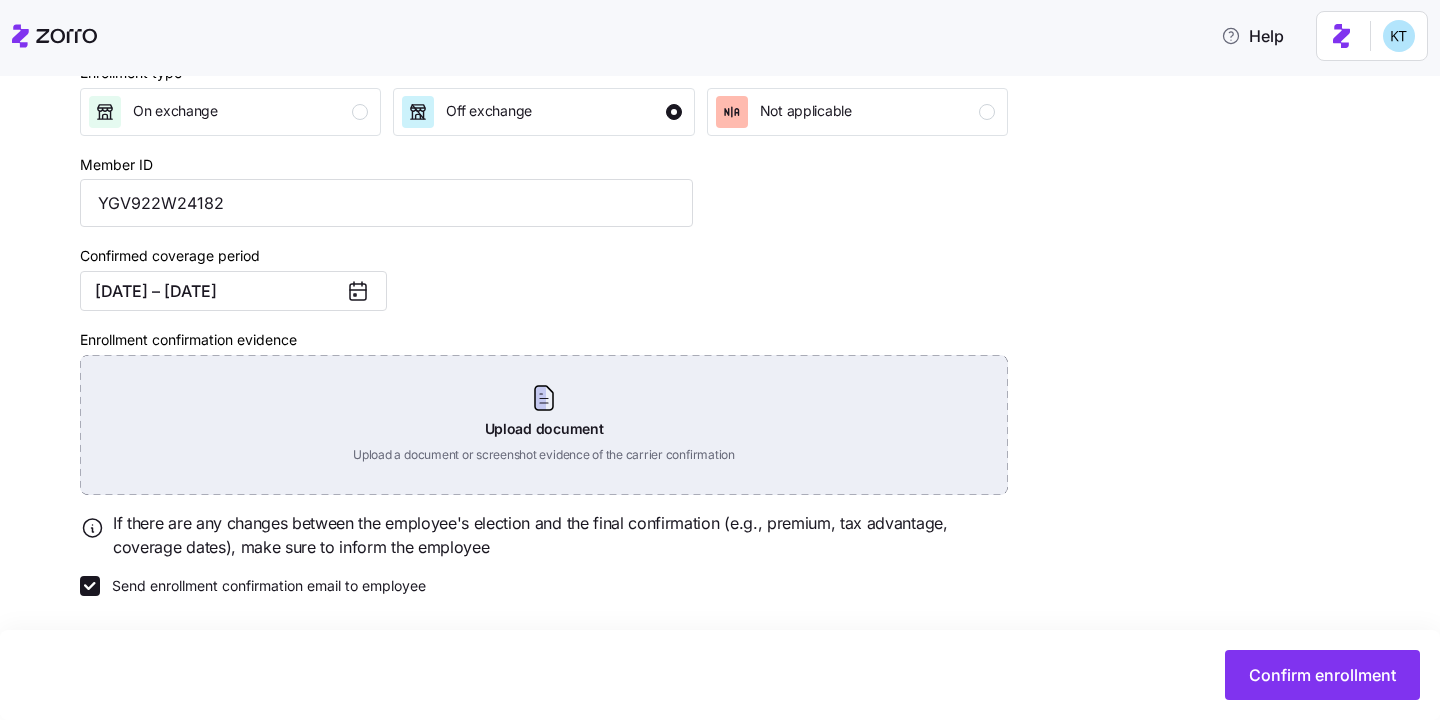 click on "Upload document Upload a document or screenshot evidence of the carrier confirmation" at bounding box center (544, 425) 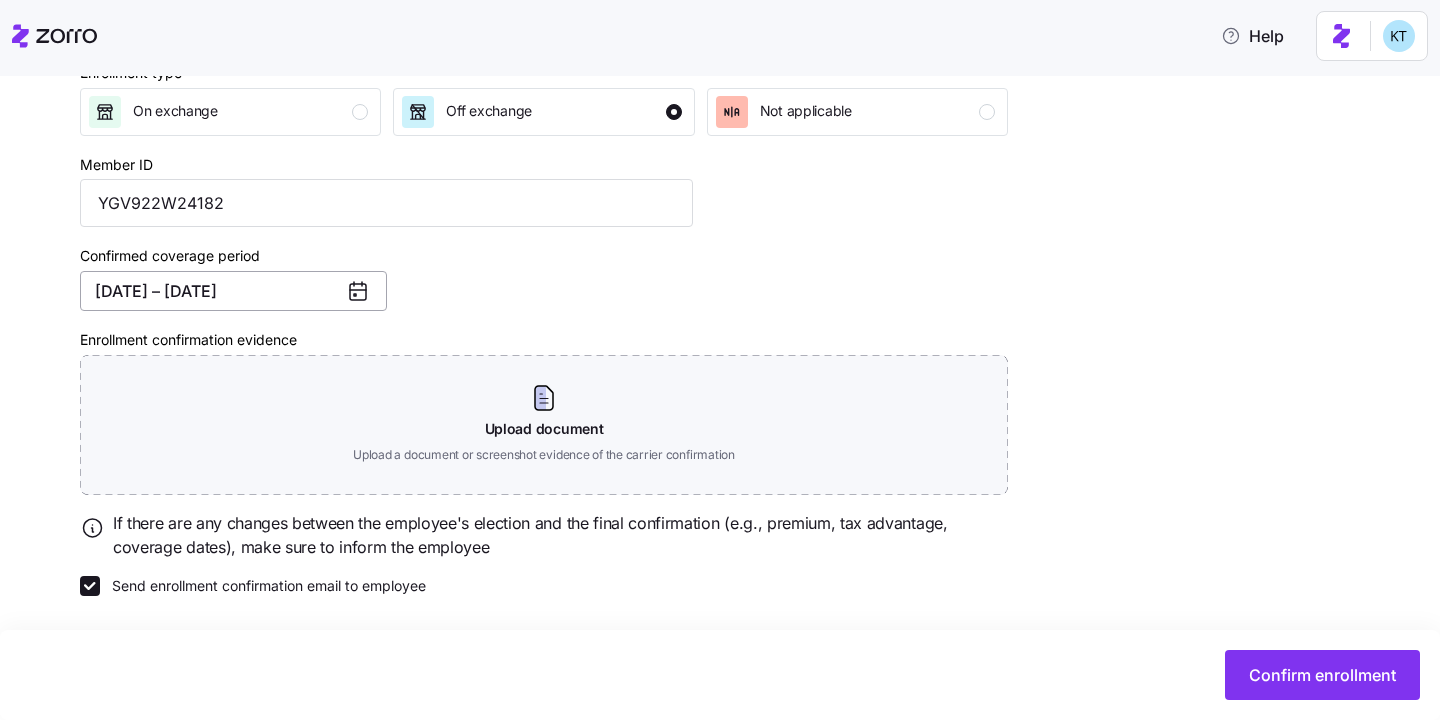 scroll, scrollTop: 223, scrollLeft: 0, axis: vertical 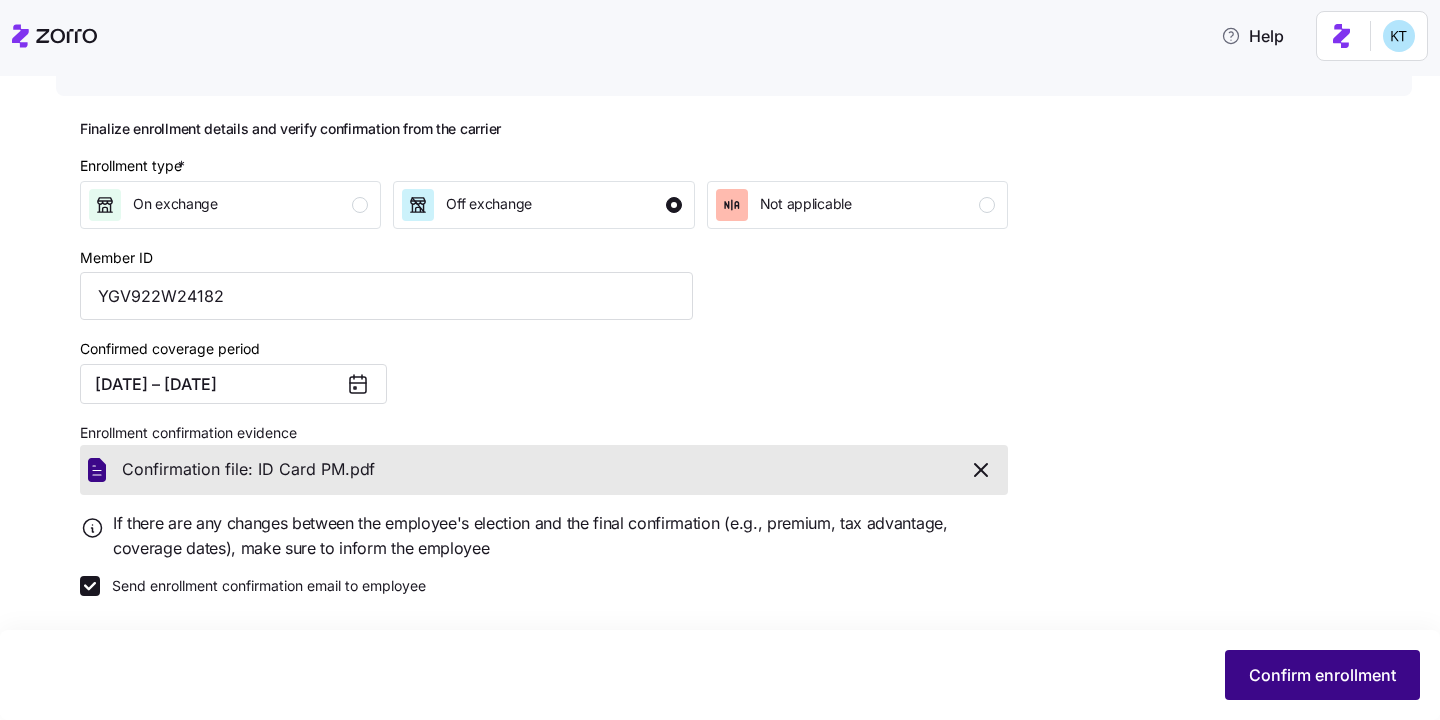 click on "Confirm enrollment" at bounding box center (1322, 675) 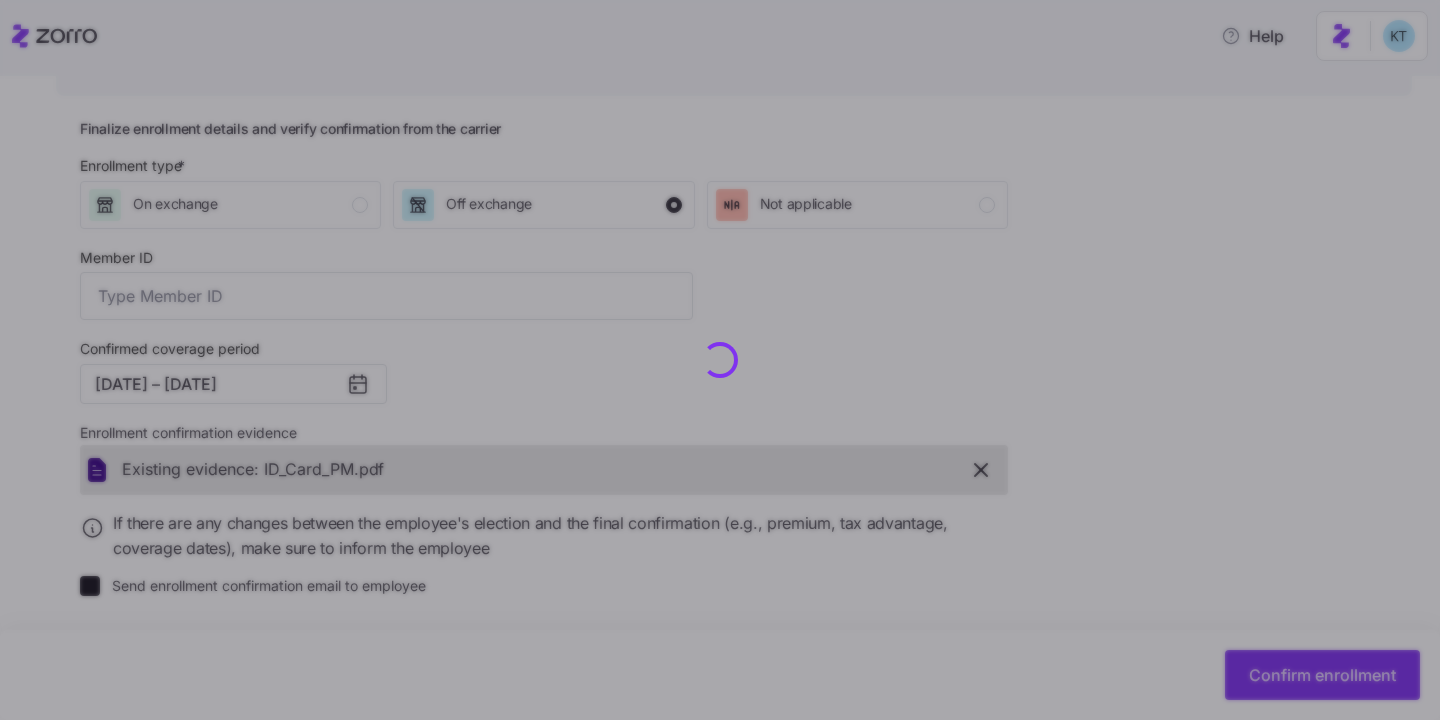 type on "YGV922W24182" 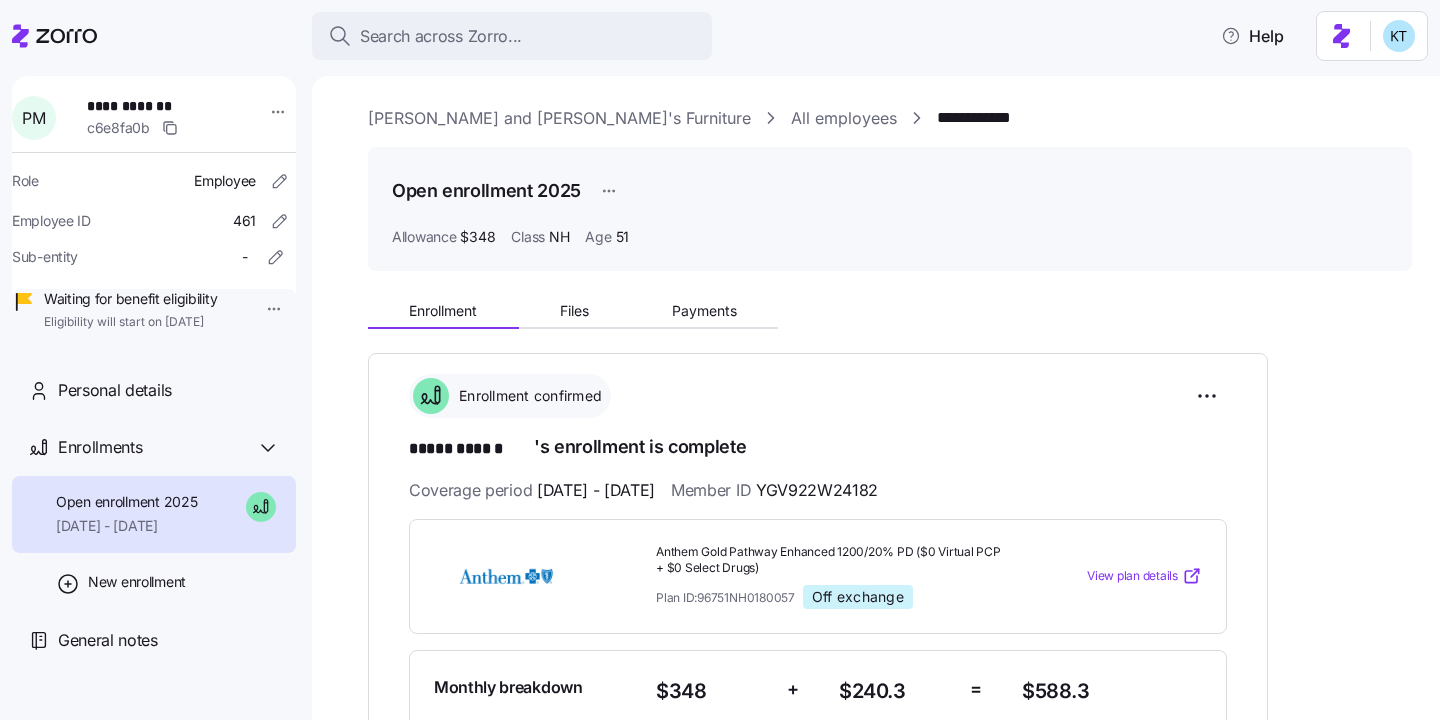 scroll, scrollTop: 4, scrollLeft: 0, axis: vertical 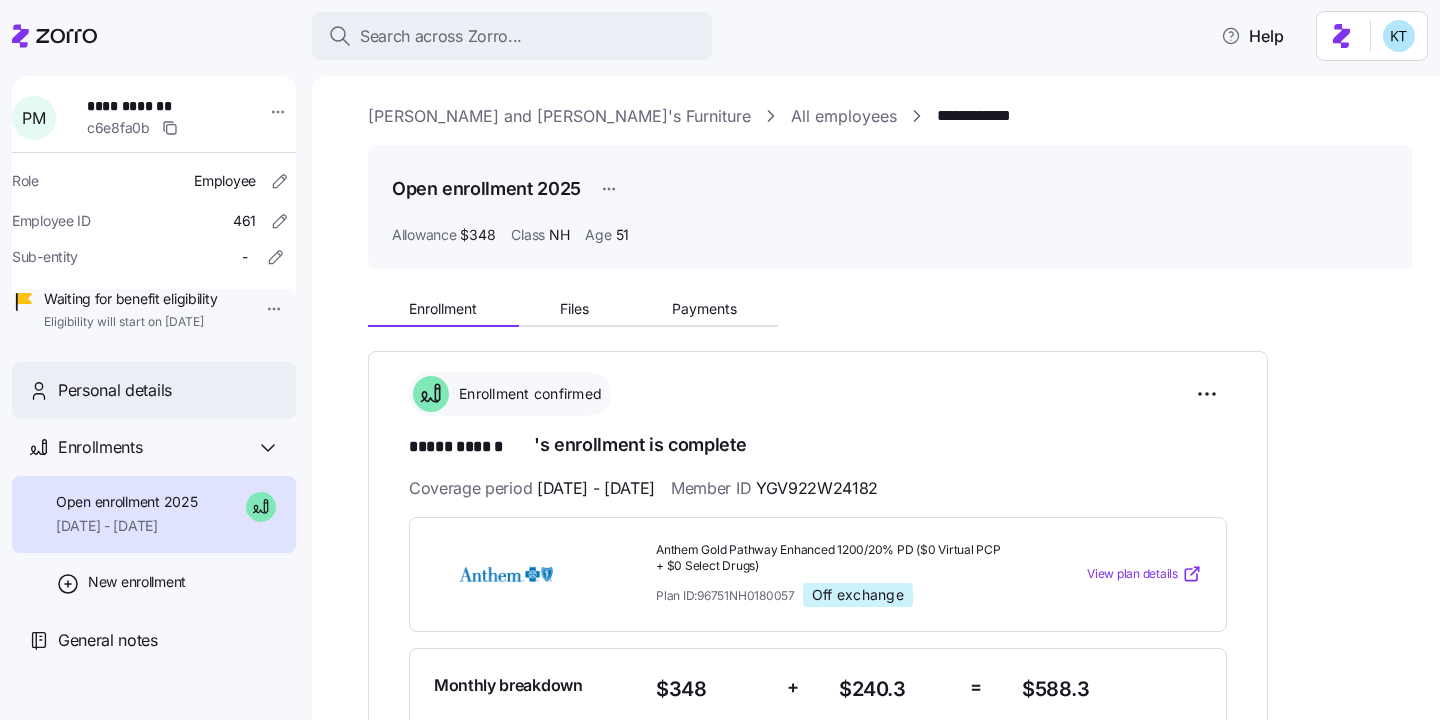 click on "Personal details" at bounding box center [169, 390] 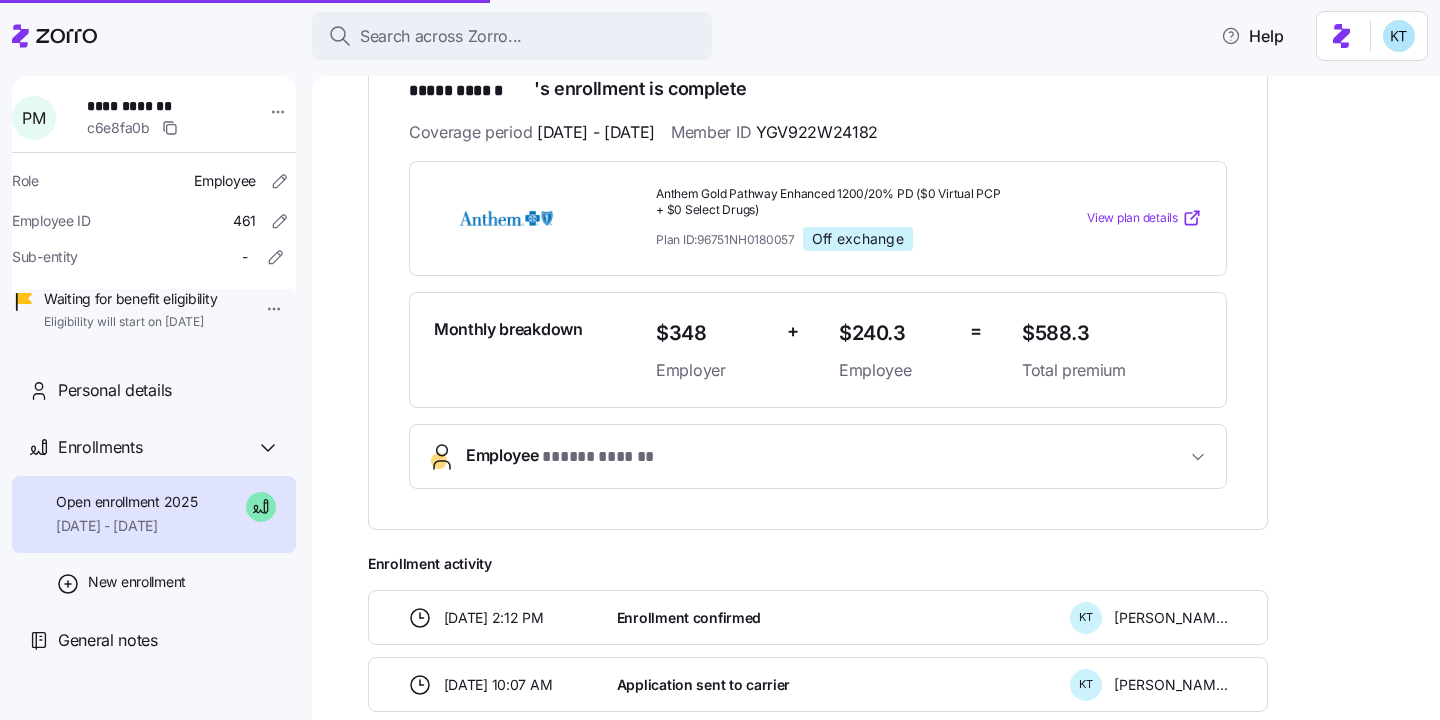 scroll, scrollTop: 391, scrollLeft: 0, axis: vertical 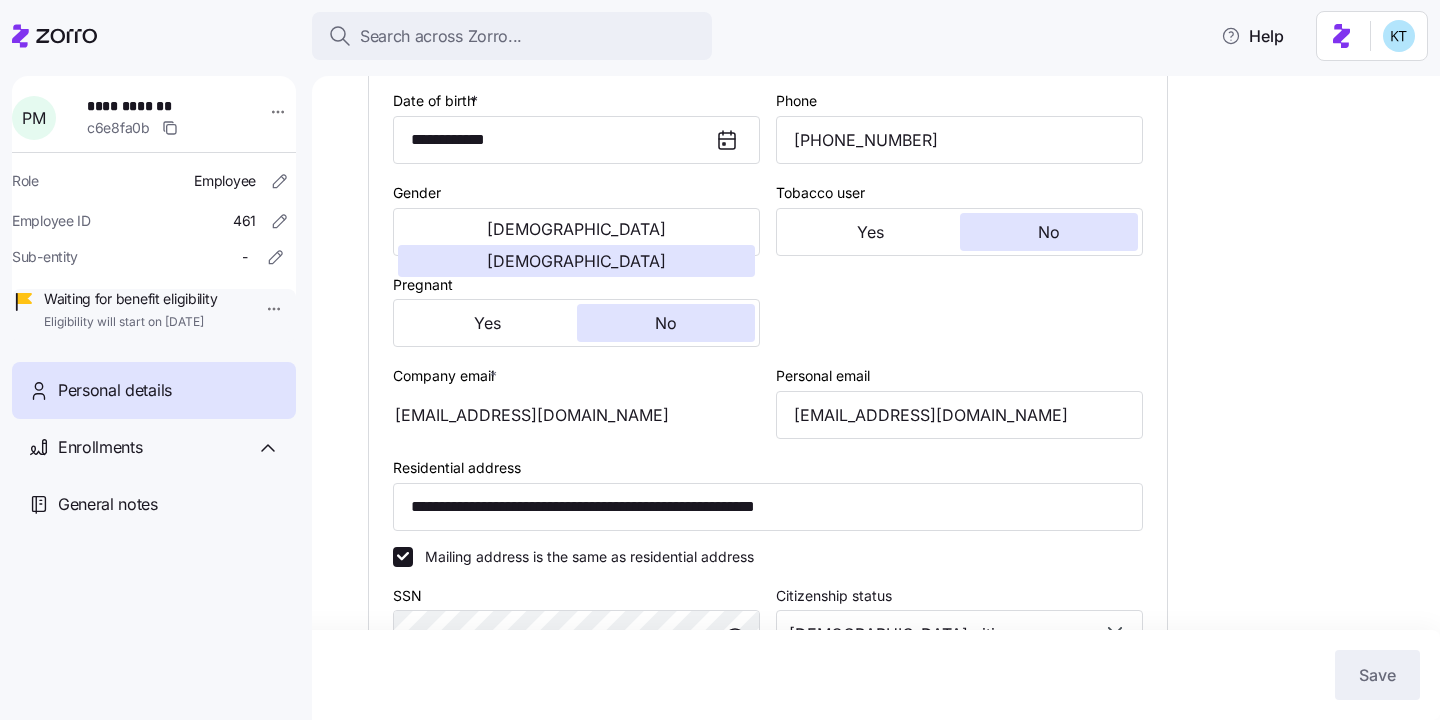 type on "NH" 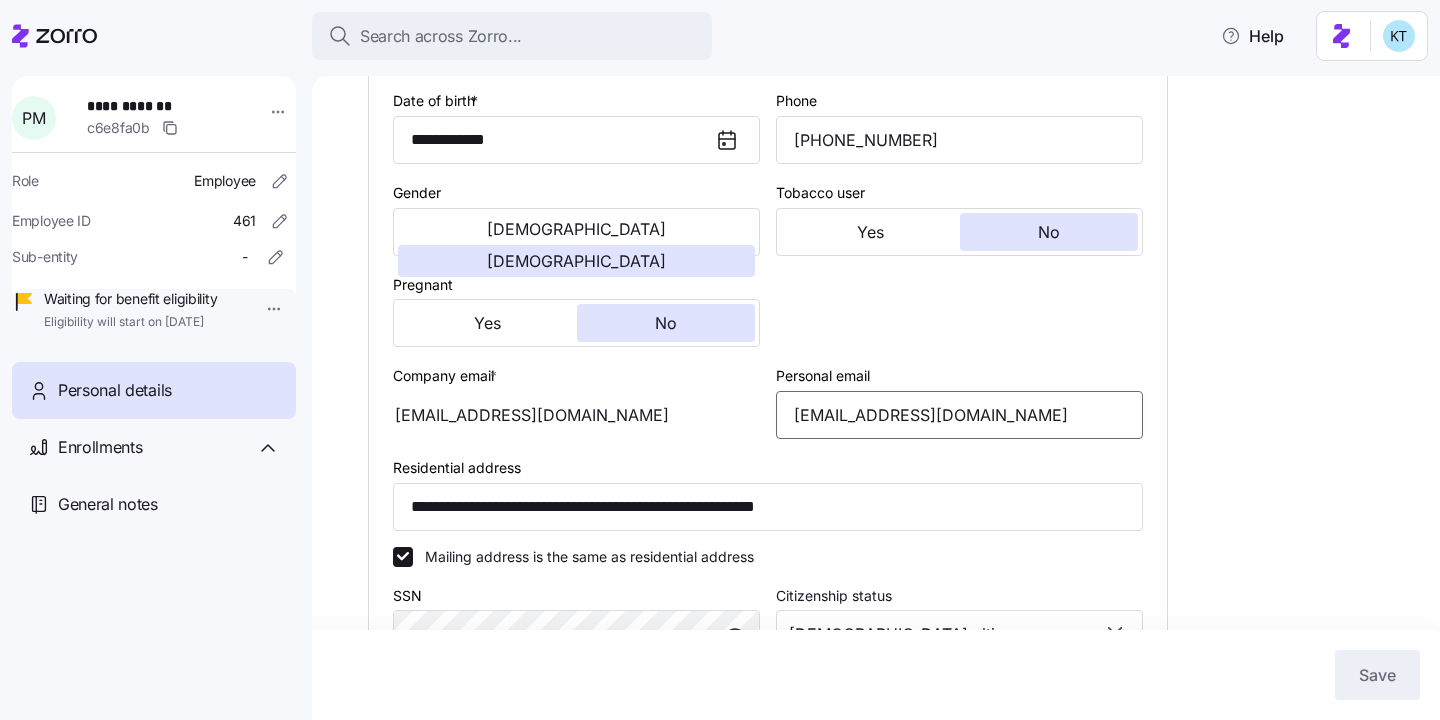 click on "[EMAIL_ADDRESS][DOMAIN_NAME]" at bounding box center [959, 415] 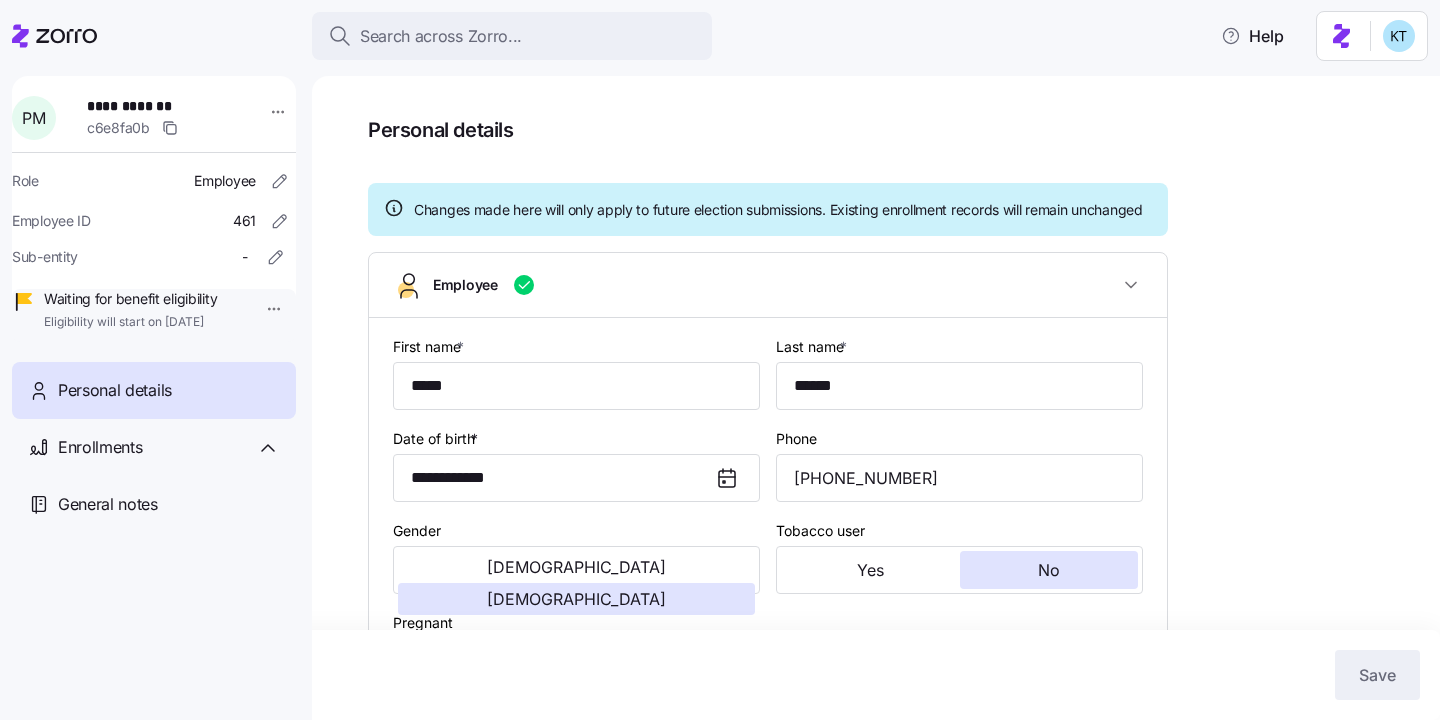 scroll, scrollTop: 0, scrollLeft: 0, axis: both 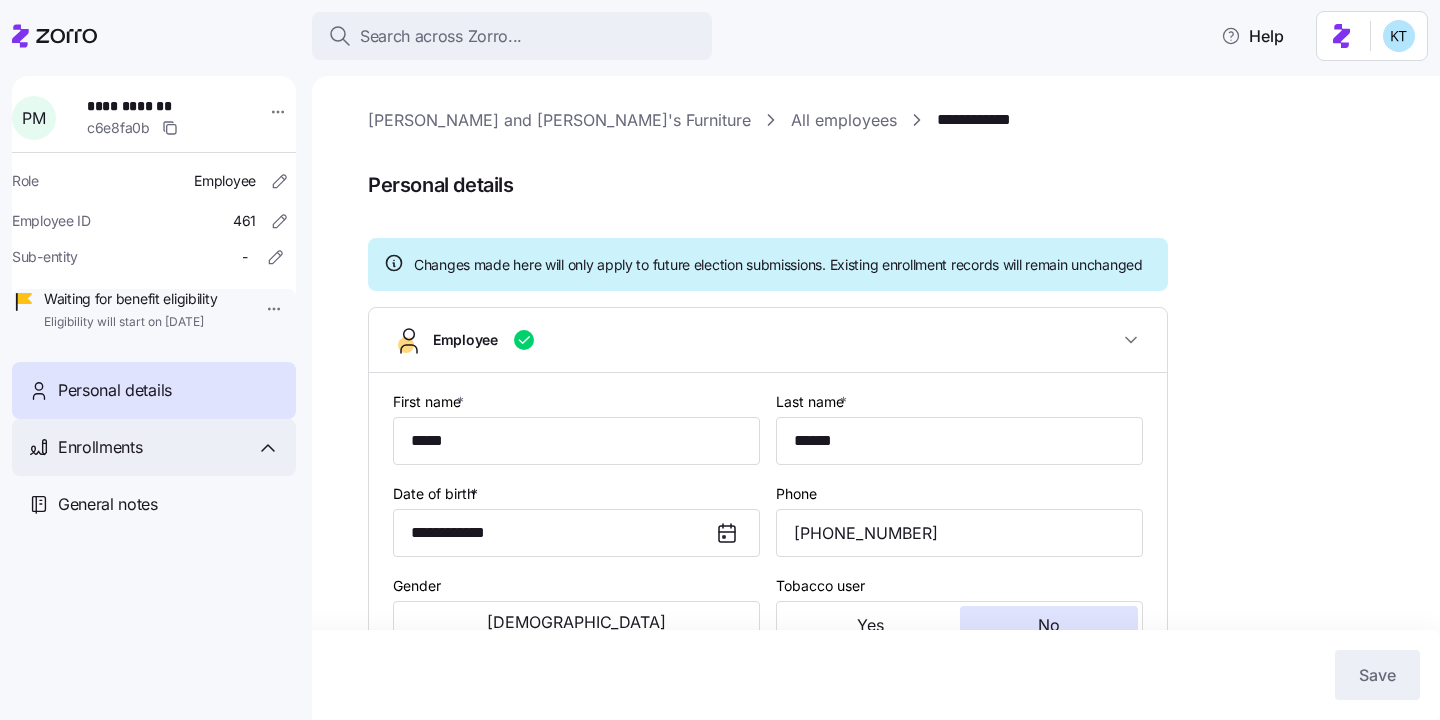 click on "Enrollments" at bounding box center (169, 447) 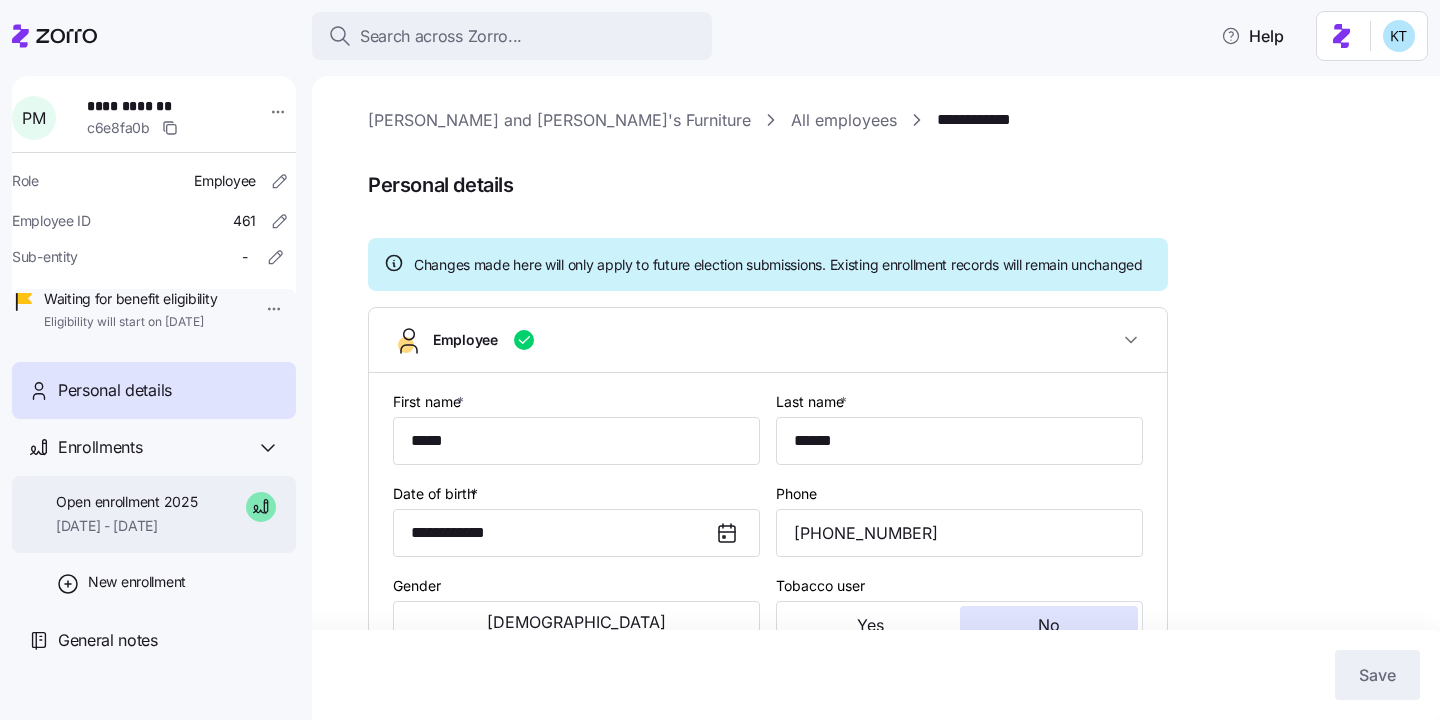 click on "[DATE] - [DATE]" at bounding box center (126, 526) 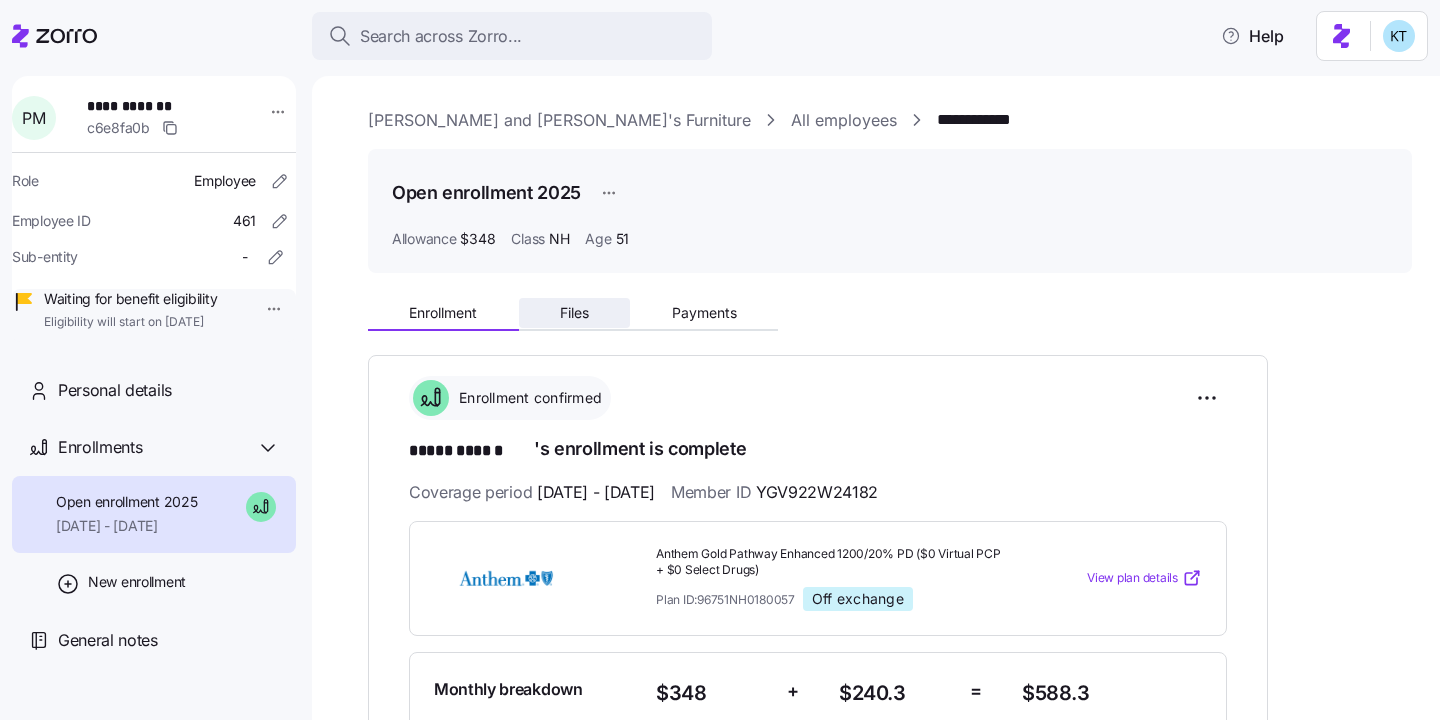 click on "Files" at bounding box center [575, 313] 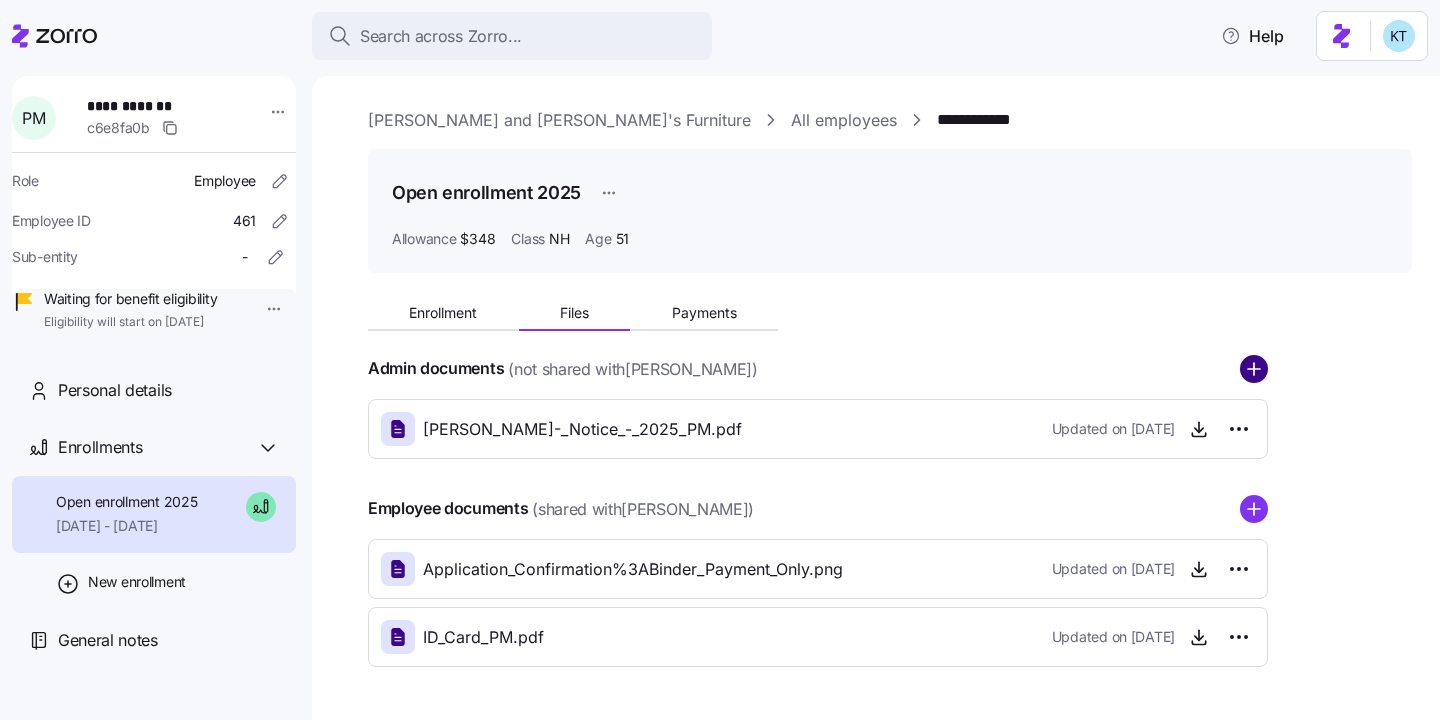click 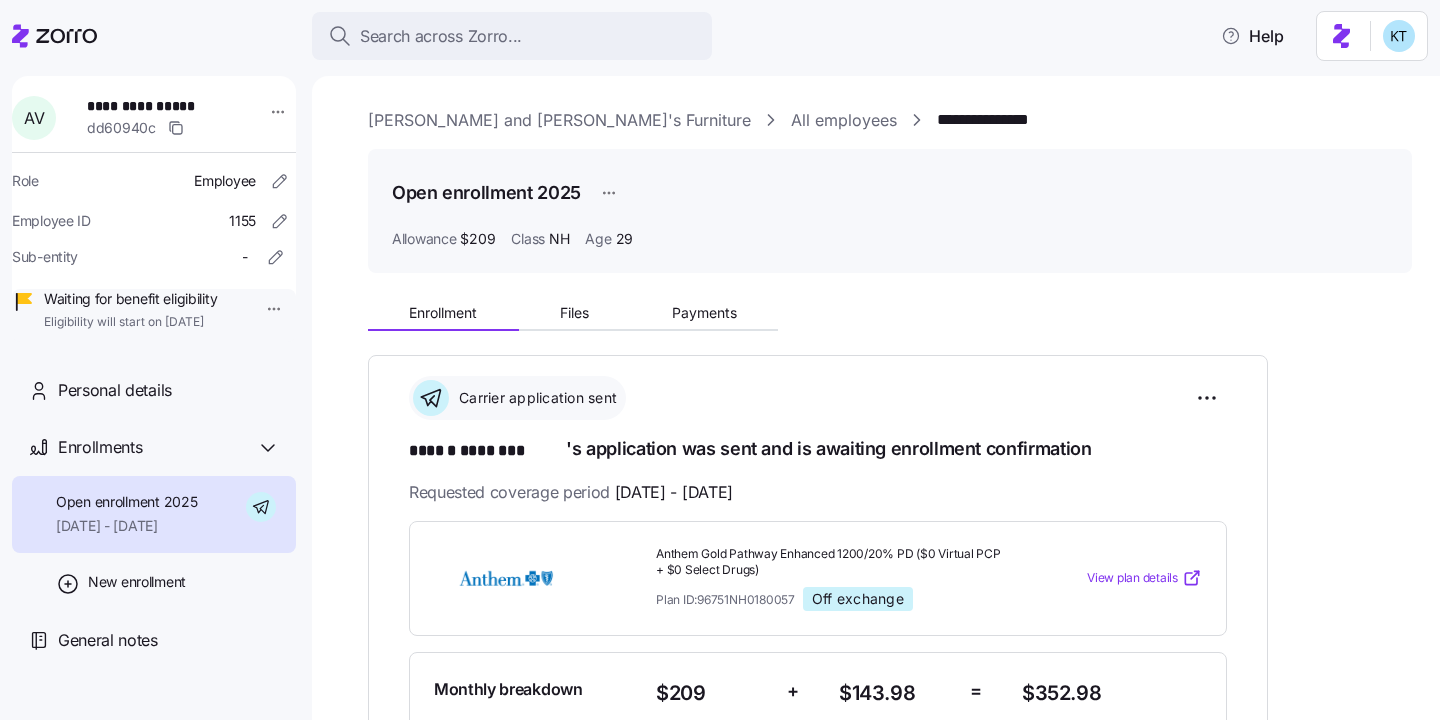 scroll, scrollTop: 0, scrollLeft: 0, axis: both 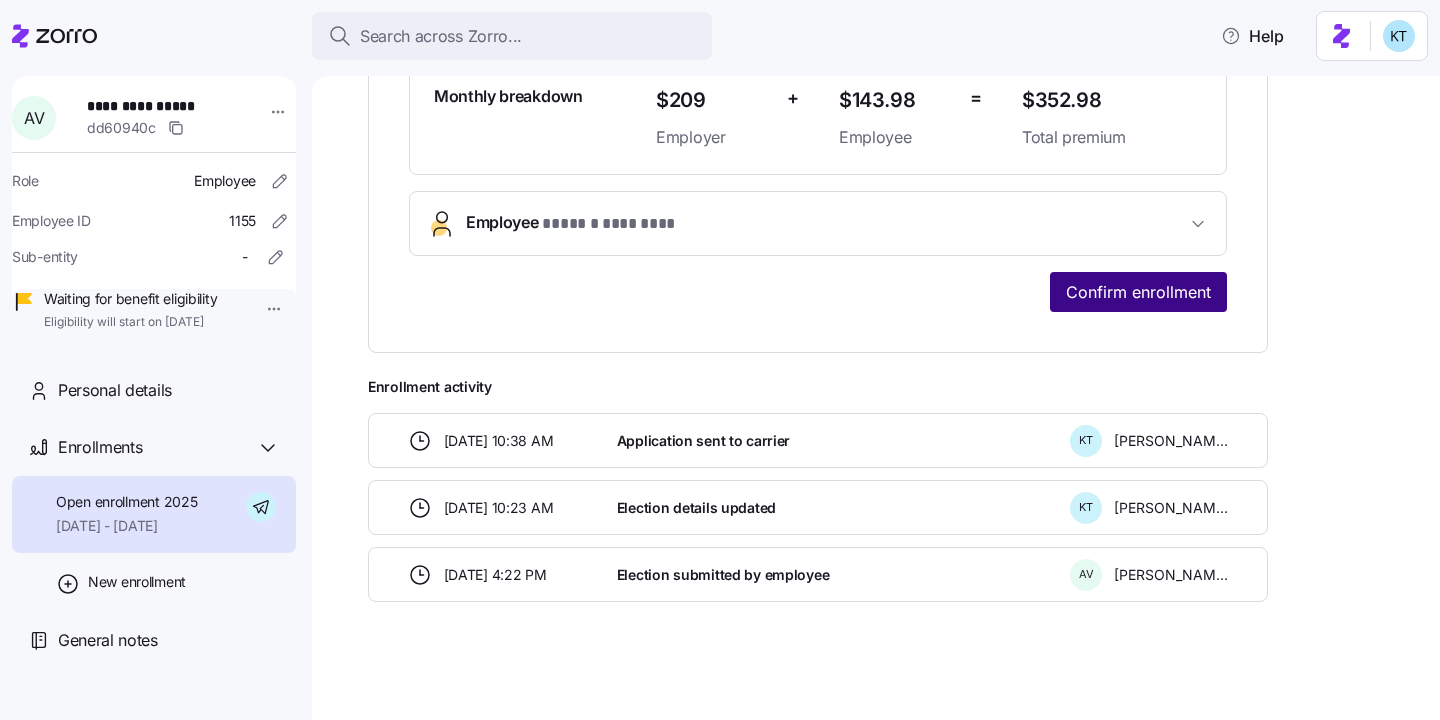 click on "Confirm enrollment" at bounding box center (1138, 292) 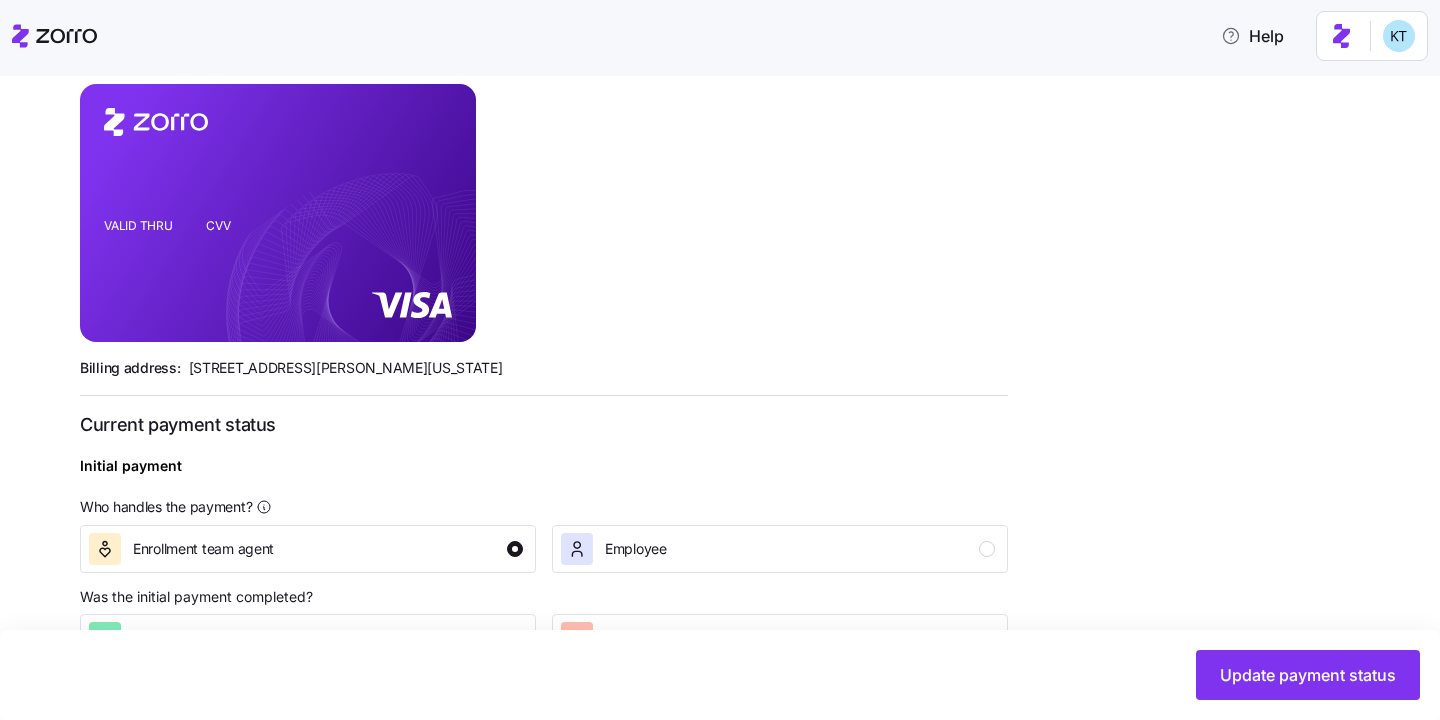 scroll, scrollTop: 346, scrollLeft: 0, axis: vertical 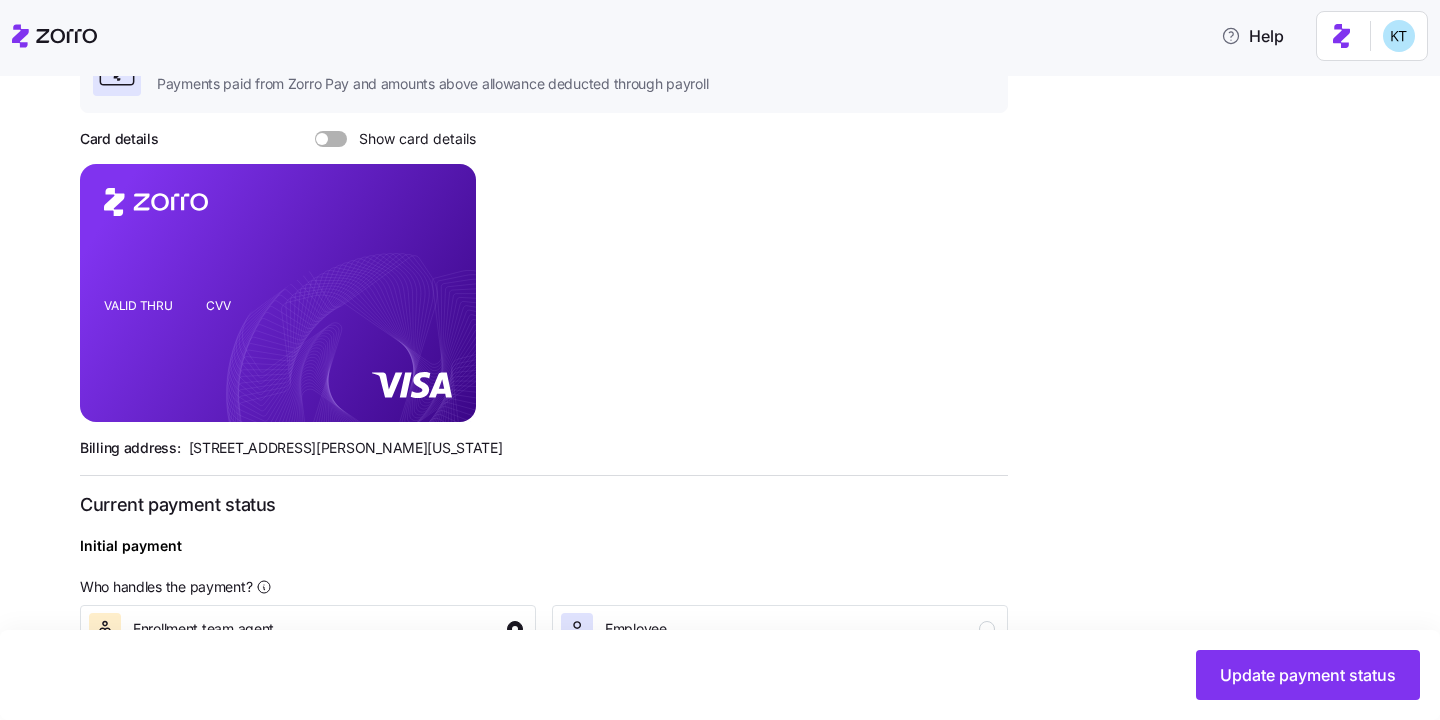 click at bounding box center [338, 139] 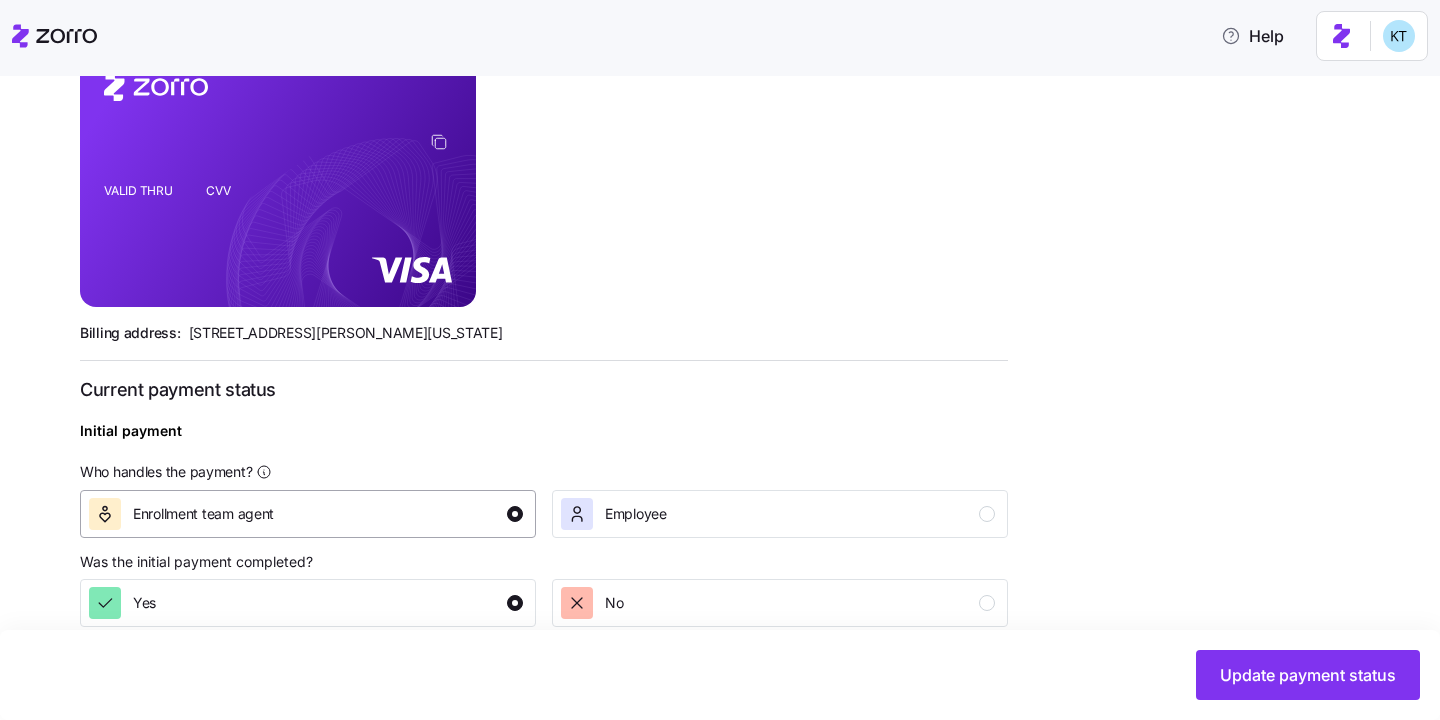 scroll, scrollTop: 757, scrollLeft: 0, axis: vertical 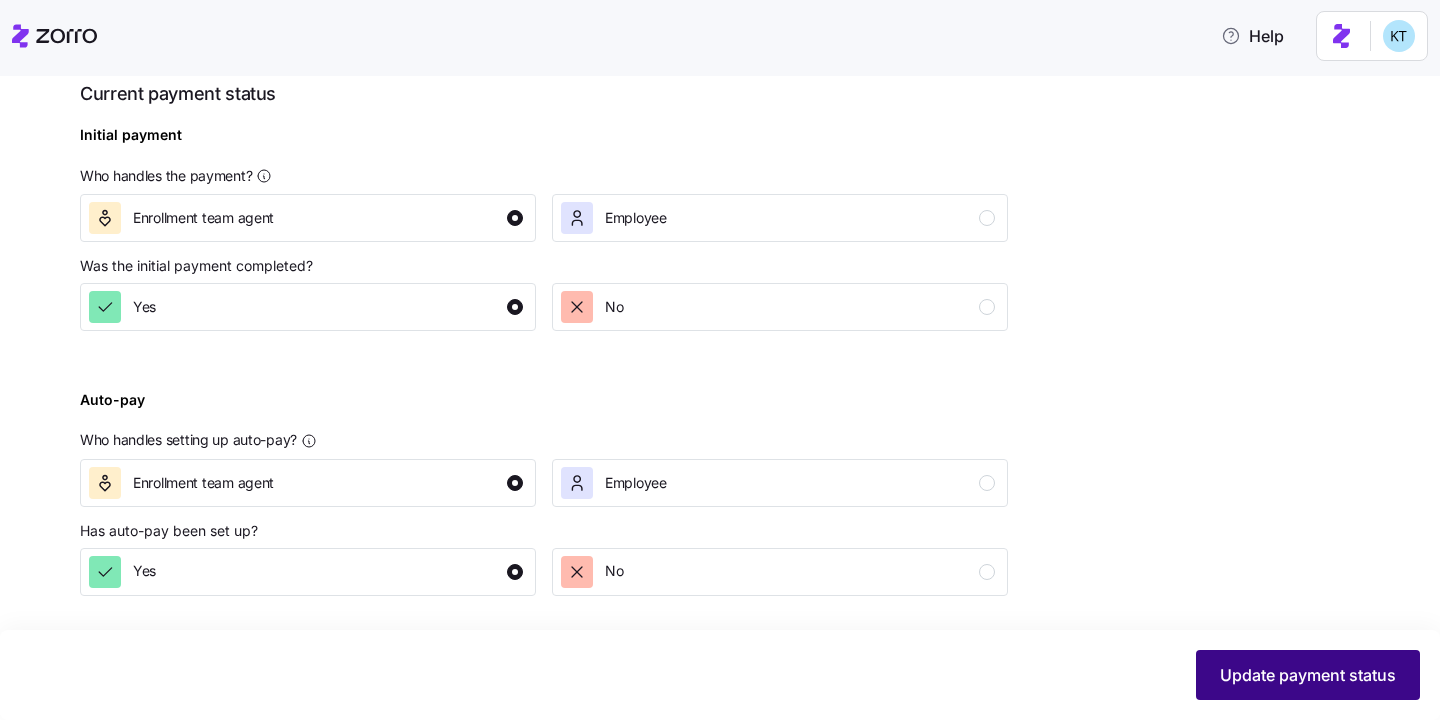 click on "Update payment status" at bounding box center (1308, 675) 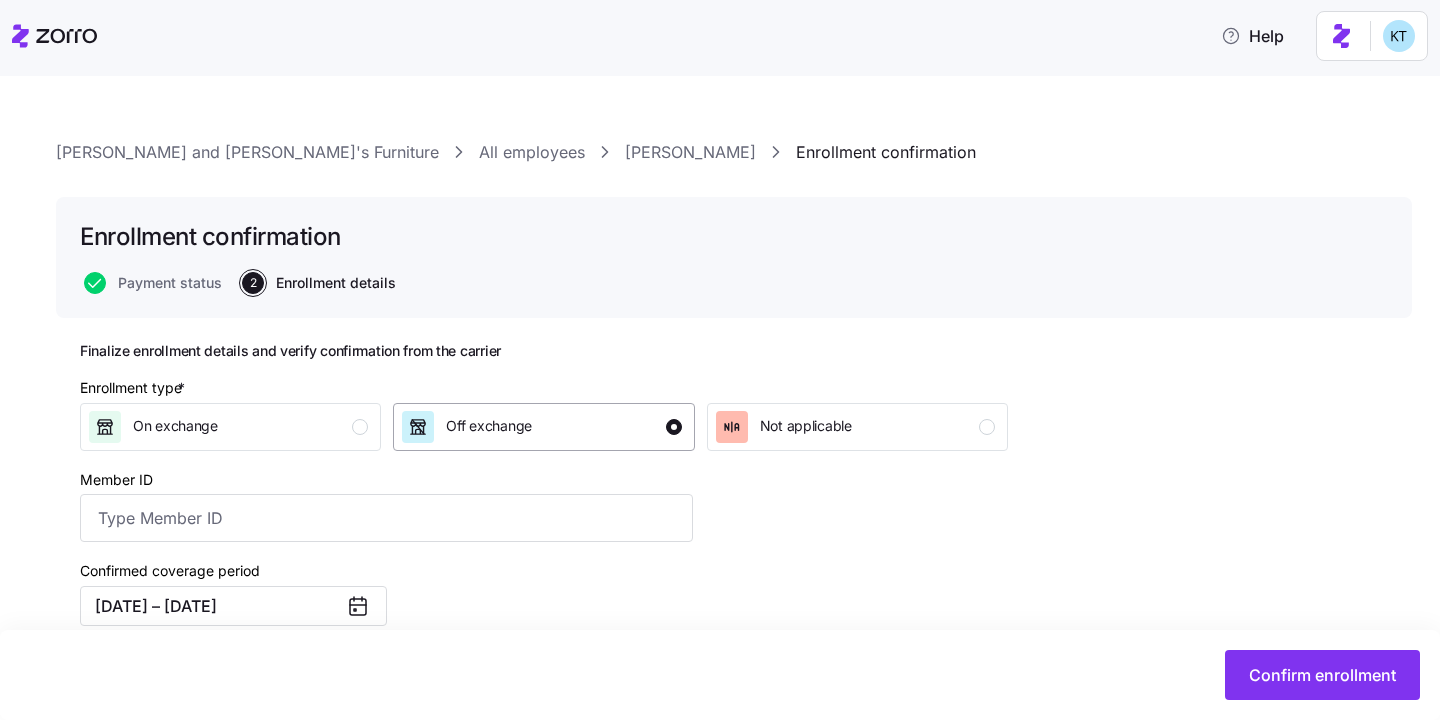 click at bounding box center [418, 427] 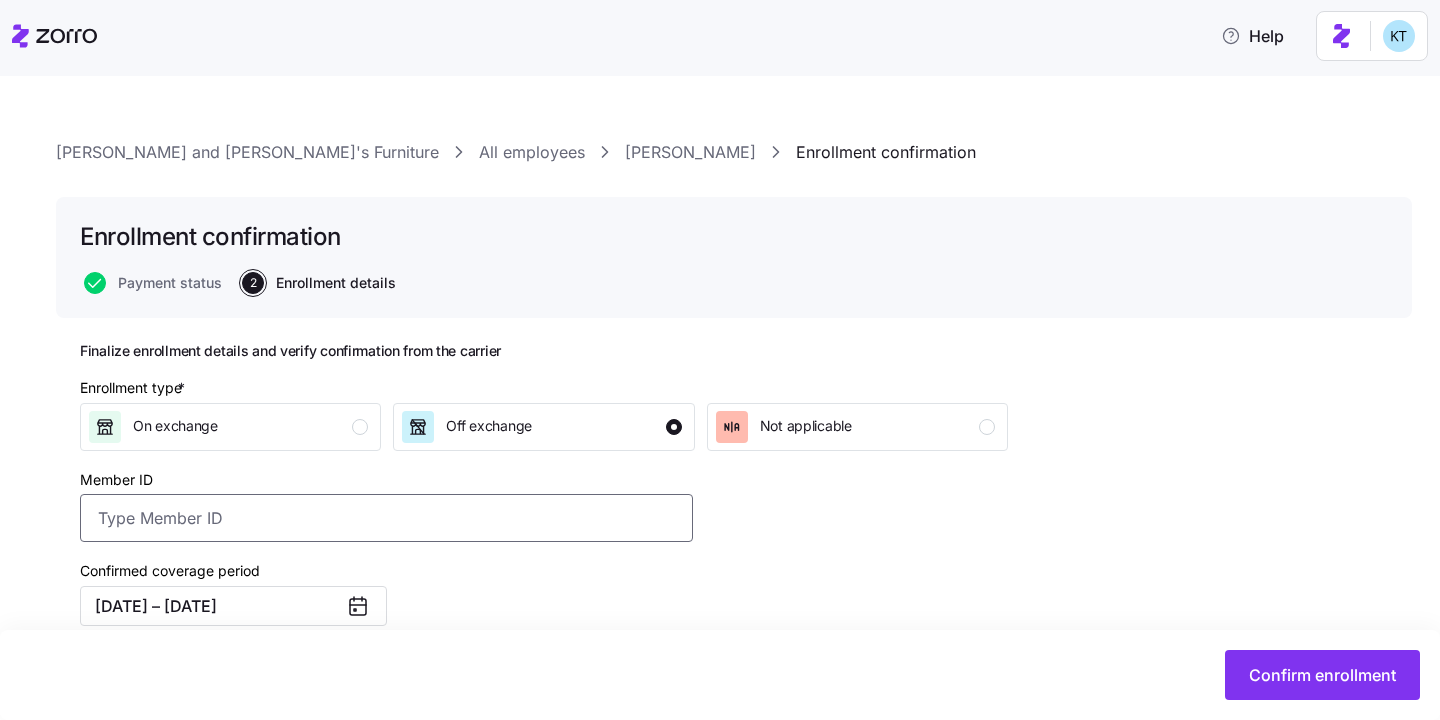 click on "Member ID" at bounding box center (386, 518) 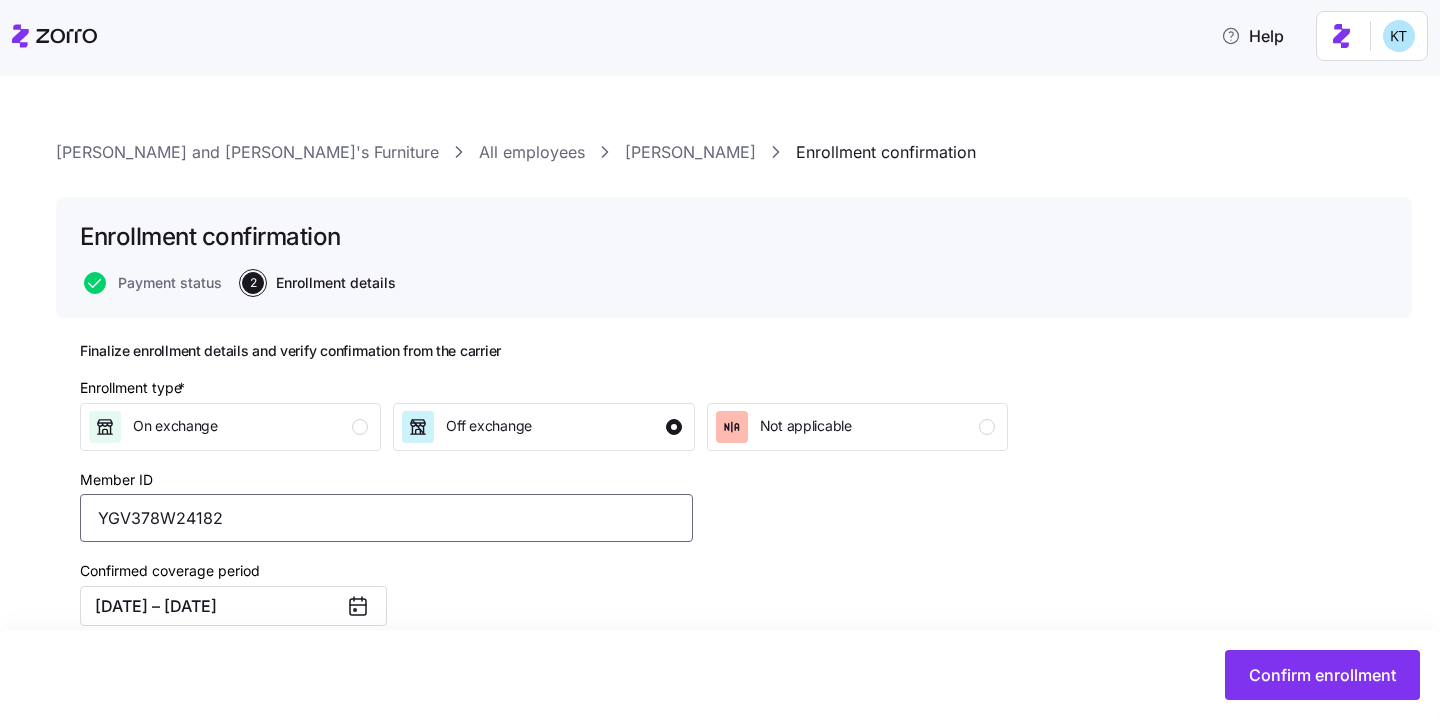 type on "YGV378W24182" 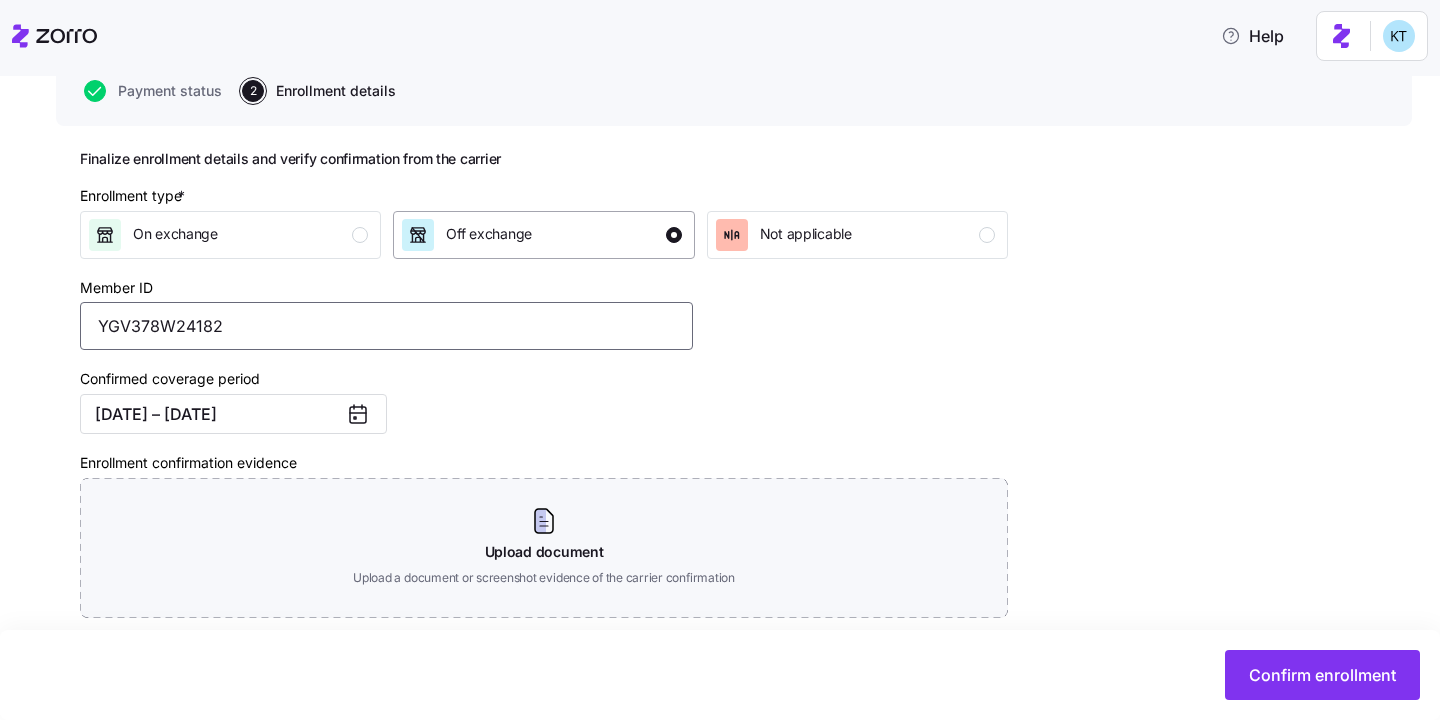 scroll, scrollTop: 317, scrollLeft: 0, axis: vertical 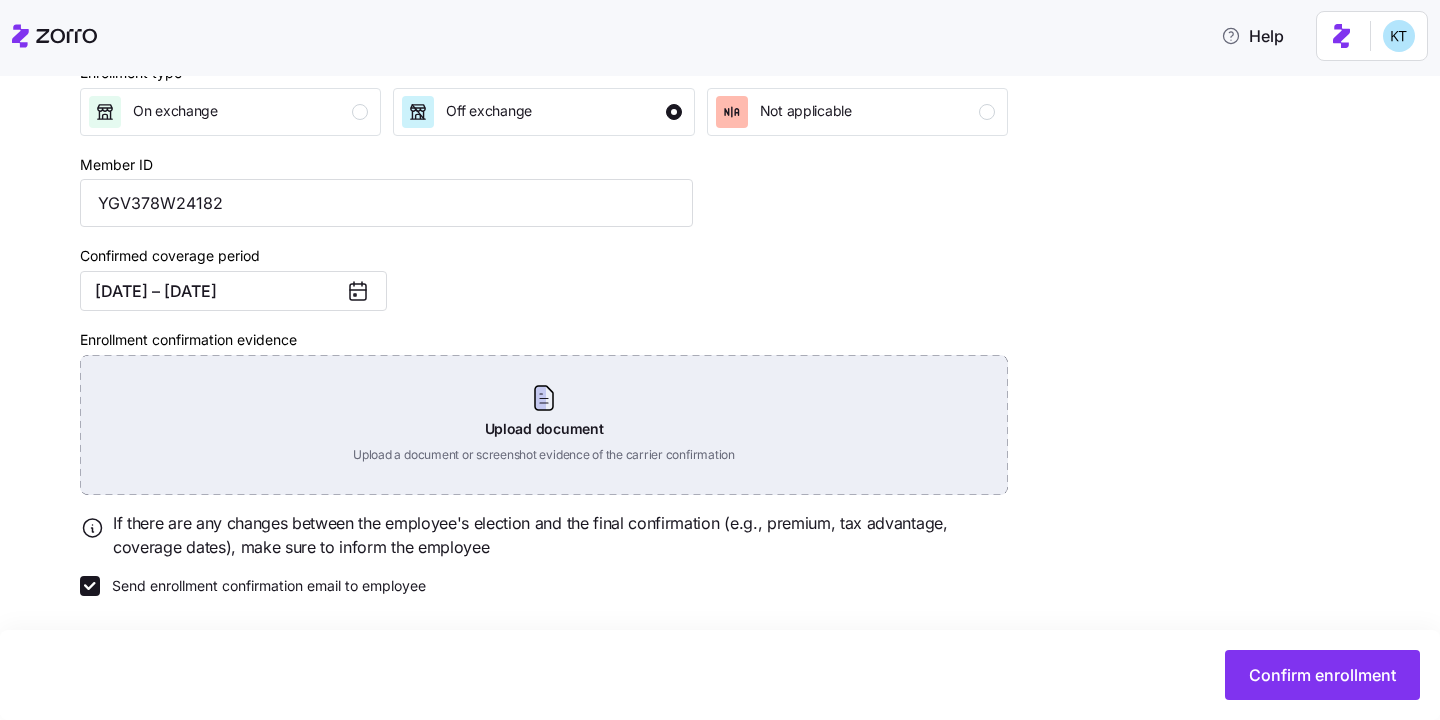 click on "Upload document Upload a document or screenshot evidence of the carrier confirmation" at bounding box center [544, 425] 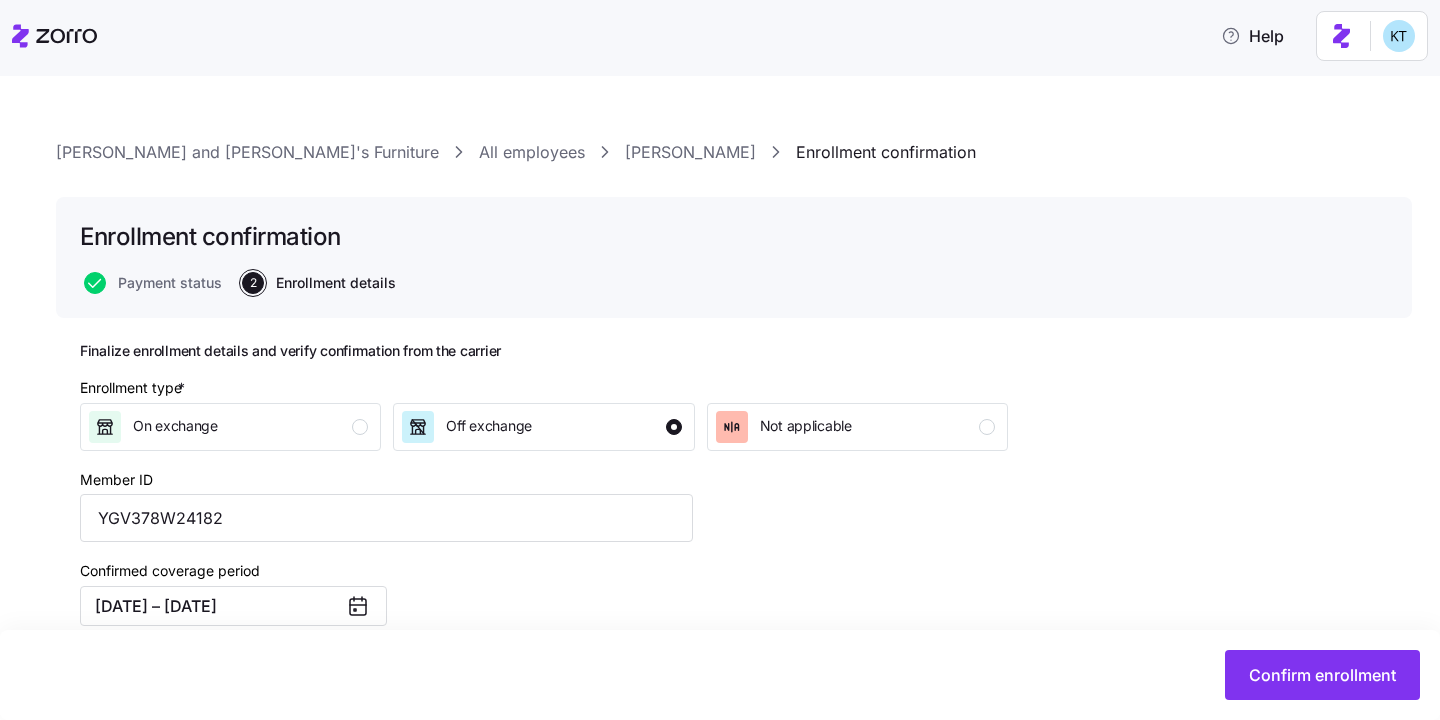 scroll, scrollTop: 223, scrollLeft: 0, axis: vertical 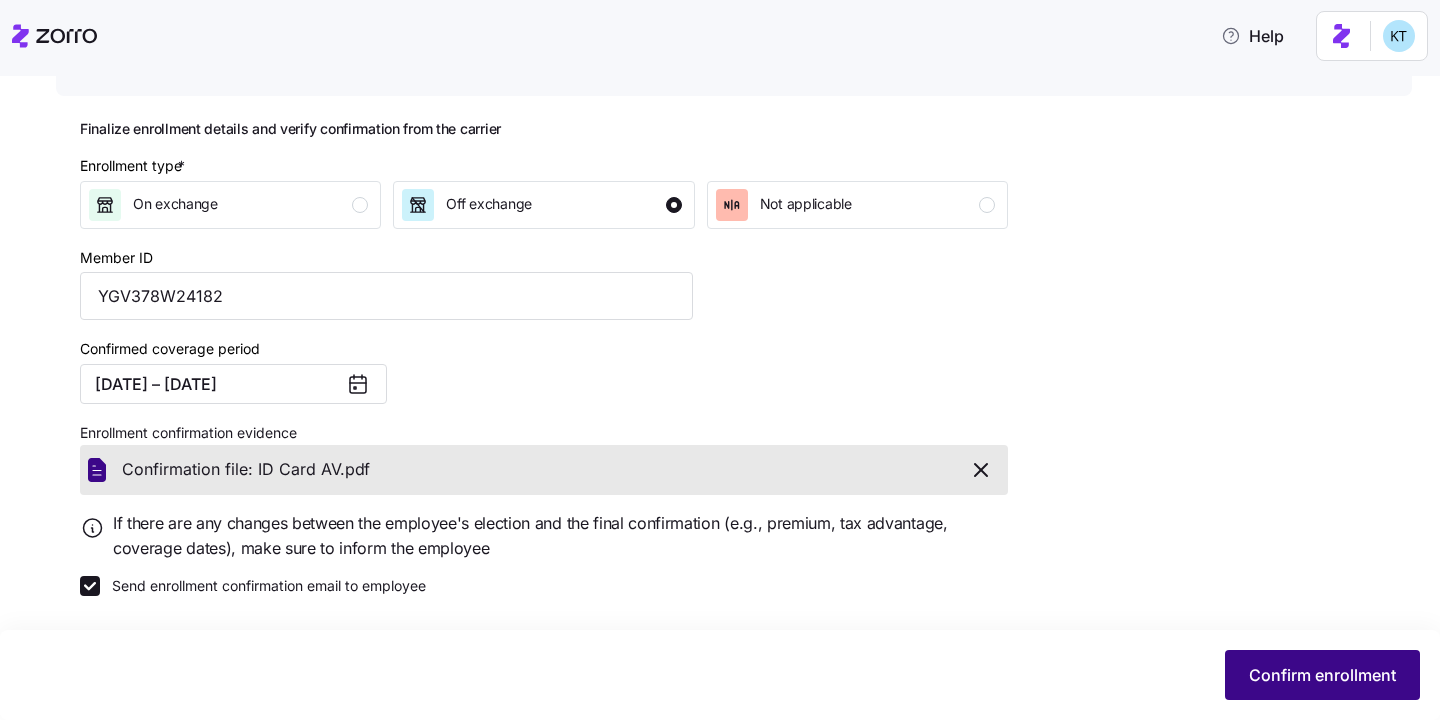 click on "Confirm enrollment" at bounding box center [1322, 675] 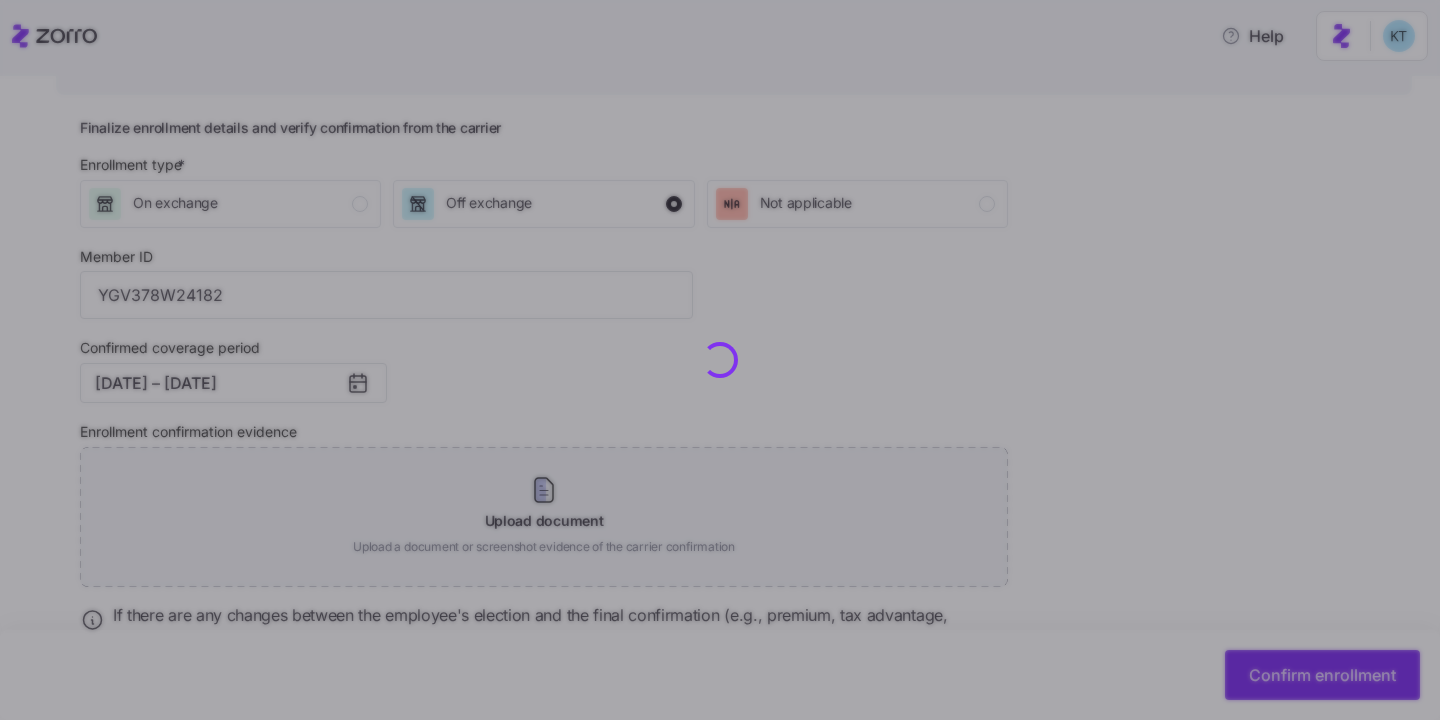 checkbox on "false" 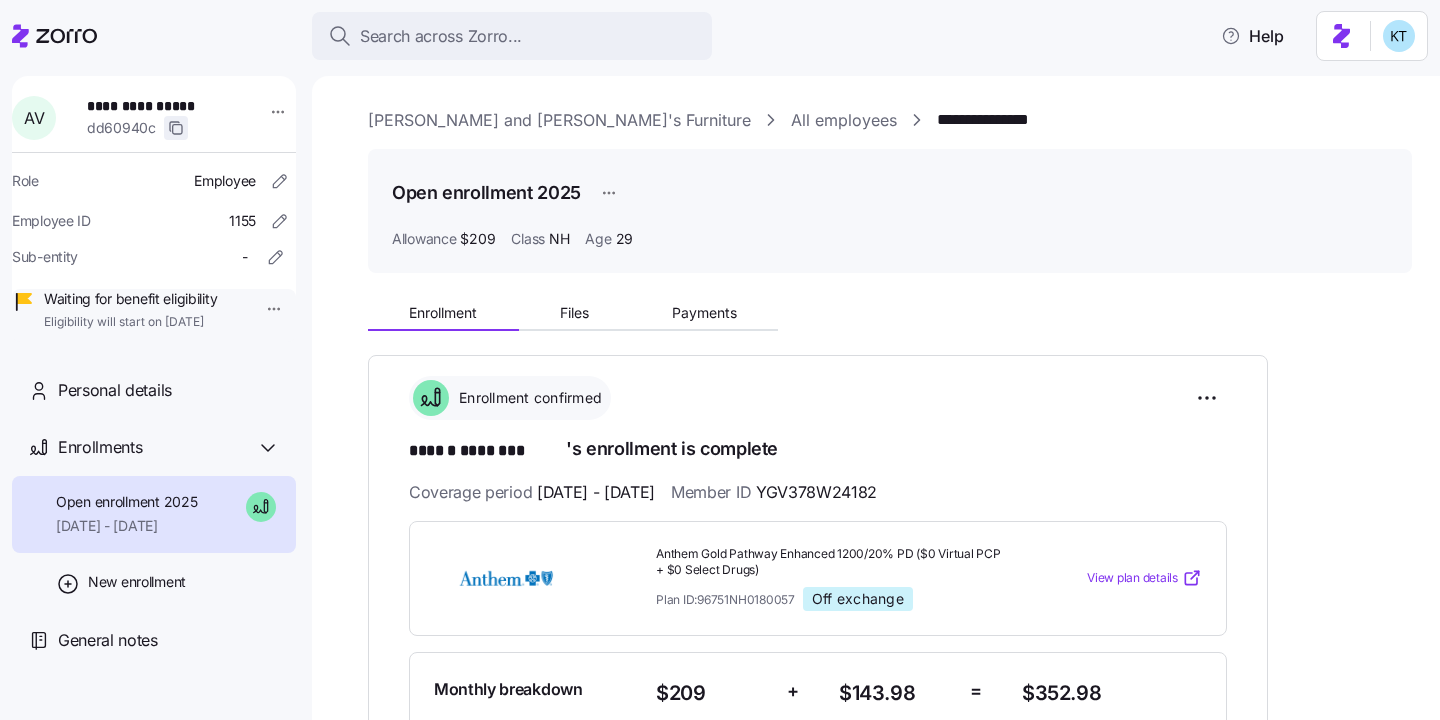 click 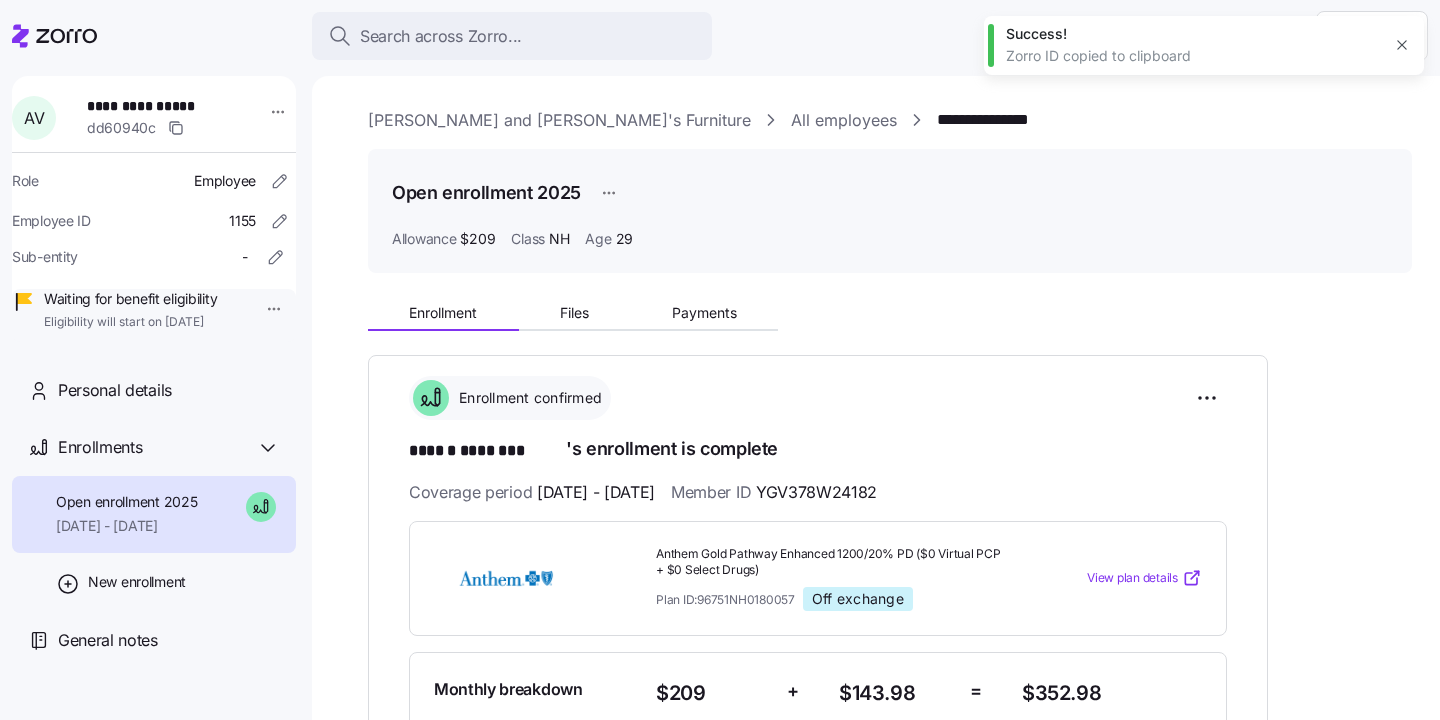 click on "**********" at bounding box center (157, 106) 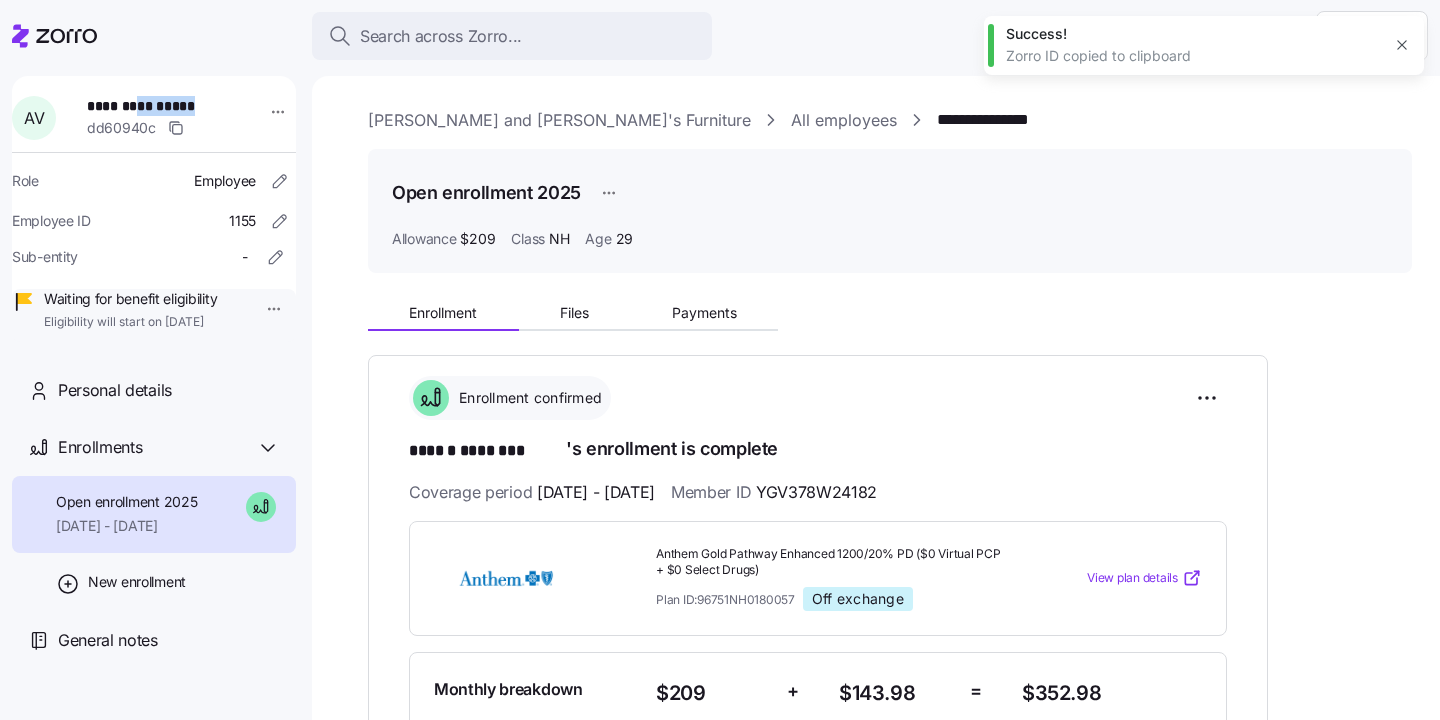 click on "**********" at bounding box center (157, 106) 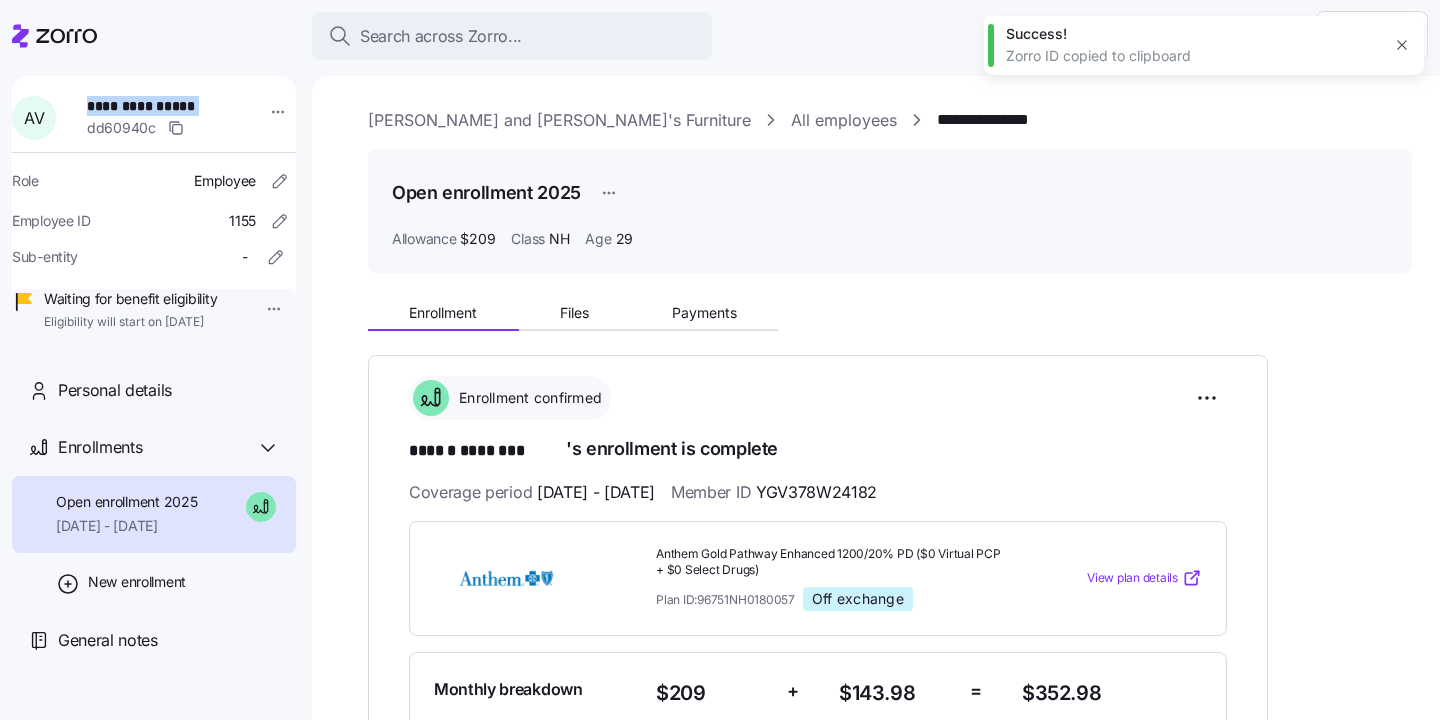 click on "**********" at bounding box center [157, 106] 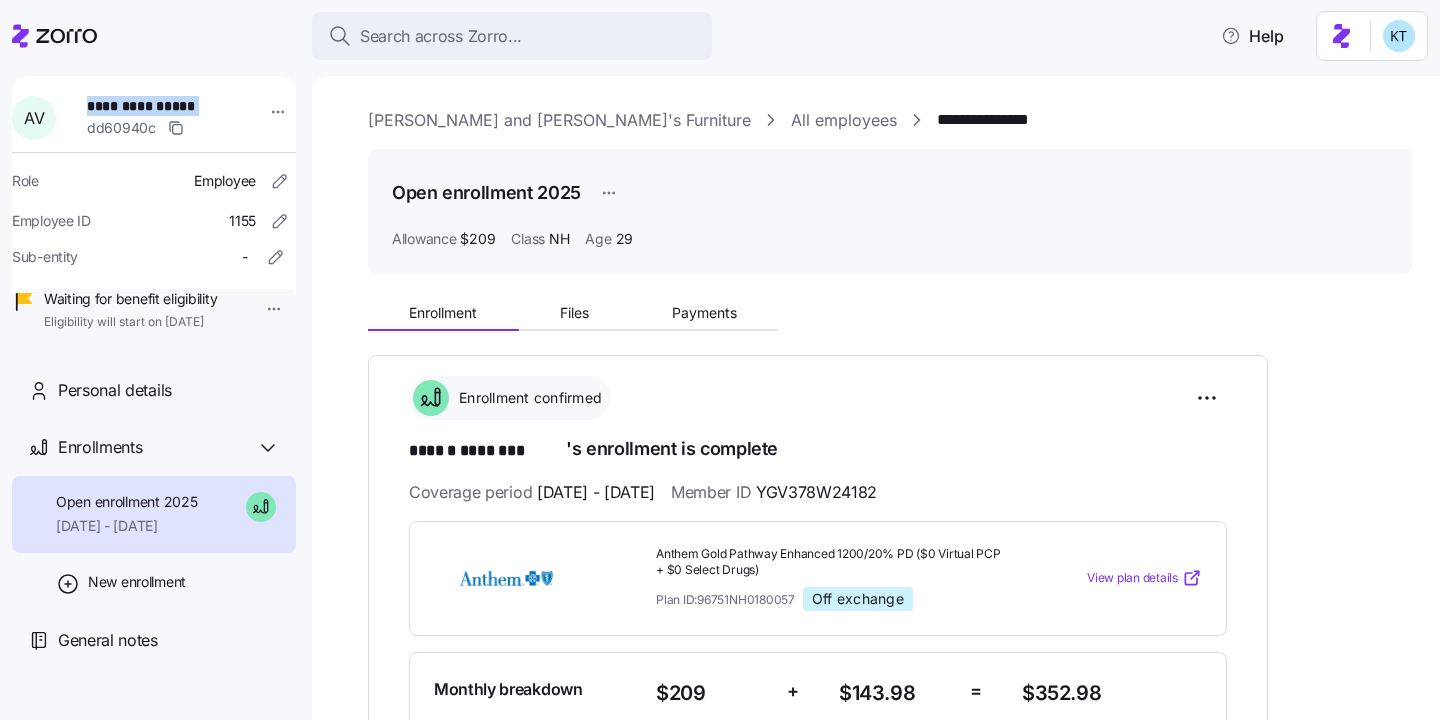 copy on "**********" 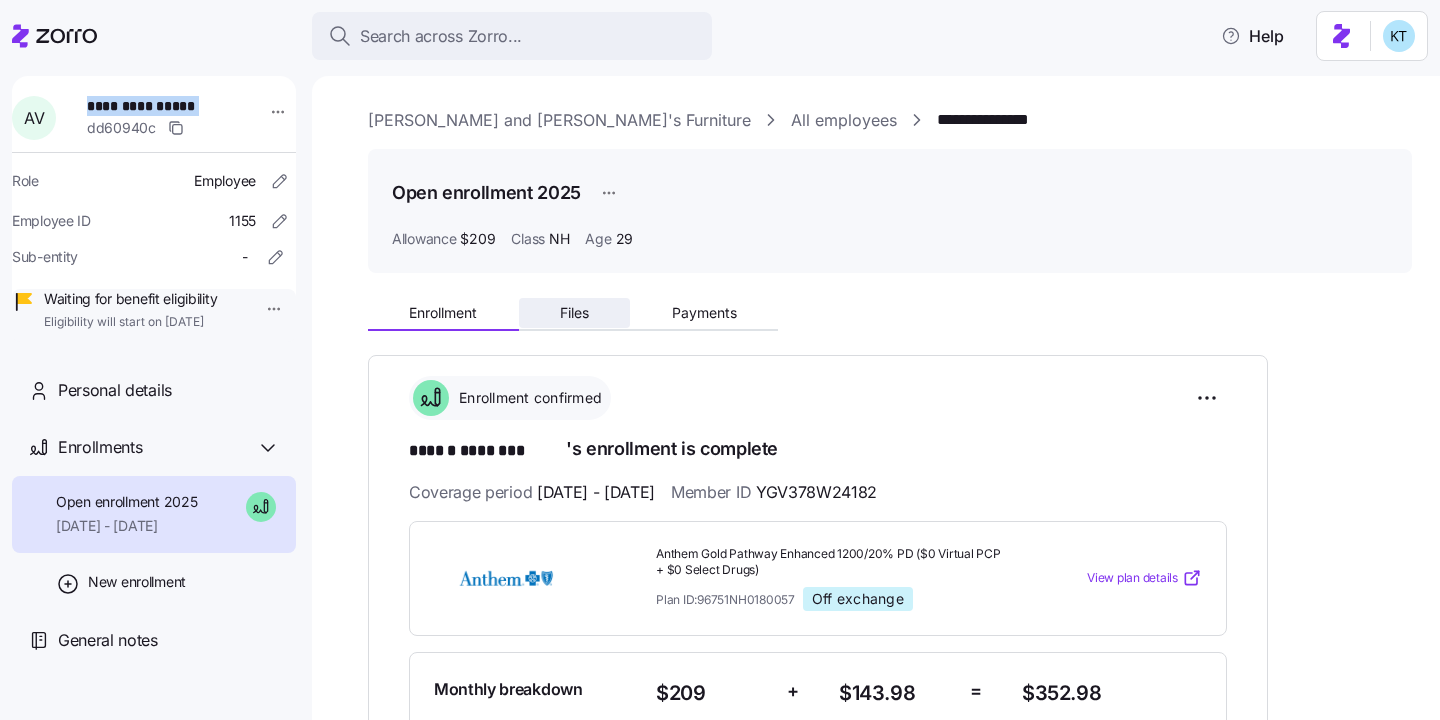 click on "Files" at bounding box center (574, 313) 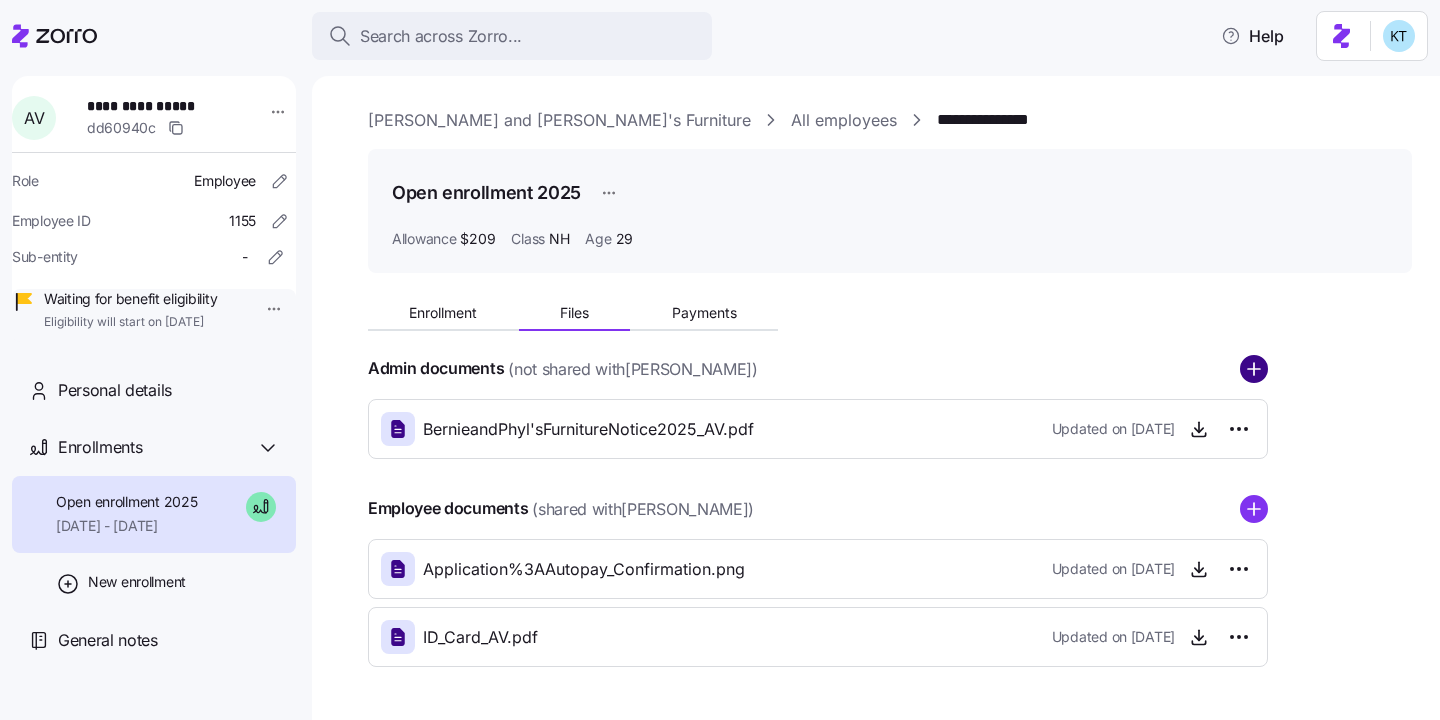 click 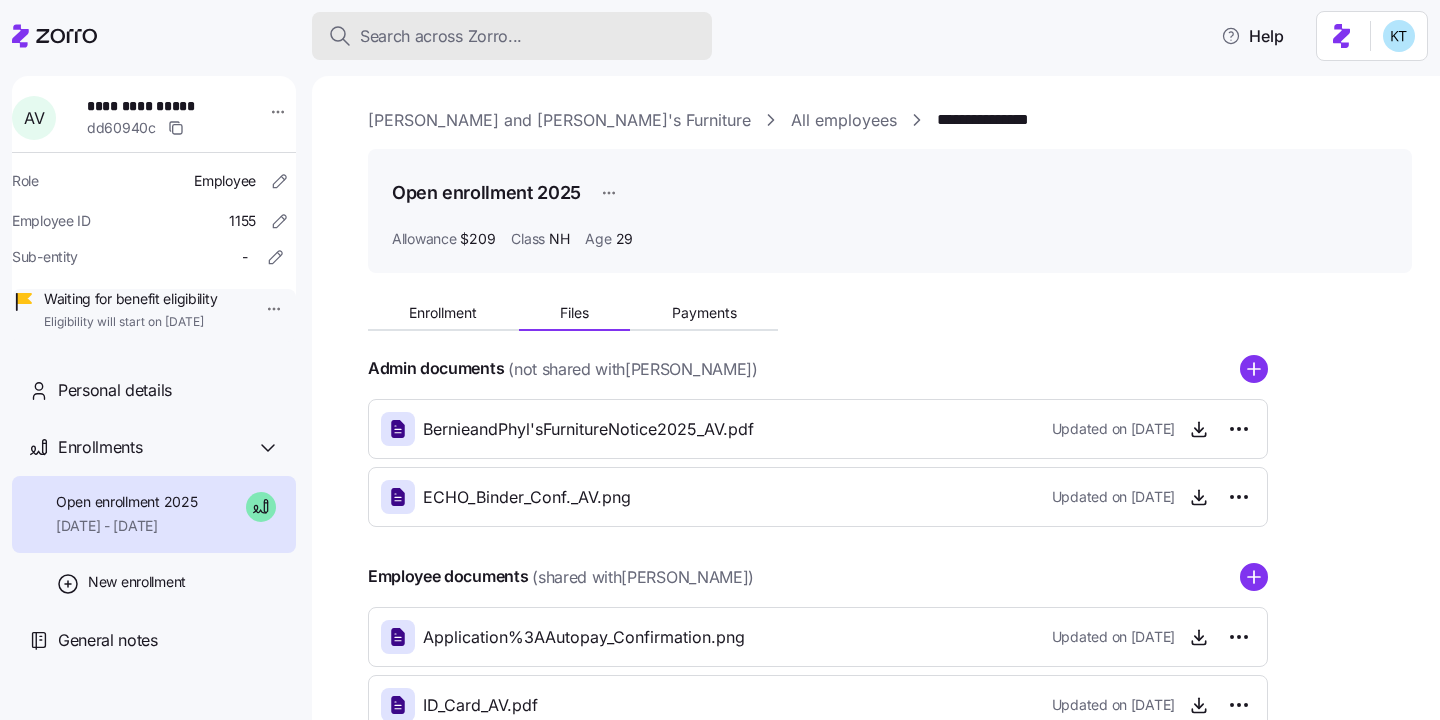click on "Search across Zorro..." at bounding box center (512, 36) 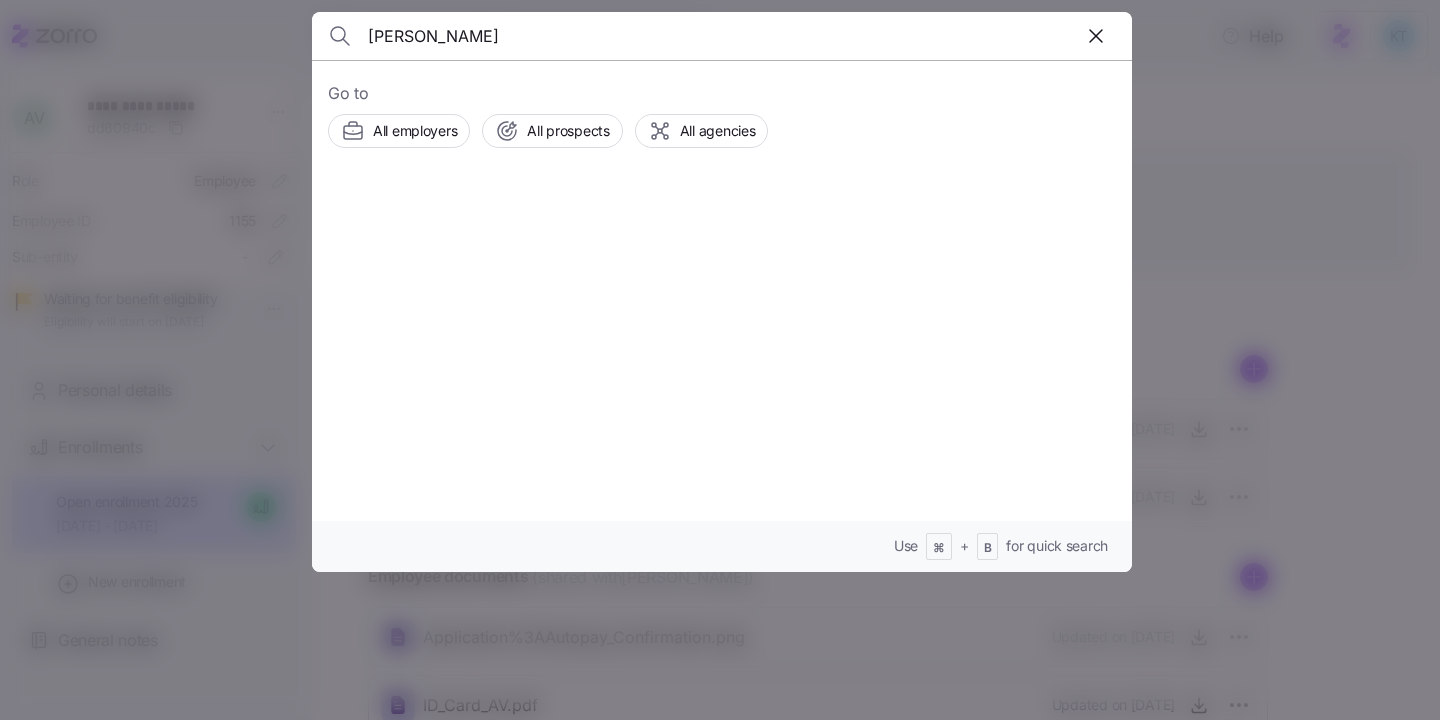 type on "craig sullivan" 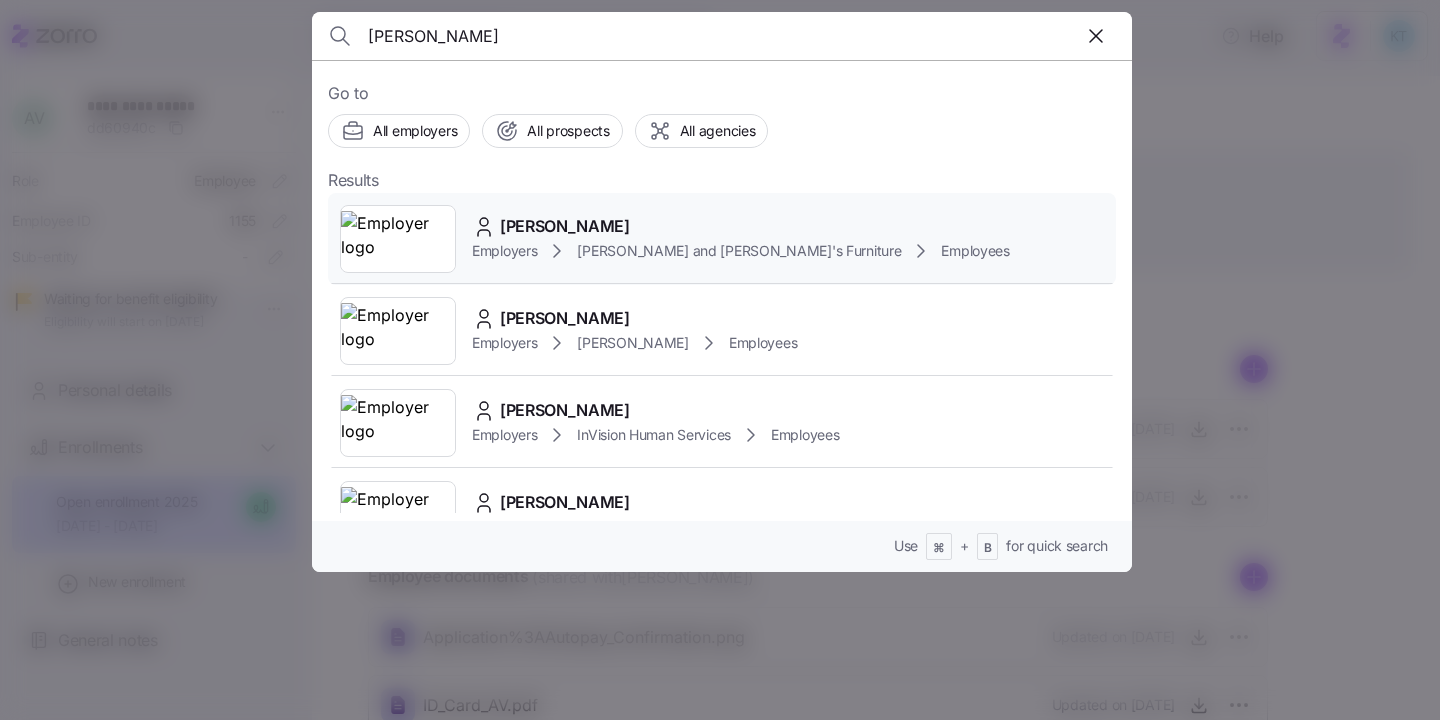 click on "Employers" at bounding box center [504, 251] 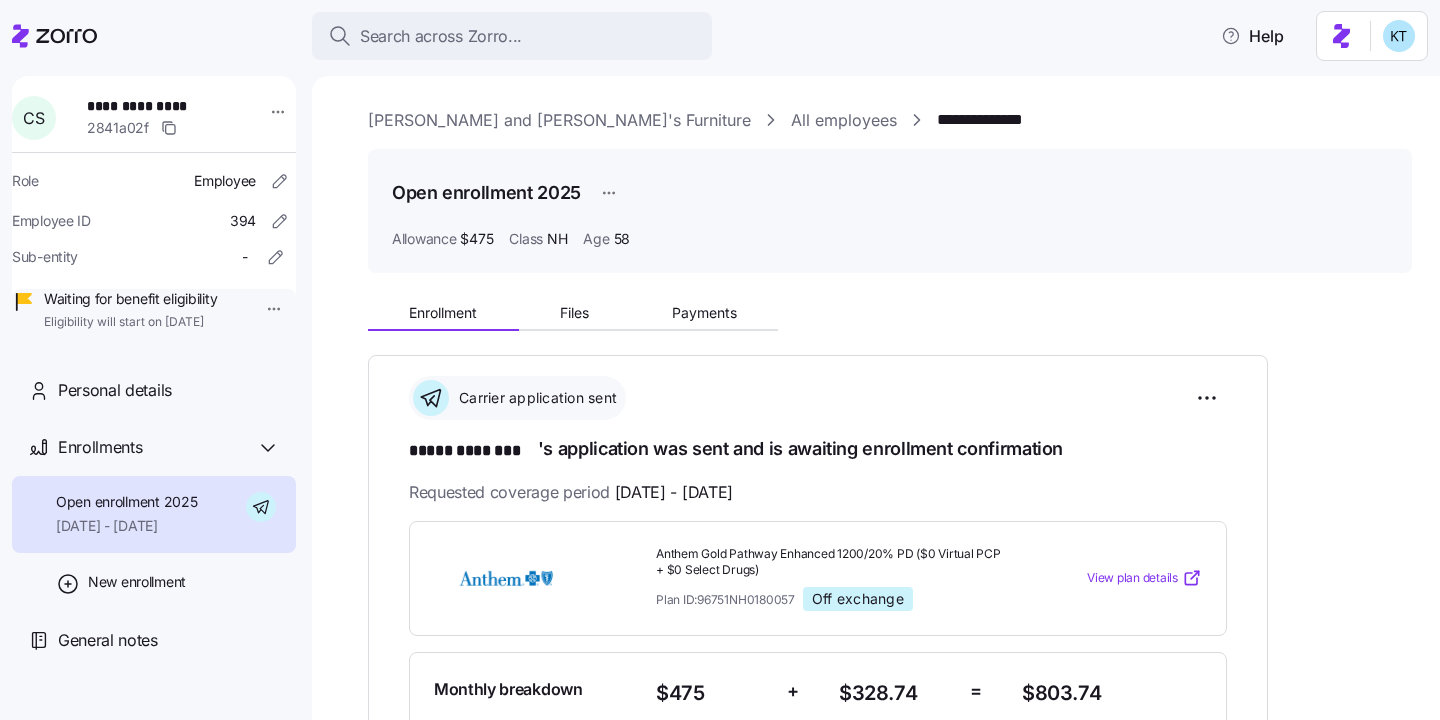 scroll, scrollTop: 314, scrollLeft: 0, axis: vertical 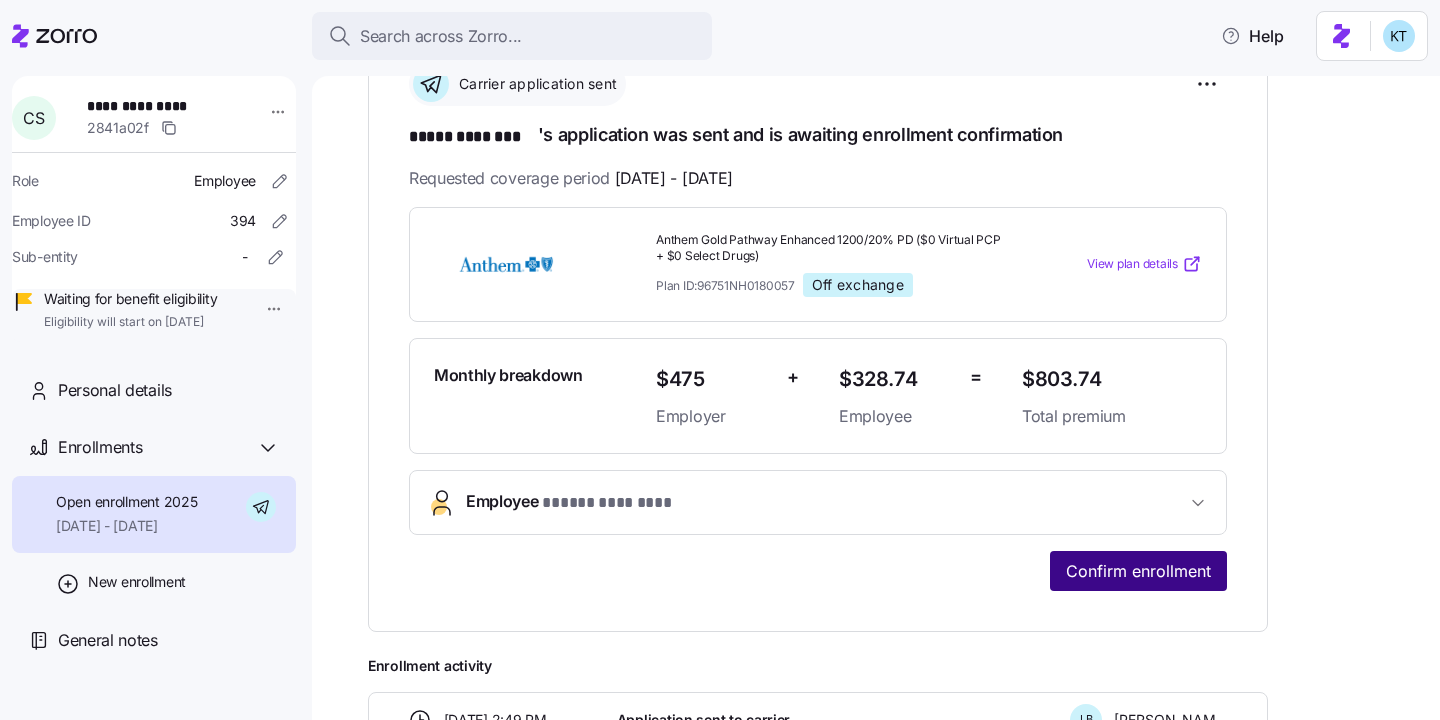 click on "Confirm enrollment" at bounding box center (1138, 571) 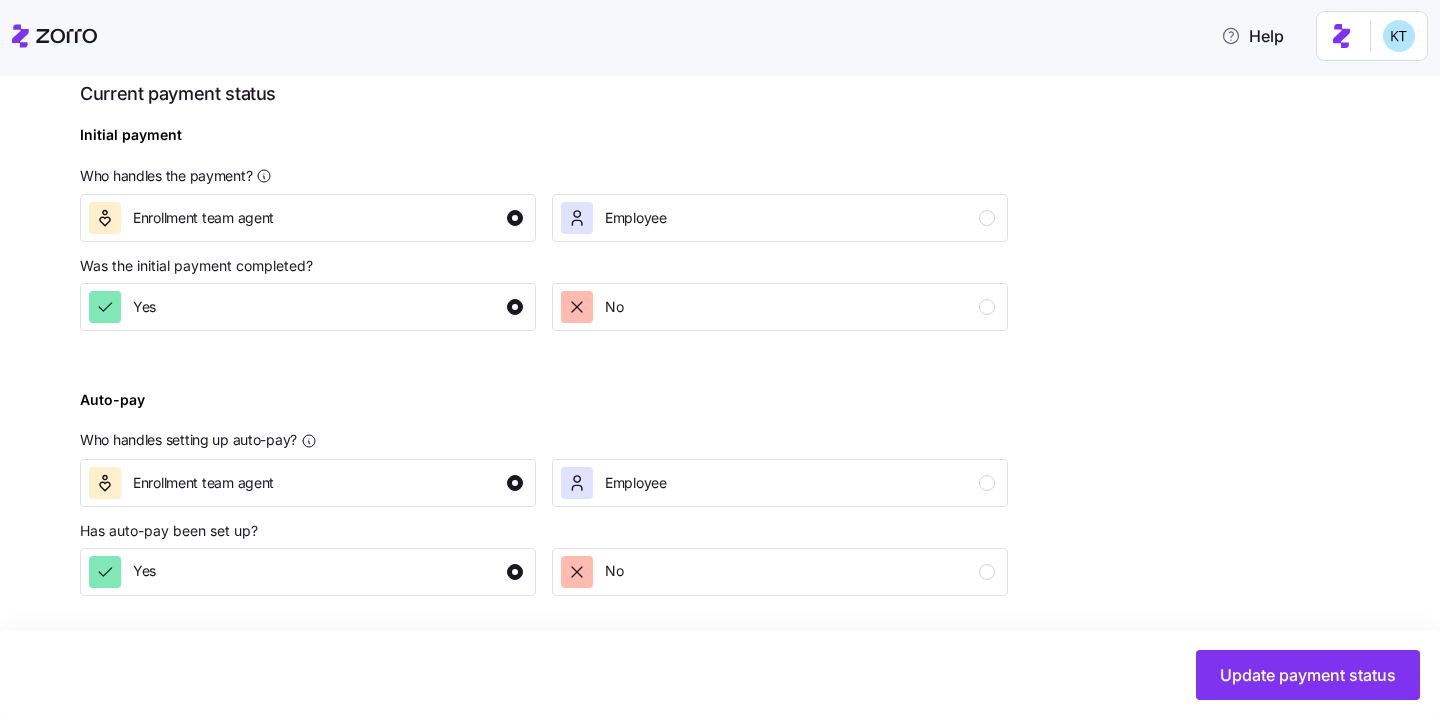 scroll, scrollTop: 757, scrollLeft: 0, axis: vertical 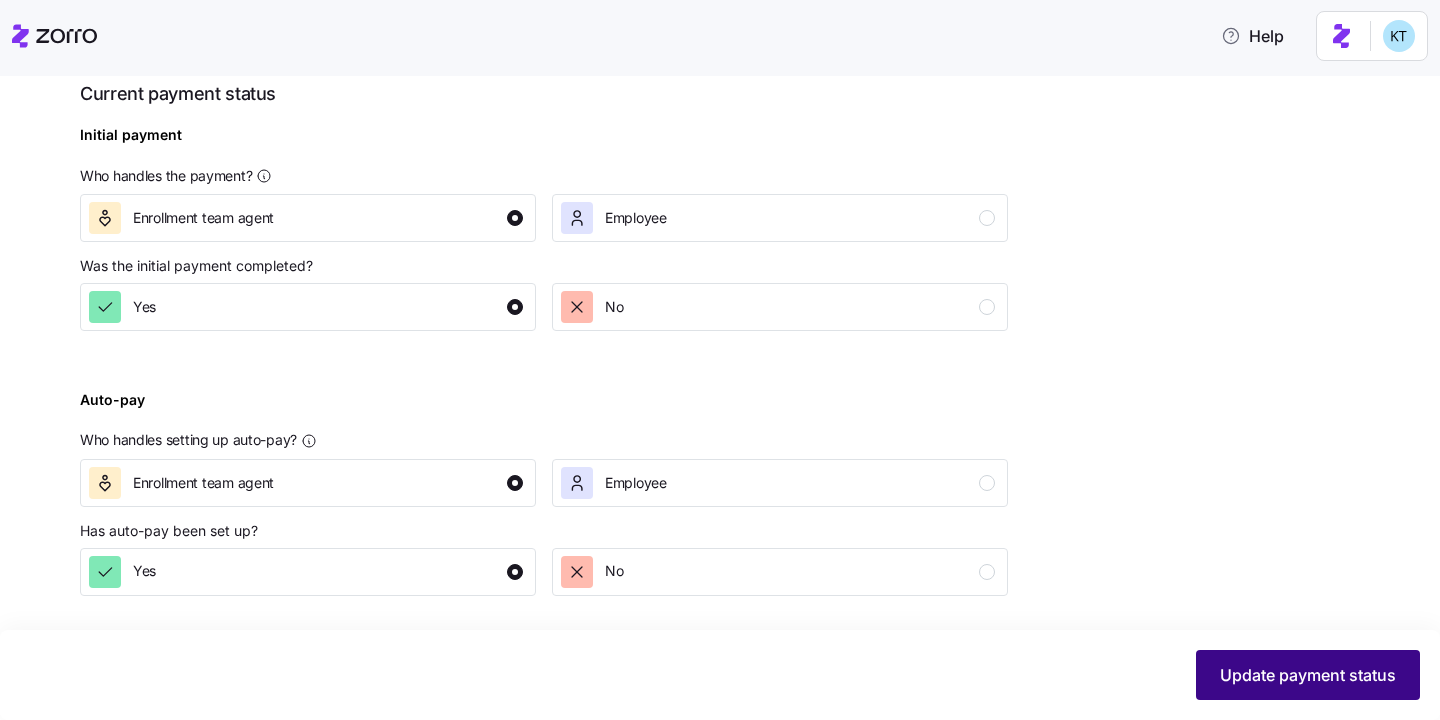 click on "Update payment status" at bounding box center (1308, 675) 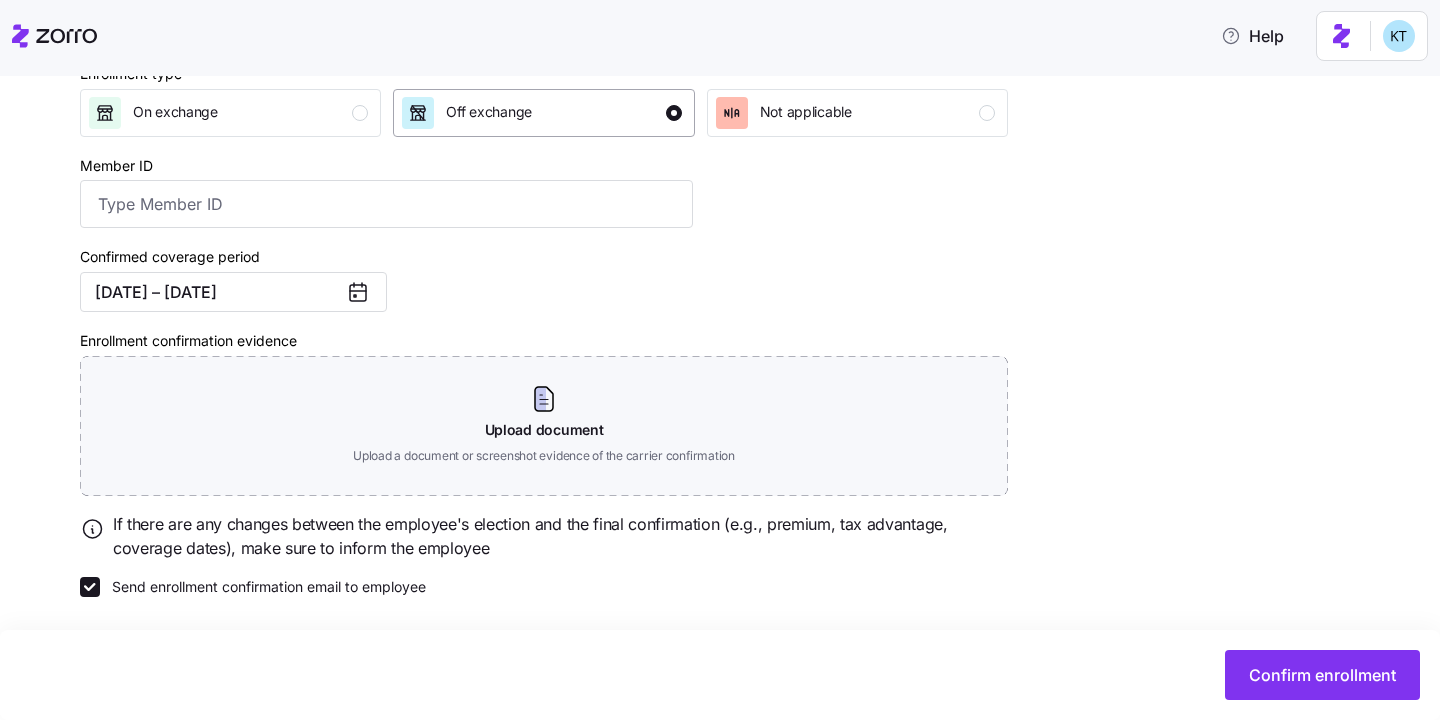 scroll, scrollTop: 317, scrollLeft: 0, axis: vertical 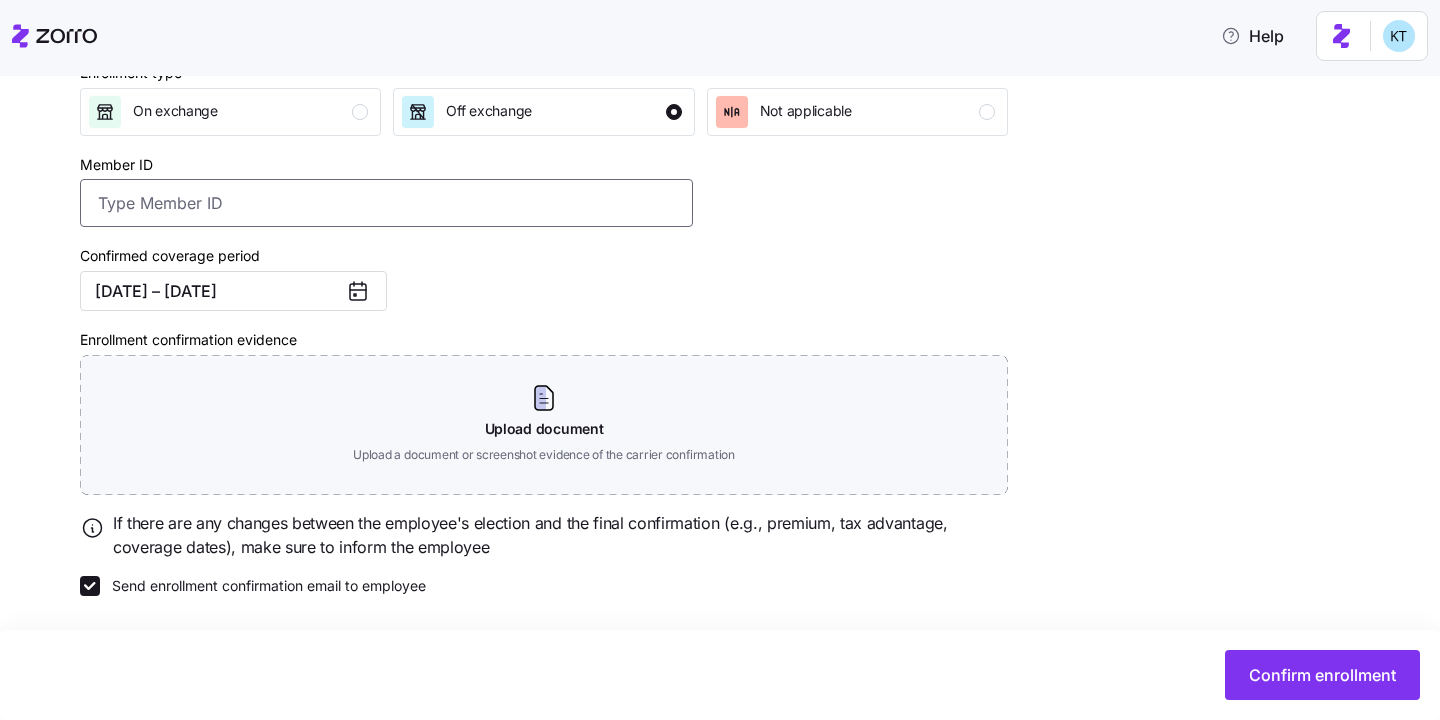 click on "Member ID" at bounding box center (386, 203) 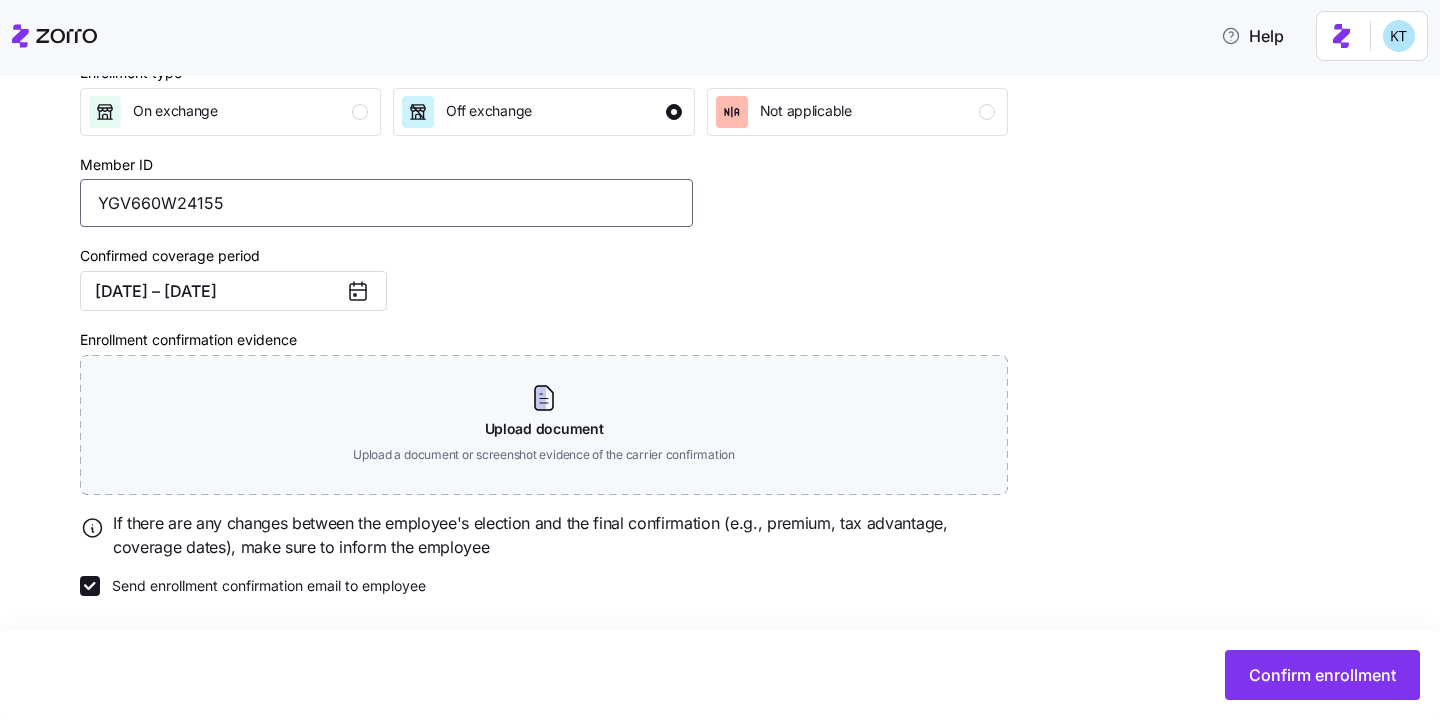 type on "YGV660W24155" 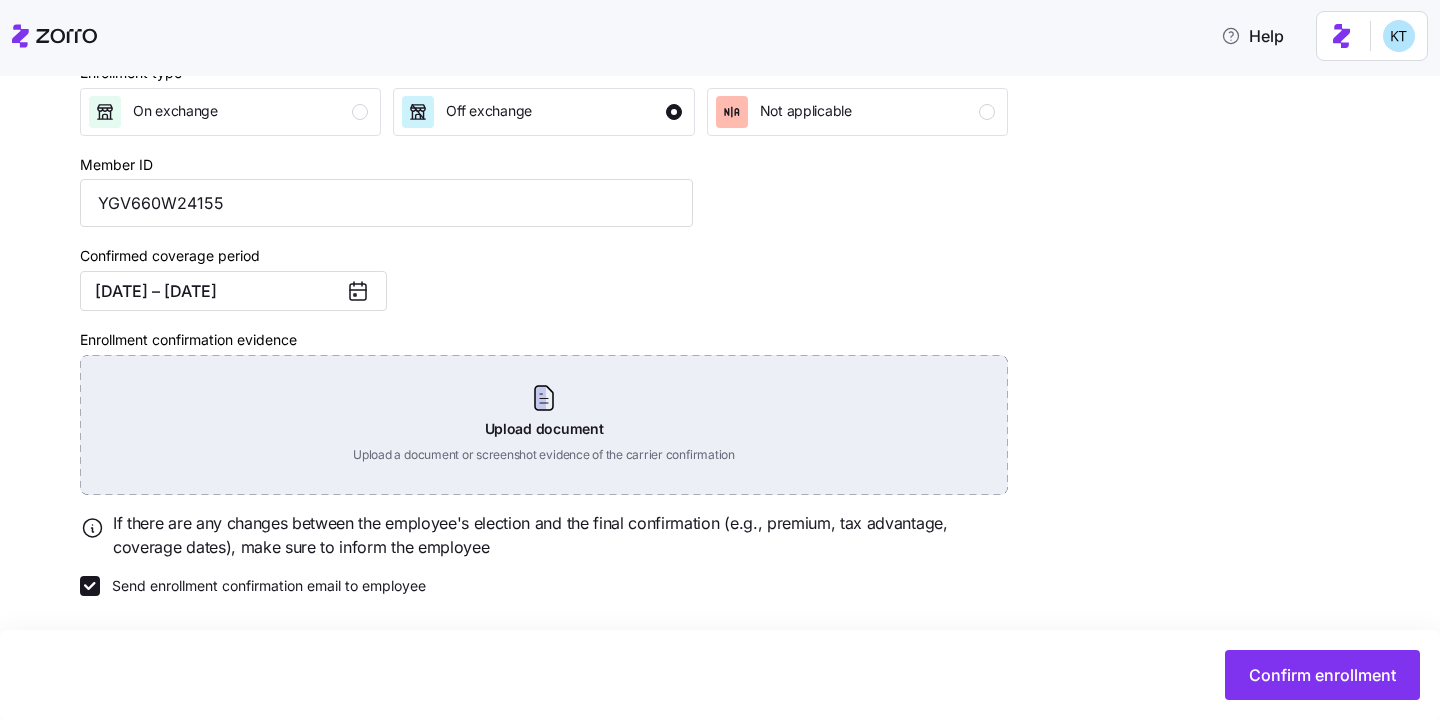 click on "Upload document Upload a document or screenshot evidence of the carrier confirmation" at bounding box center (544, 425) 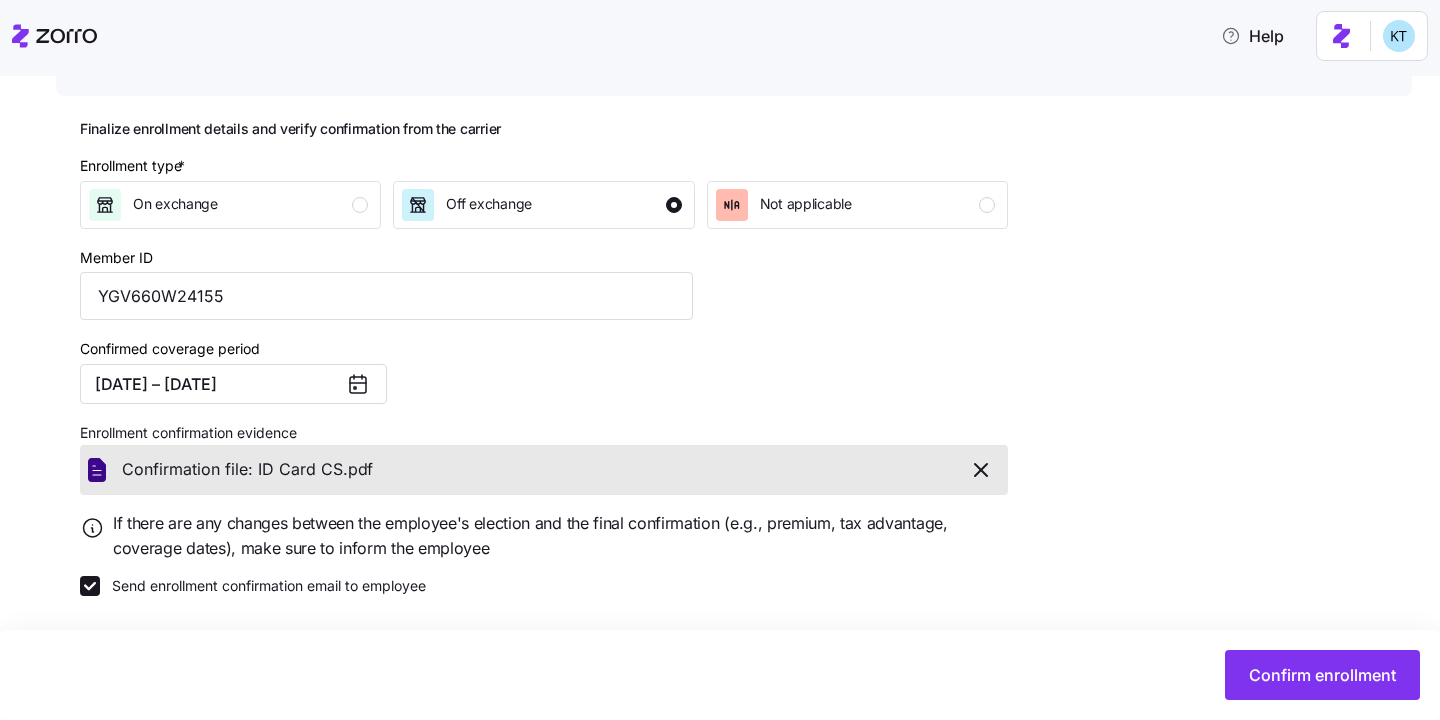 scroll, scrollTop: 223, scrollLeft: 0, axis: vertical 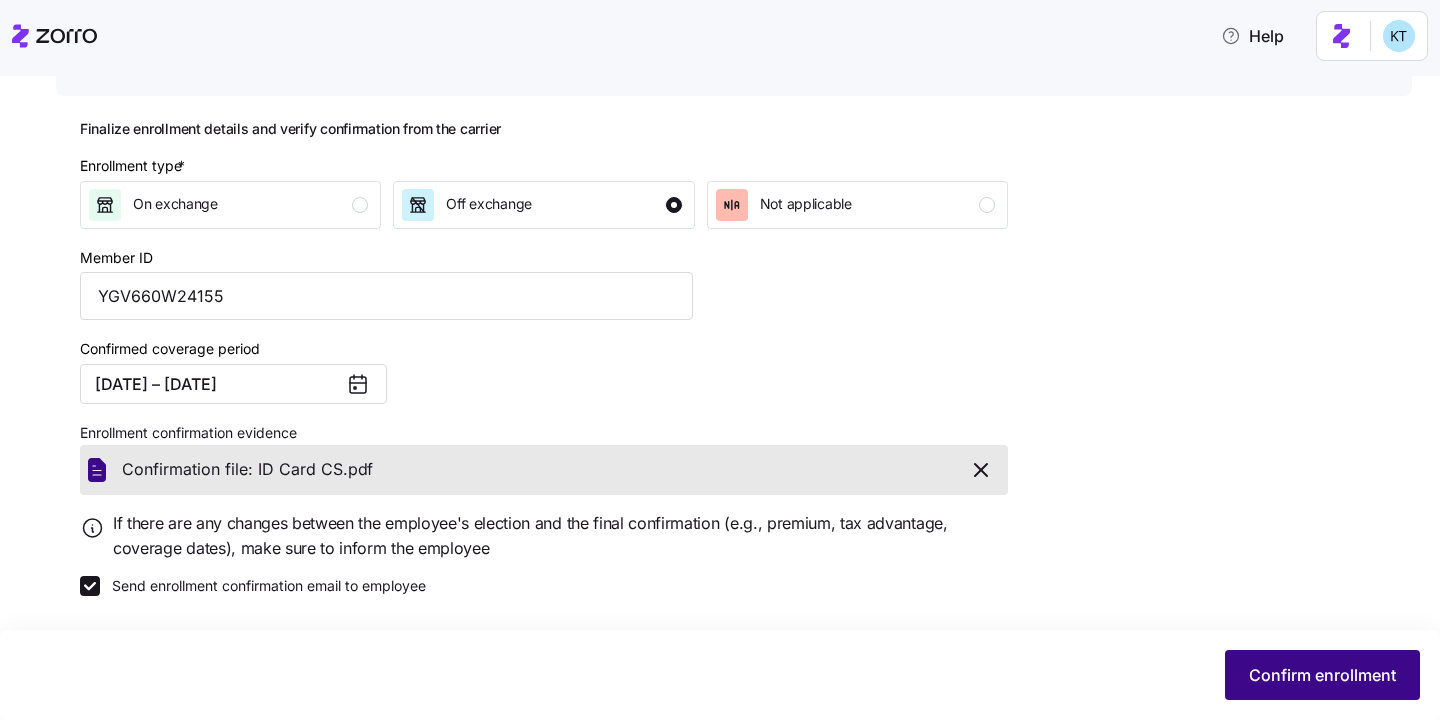 click on "Confirm enrollment" at bounding box center [1322, 675] 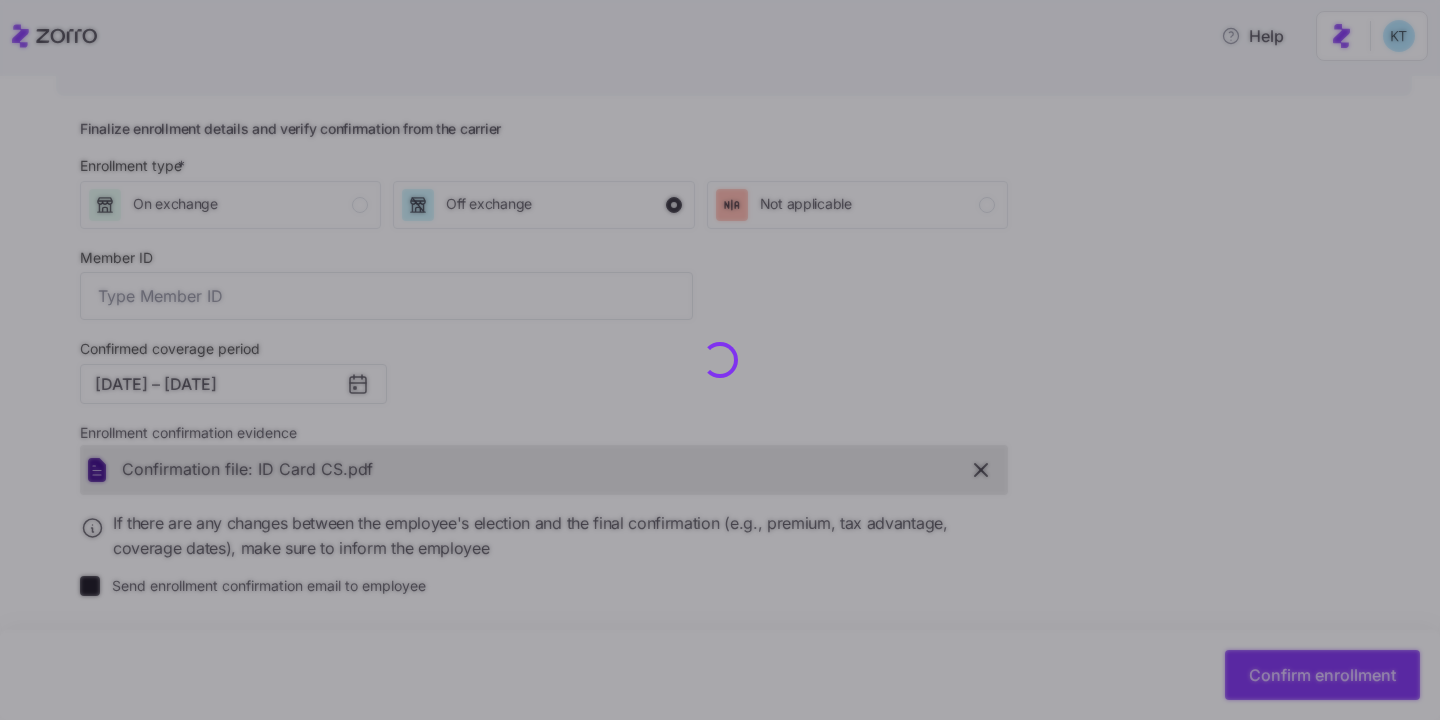 type on "YGV660W24155" 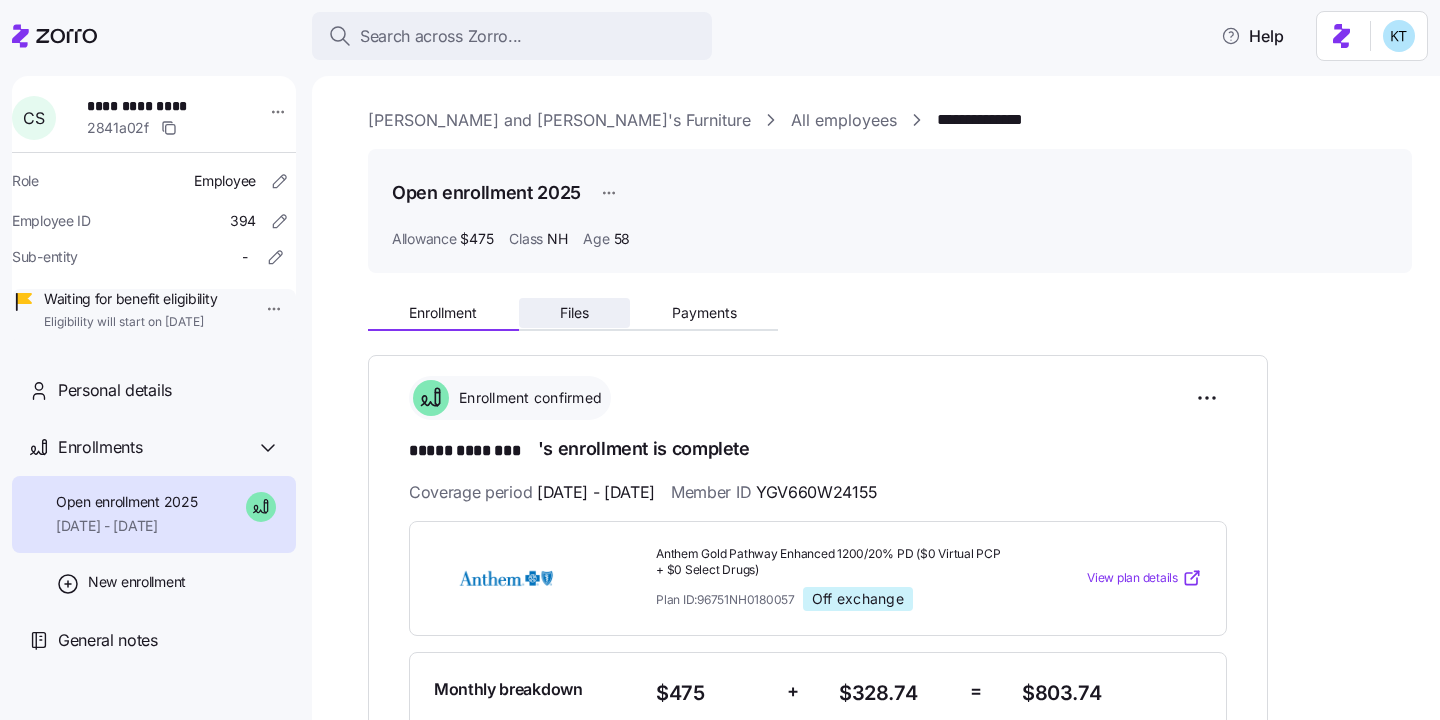 click on "Files" at bounding box center [574, 313] 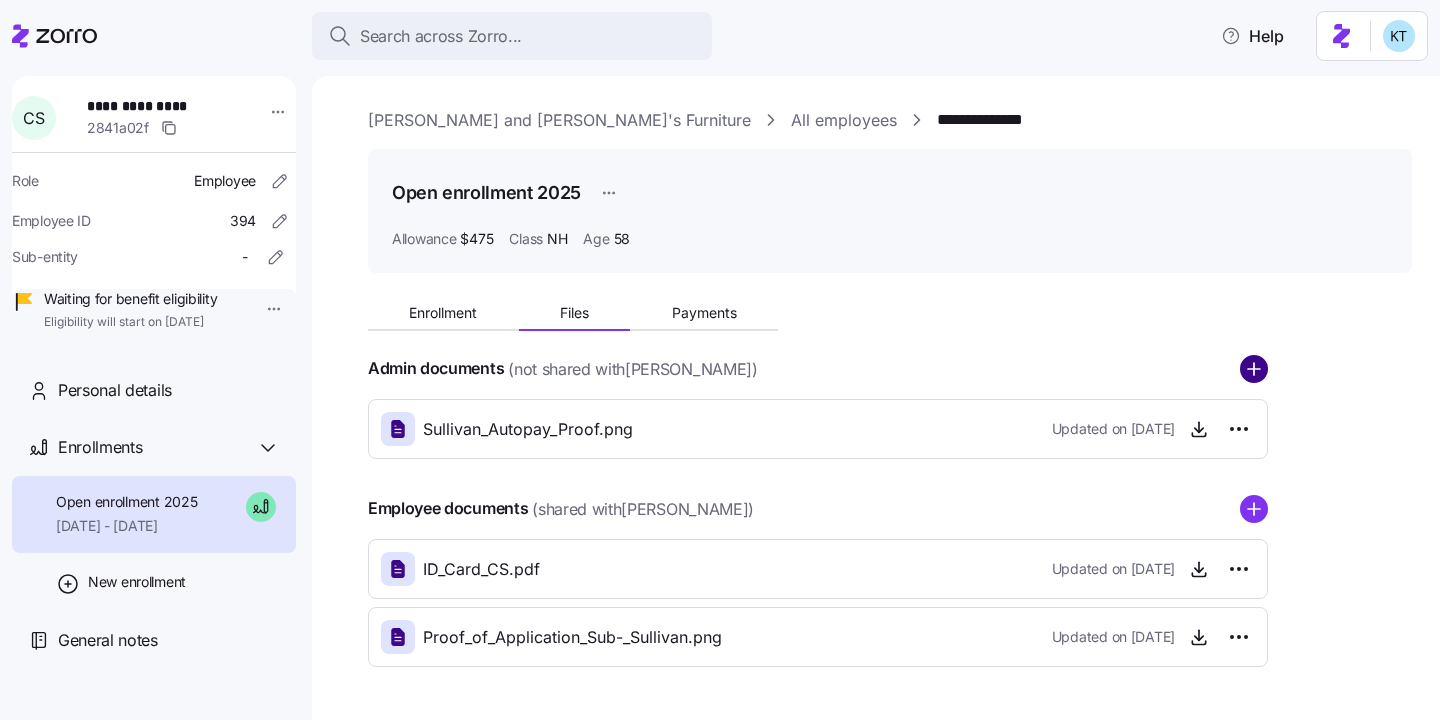 click 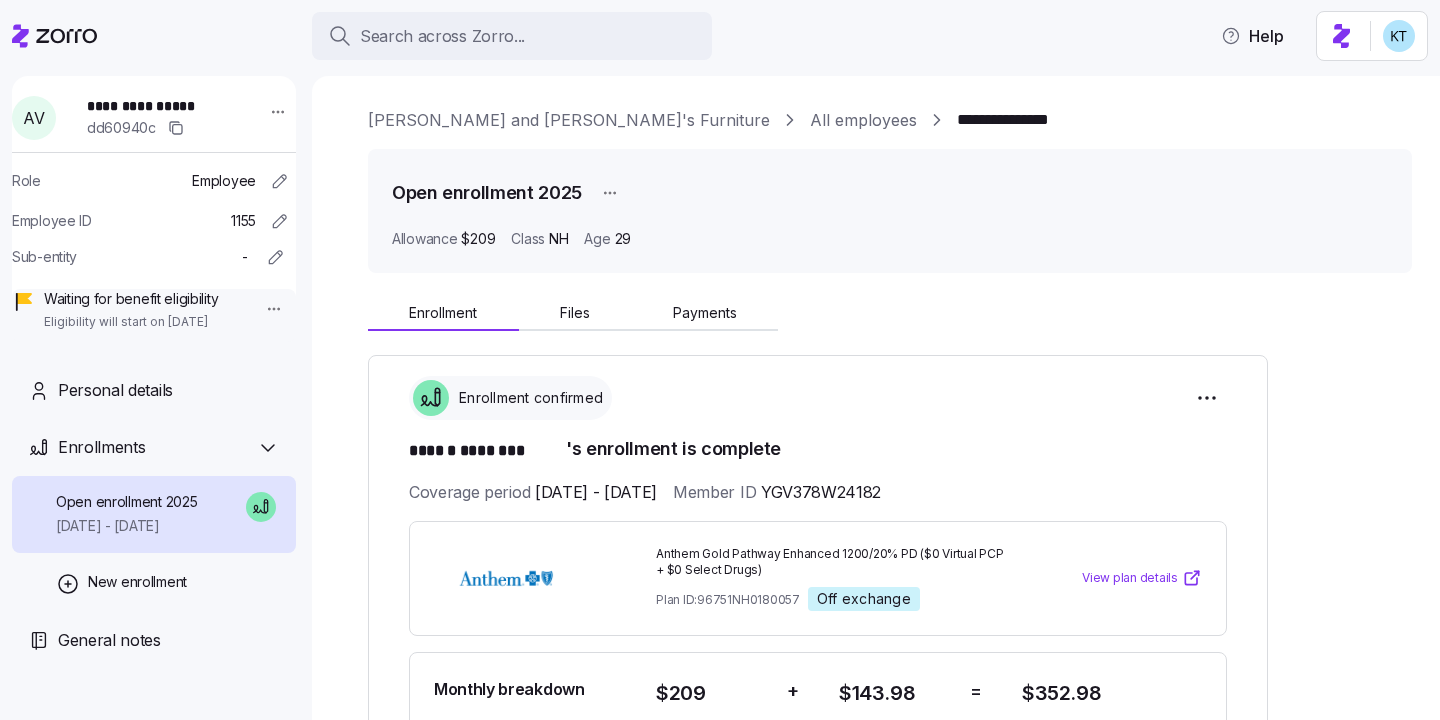 scroll, scrollTop: 0, scrollLeft: 0, axis: both 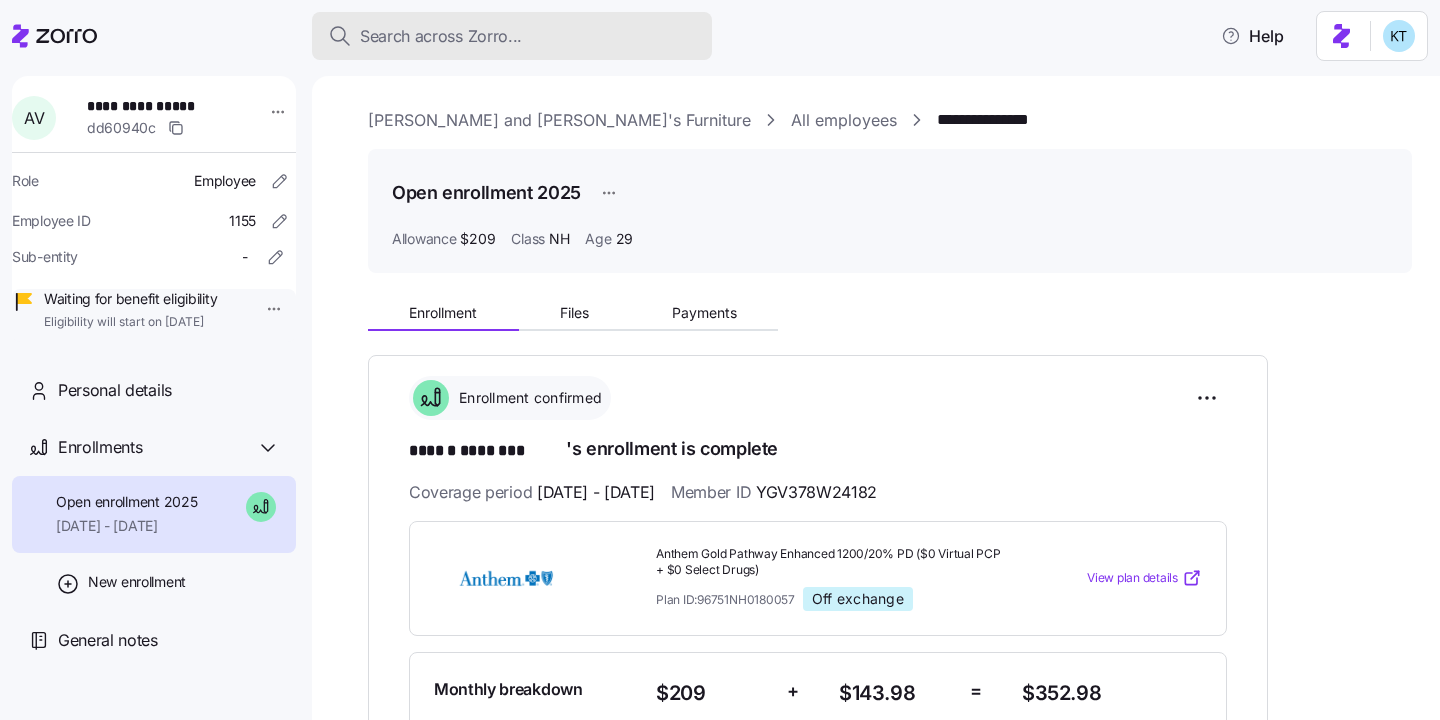 click on "Search across Zorro..." at bounding box center [441, 36] 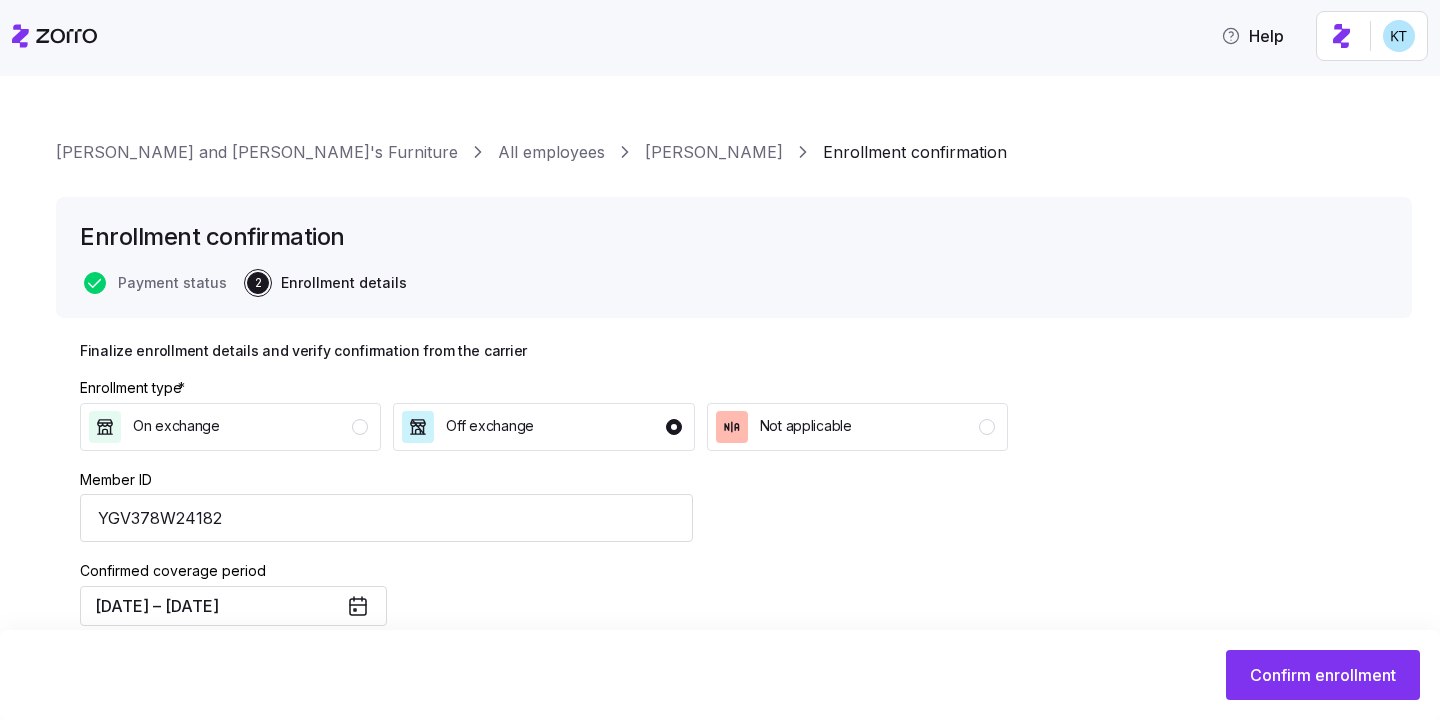 scroll, scrollTop: 0, scrollLeft: 0, axis: both 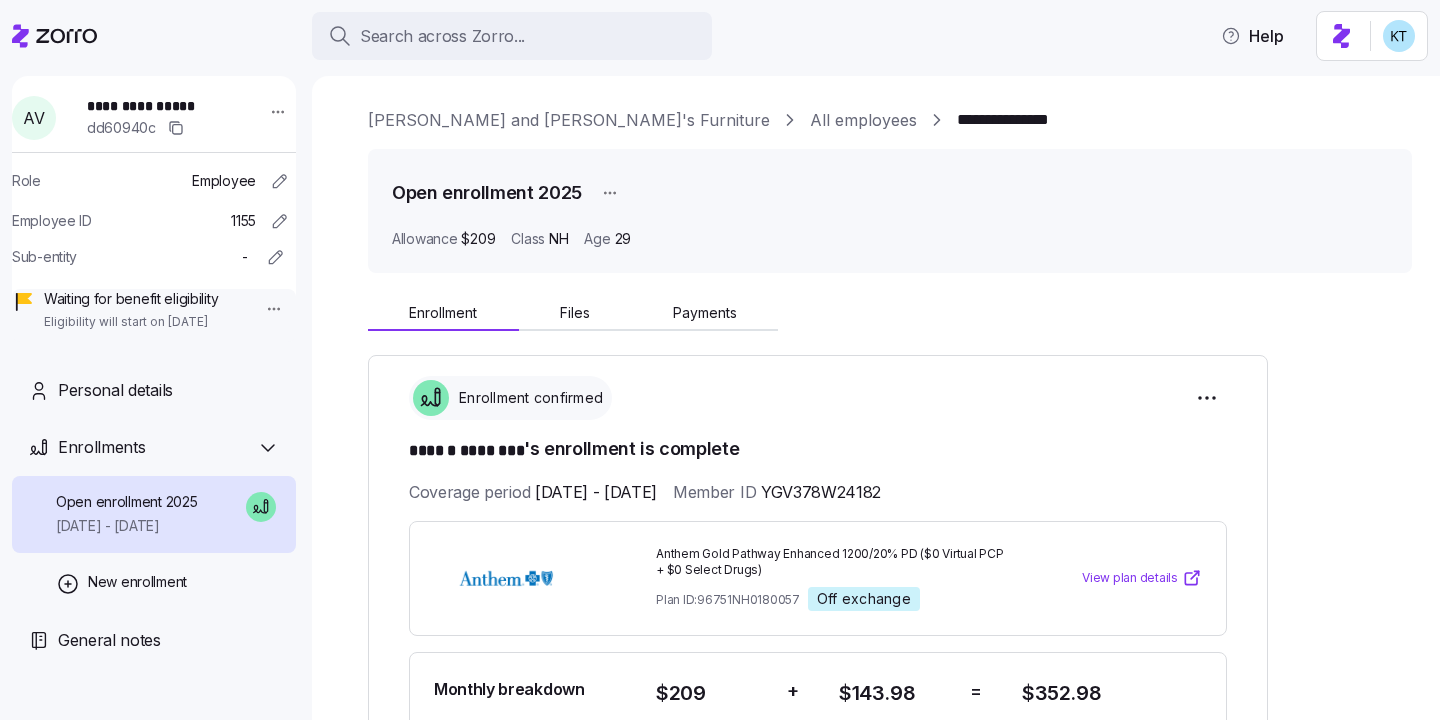click on "Search across Zorro..." at bounding box center (442, 36) 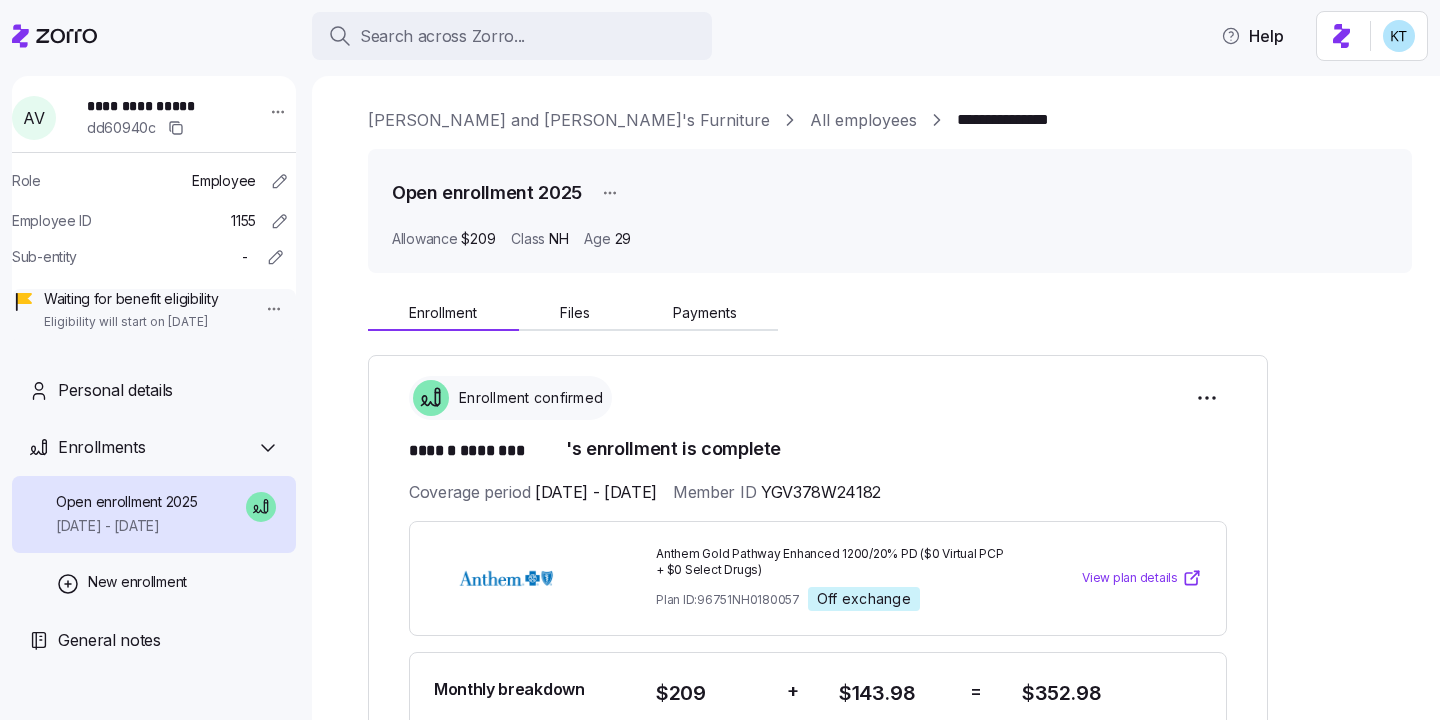 scroll, scrollTop: 0, scrollLeft: 0, axis: both 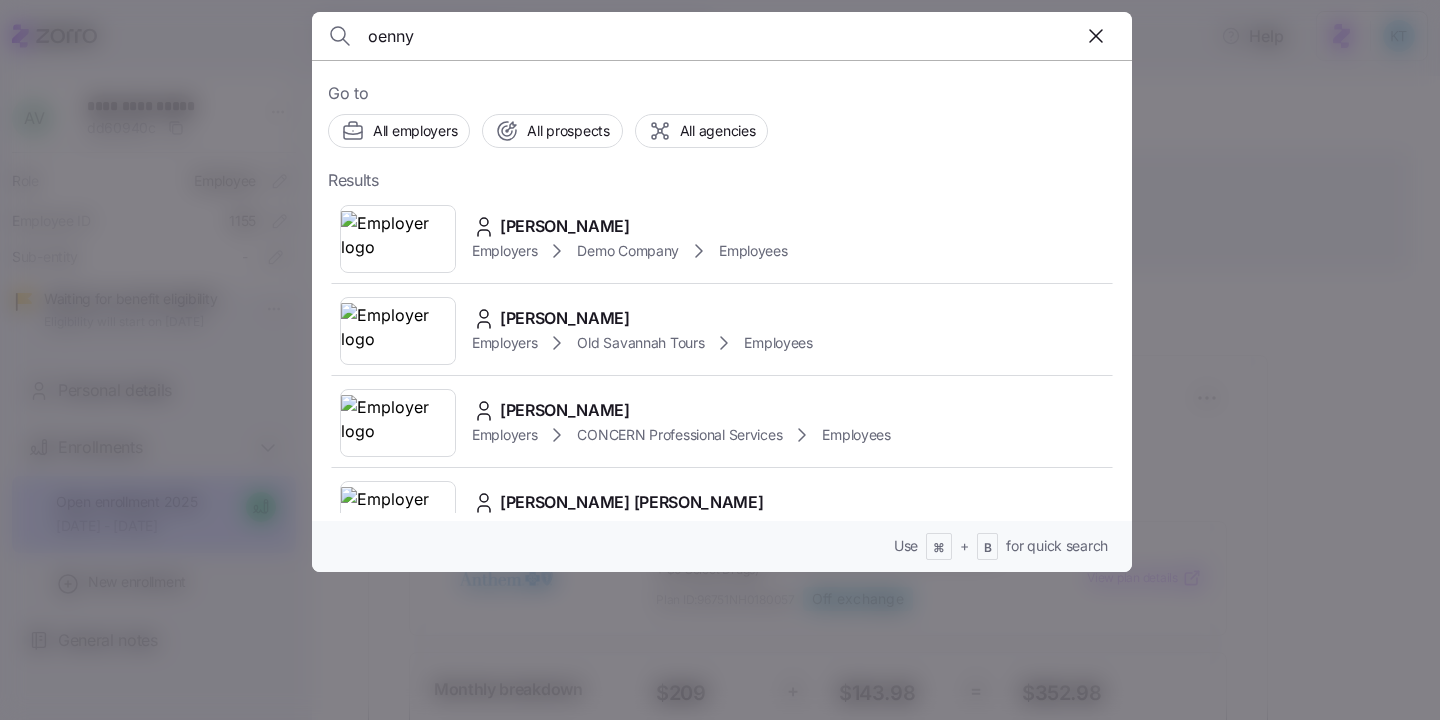 click on "oenny" at bounding box center [624, 36] 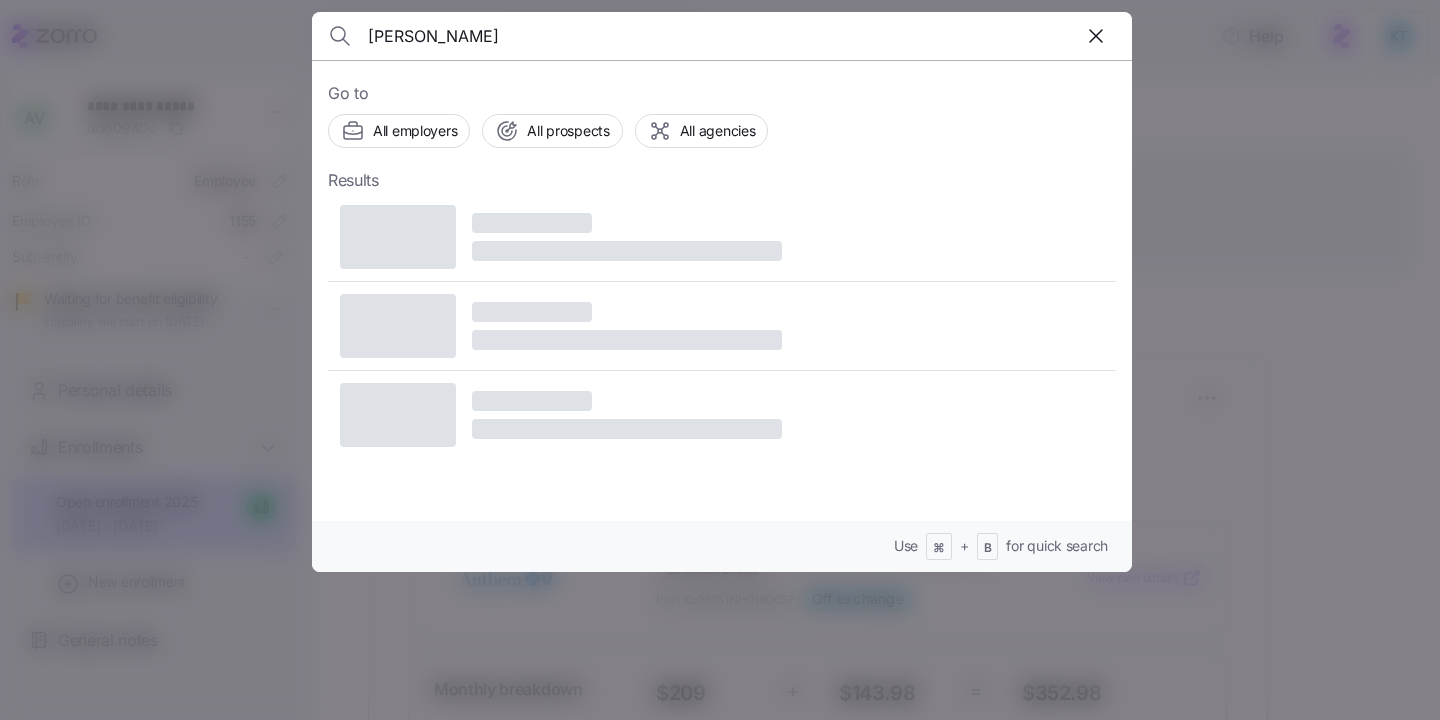 type on "penny" 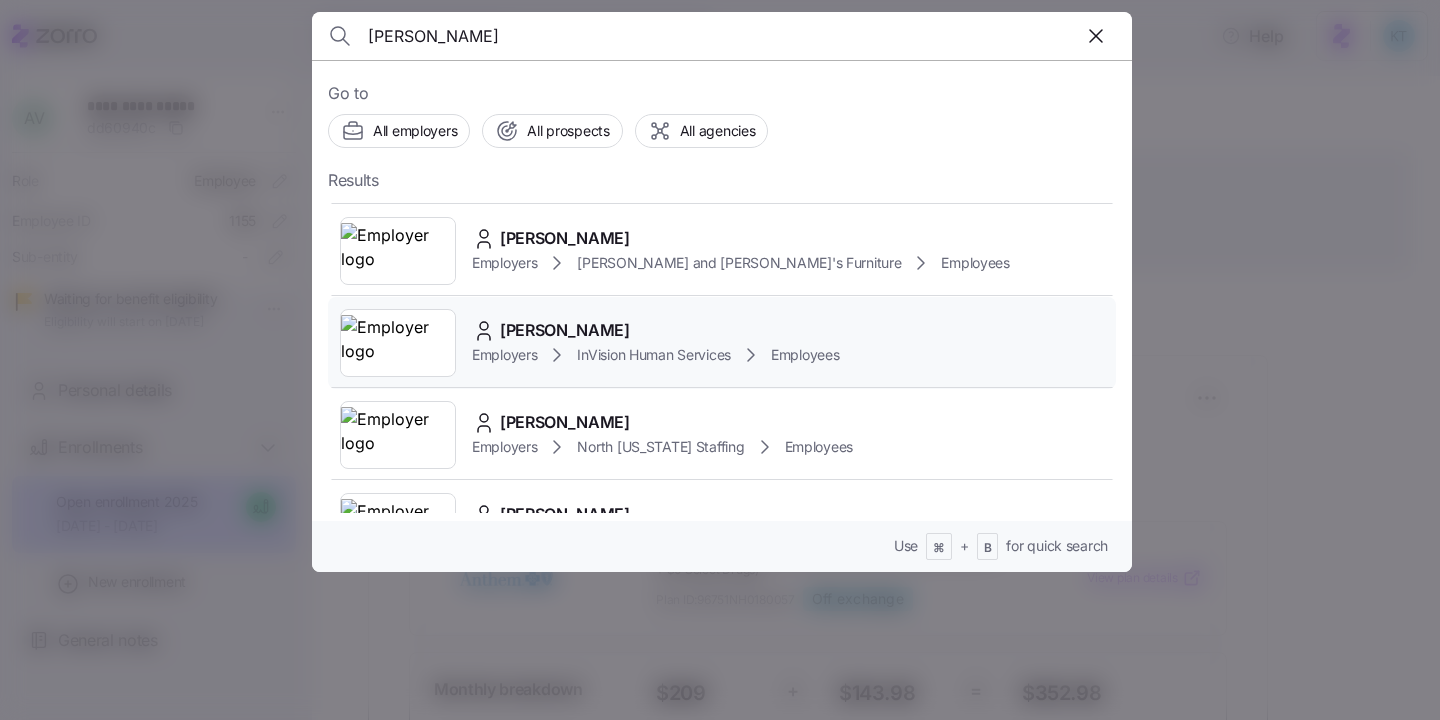 scroll, scrollTop: 259, scrollLeft: 0, axis: vertical 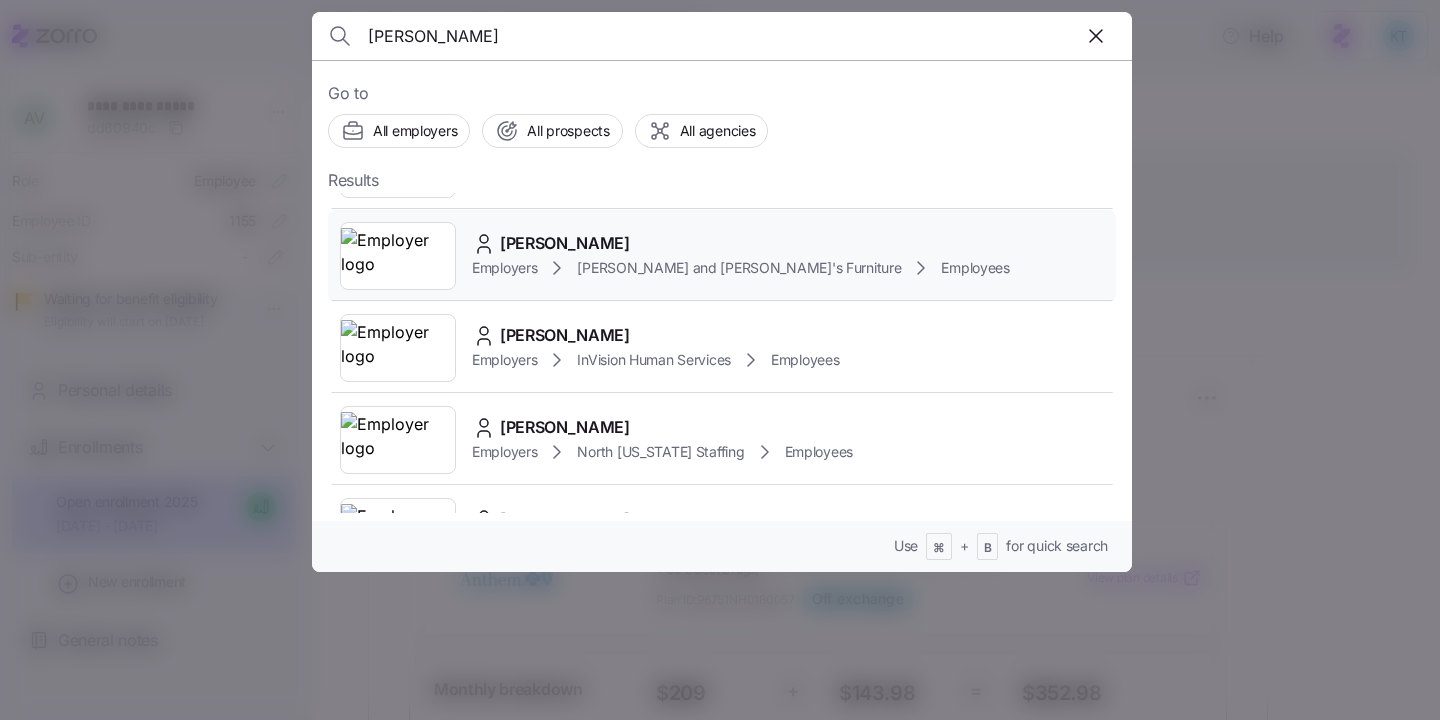 click on "Bernie and Phyl's Furniture" at bounding box center (739, 268) 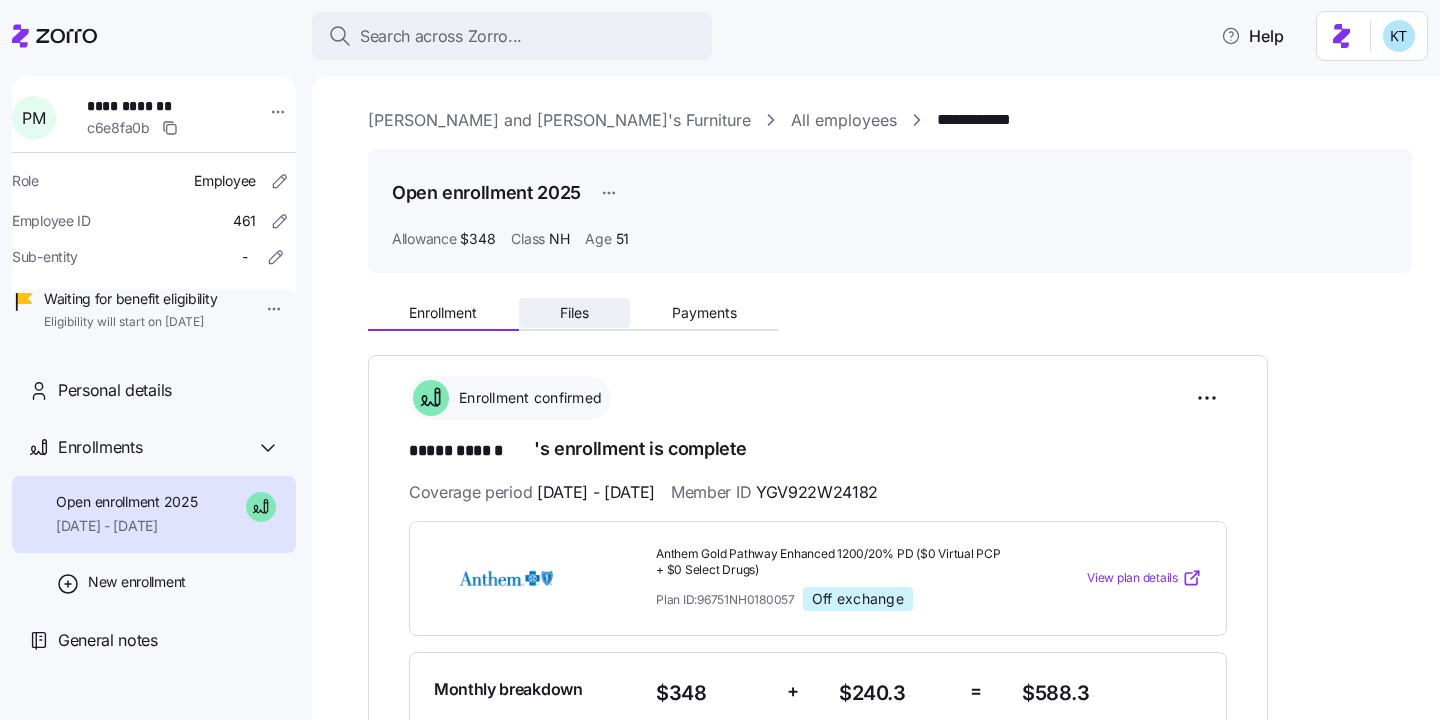 click on "Files" at bounding box center [574, 313] 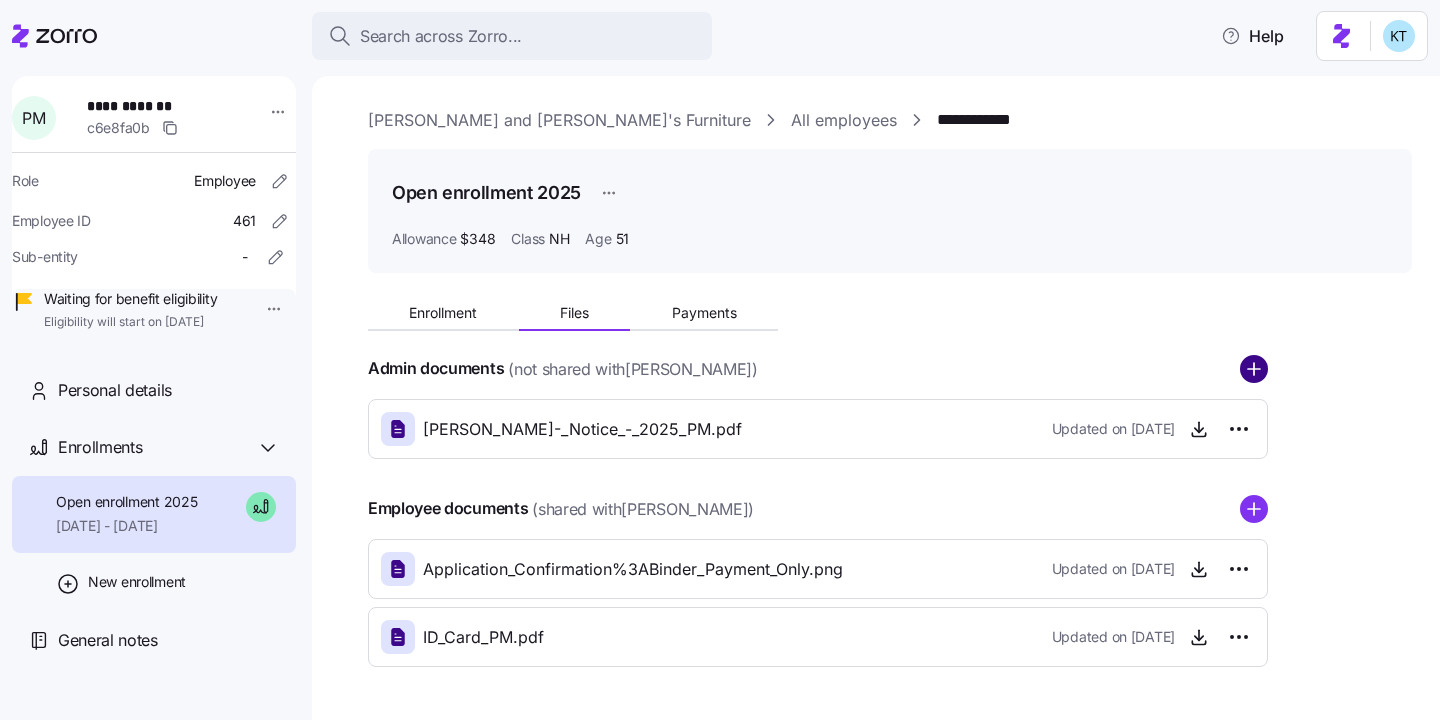 click 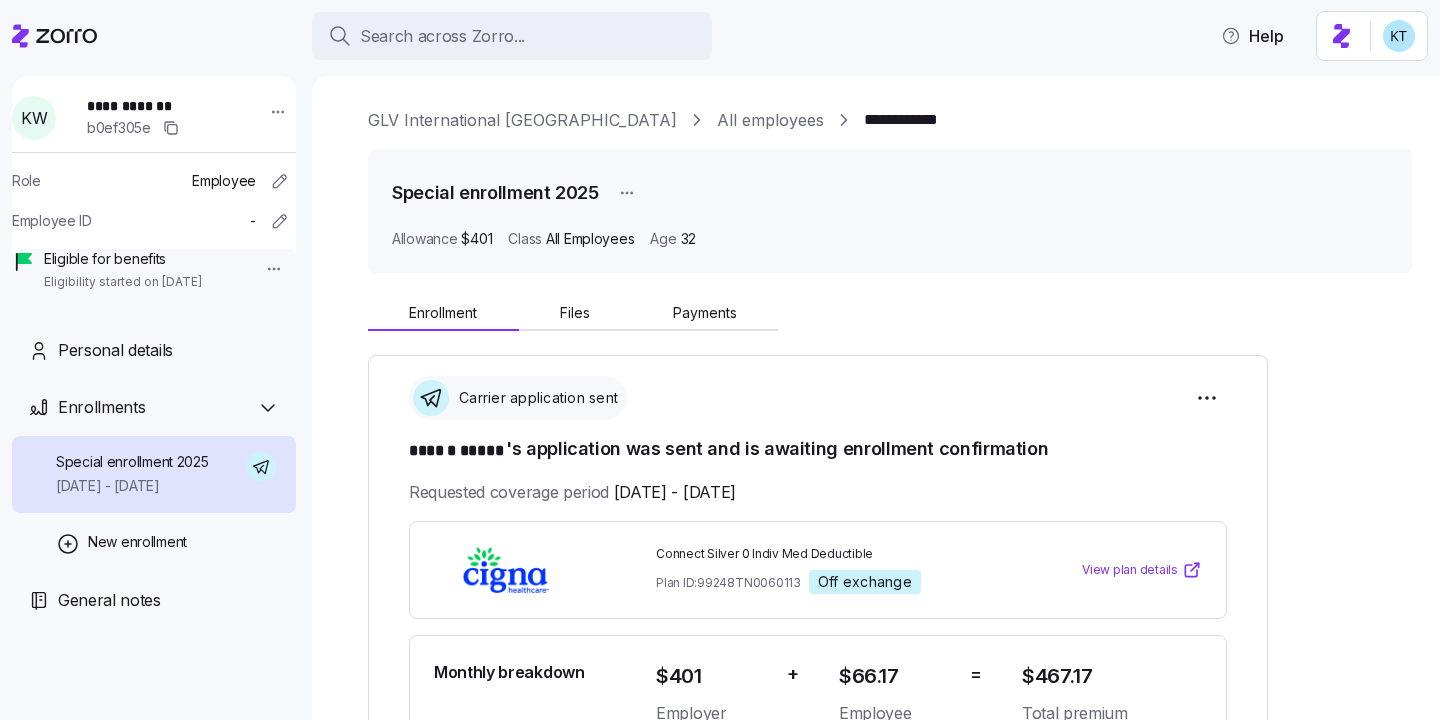 scroll, scrollTop: 0, scrollLeft: 0, axis: both 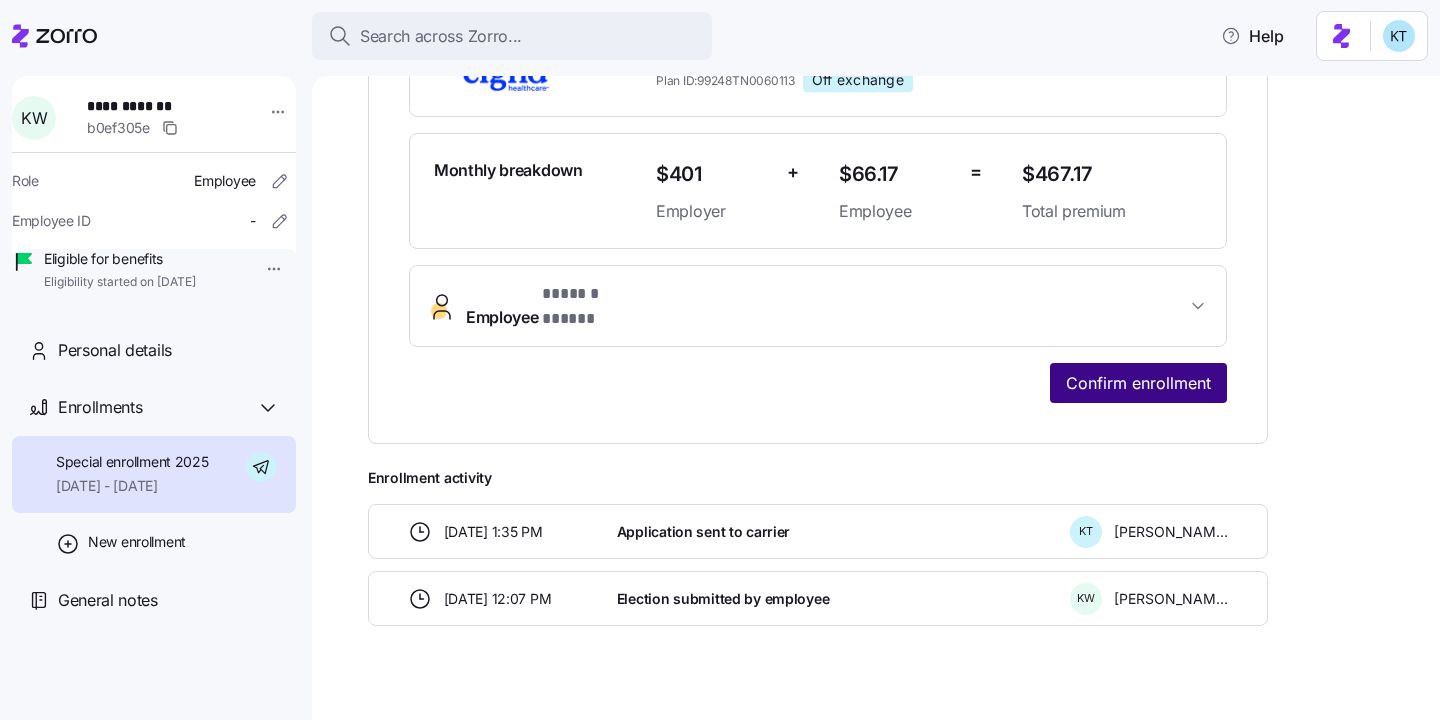 click on "Confirm enrollment" at bounding box center [1138, 383] 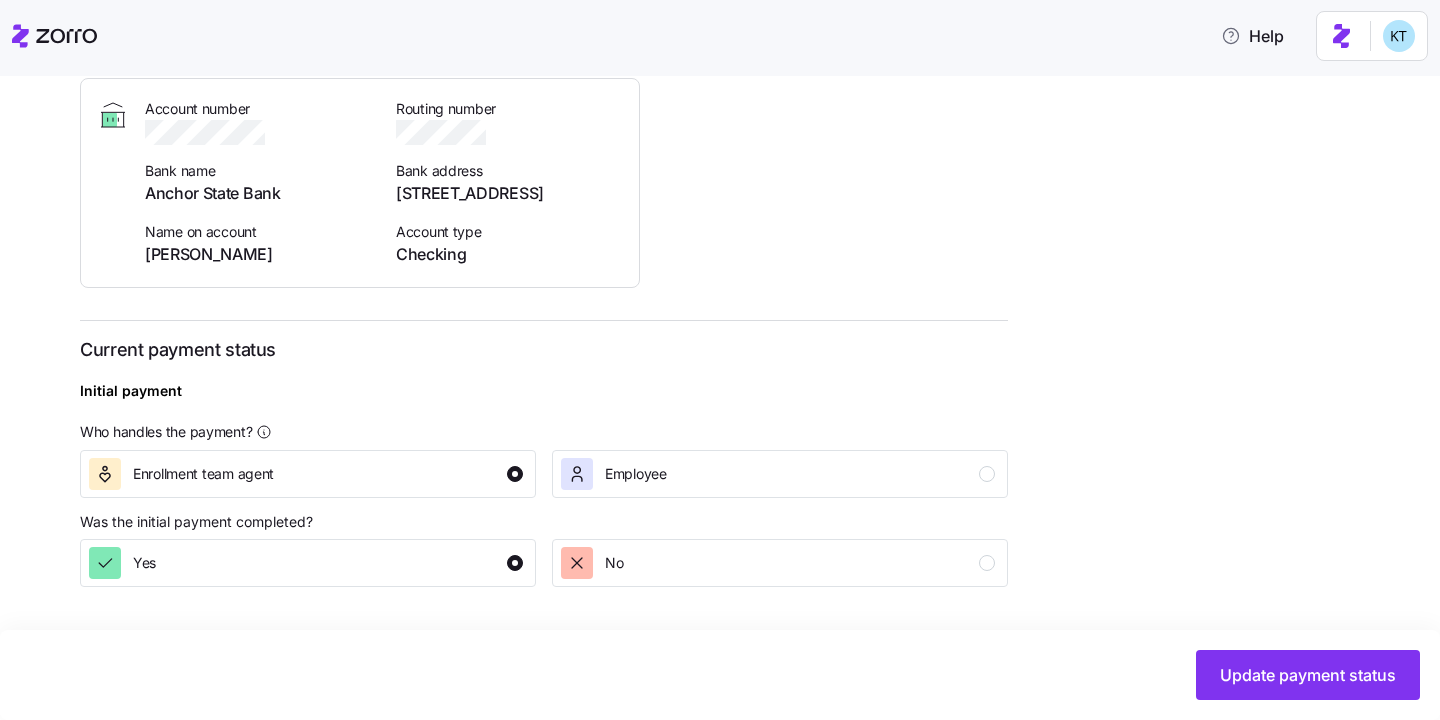 scroll, scrollTop: 688, scrollLeft: 0, axis: vertical 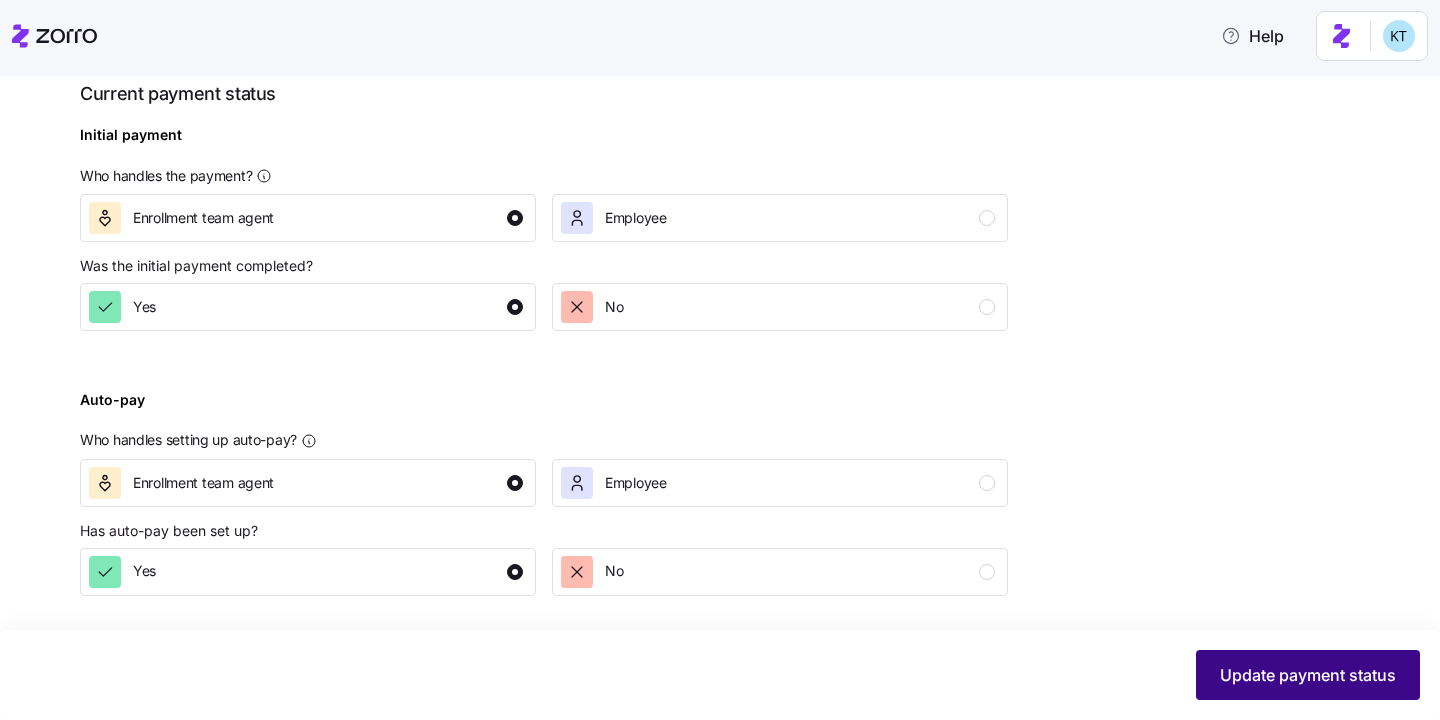 click on "Update payment status" at bounding box center [1308, 675] 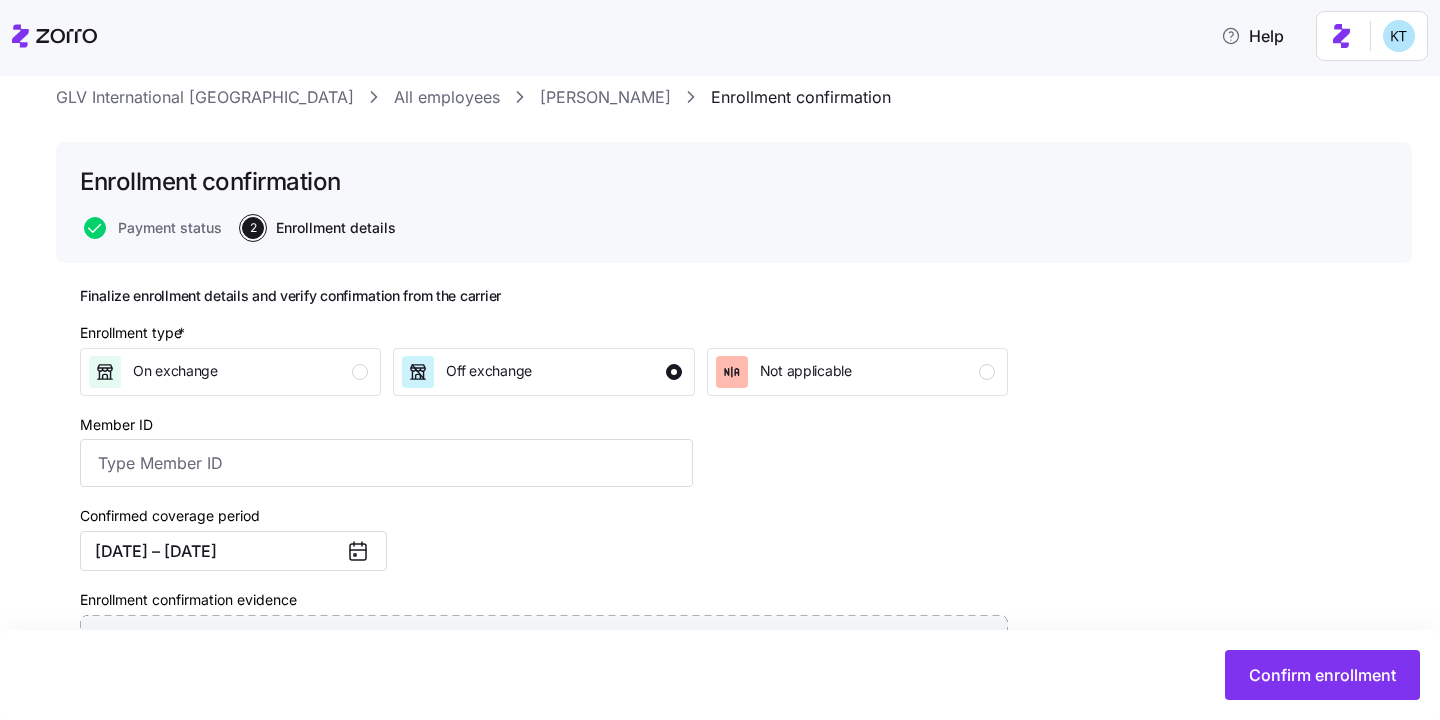 scroll, scrollTop: 56, scrollLeft: 0, axis: vertical 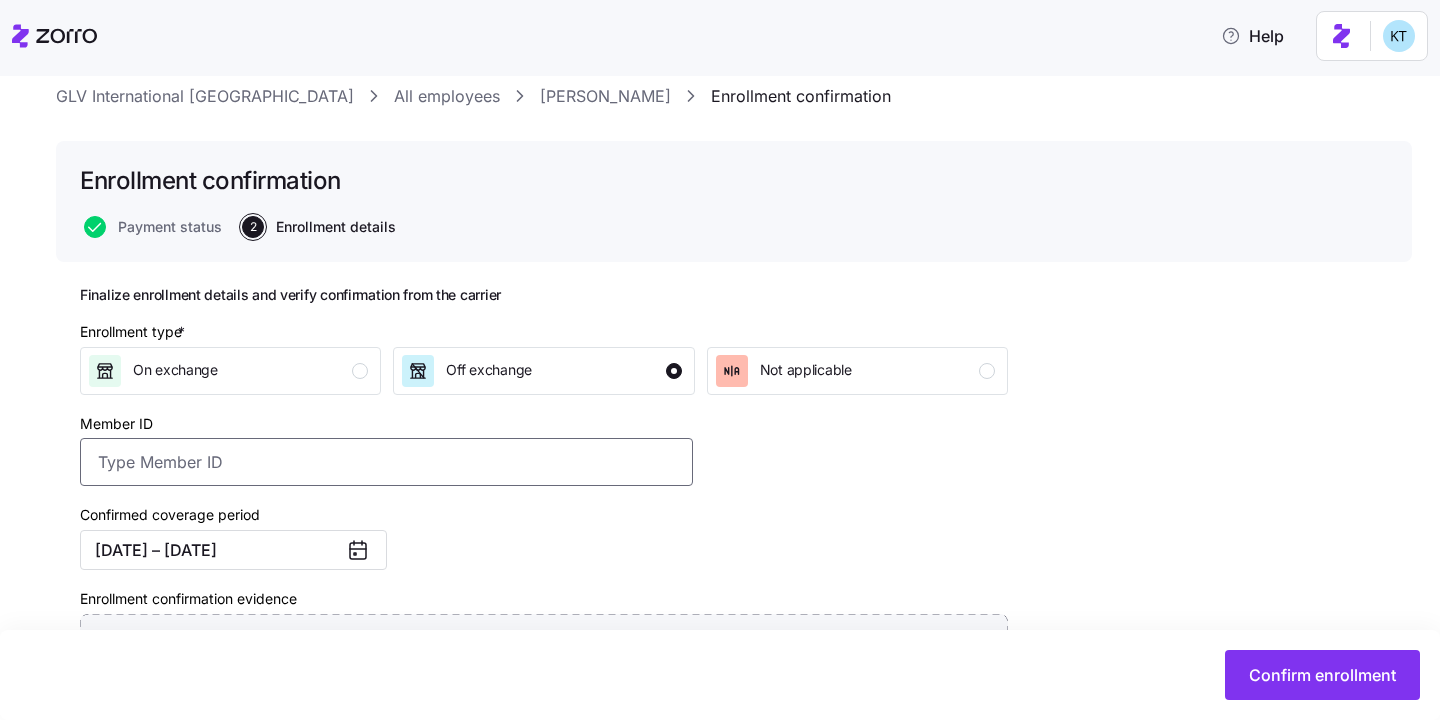 click on "Member ID" at bounding box center (386, 462) 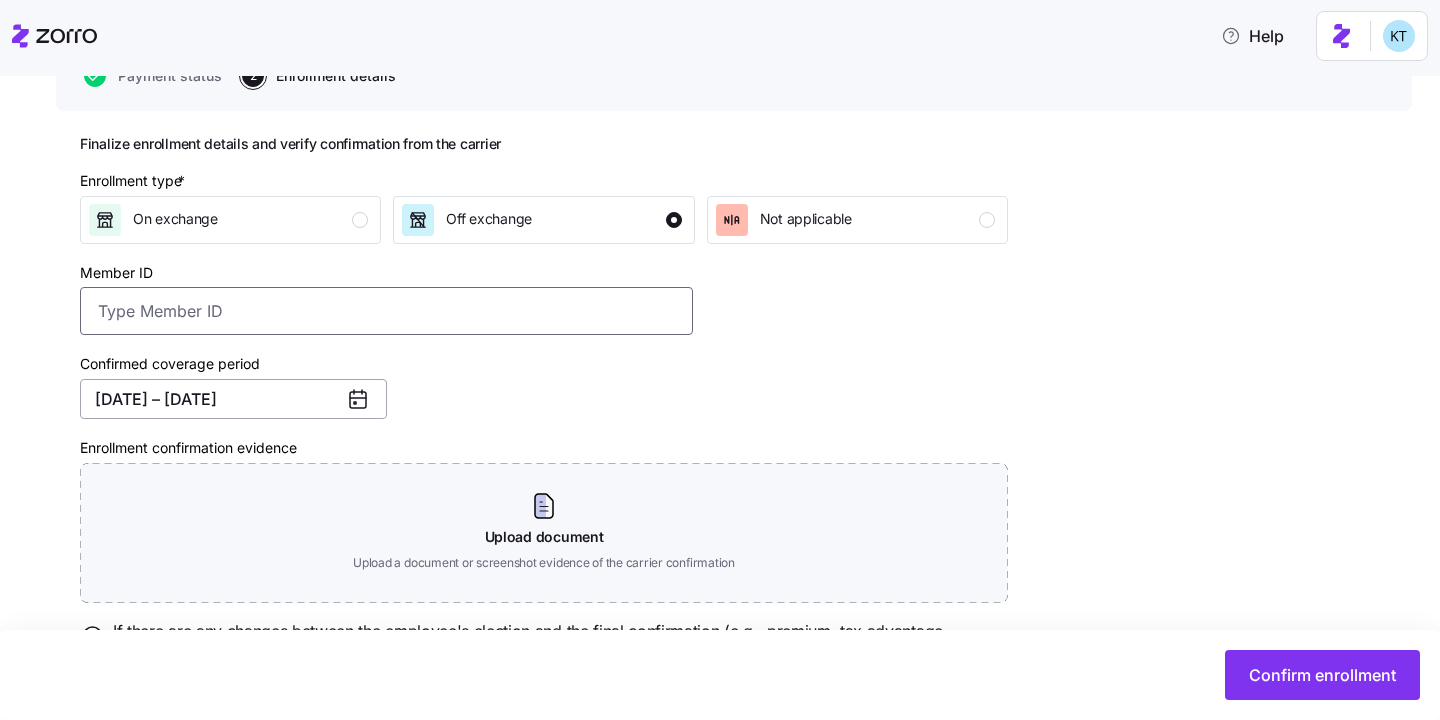scroll, scrollTop: 317, scrollLeft: 0, axis: vertical 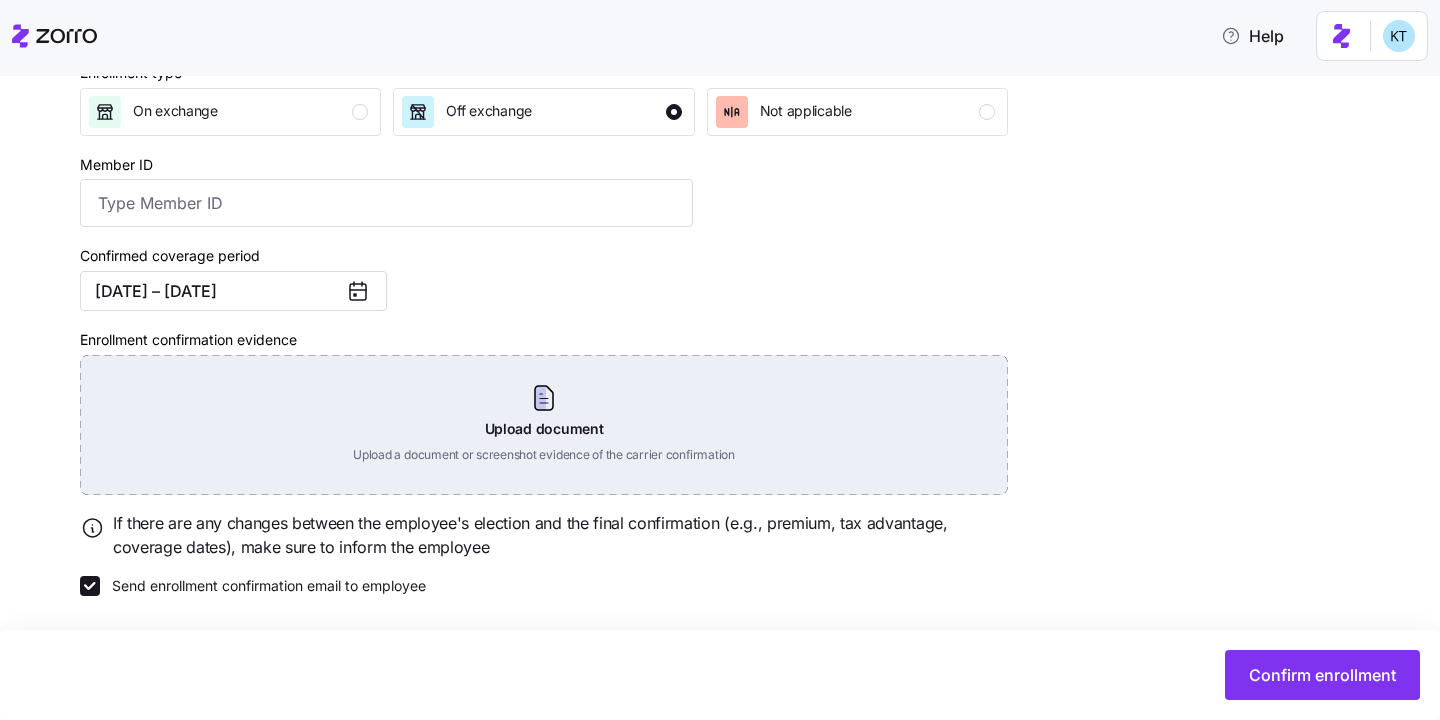 click on "Upload document Upload a document or screenshot evidence of the carrier confirmation" at bounding box center [544, 425] 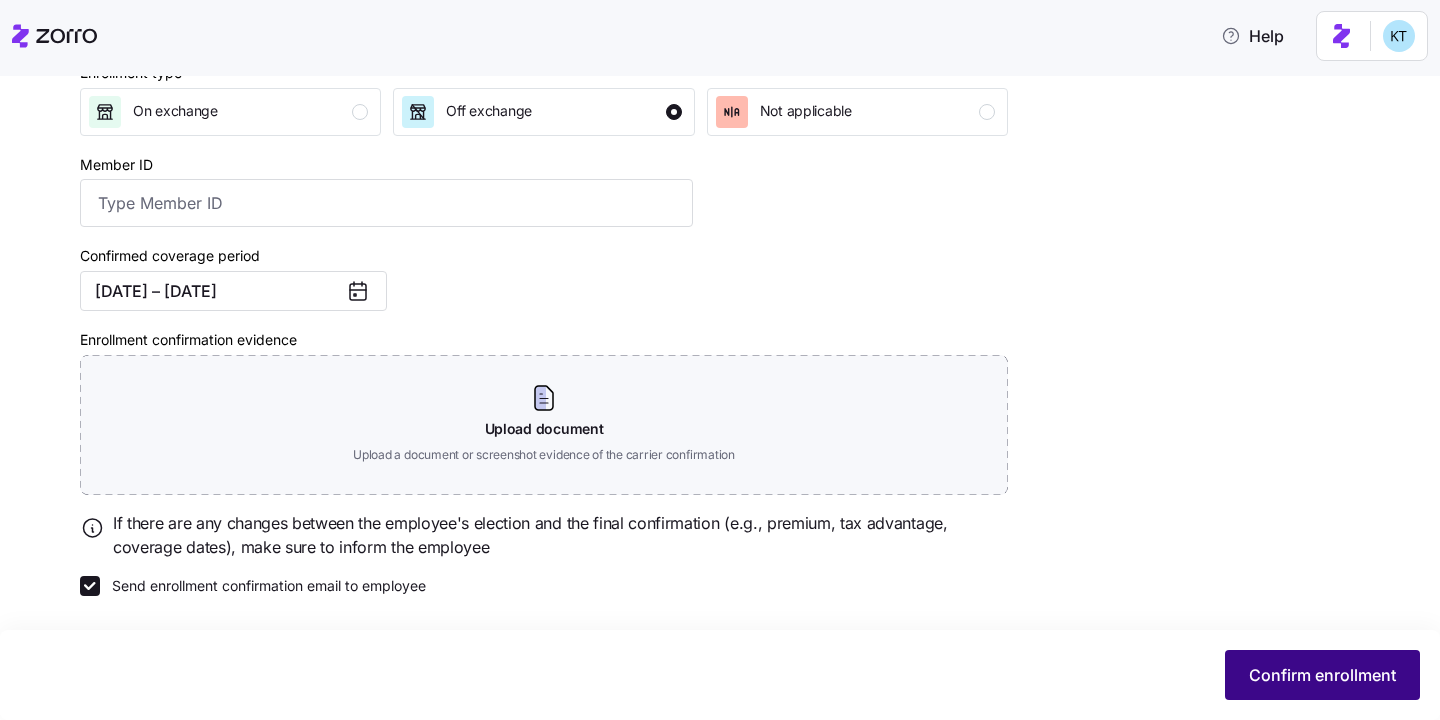 scroll, scrollTop: 223, scrollLeft: 0, axis: vertical 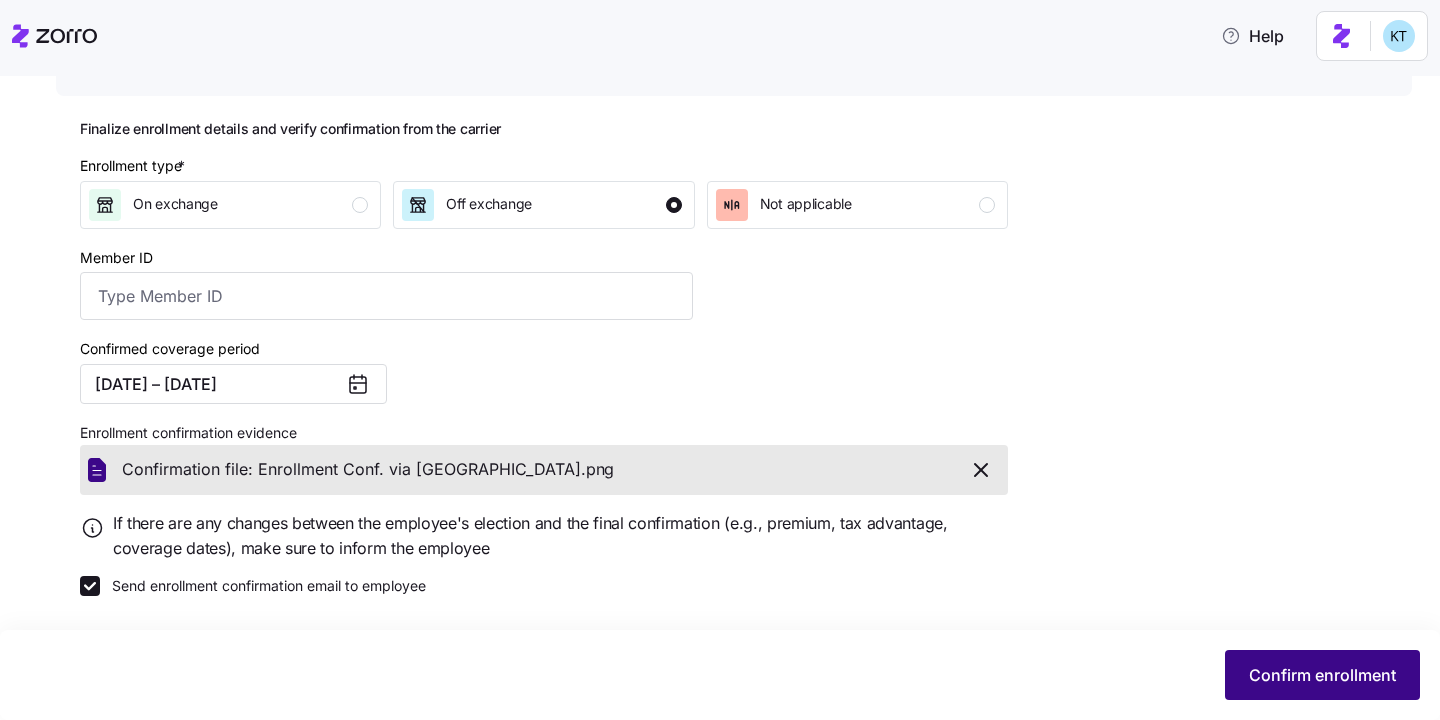 click on "Confirm enrollment" at bounding box center [1322, 675] 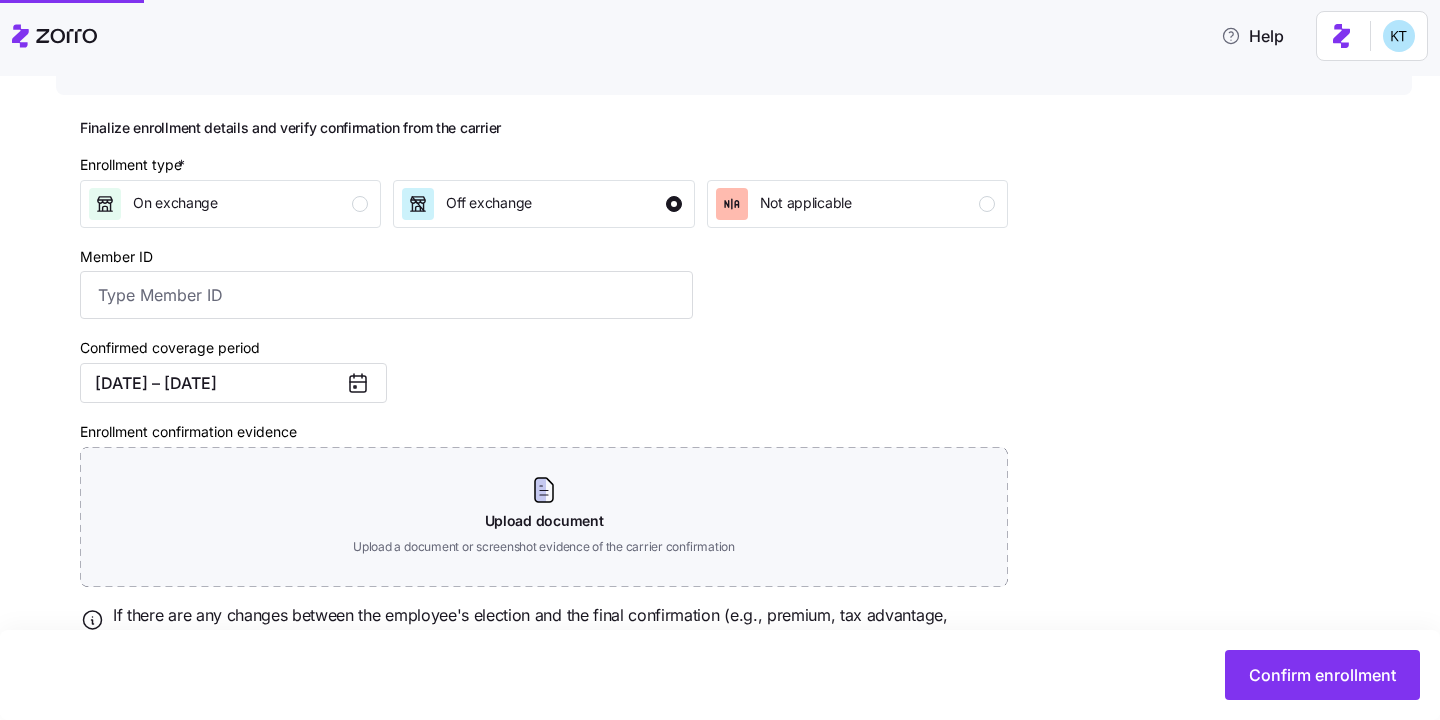checkbox on "false" 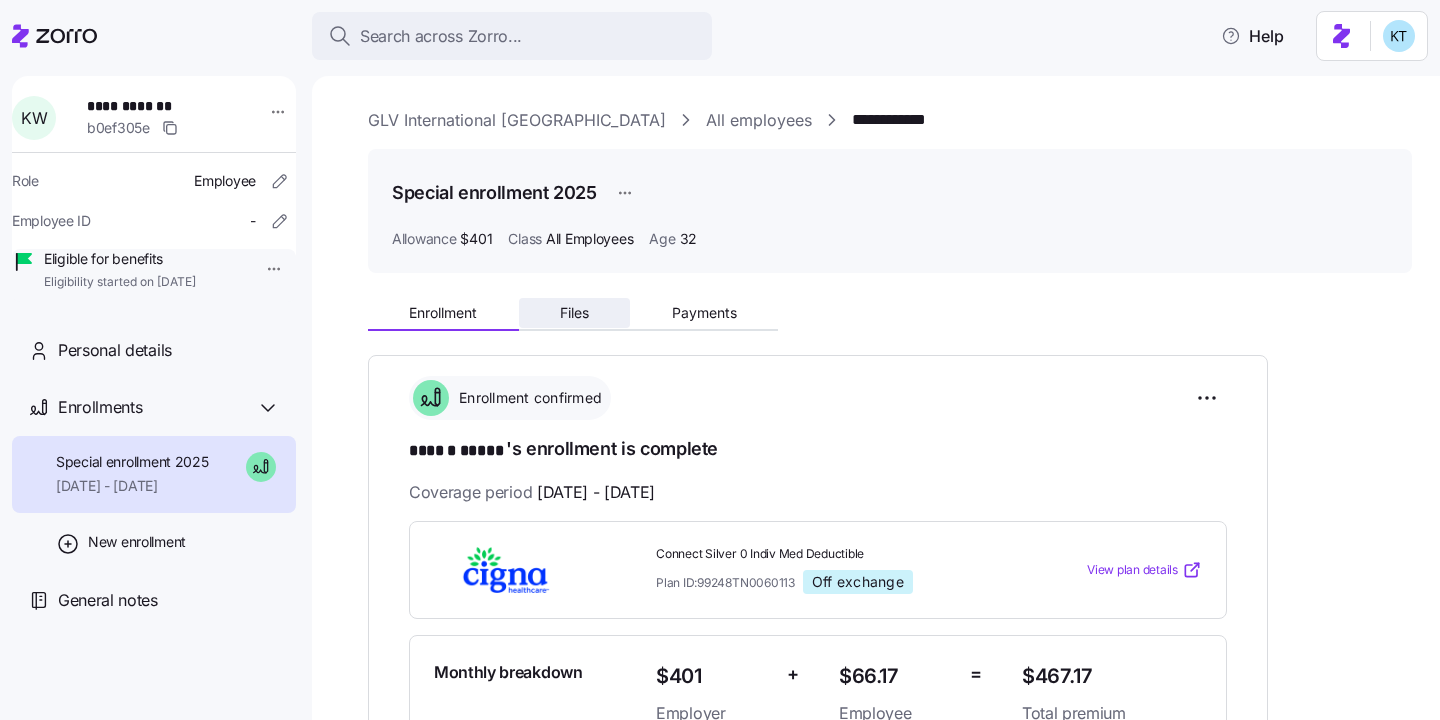 click on "Files" at bounding box center [574, 313] 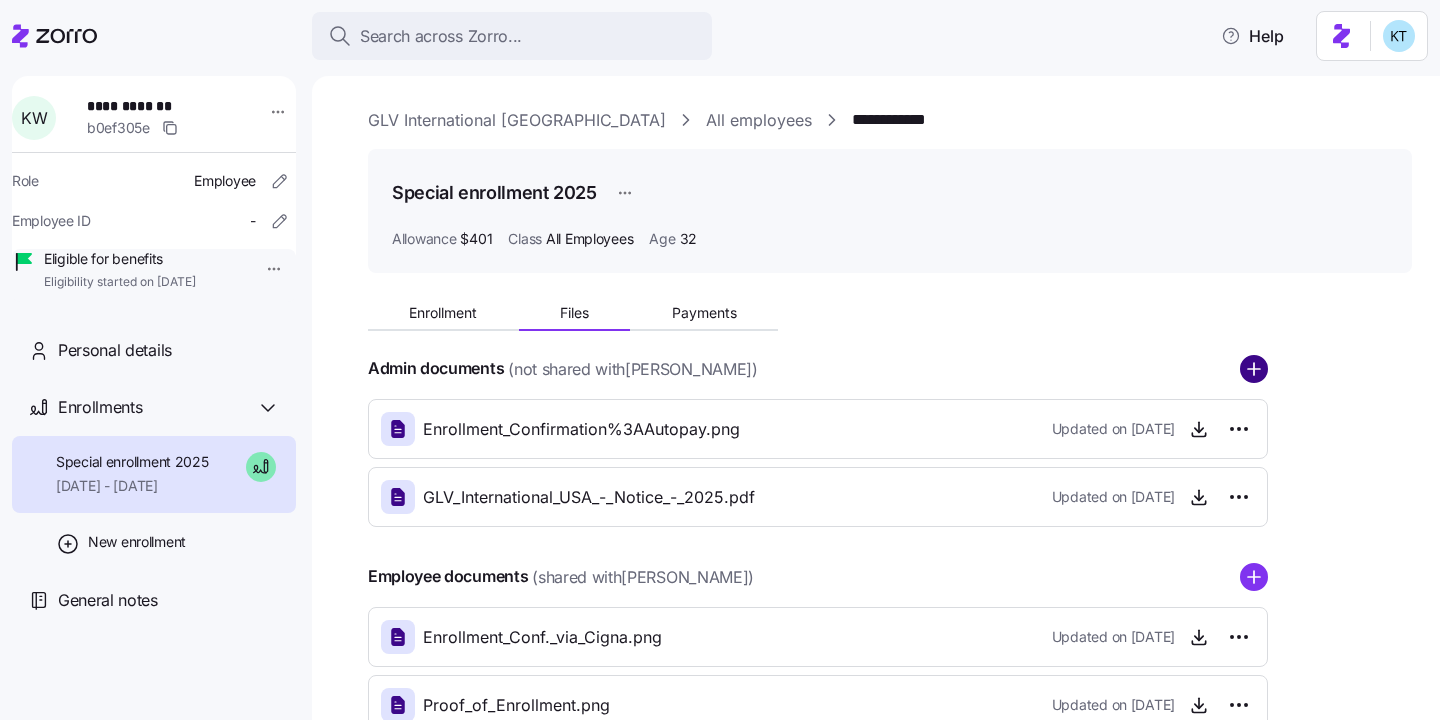 click 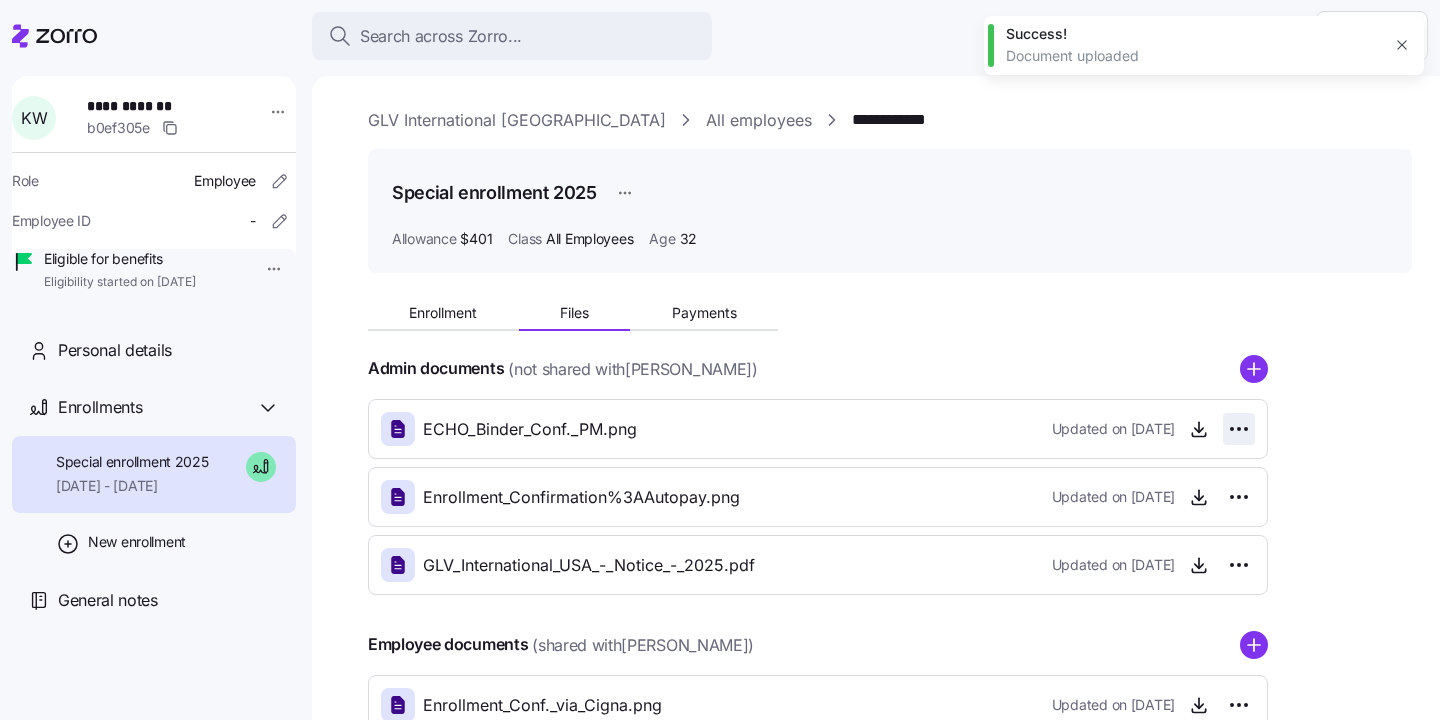 click on "**********" at bounding box center [720, 354] 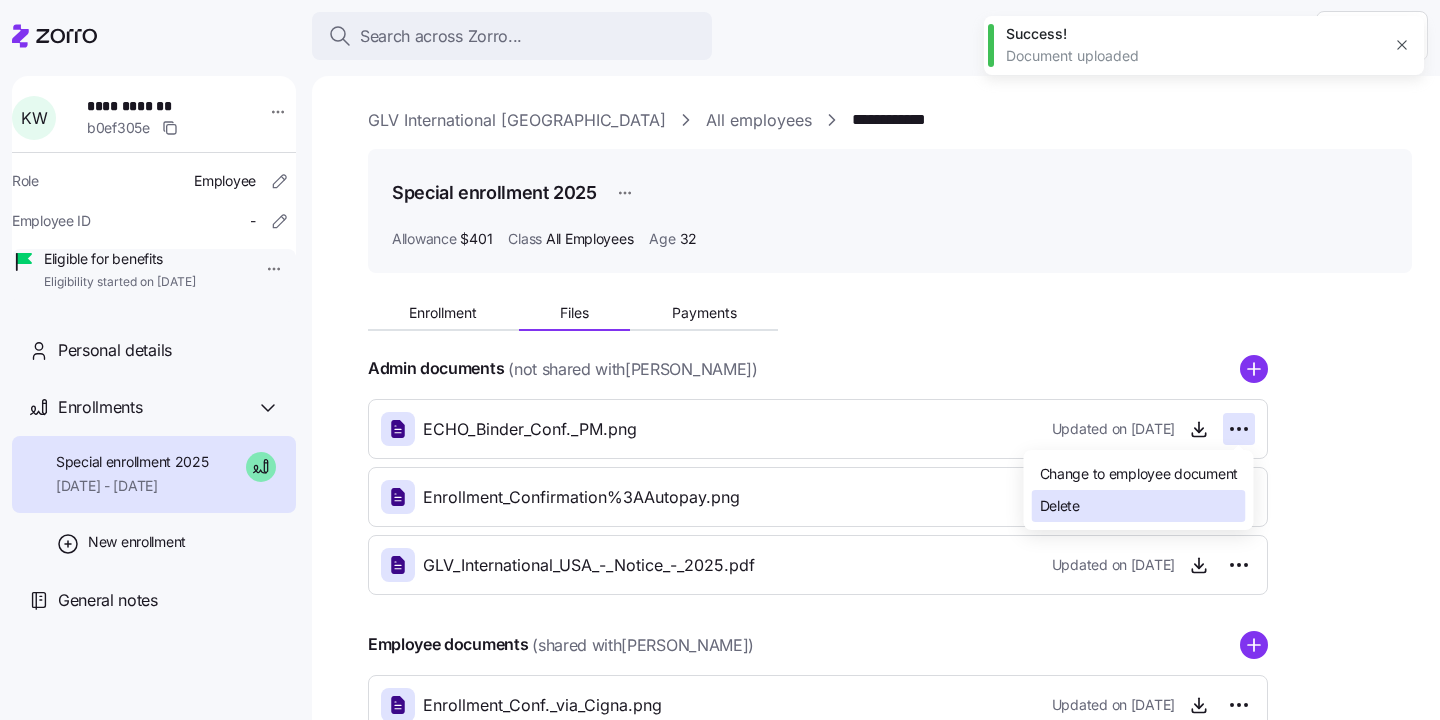 click on "Delete" at bounding box center (1139, 506) 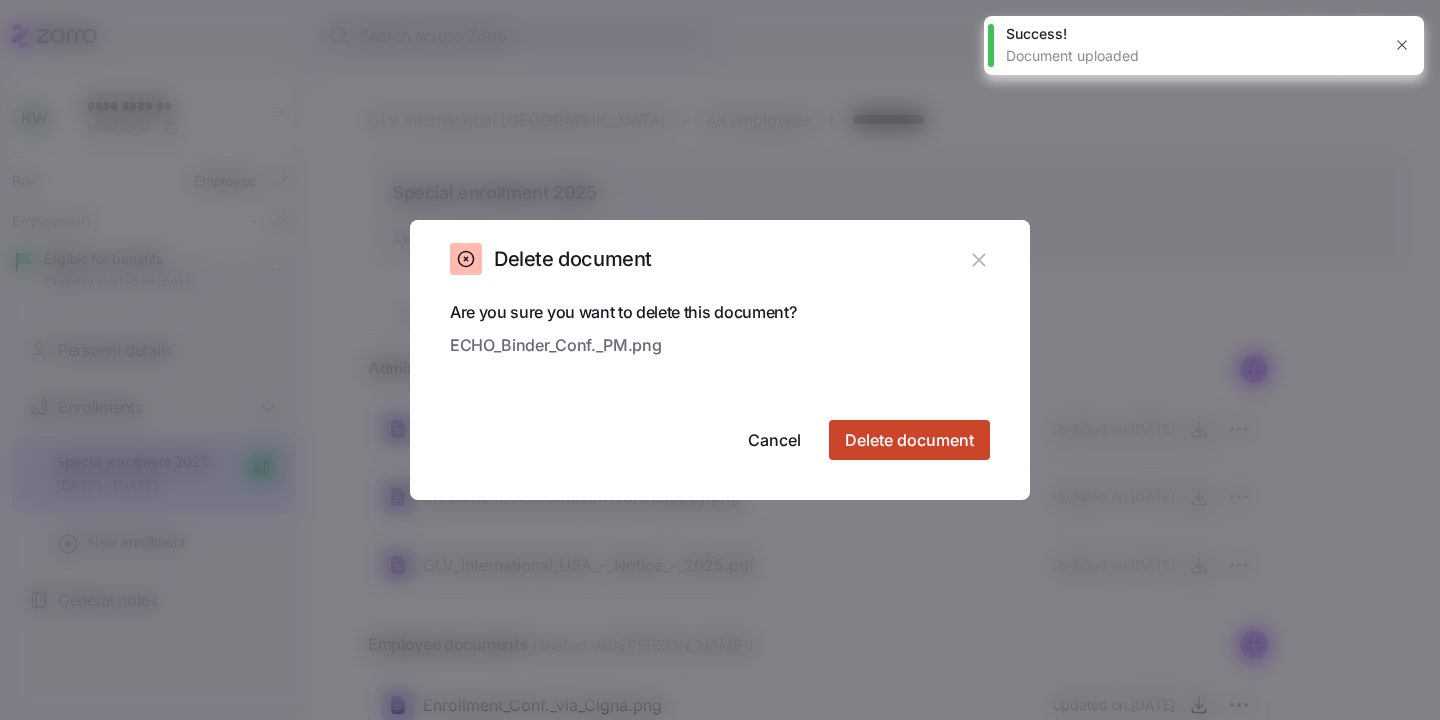 click on "Delete document" at bounding box center (909, 440) 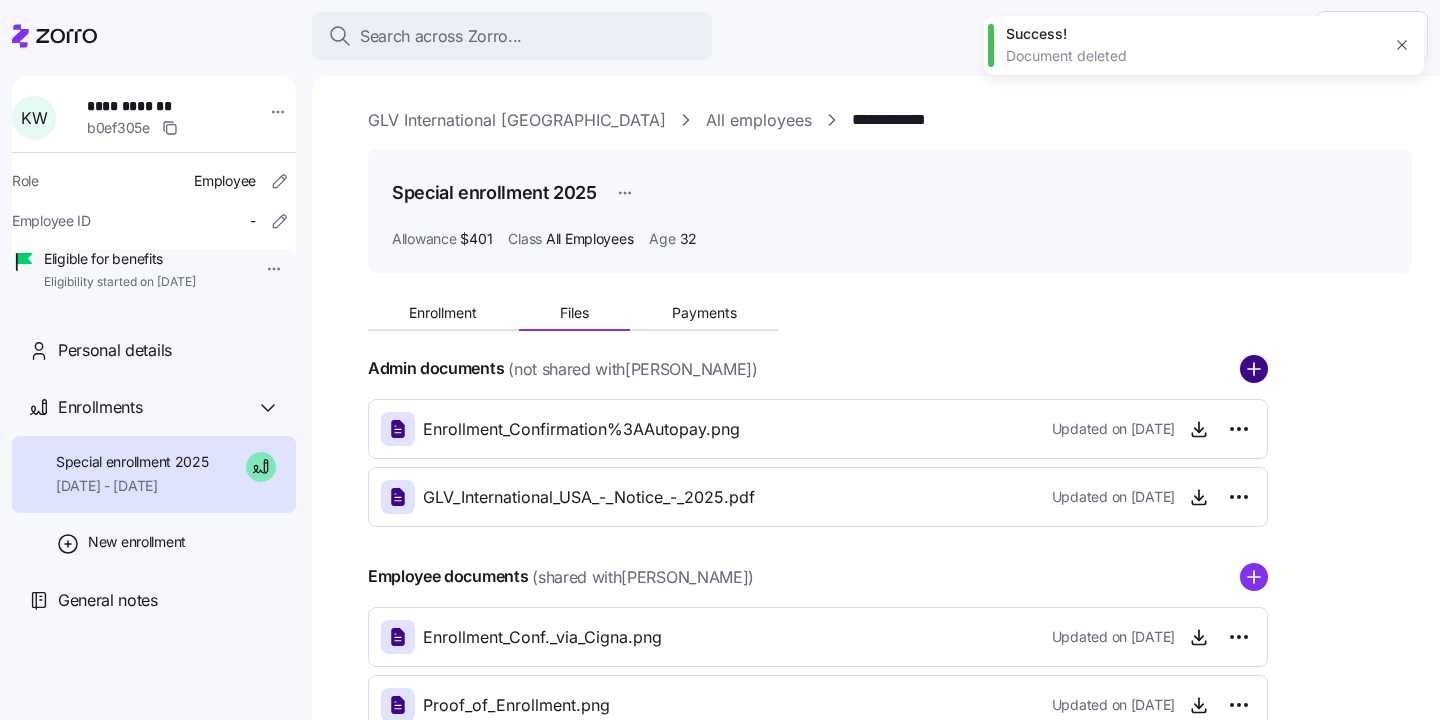 click 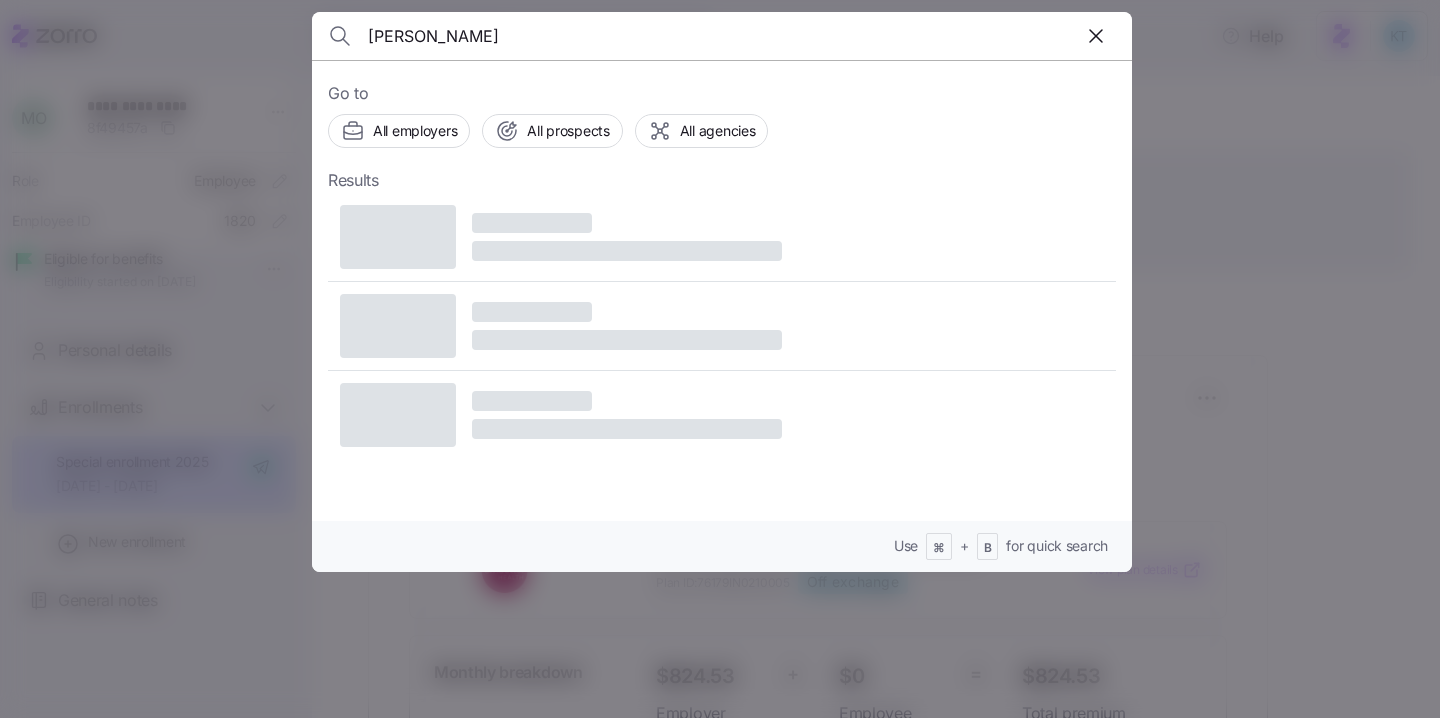 scroll, scrollTop: 0, scrollLeft: 0, axis: both 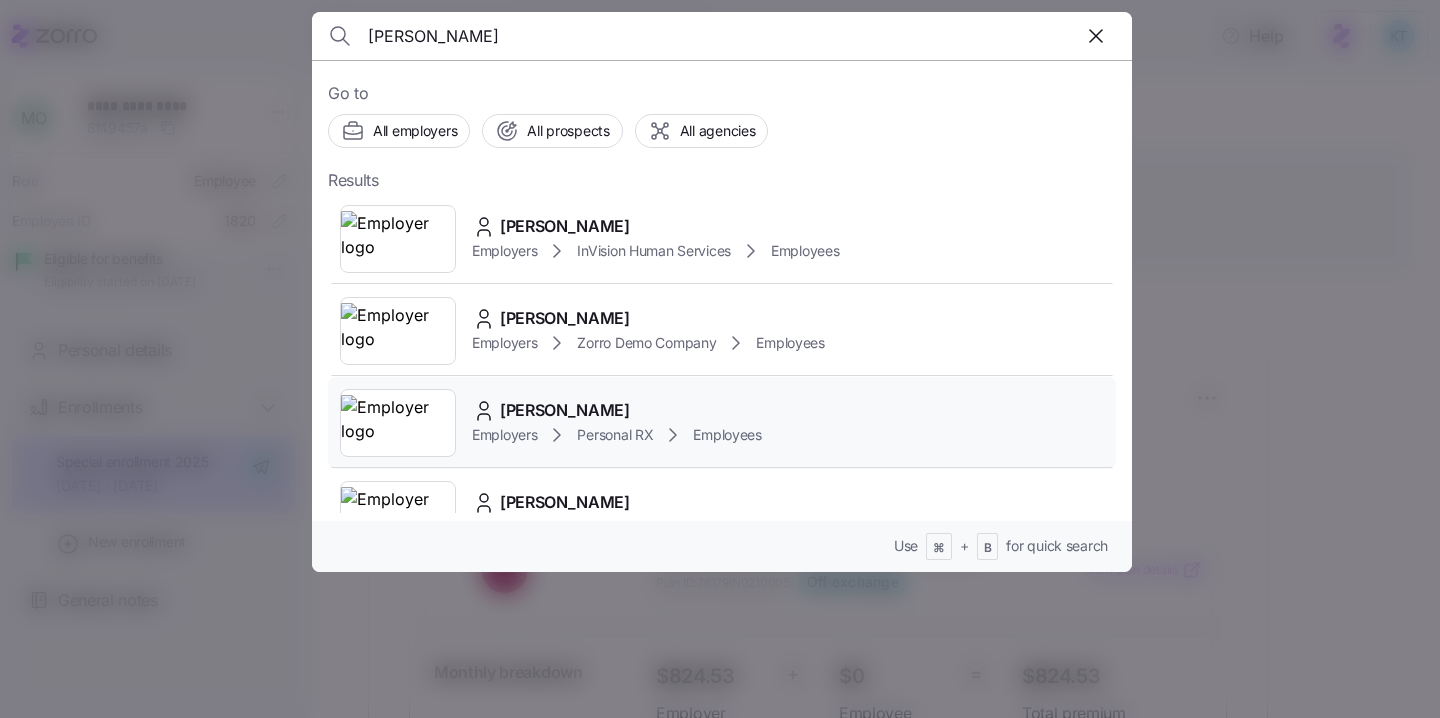 type on "[PERSON_NAME]" 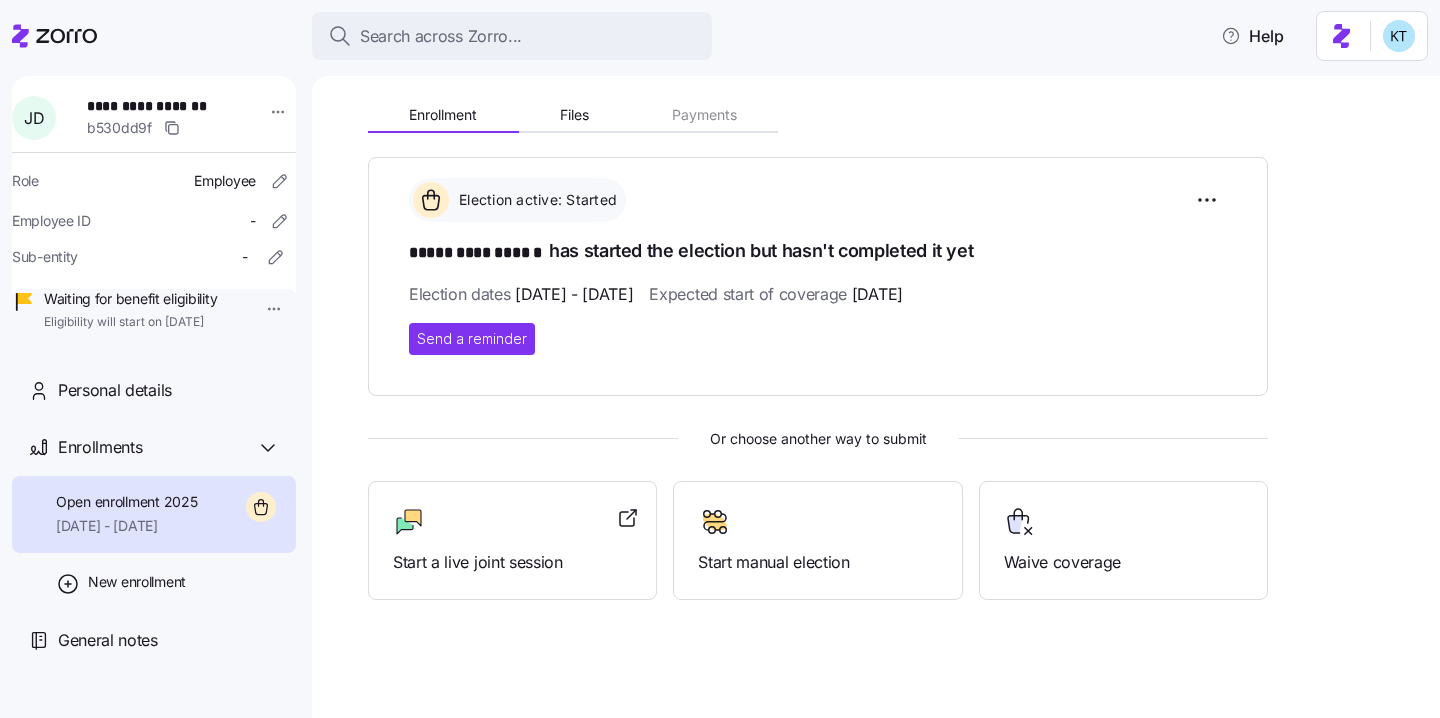 scroll, scrollTop: 0, scrollLeft: 0, axis: both 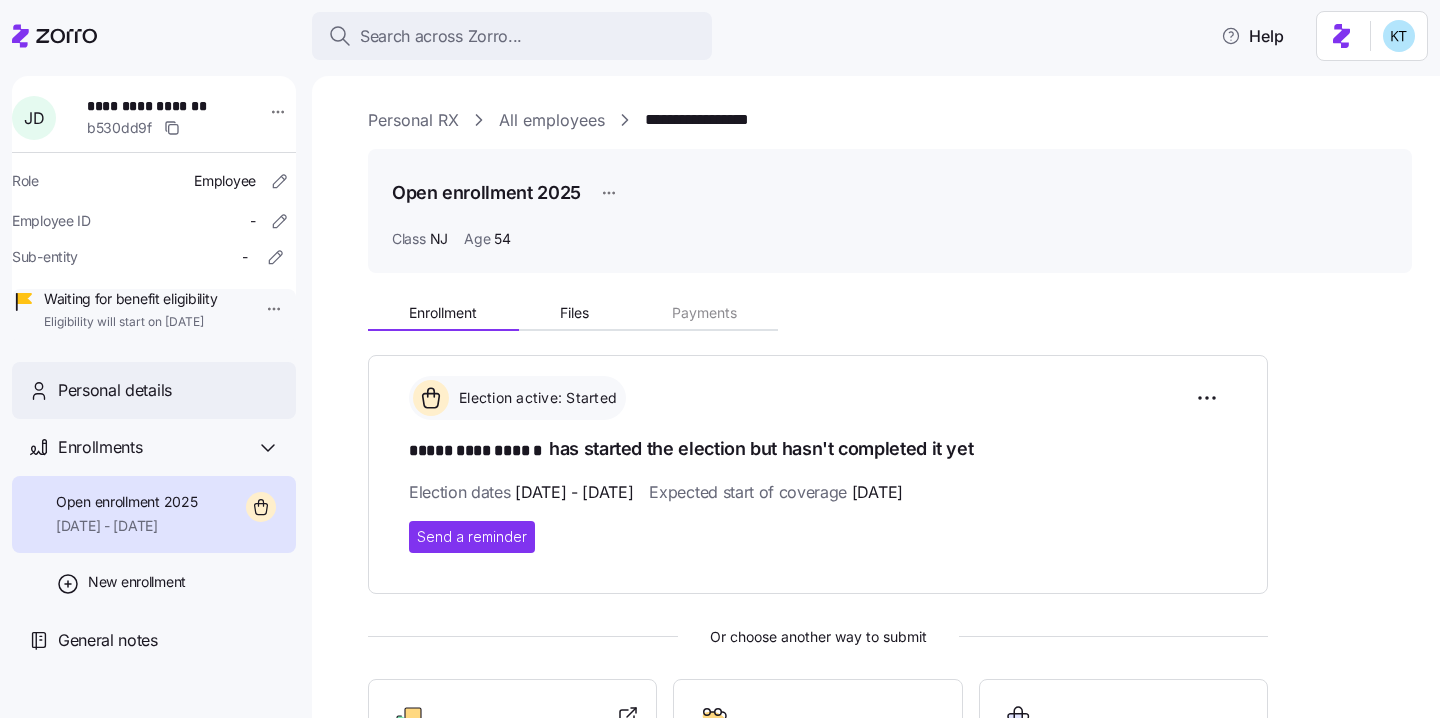 click on "Personal details" at bounding box center [154, 390] 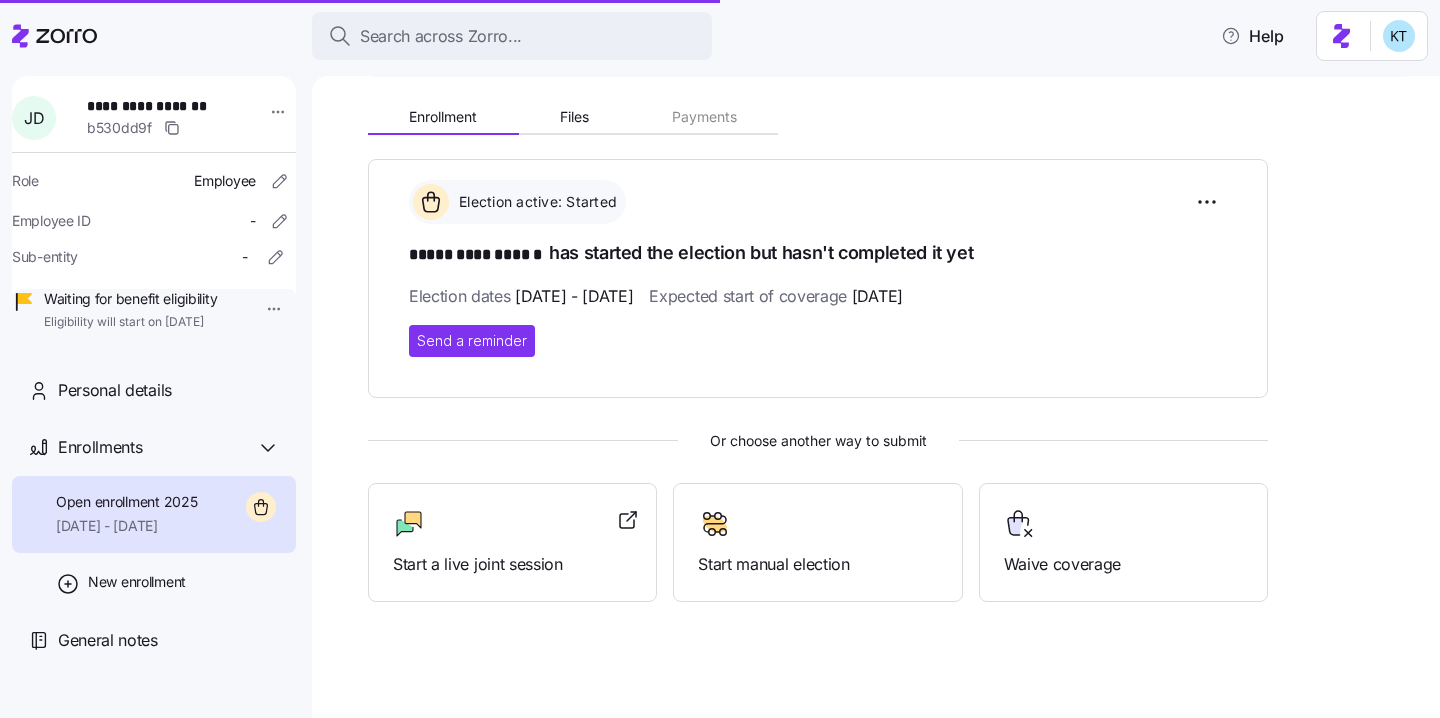 scroll, scrollTop: 198, scrollLeft: 0, axis: vertical 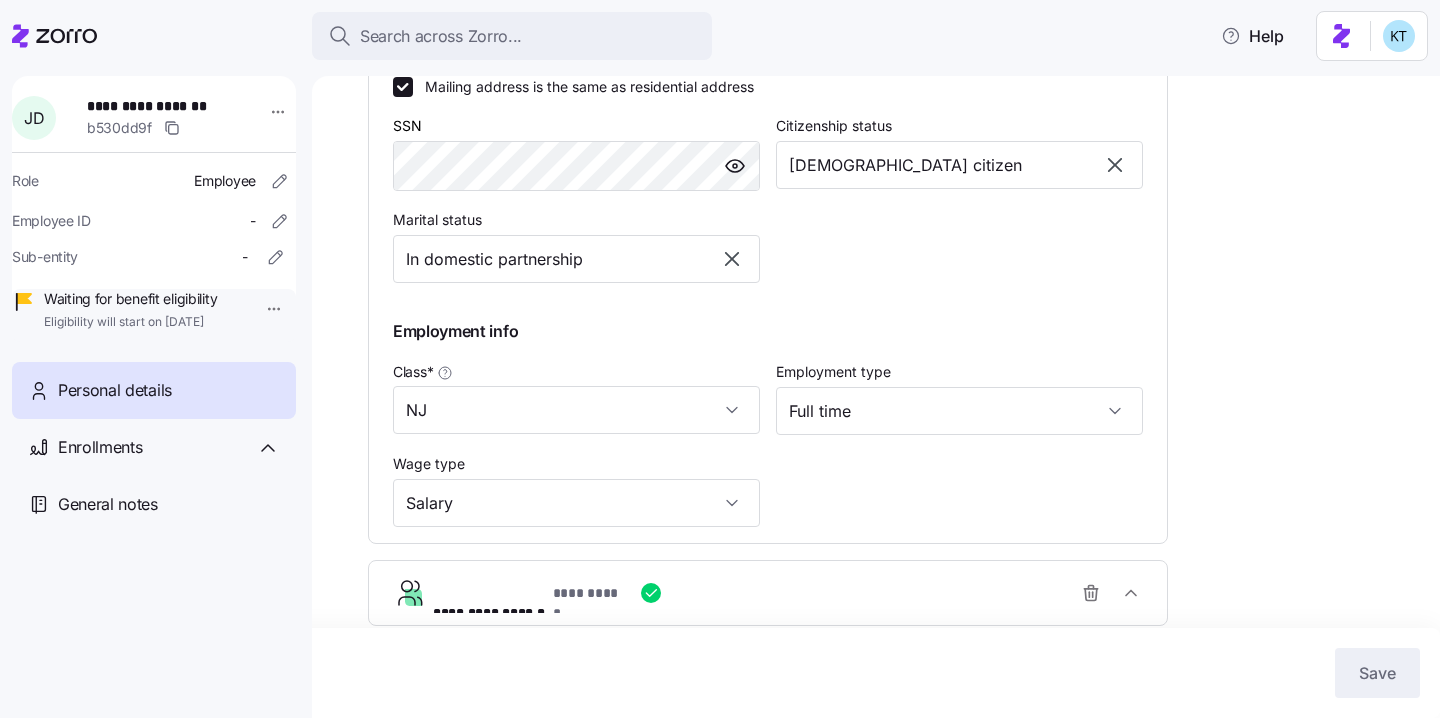 type on "NJ" 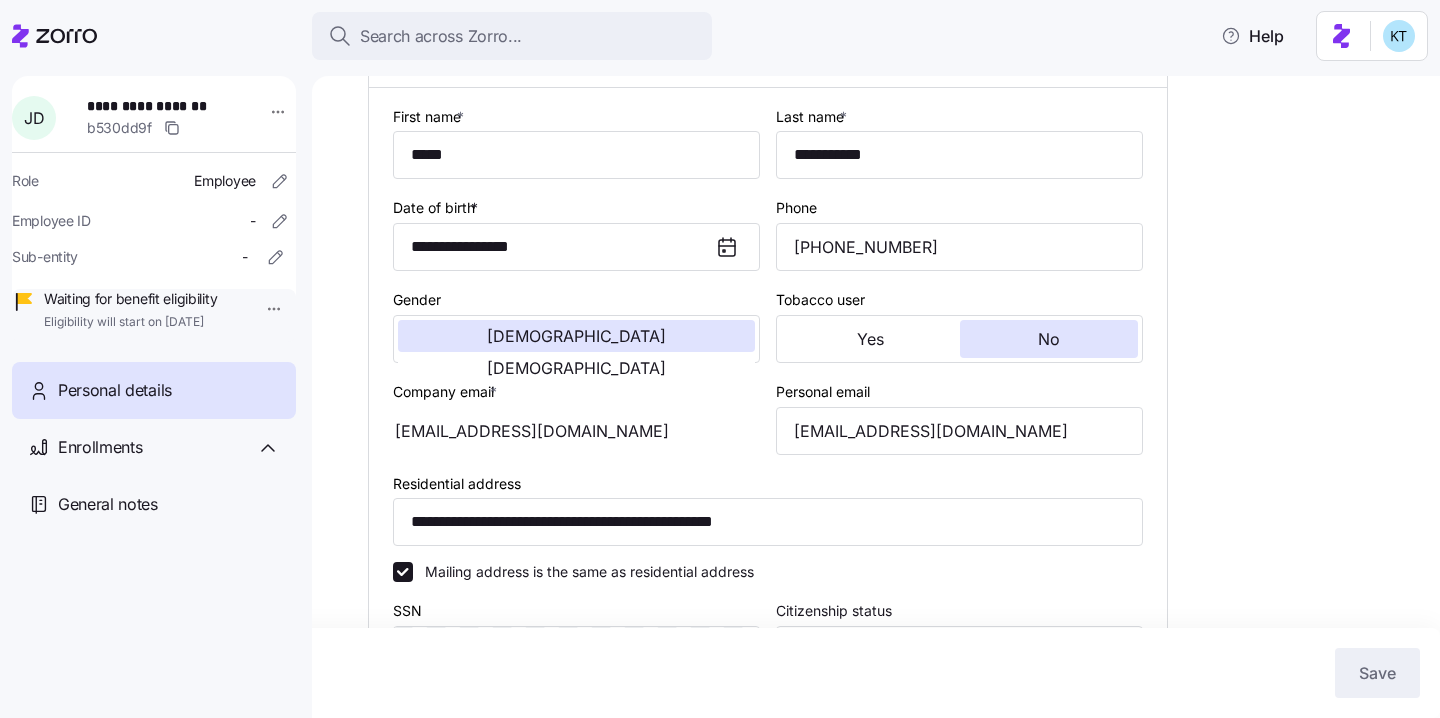 scroll, scrollTop: 576, scrollLeft: 0, axis: vertical 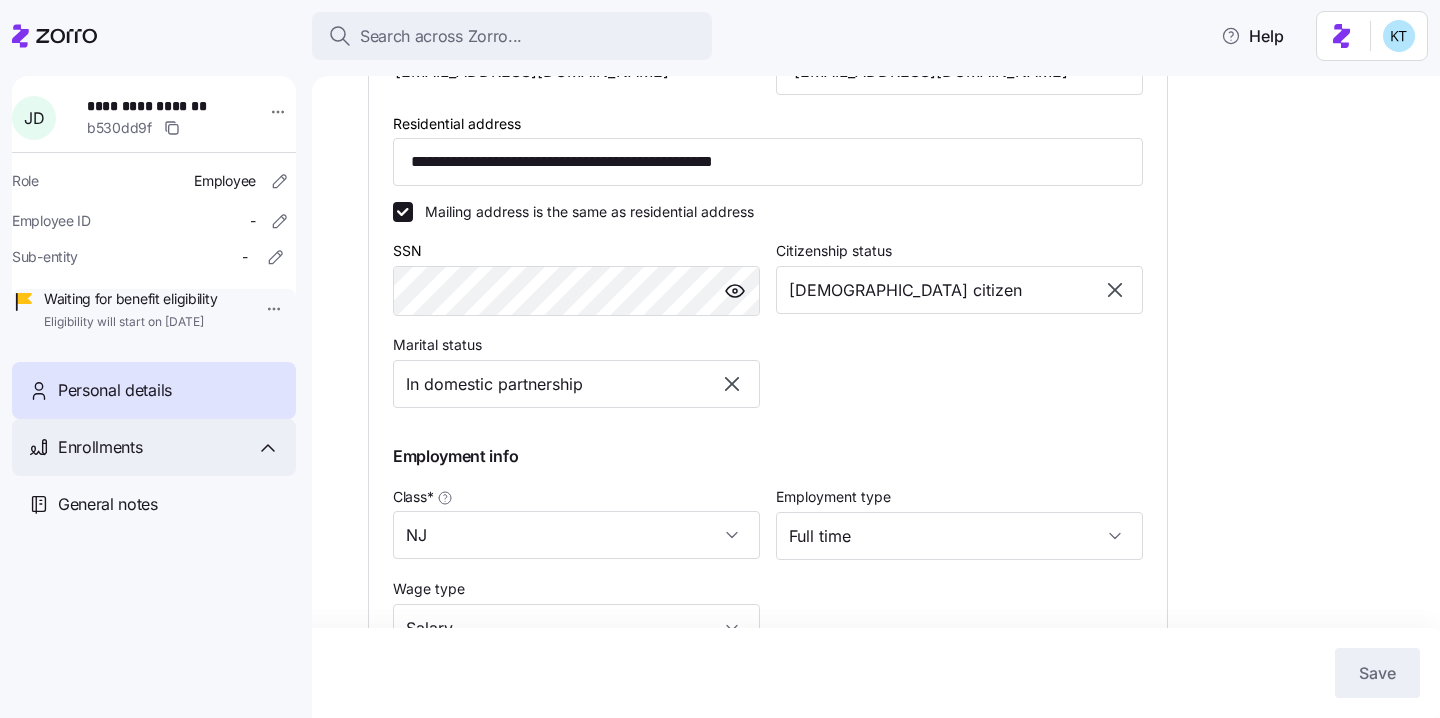 click on "Enrollments" at bounding box center [169, 447] 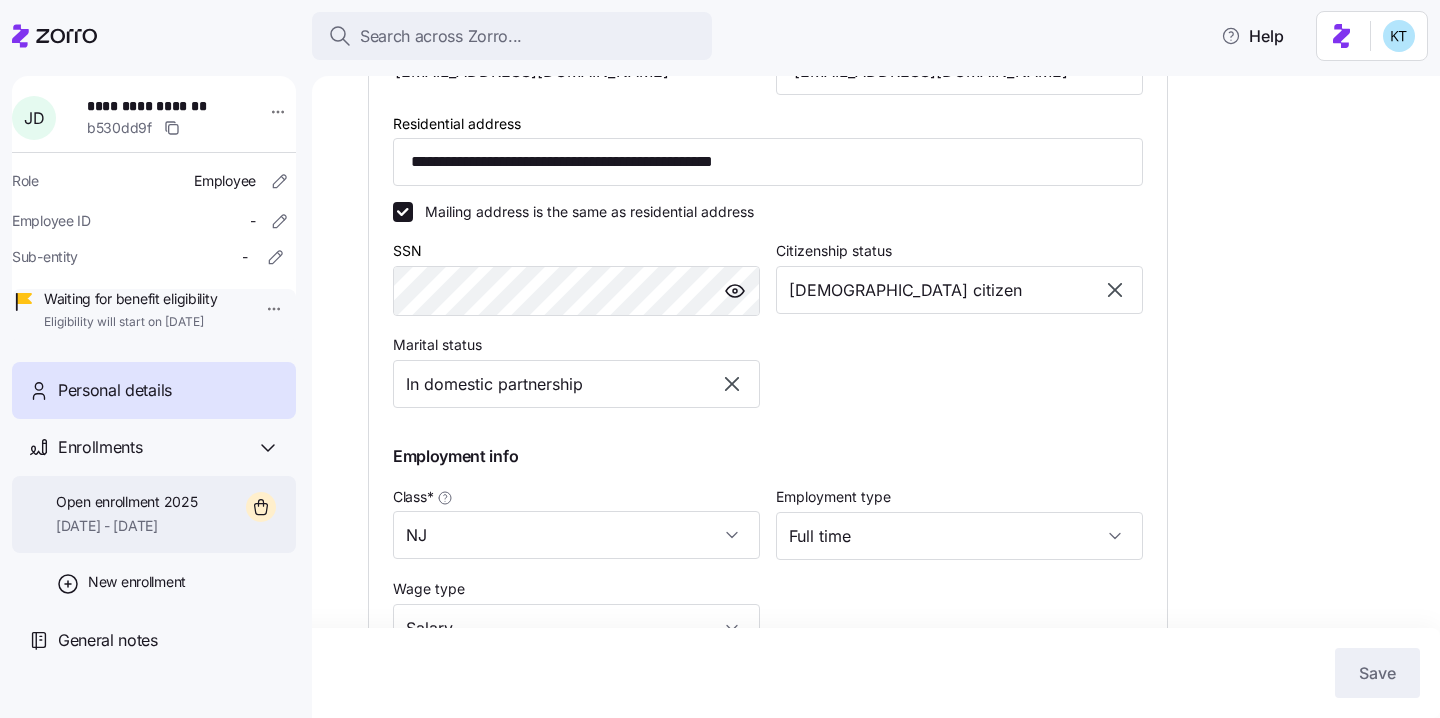 click on "Open enrollment 2025 [DATE] - [DATE]" at bounding box center [154, 514] 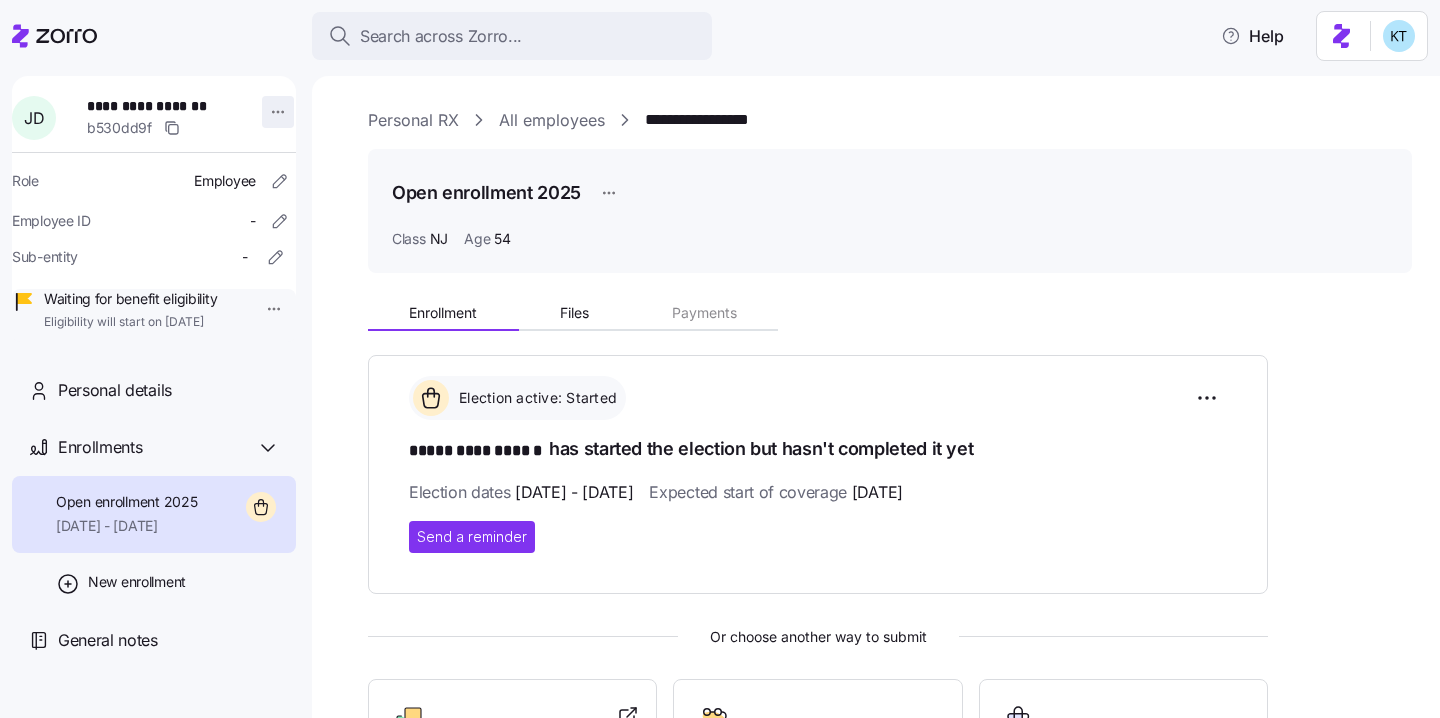 click on "**********" at bounding box center [720, 353] 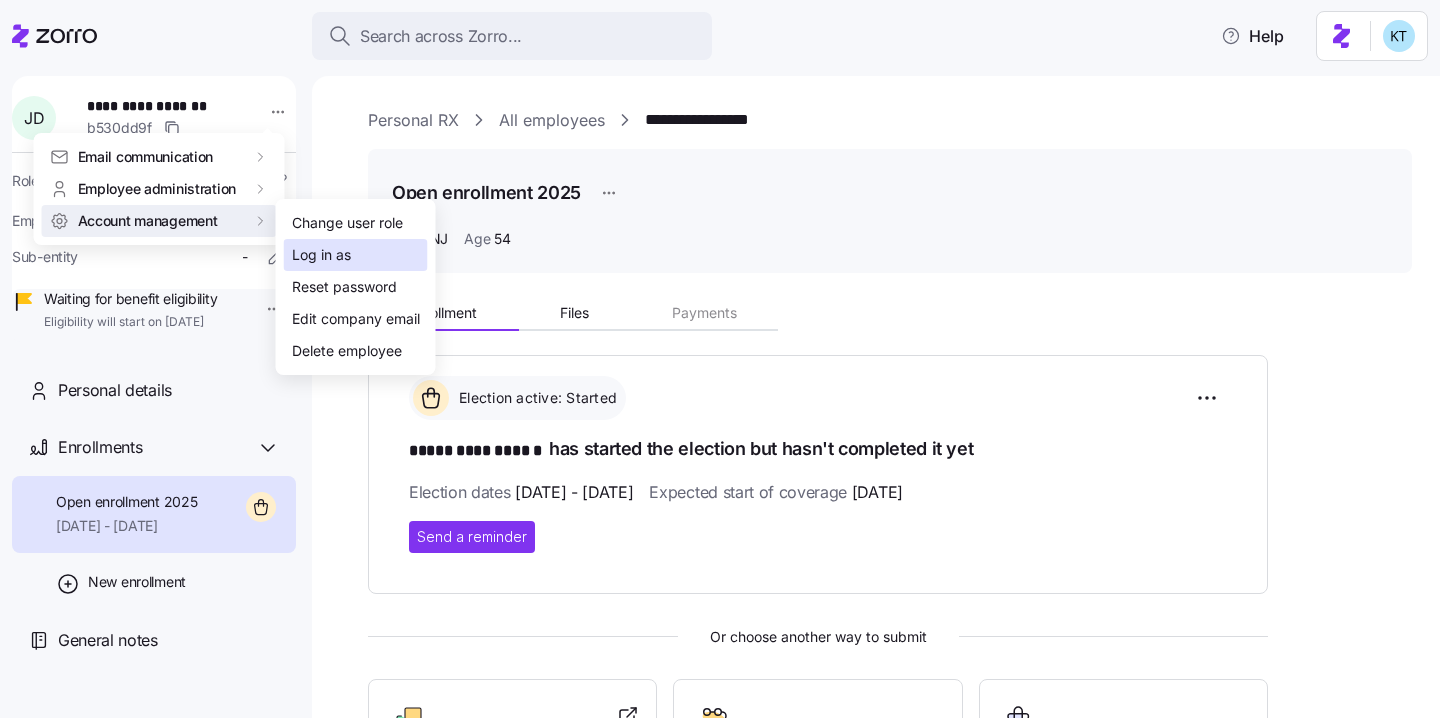 click on "Log in as" at bounding box center (356, 255) 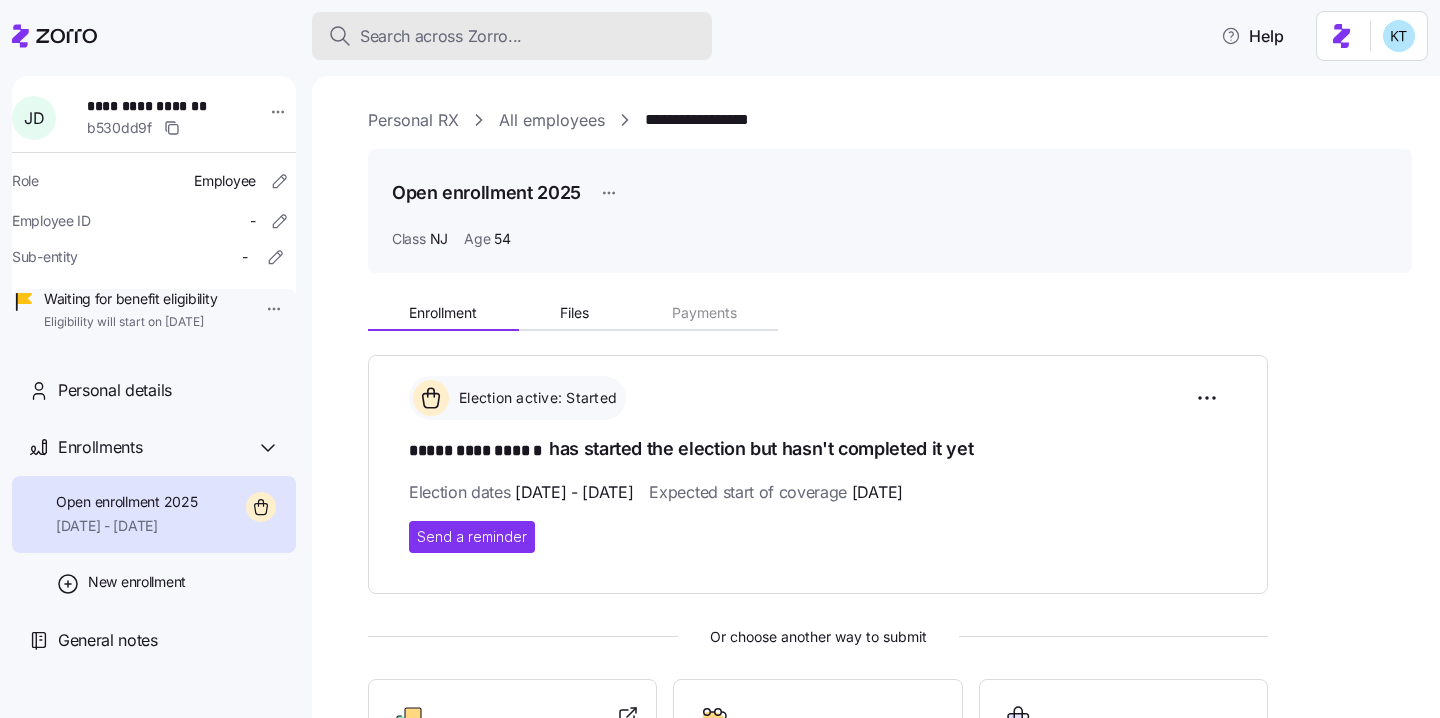 click on "Search across Zorro..." at bounding box center [441, 36] 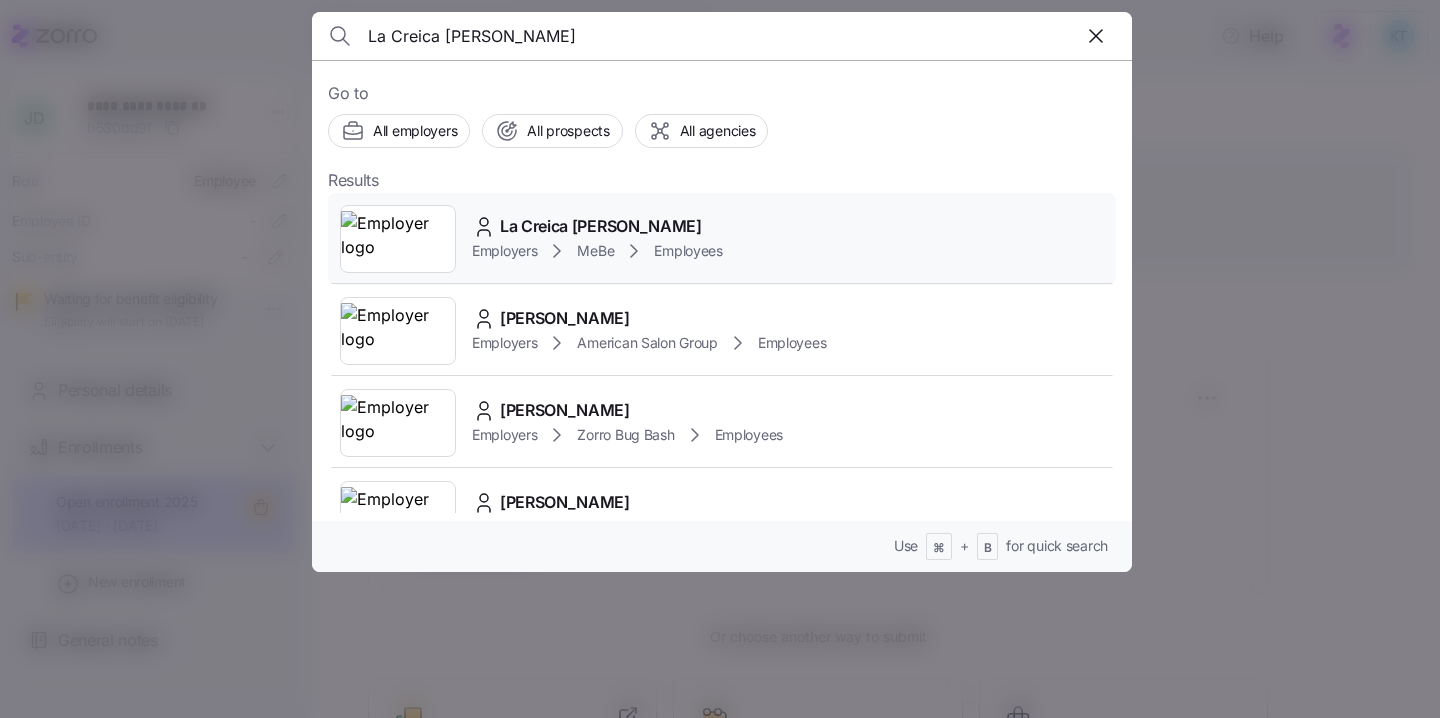type on "La Creica Craig" 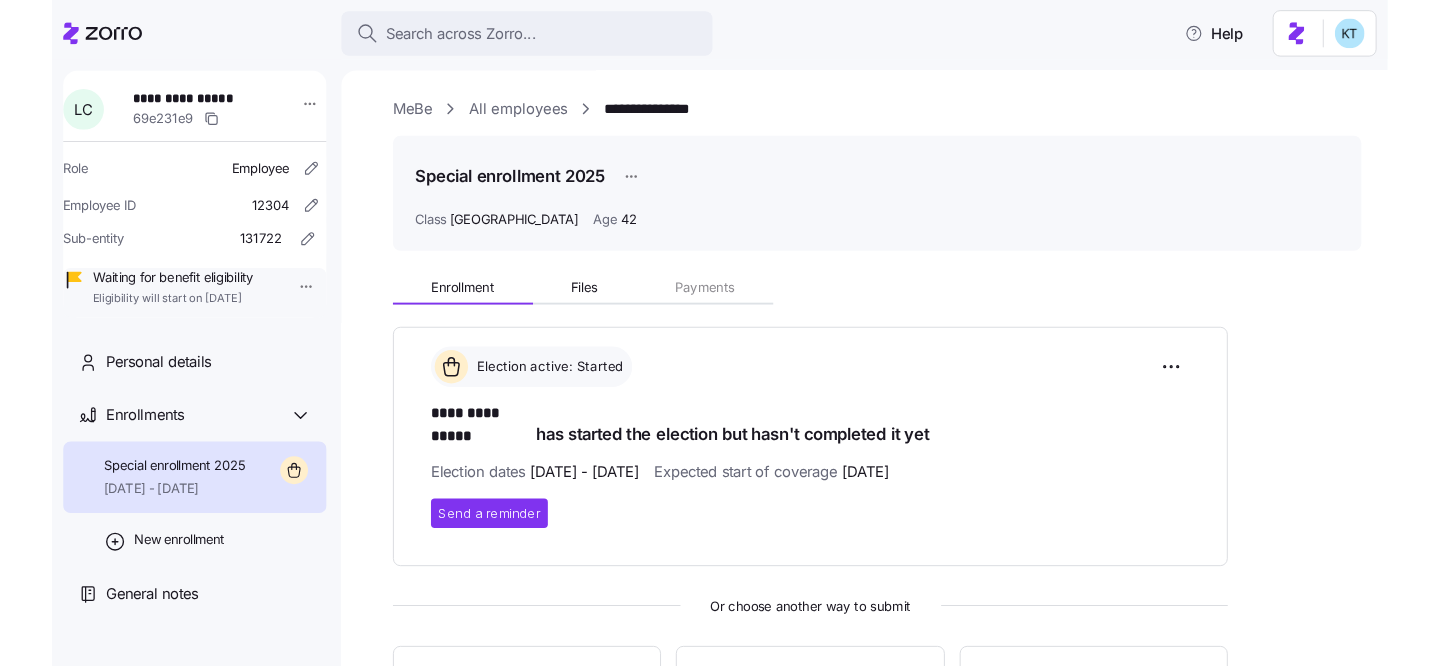 scroll, scrollTop: 4, scrollLeft: 0, axis: vertical 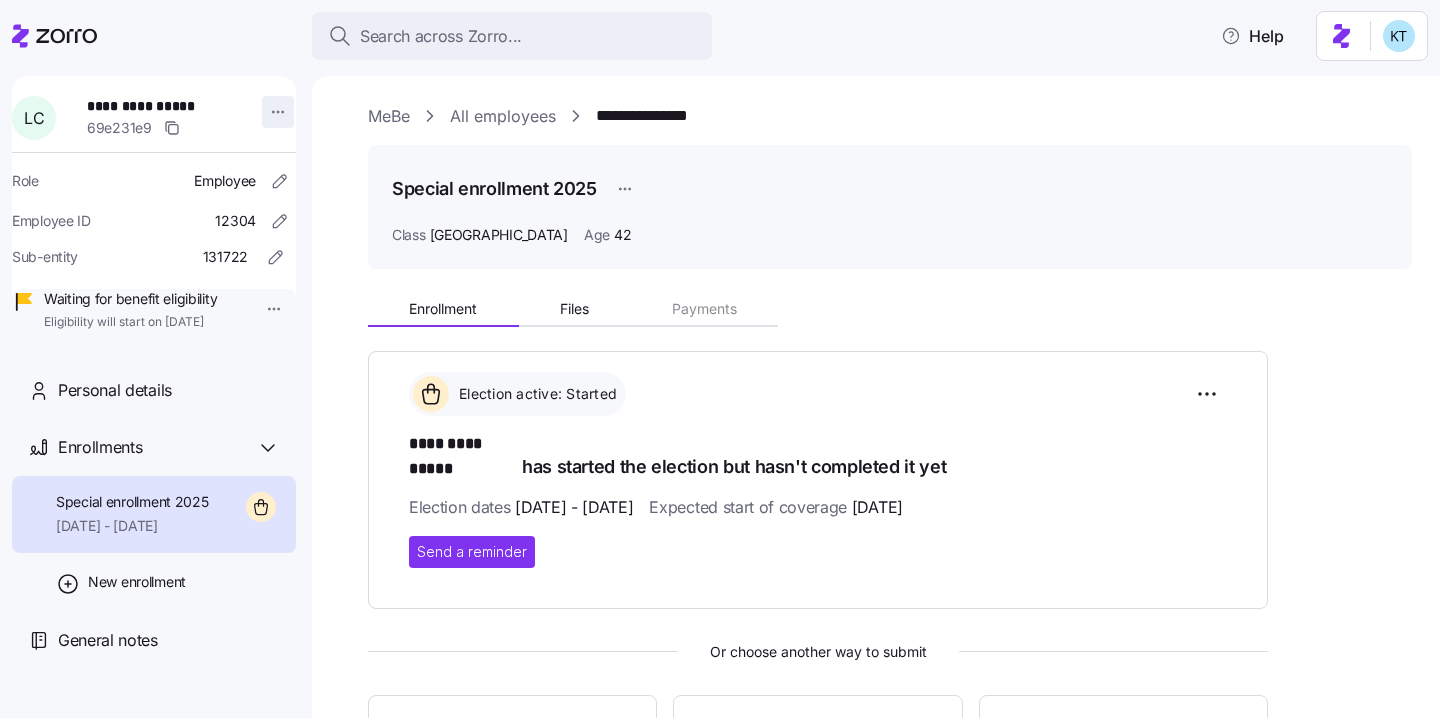 click on "**********" at bounding box center [720, 353] 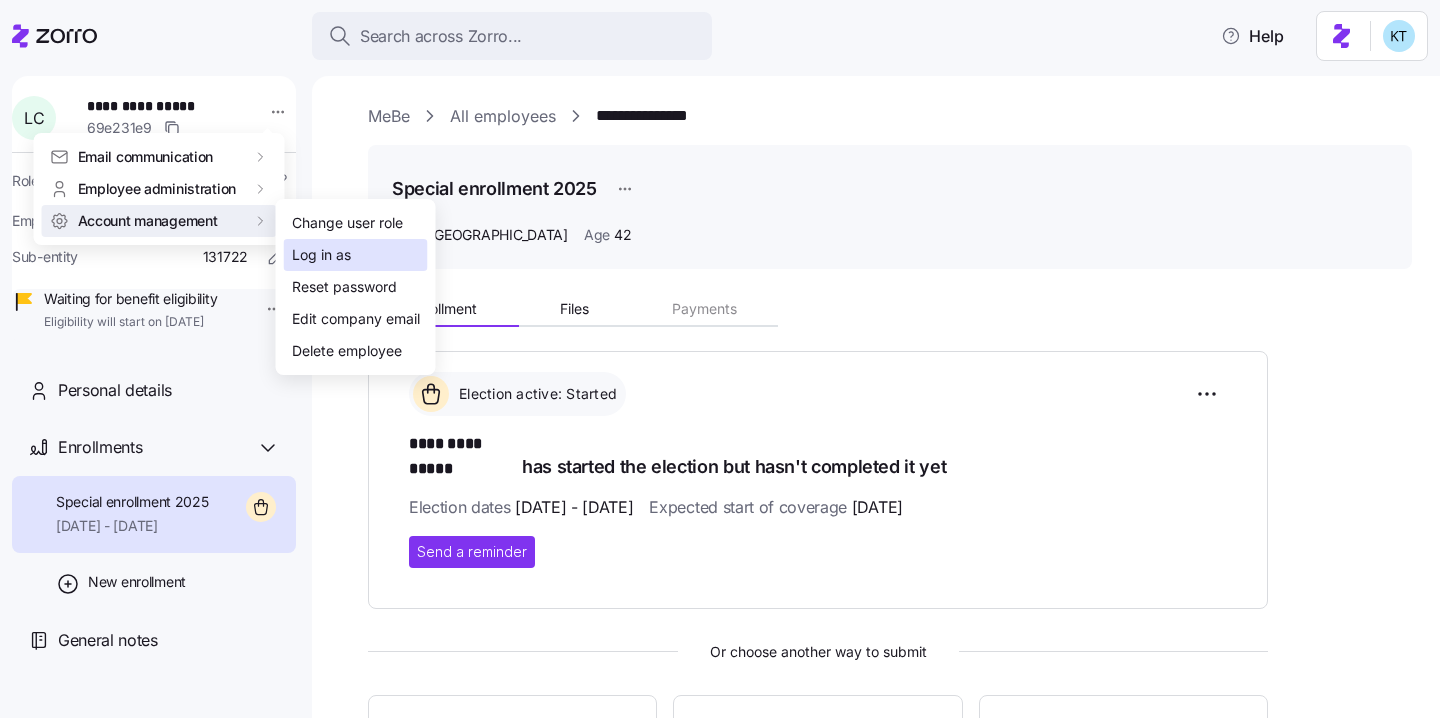 click on "Log in as" at bounding box center [321, 255] 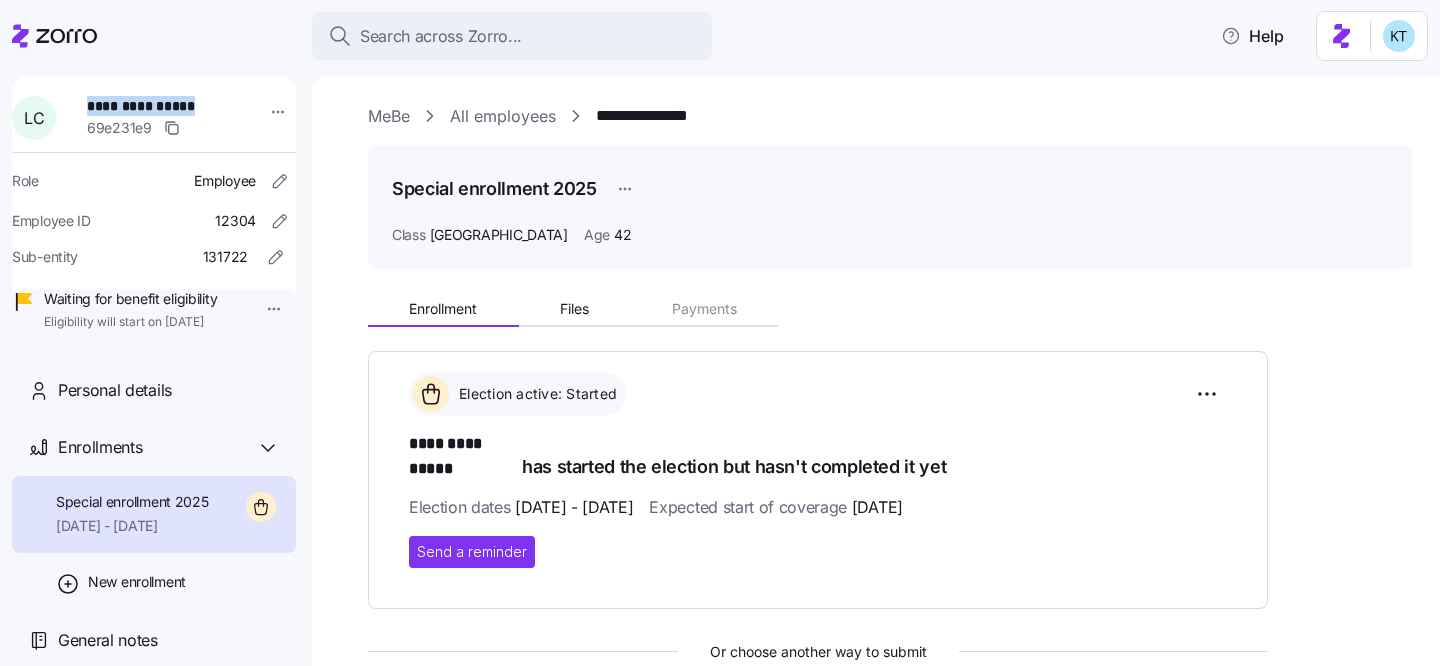 drag, startPoint x: 194, startPoint y: 101, endPoint x: 91, endPoint y: 109, distance: 103.31021 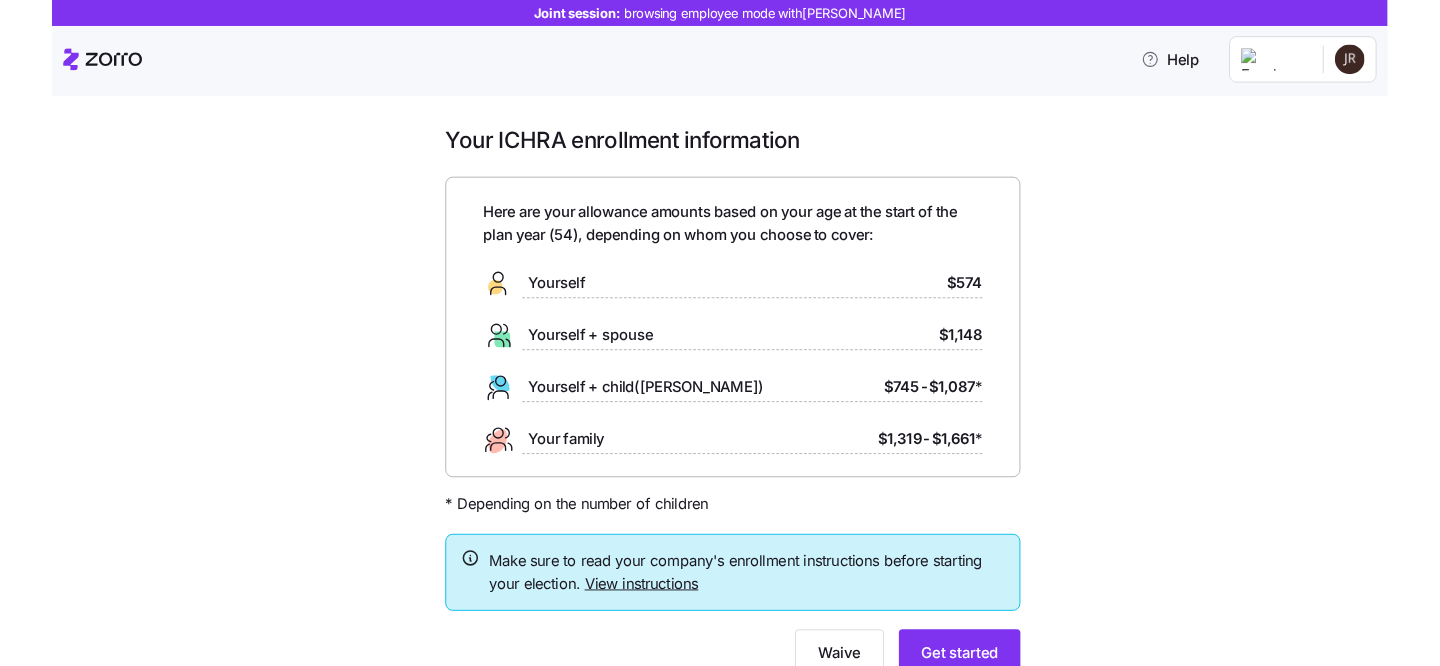 scroll, scrollTop: 0, scrollLeft: 0, axis: both 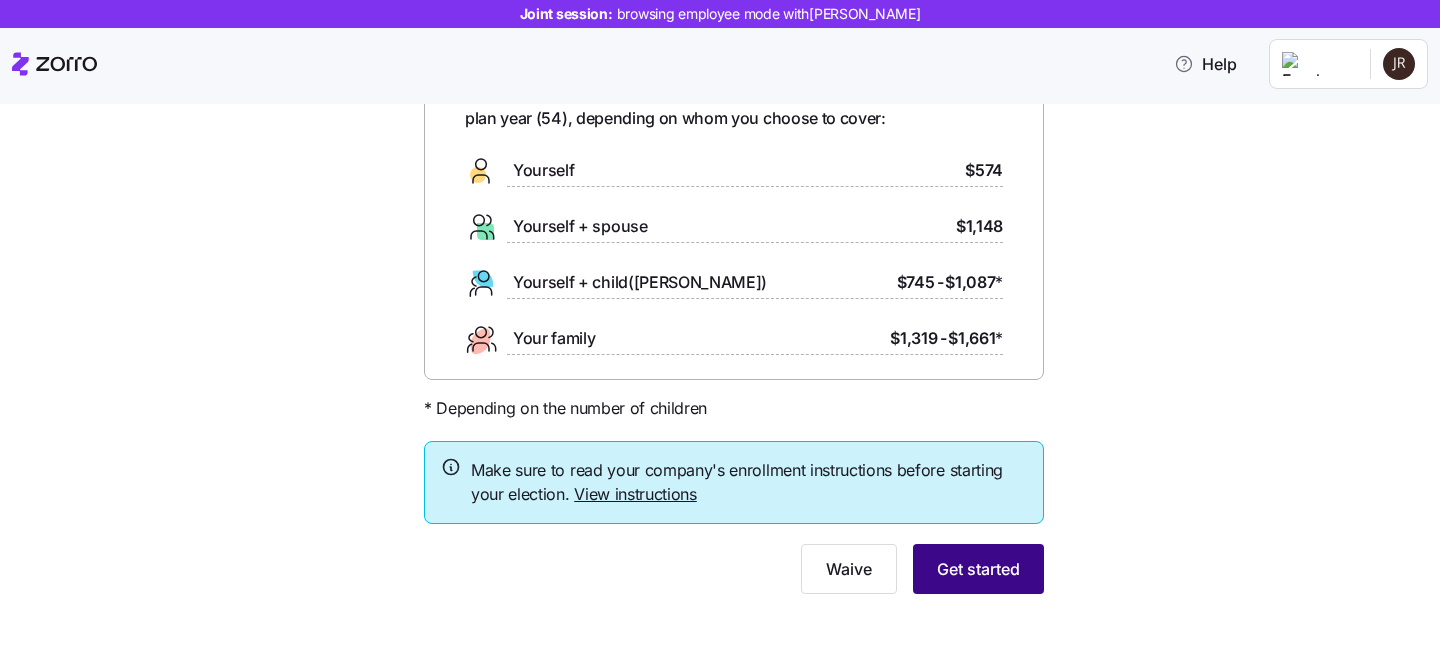 click on "Get started" at bounding box center [978, 569] 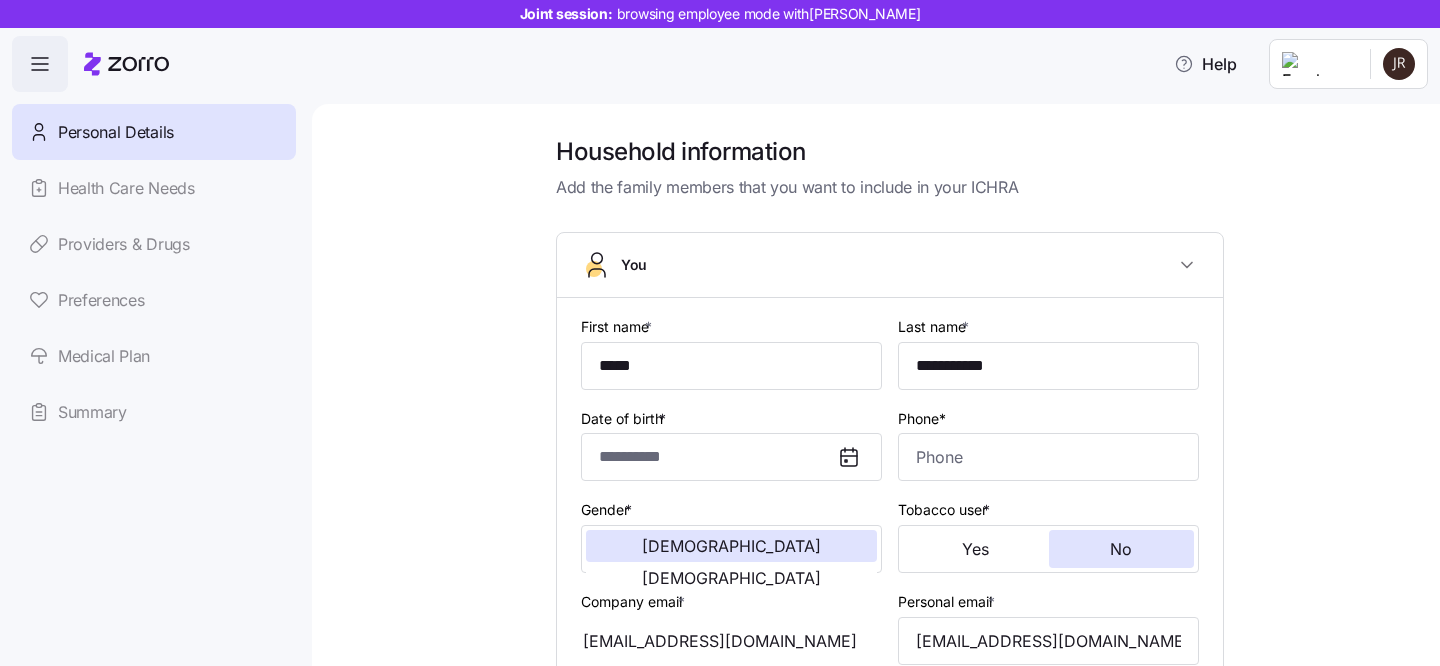type on "**********" 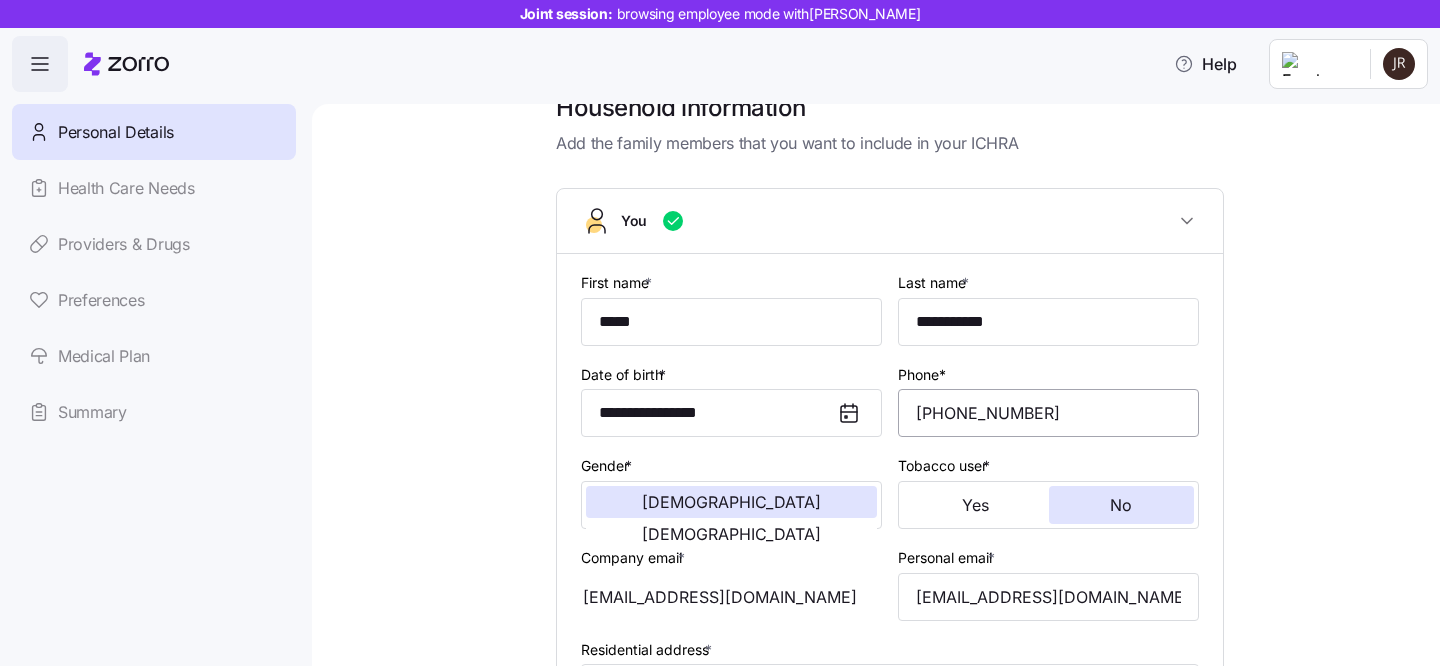 scroll, scrollTop: 63, scrollLeft: 0, axis: vertical 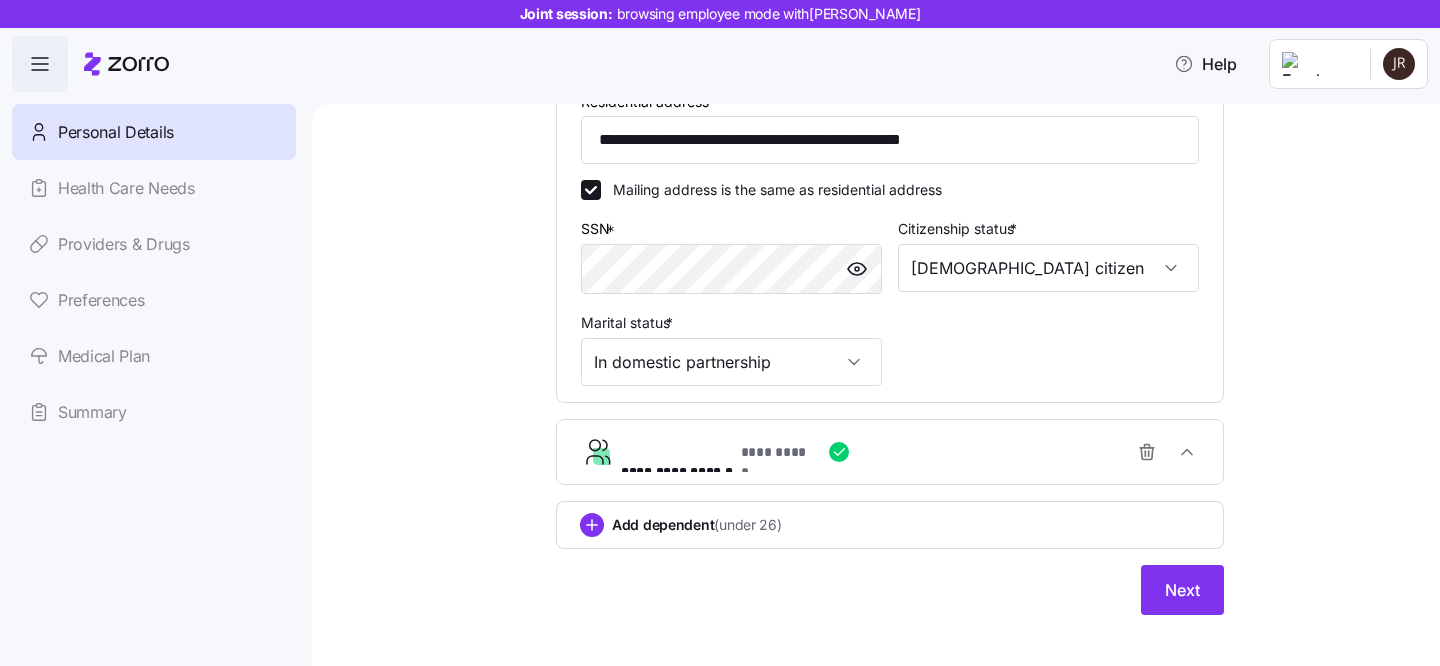 click on "**********" at bounding box center (776, 452) 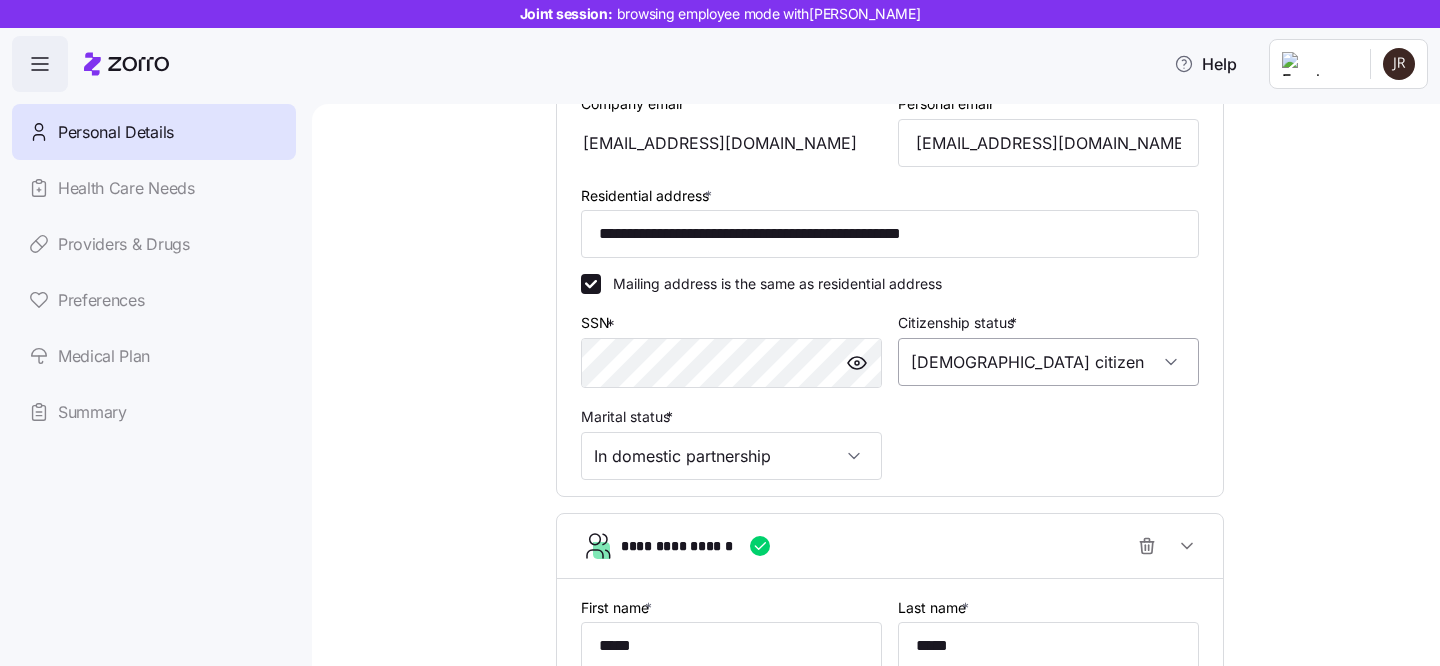 scroll, scrollTop: 453, scrollLeft: 0, axis: vertical 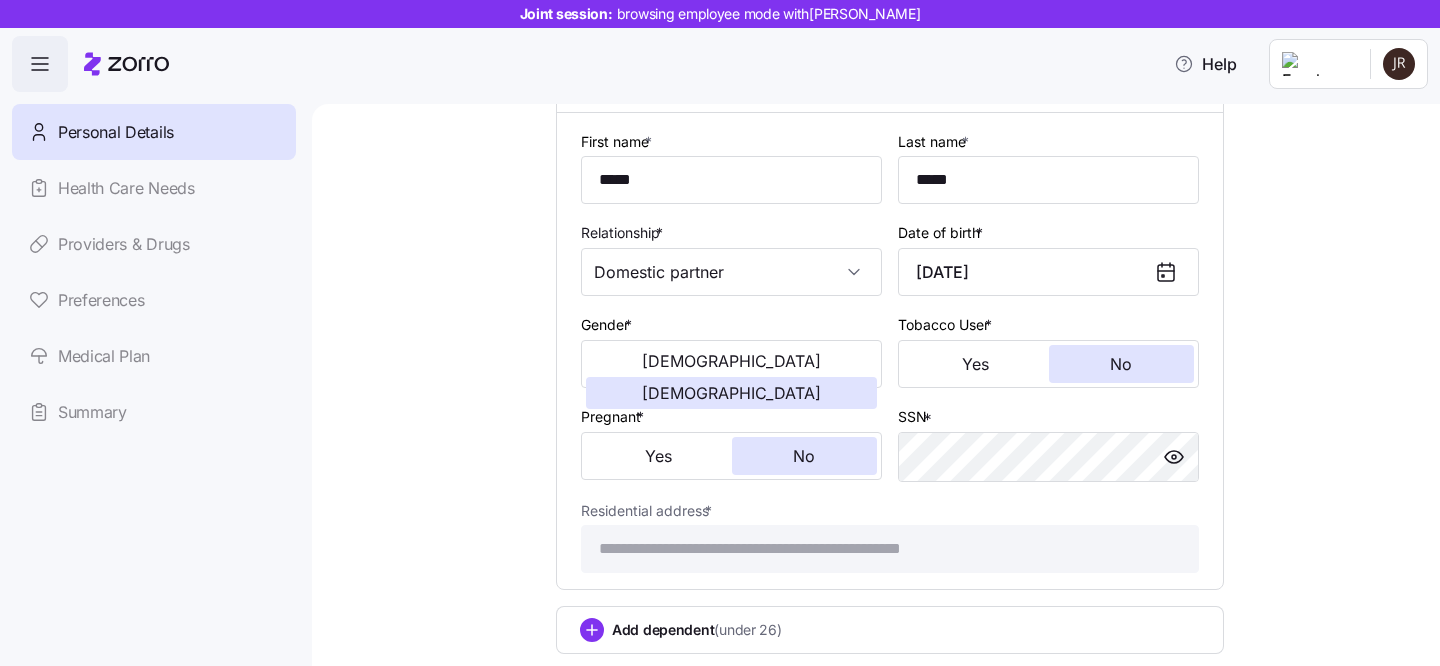 drag, startPoint x: 1198, startPoint y: 464, endPoint x: 1185, endPoint y: 468, distance: 13.601471 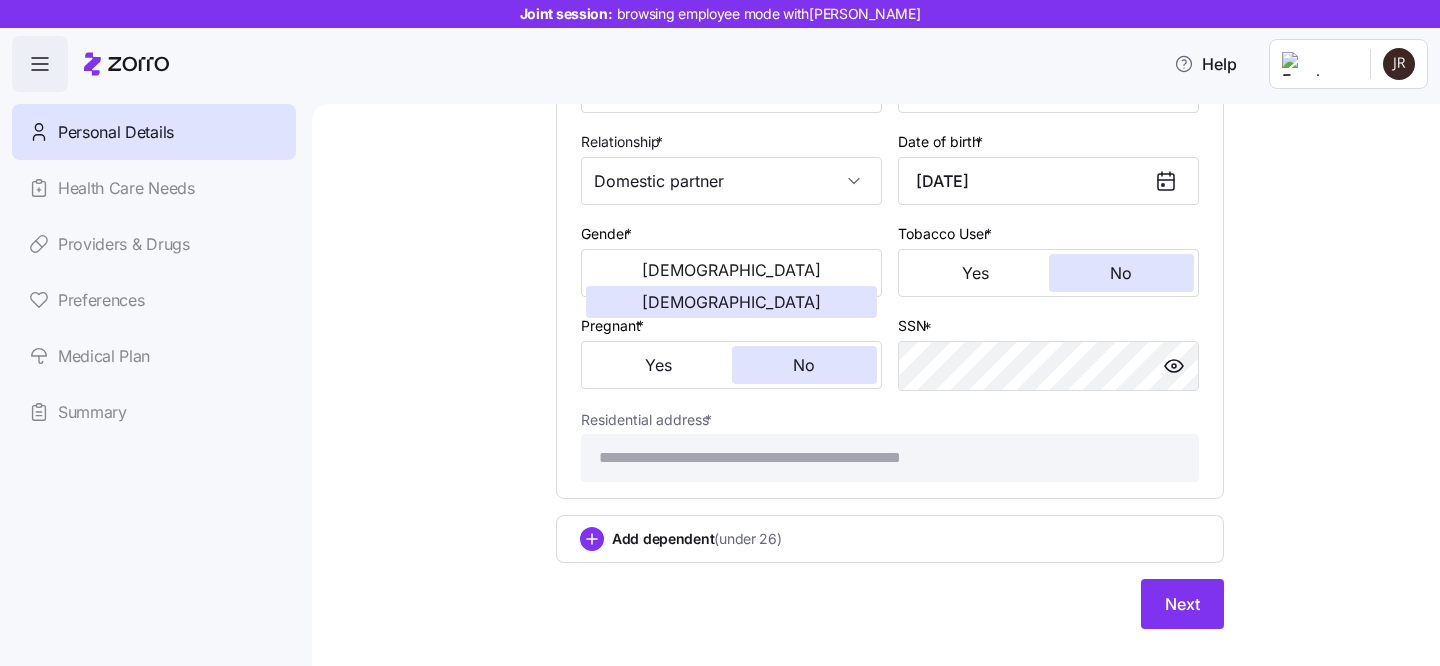 scroll, scrollTop: 1096, scrollLeft: 0, axis: vertical 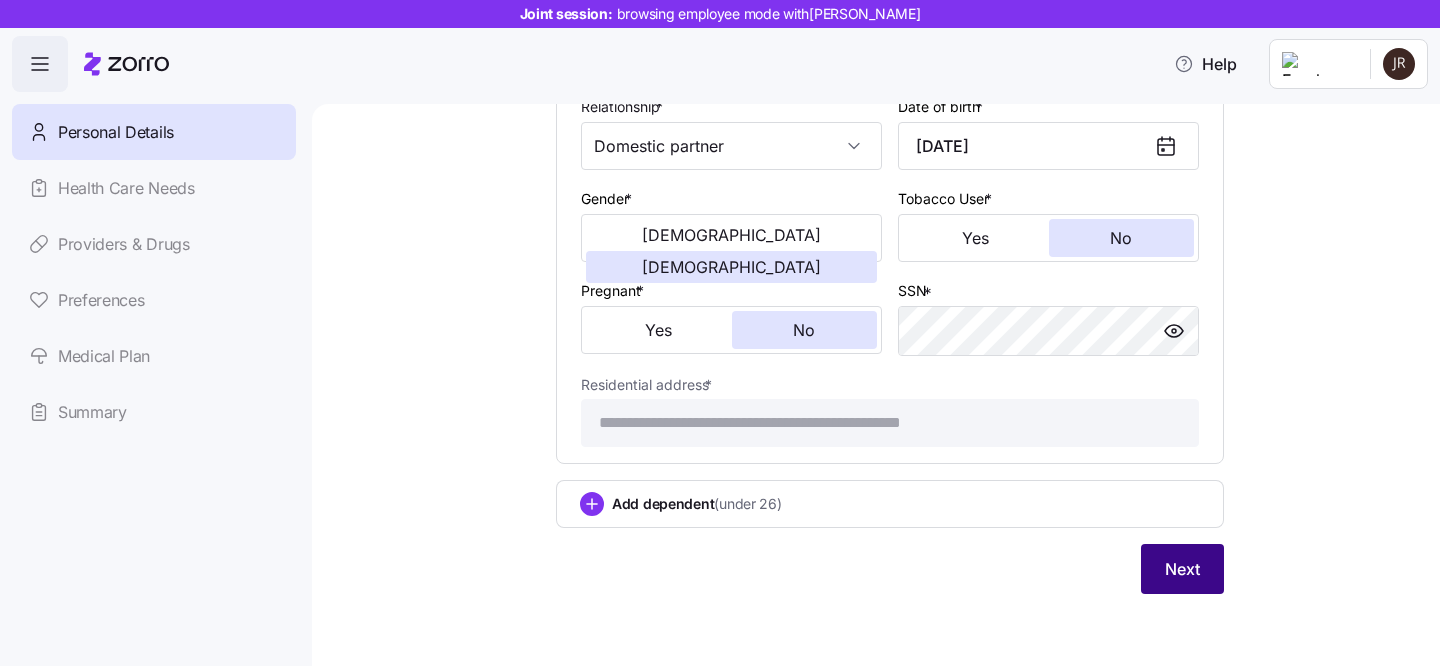 click on "Next" at bounding box center [1182, 569] 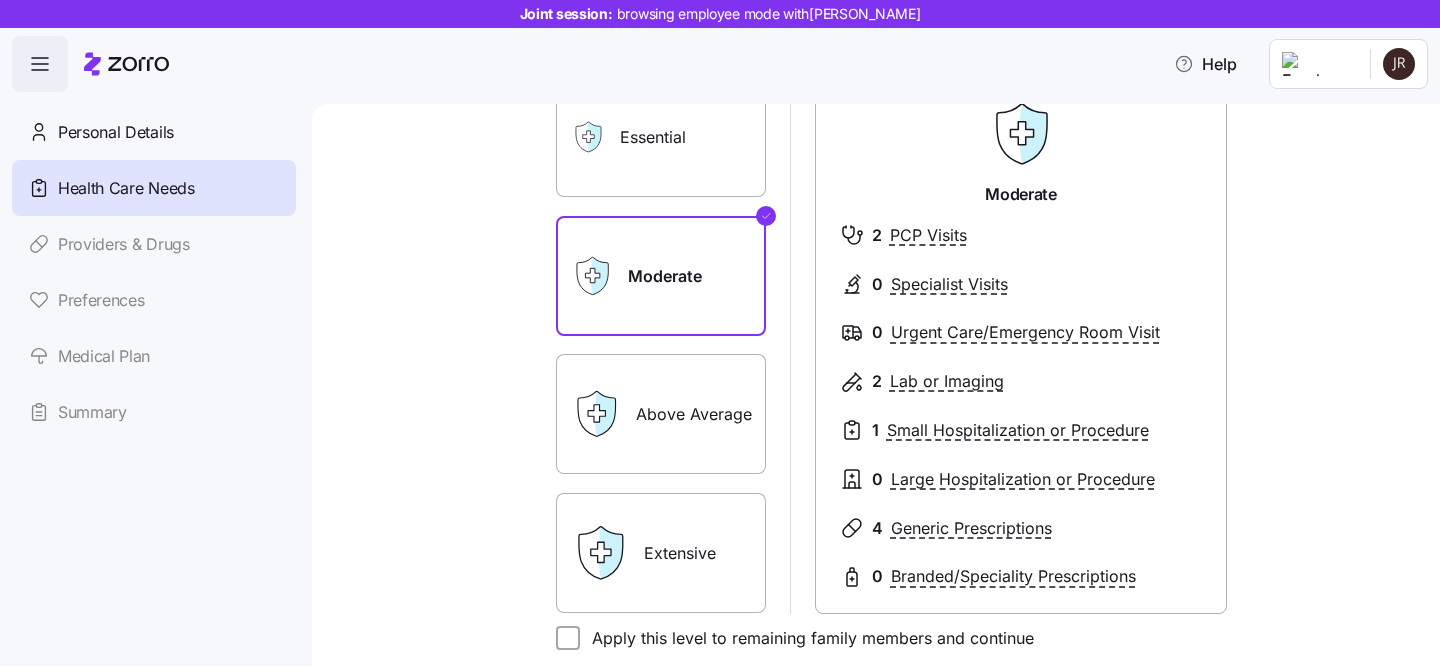 scroll, scrollTop: 223, scrollLeft: 0, axis: vertical 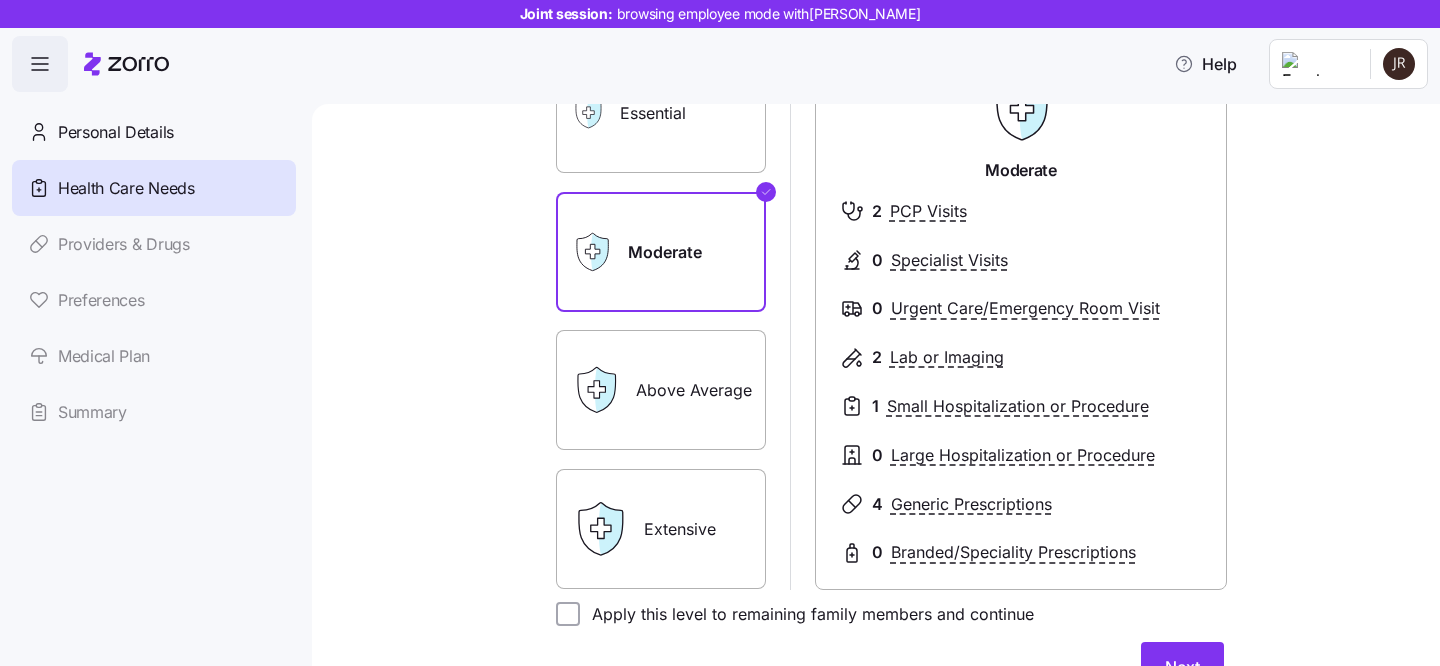 click on "Above Average" at bounding box center [661, 390] 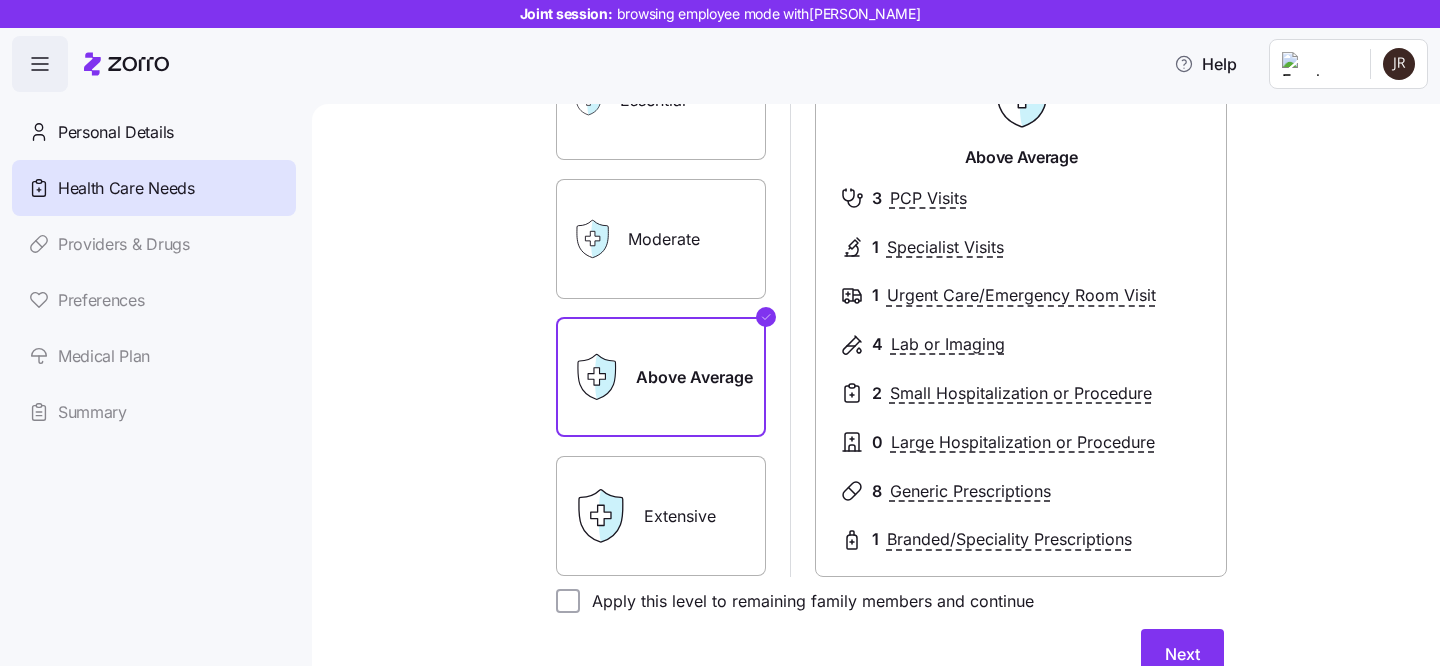 scroll, scrollTop: 262, scrollLeft: 0, axis: vertical 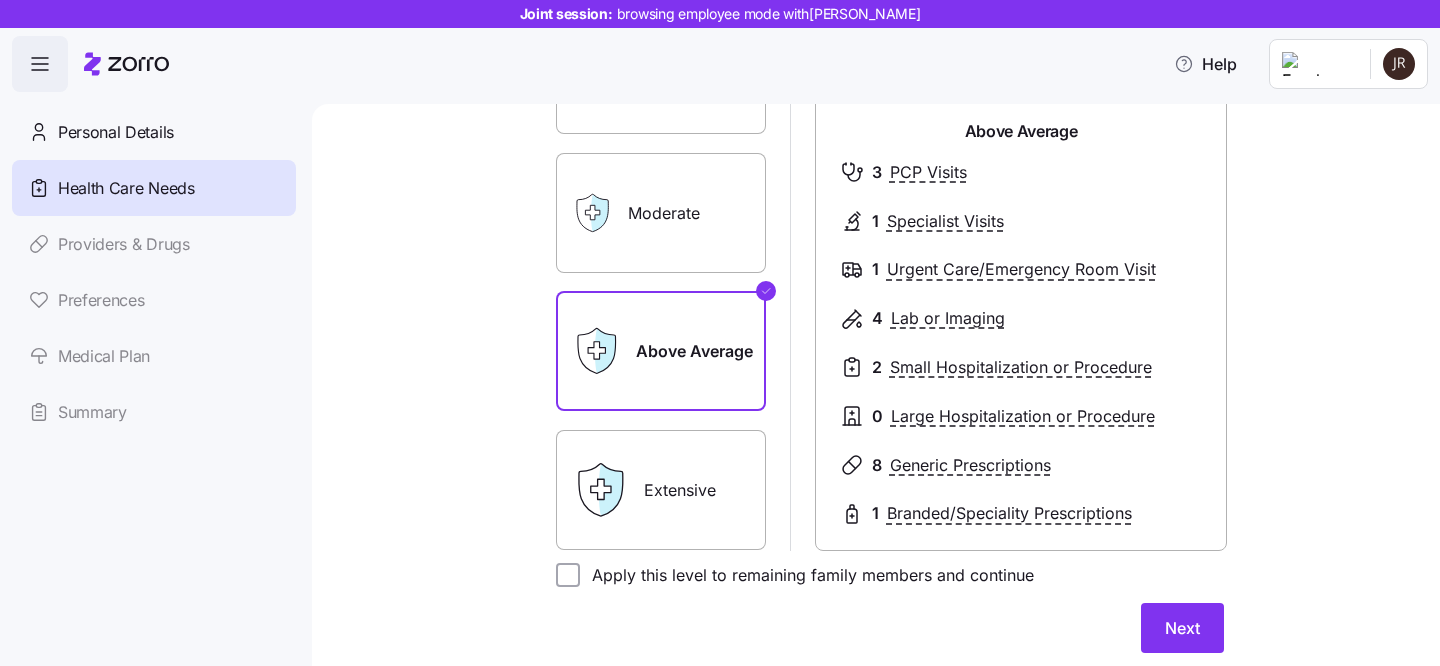 click on "Apply this level to remaining family members and continue" at bounding box center [807, 575] 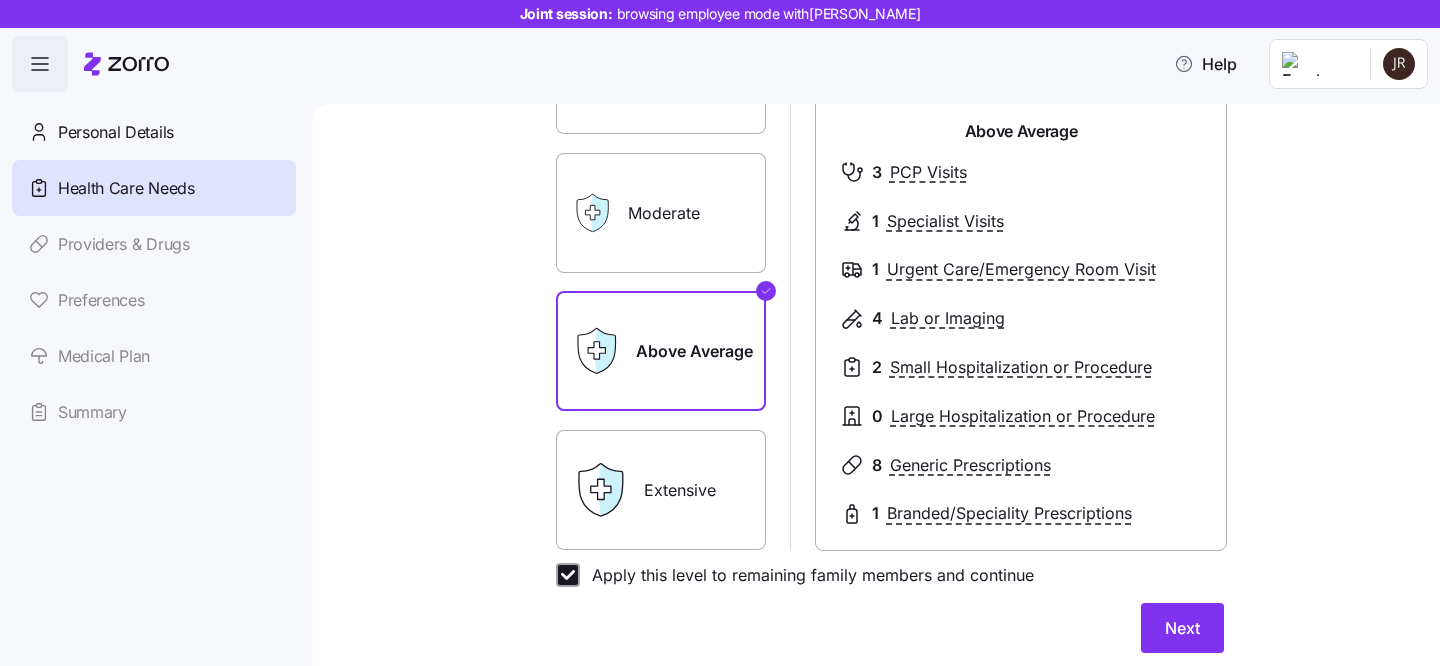 checkbox on "true" 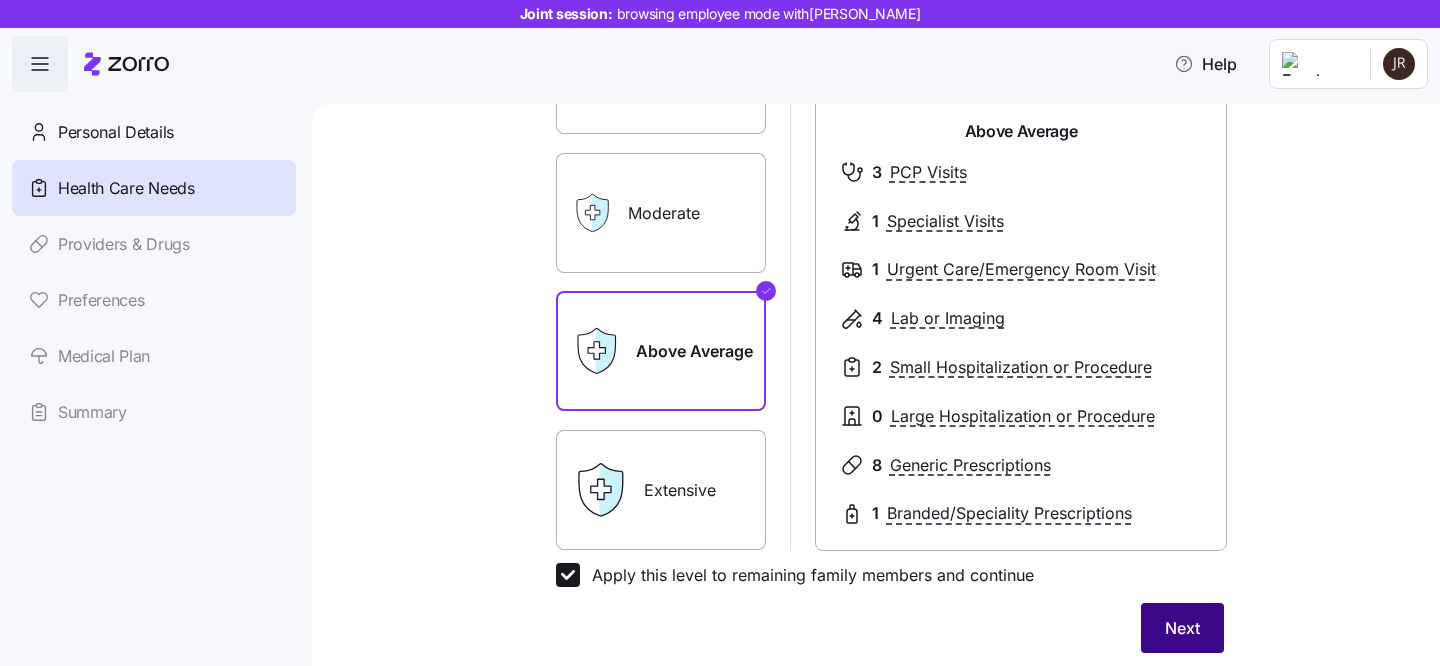 click on "Next" at bounding box center [1182, 628] 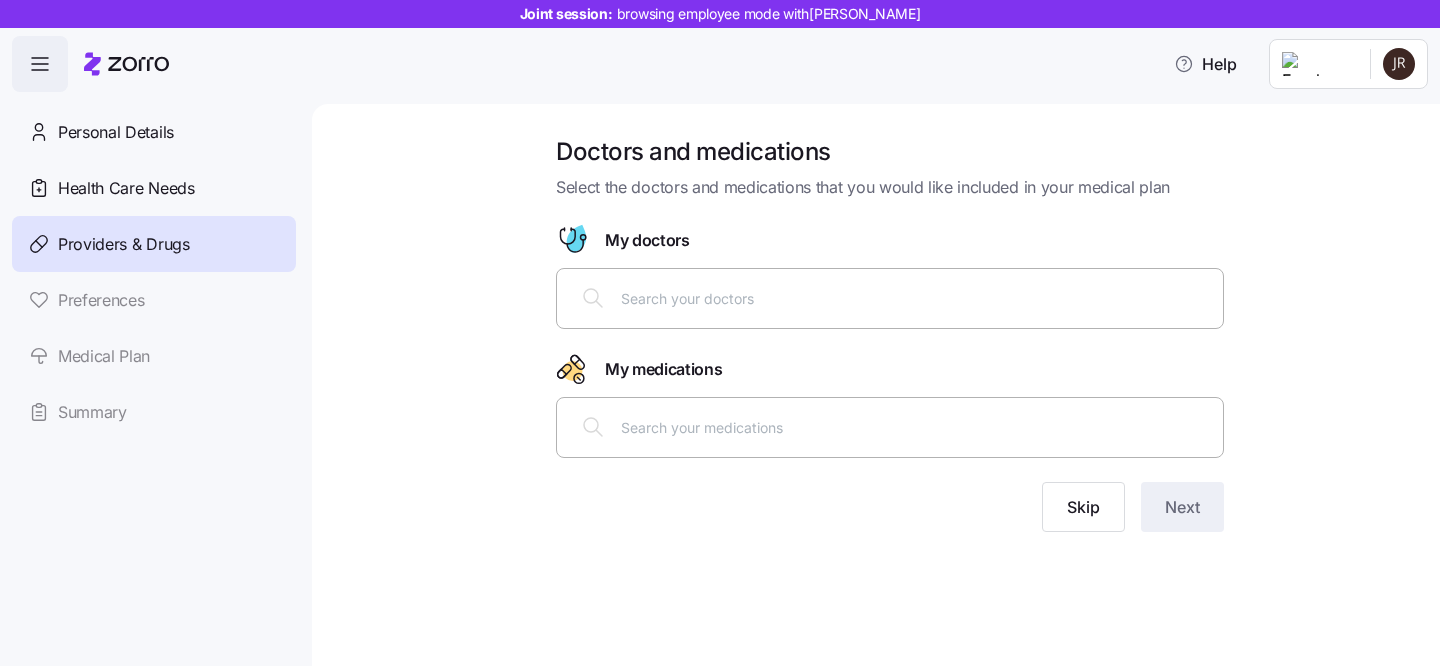 click at bounding box center (890, 298) 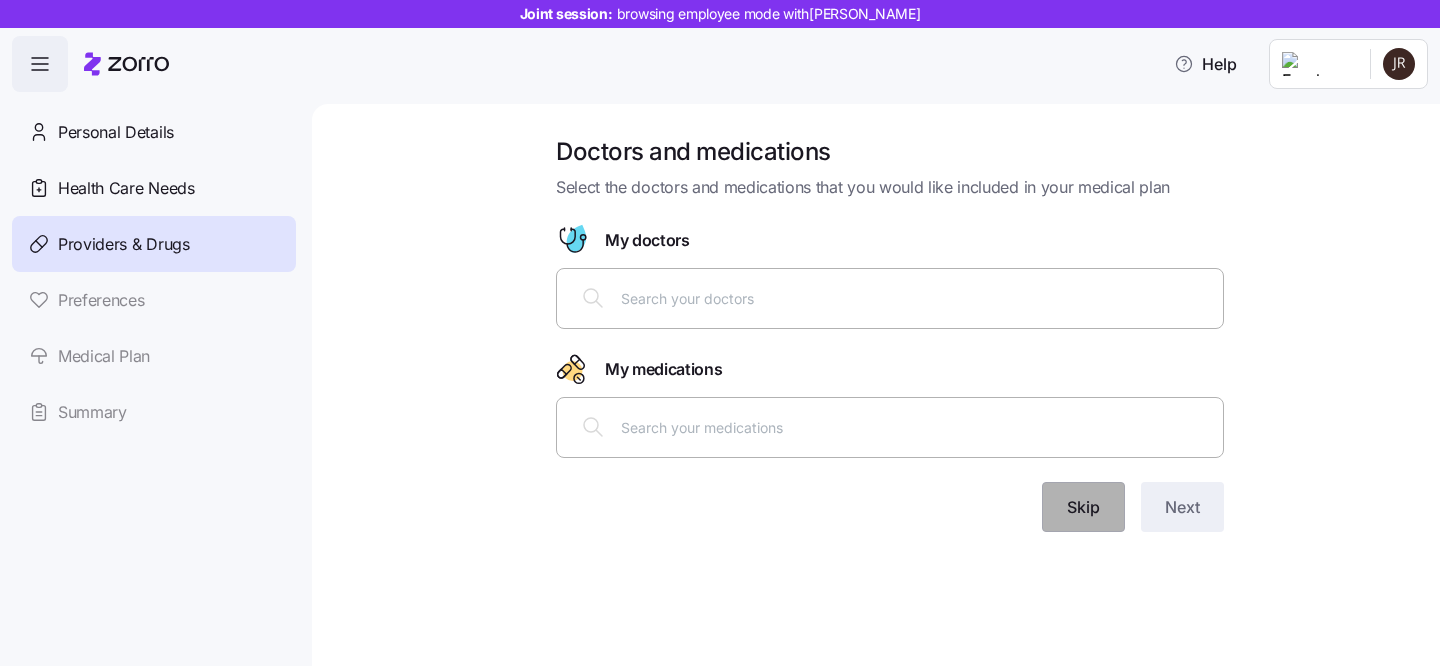 click on "Skip" at bounding box center (1083, 507) 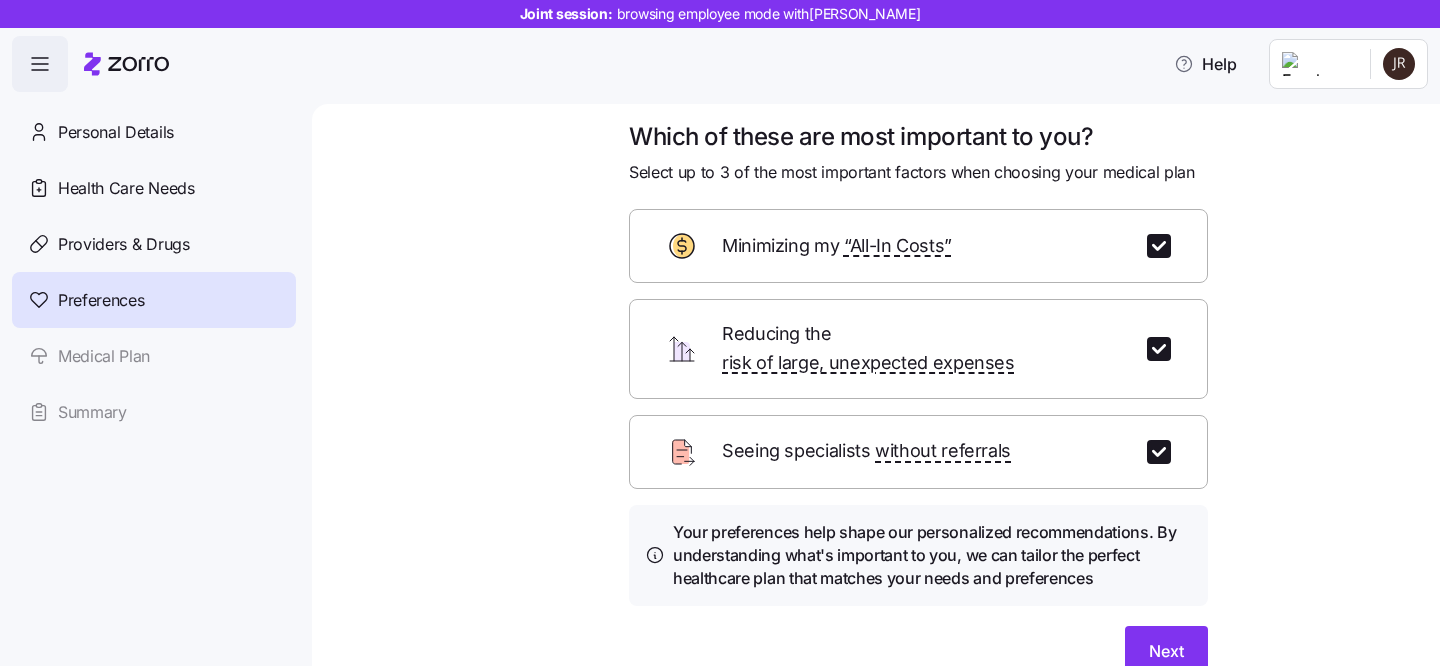 scroll, scrollTop: 16, scrollLeft: 0, axis: vertical 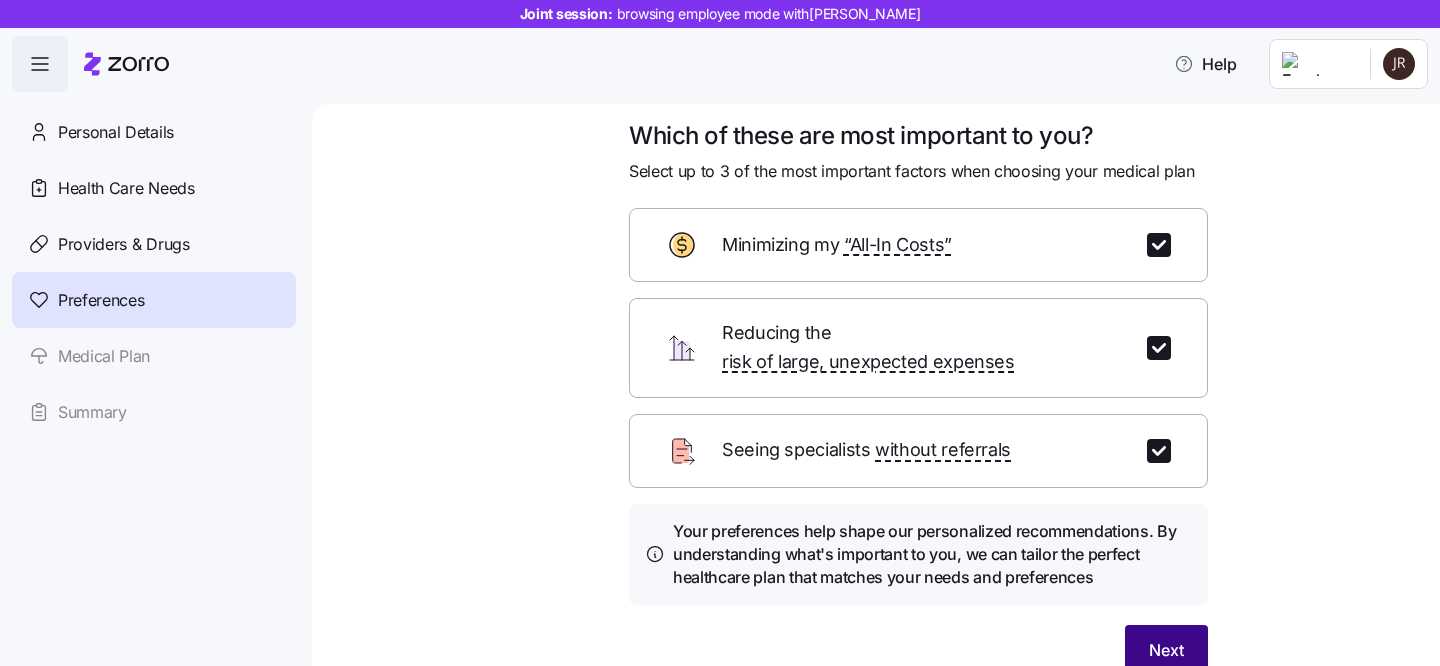 click on "Next" at bounding box center (1166, 650) 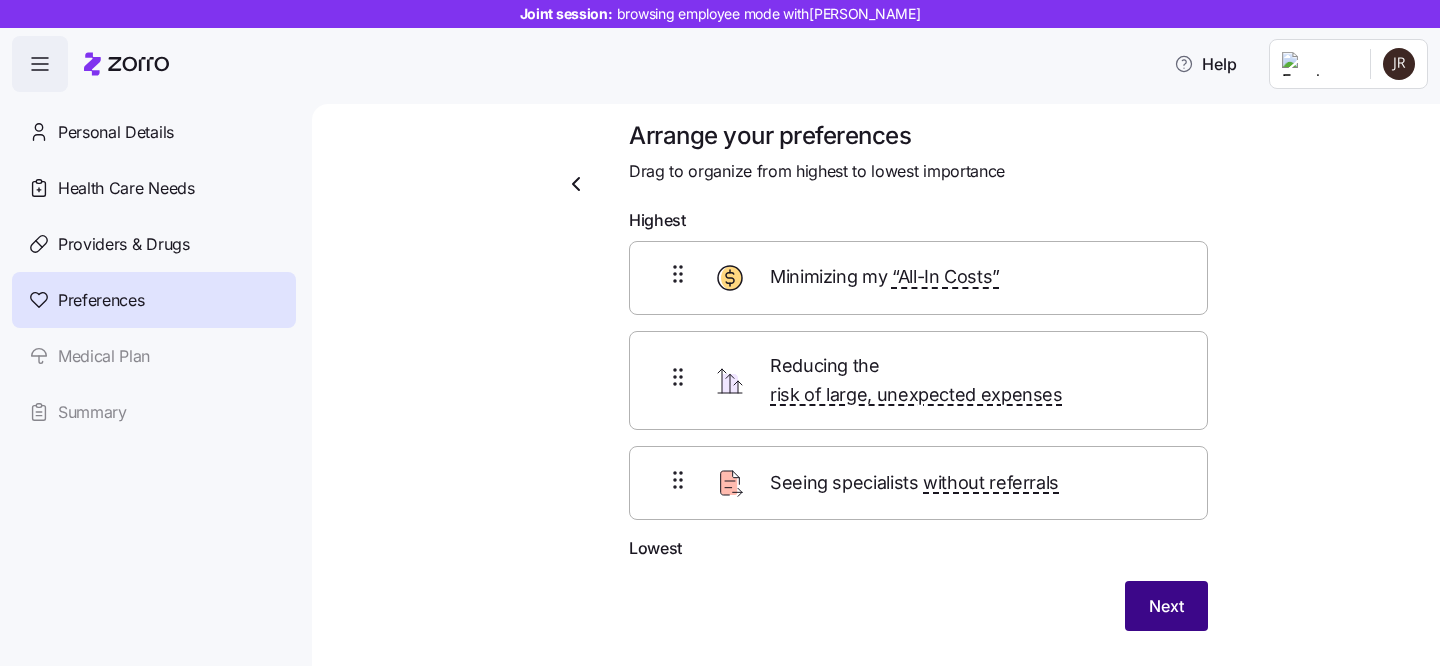 click on "Next" at bounding box center (1166, 606) 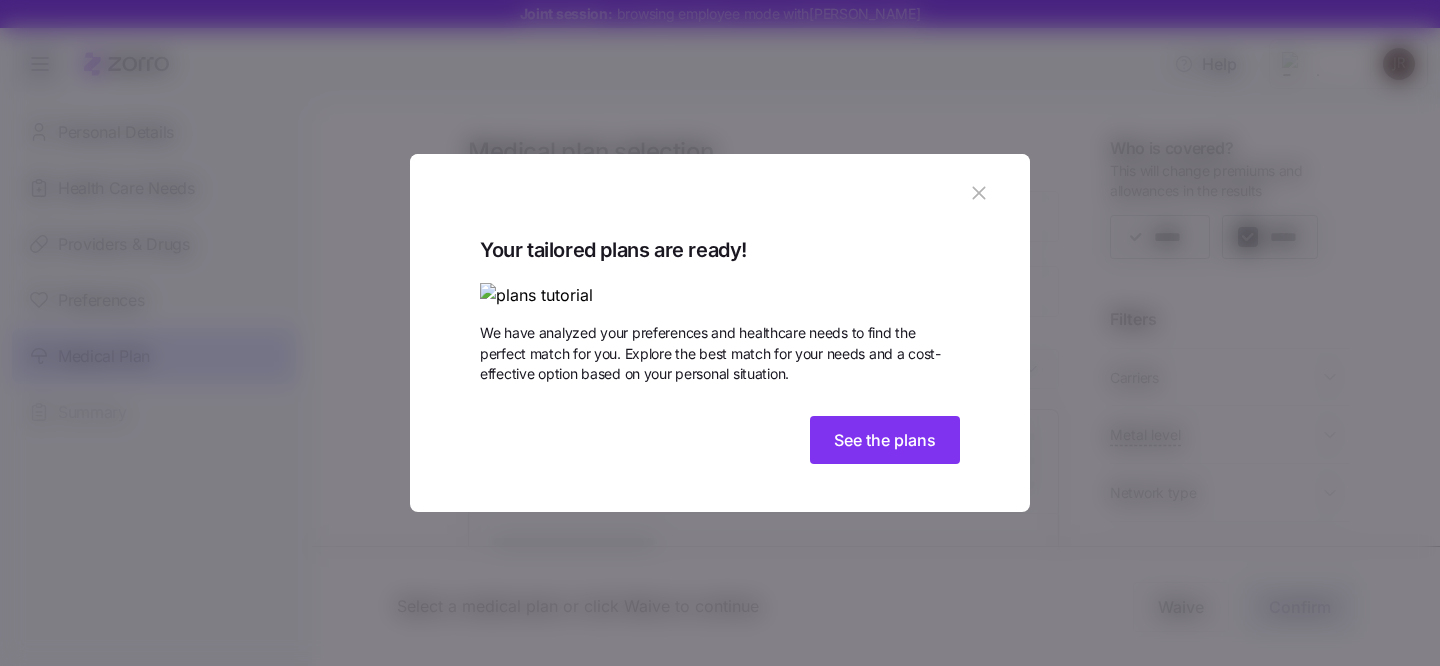 click 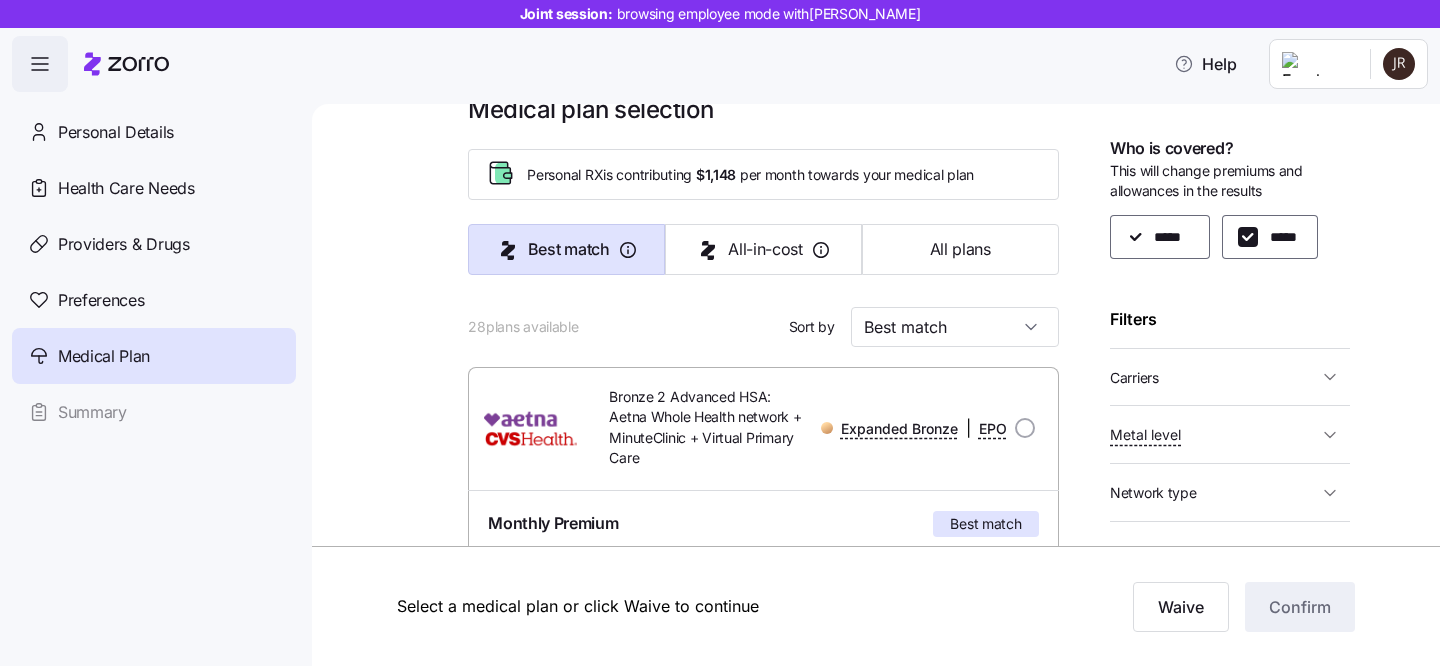 scroll, scrollTop: 95, scrollLeft: 0, axis: vertical 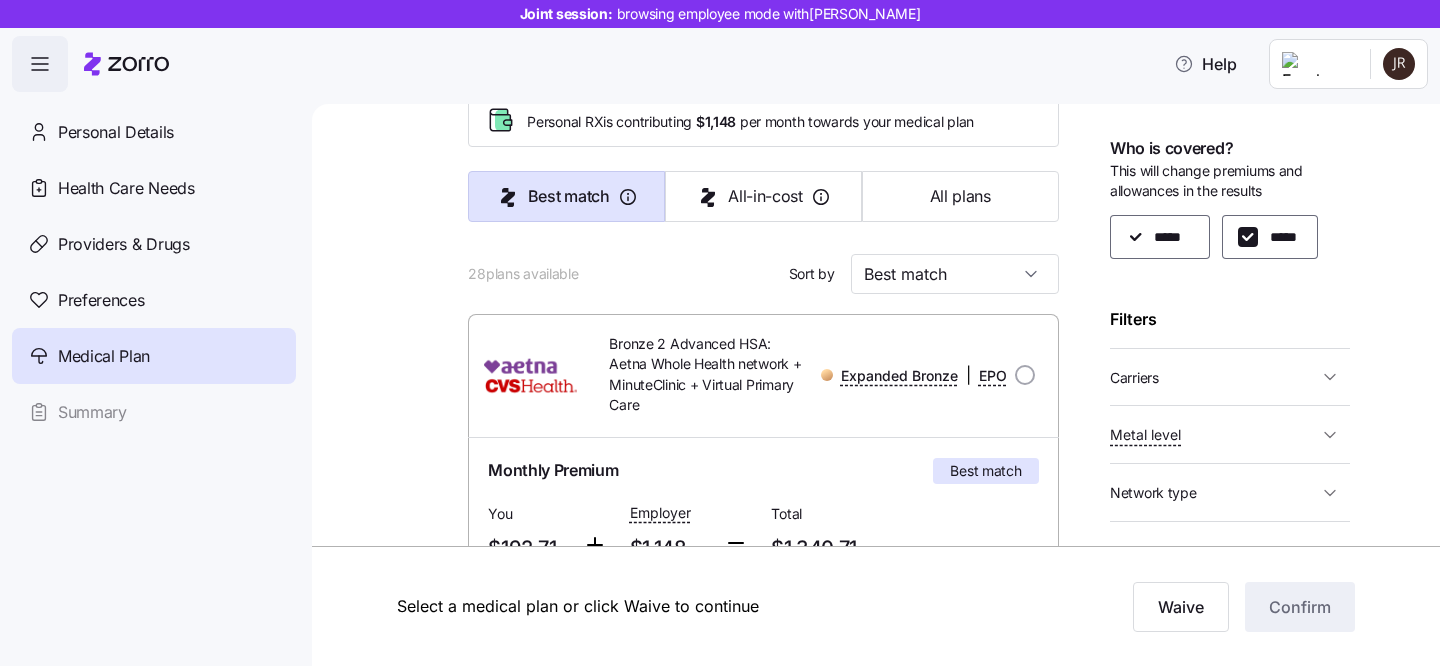 click on "Carriers" at bounding box center (1134, 378) 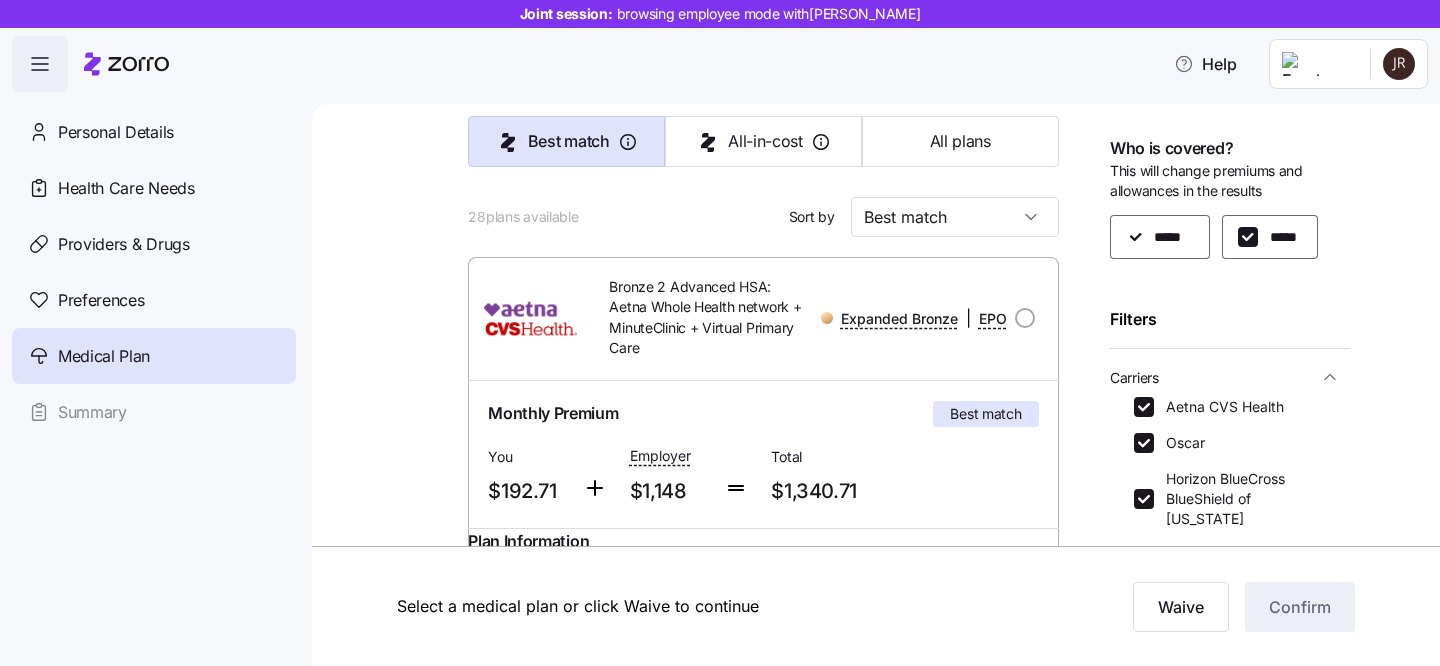 scroll, scrollTop: 163, scrollLeft: 0, axis: vertical 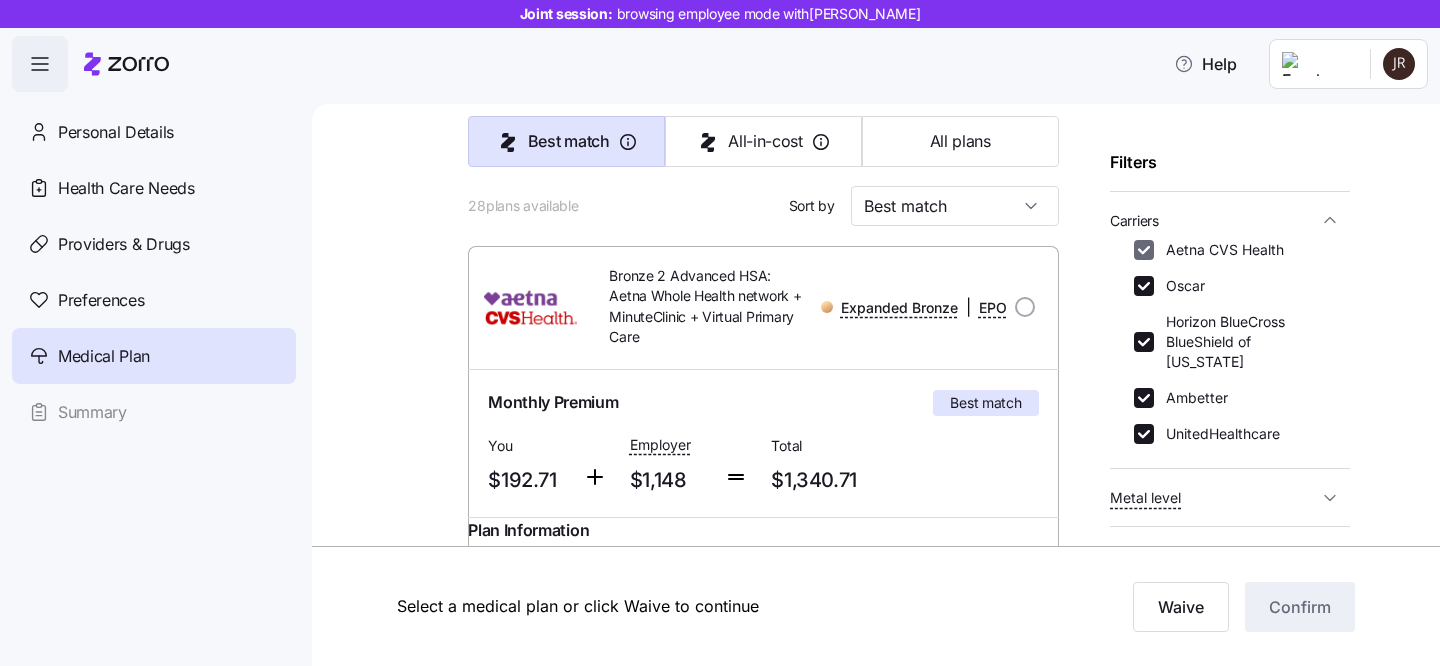 click on "Aetna CVS Health" at bounding box center [1144, 250] 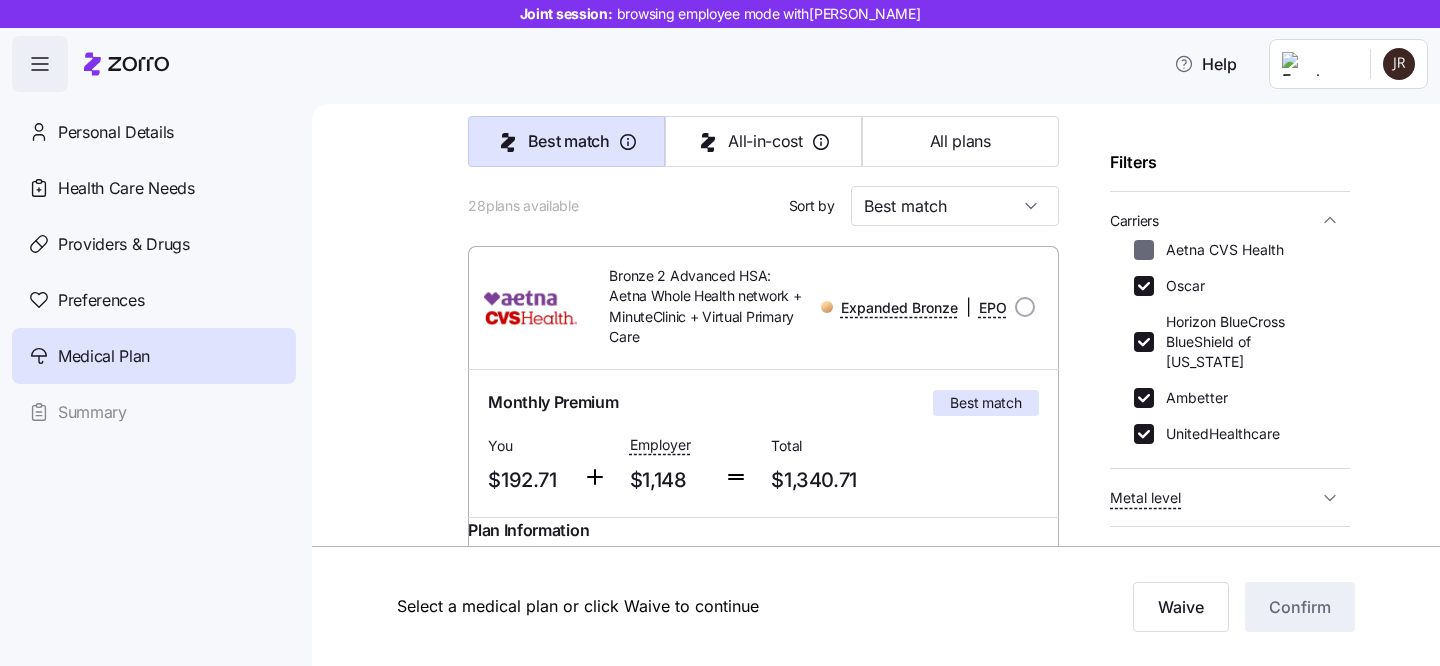 checkbox on "false" 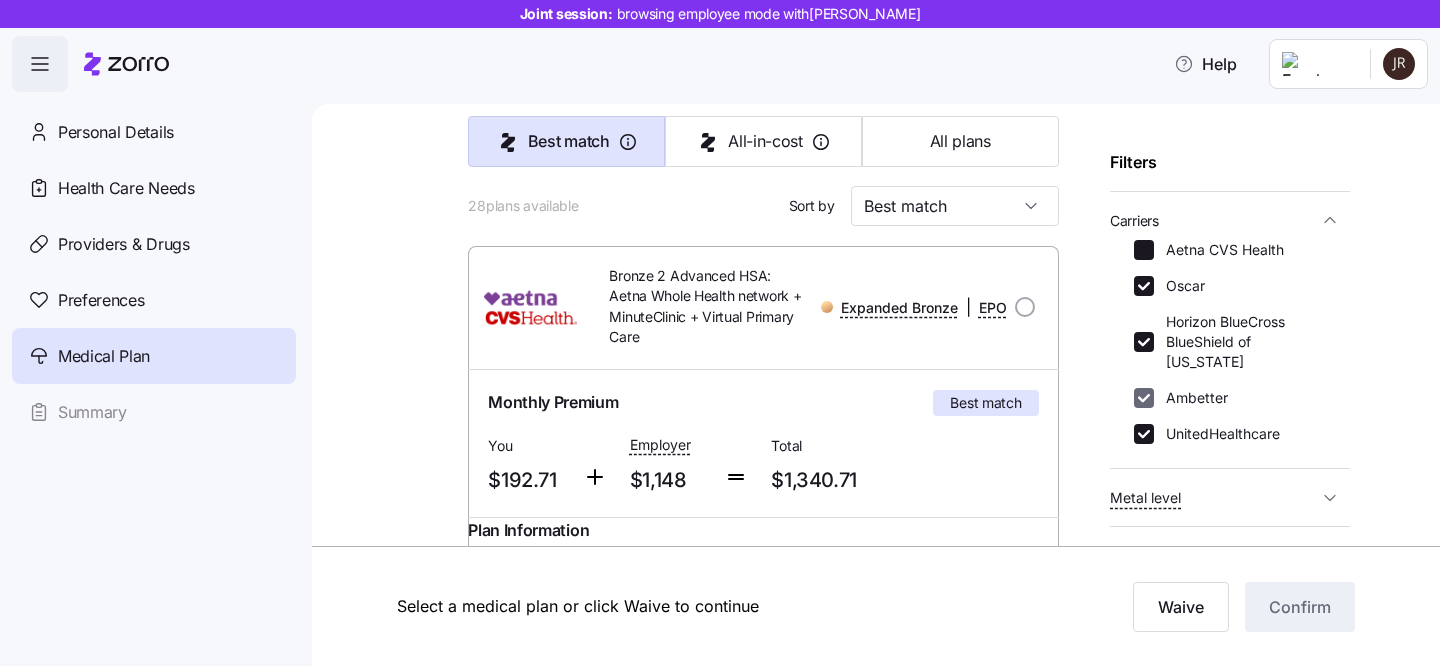 click on "Oscar" at bounding box center (1144, 286) 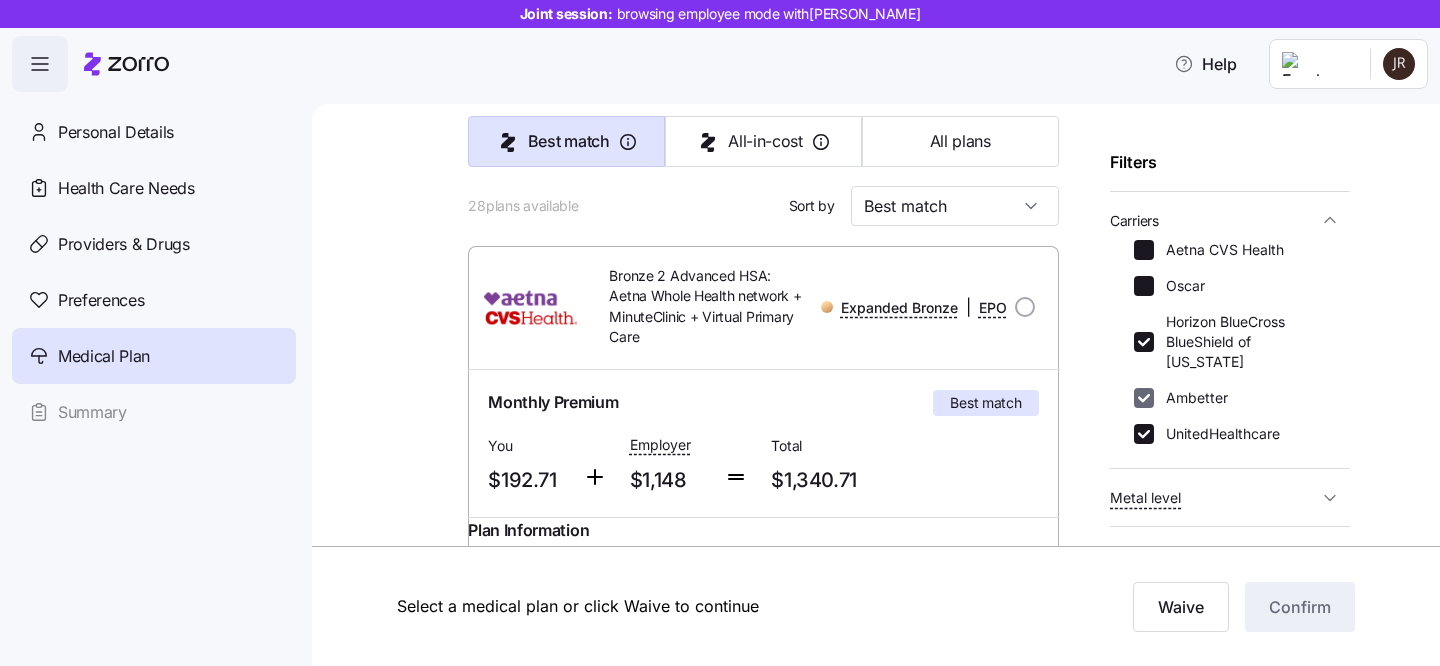 checkbox on "false" 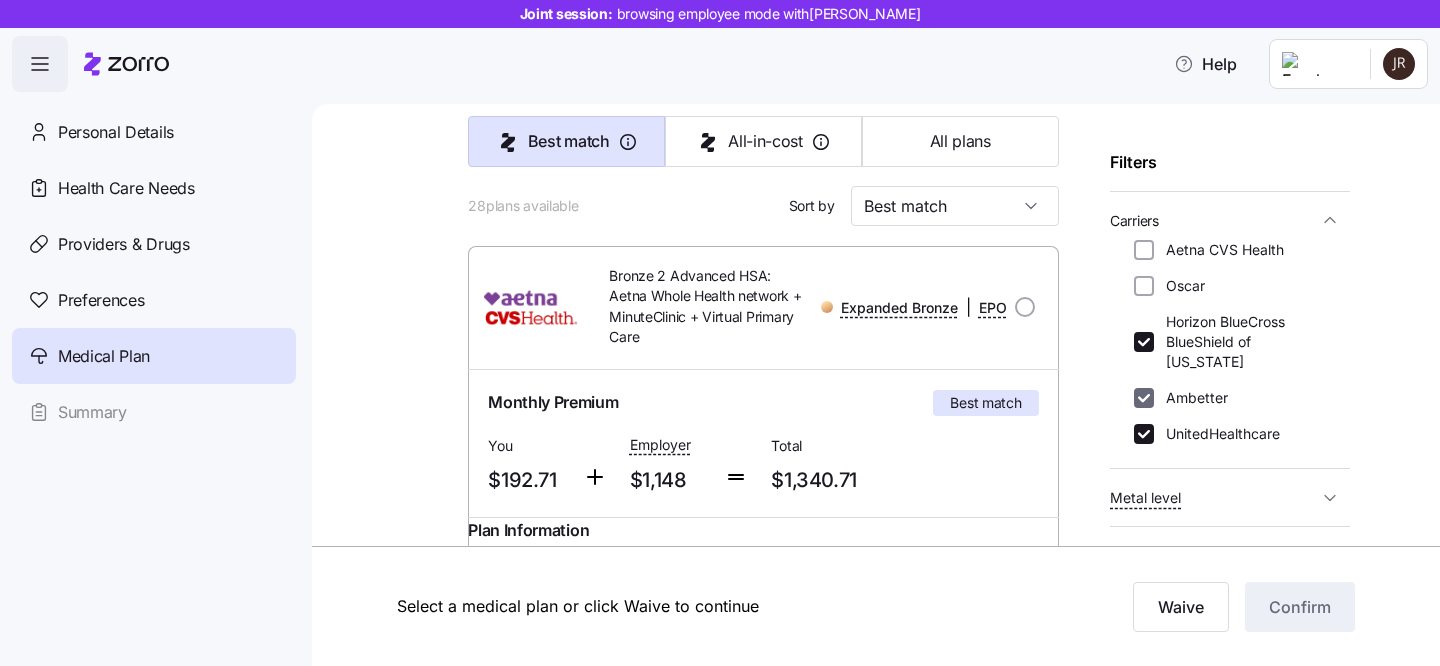 click on "Ambetter" at bounding box center (1144, 398) 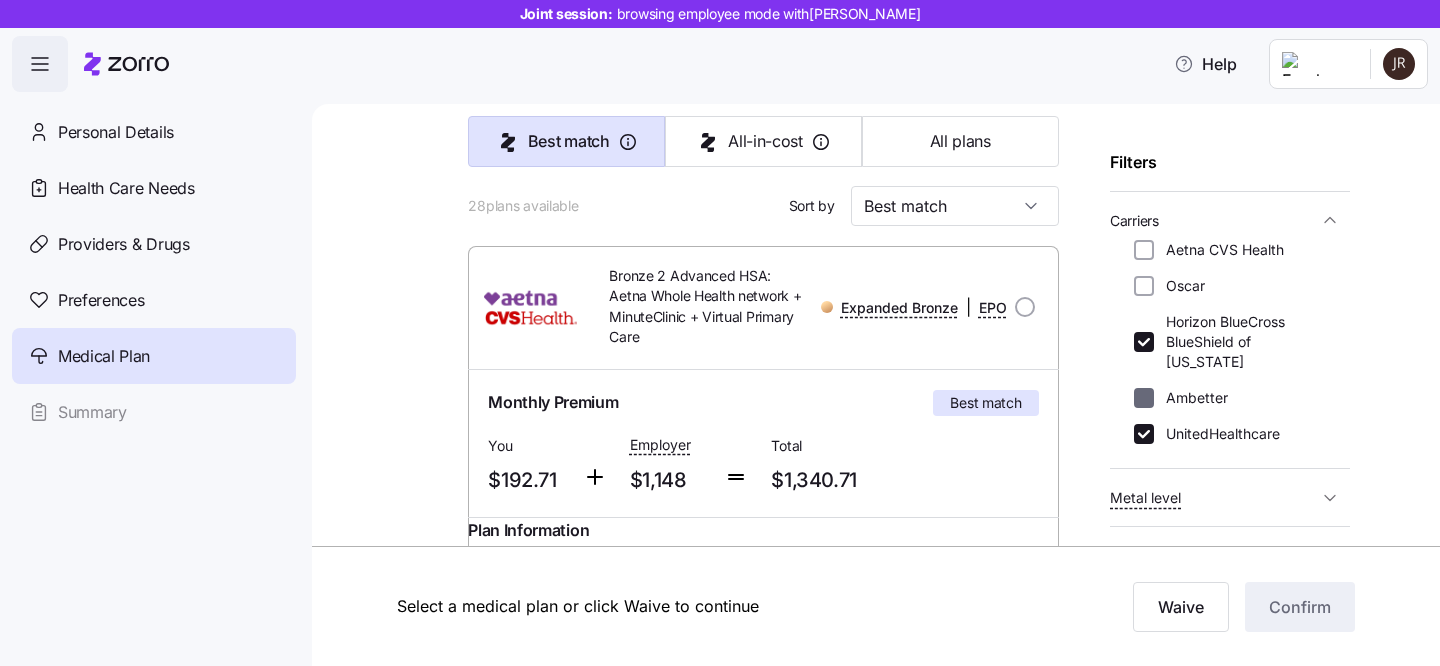 checkbox on "false" 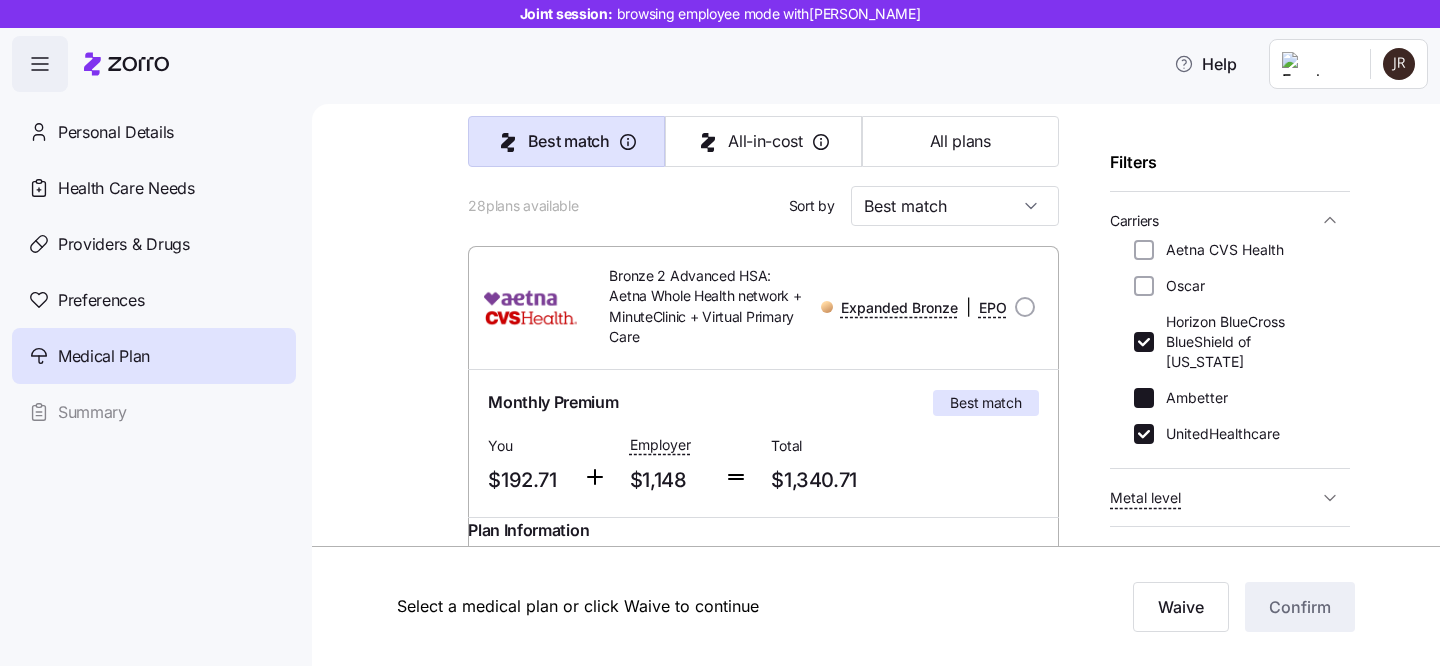 click on "UnitedHealthcare" at bounding box center (1144, 434) 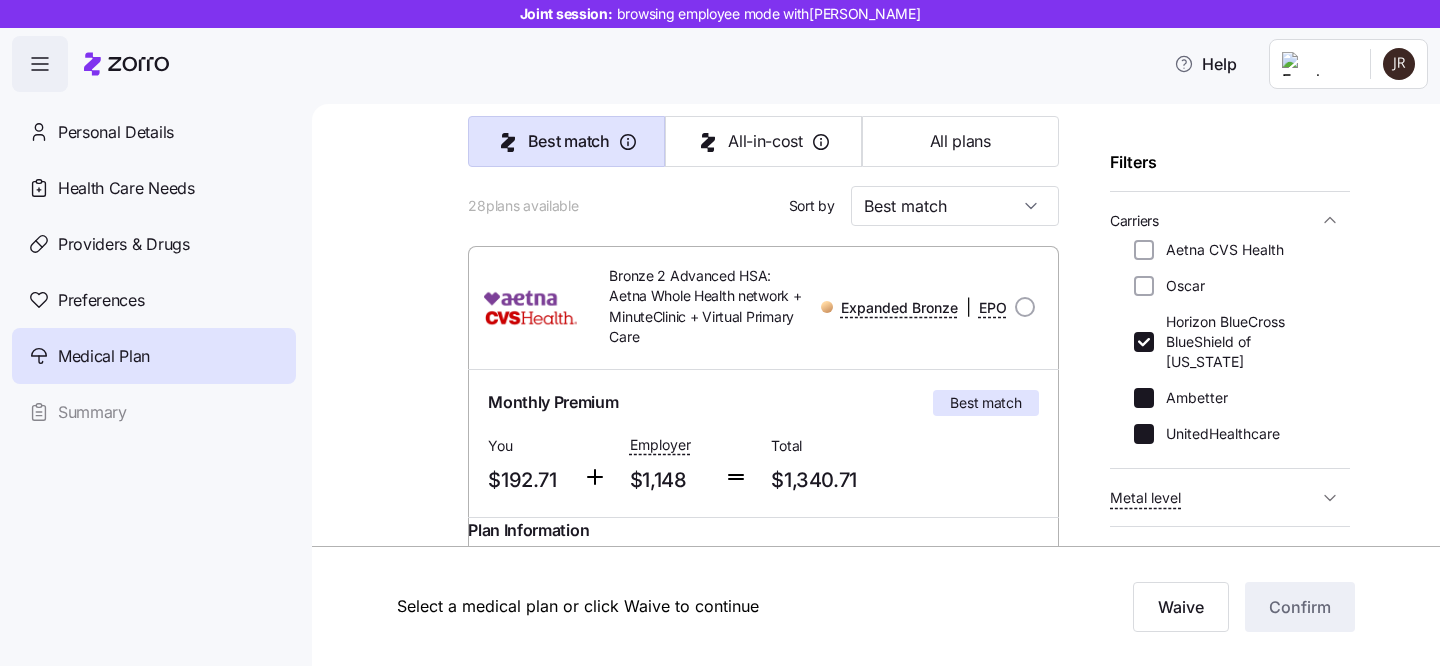 checkbox on "false" 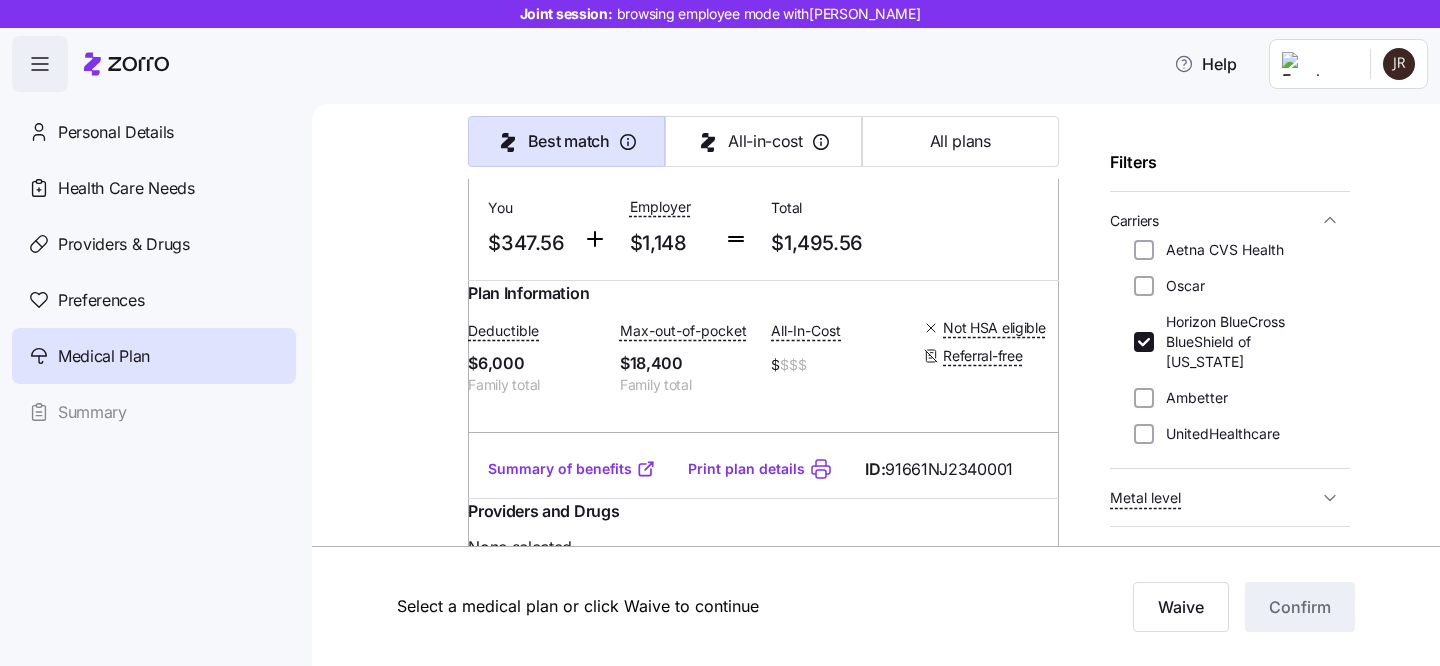 scroll, scrollTop: 884, scrollLeft: 0, axis: vertical 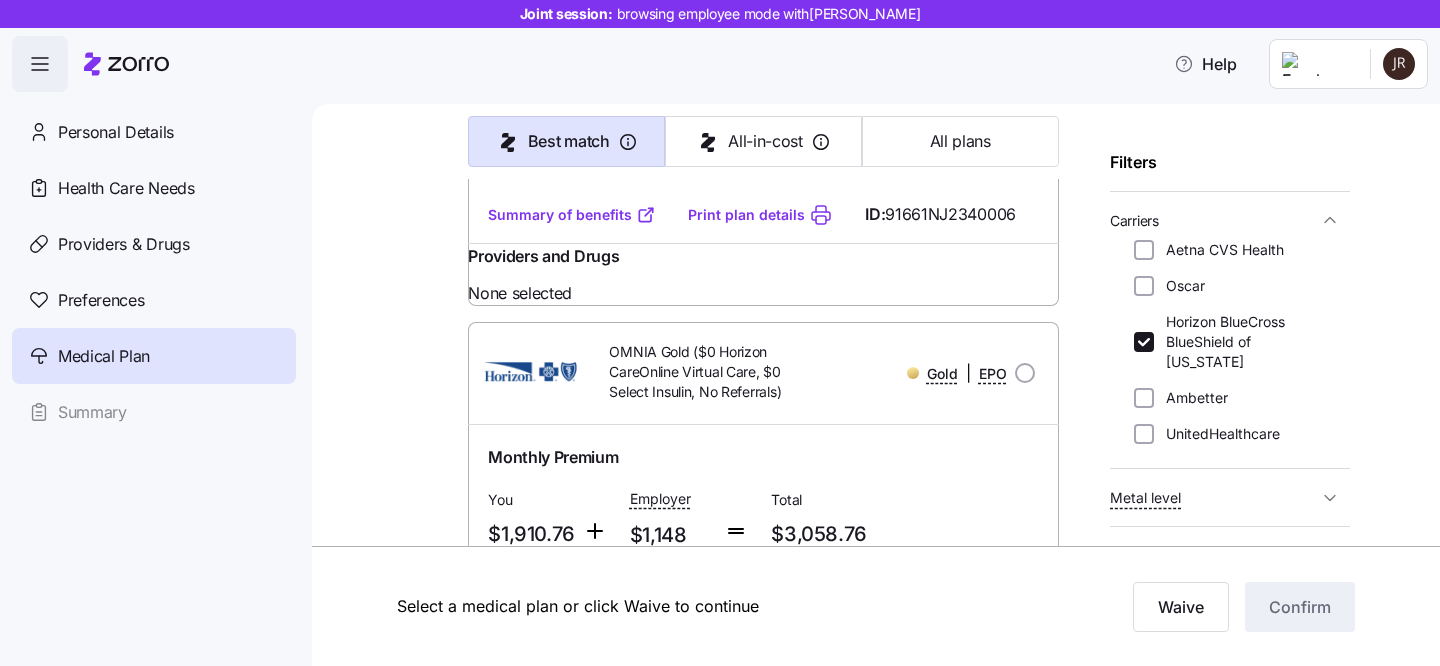 click on "Summary of benefits" at bounding box center (572, 215) 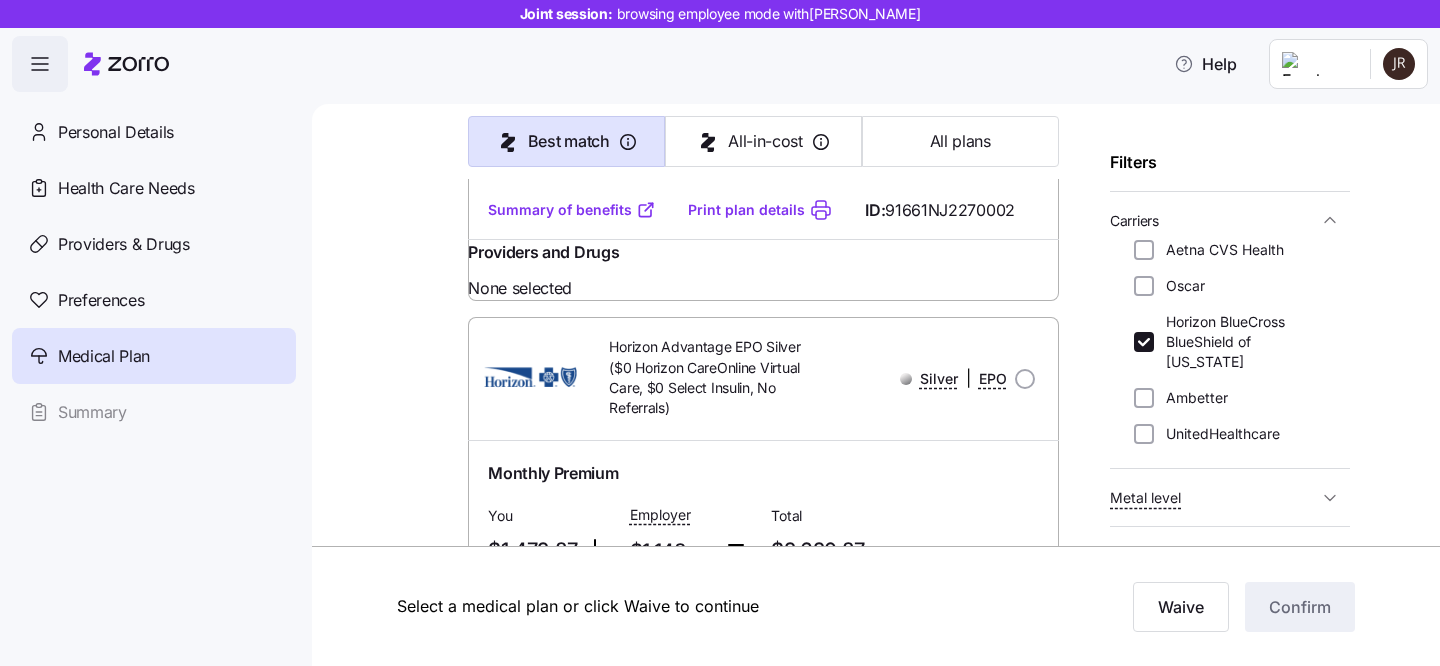 scroll, scrollTop: 3404, scrollLeft: 0, axis: vertical 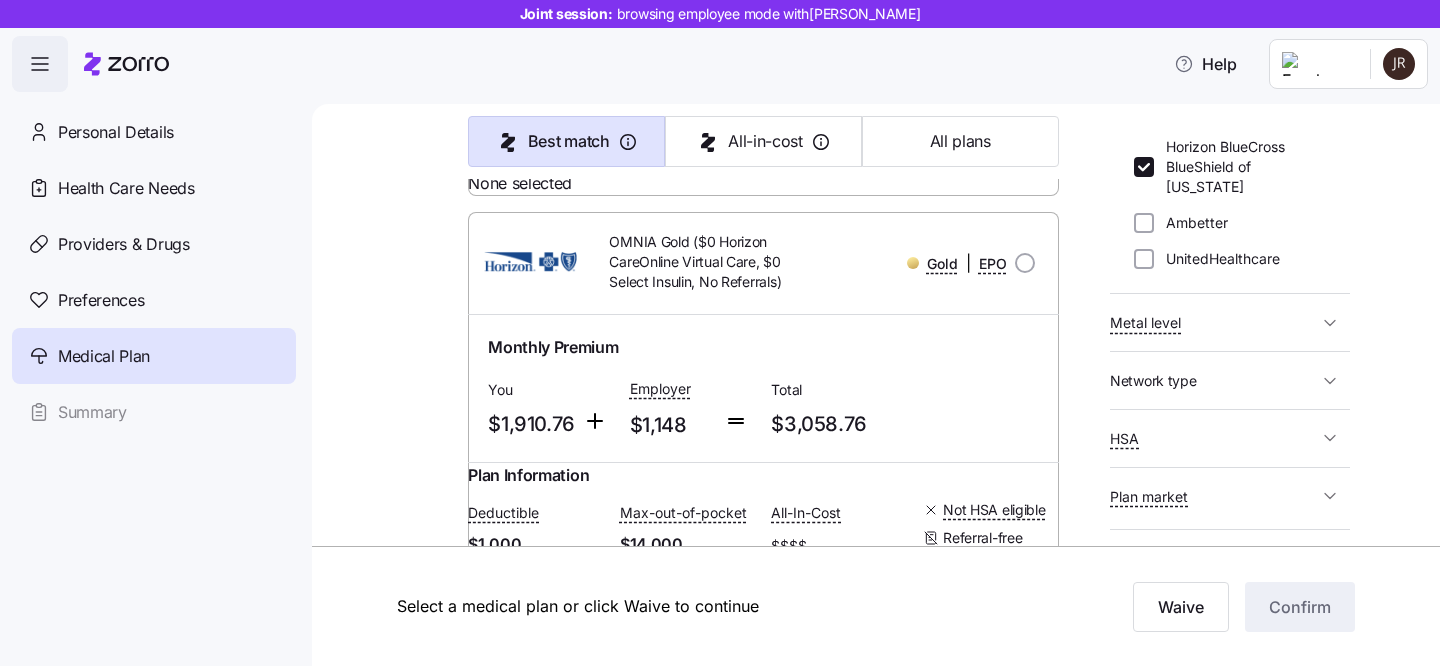 click on "Metal level" at bounding box center (1214, 322) 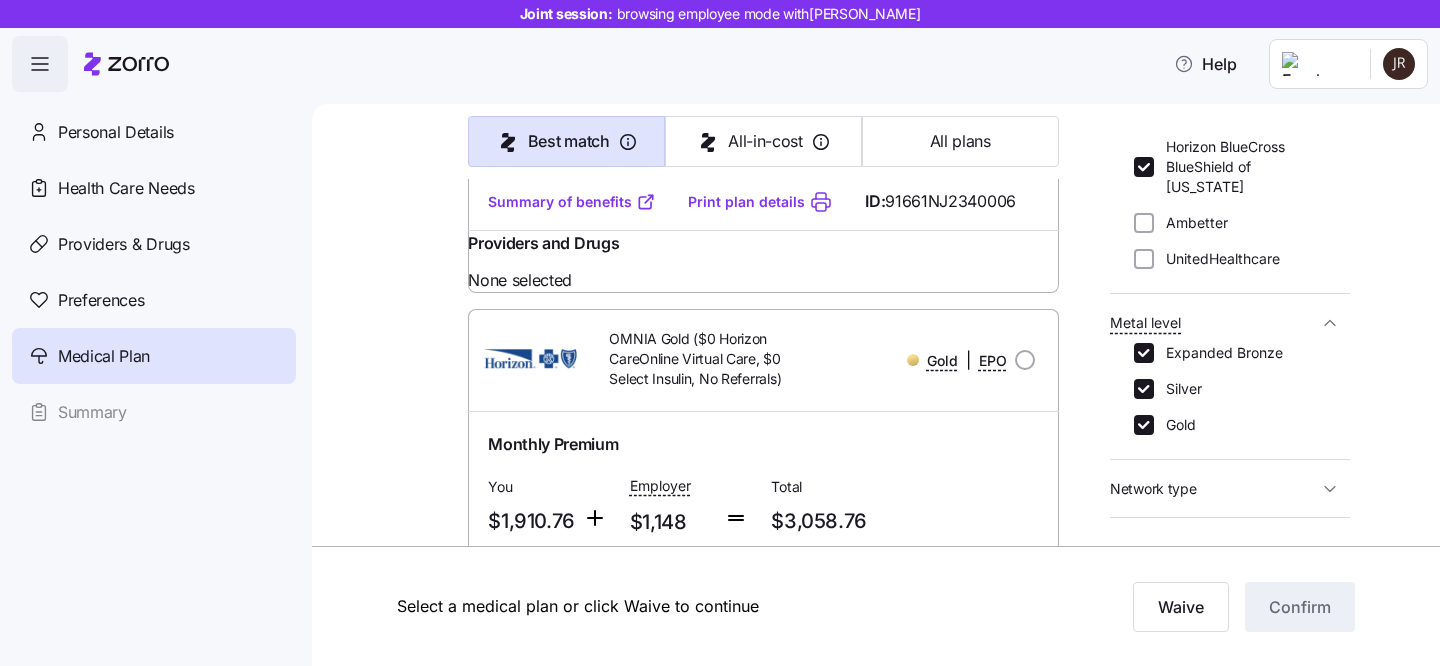scroll, scrollTop: 2156, scrollLeft: 0, axis: vertical 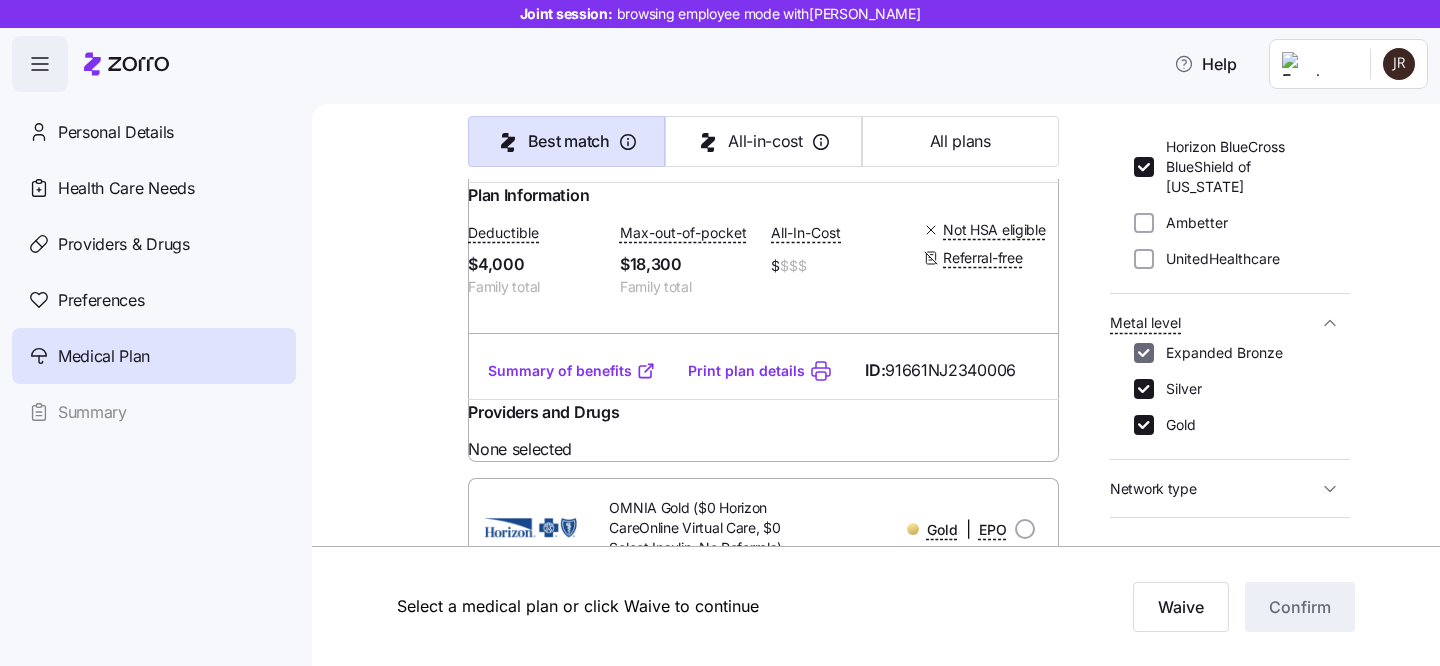 click on "Expanded Bronze" at bounding box center [1144, 353] 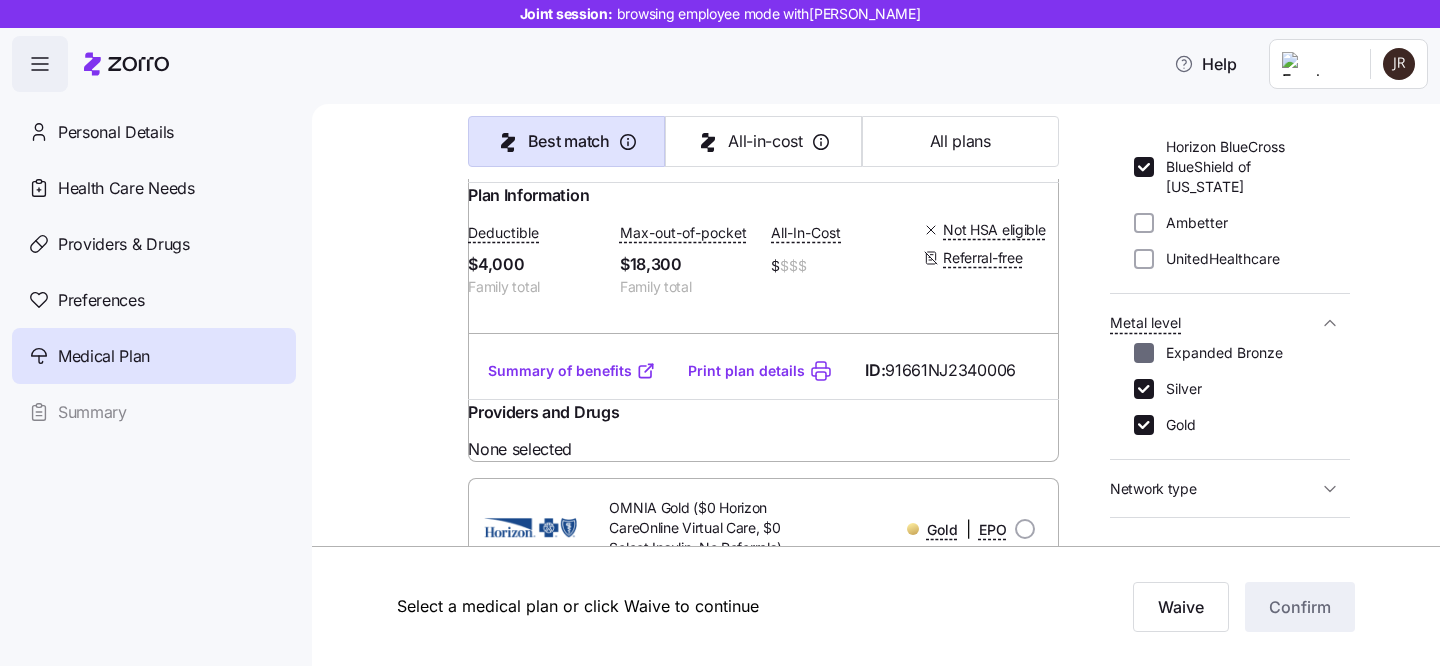 checkbox on "false" 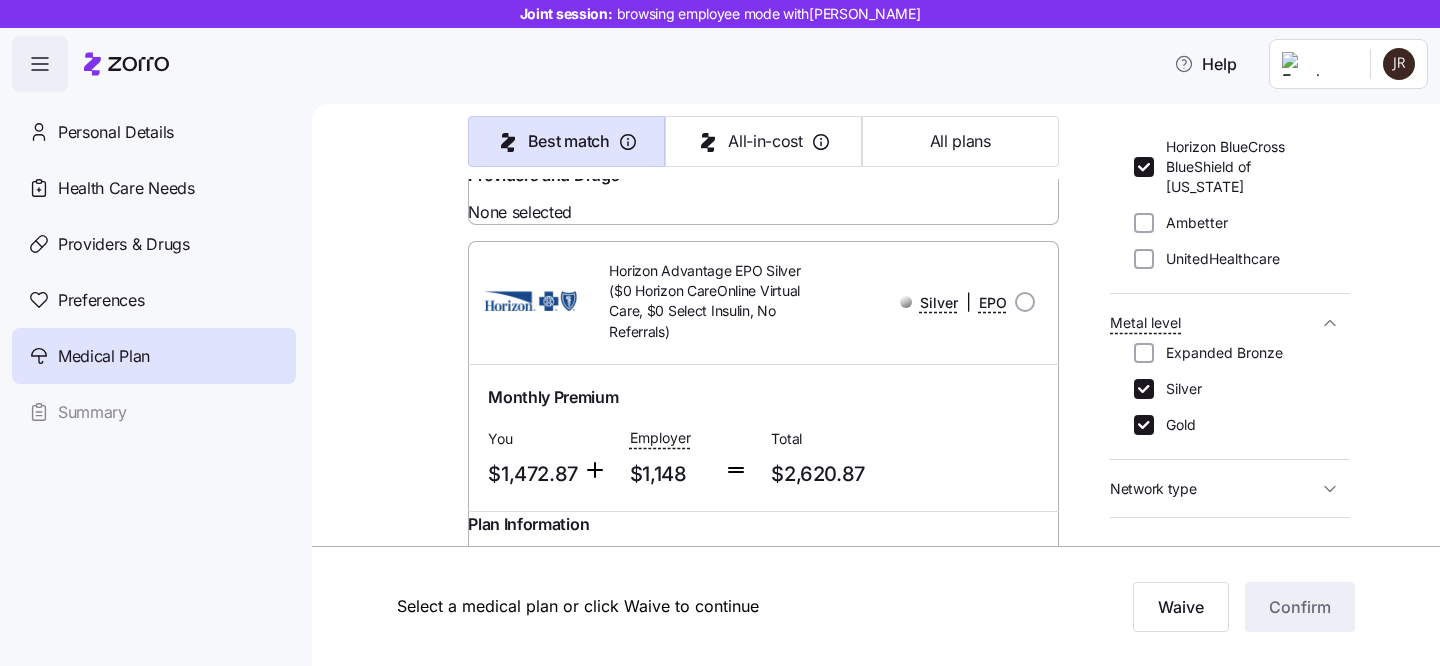 scroll, scrollTop: 2533, scrollLeft: 0, axis: vertical 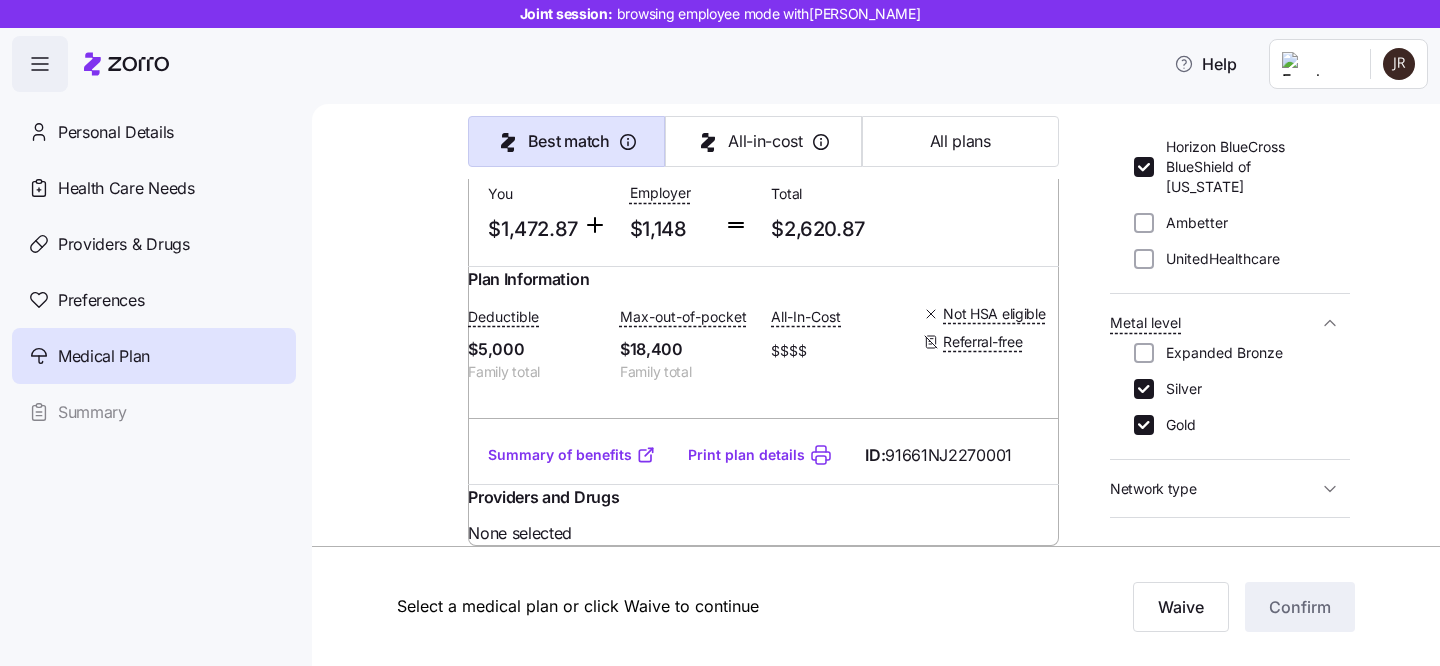 click on "Medical plan selection Personal RX  is contributing   $1,148   per month towards your medical plan Best match All-in-cost All plans 5  plans available Sort by Best match OMNIA Silver ($0 Horizon CareOnline Virtual Care, $0 Select Insulin, No Referrals)   Silver | EPO Monthly Premium You $945.48 Employer $1,148 Total $2,093.48 Plan Information Deductible $3,700 Family total Max-out-of-pocket $18,400 Family total All-In-Cost $ $$$ Not HSA eligible Referral-free Jason   De Ruggiero ,  11/07/1970 ,   71 Vreeland Road, West Milford, NJ 07480-2900, USA ; Who is covered:   Me & spouse ;   Employer contribution:  up to $1,148 Medical Plan OMNIA Silver ($0 Horizon CareOnline Virtual Care, $0 Select Insulin, No Referrals)   Silver  |  EPO Summary of benefits Select Your current choice Premium Total Premium $2,093.48 After allowance $945.48 Deductible Individual: Medical $1,600 Individual: Drug $250 Family: Medical $3,200 Family: Drug $500 Max Out of Pocket Individual: Medical $9,200 Individual: Drug 0 Family: Medical" at bounding box center [890, -954] 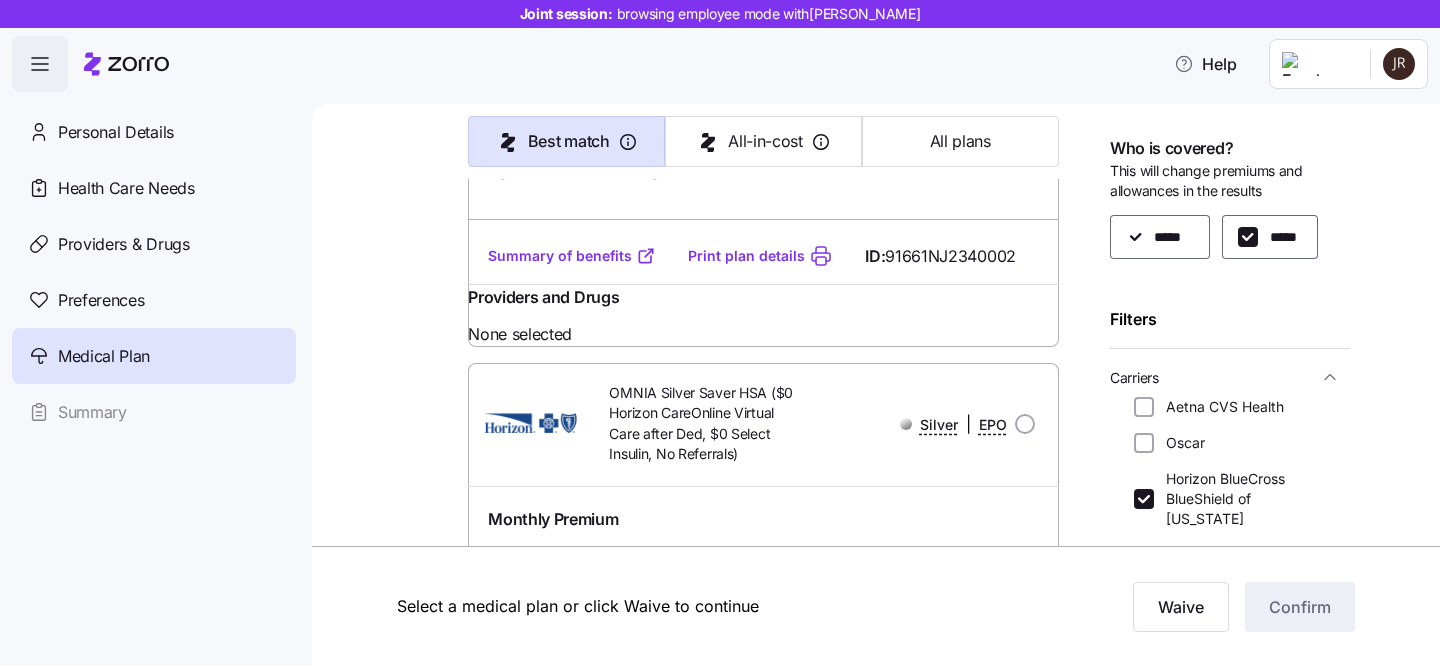 scroll, scrollTop: 680, scrollLeft: 0, axis: vertical 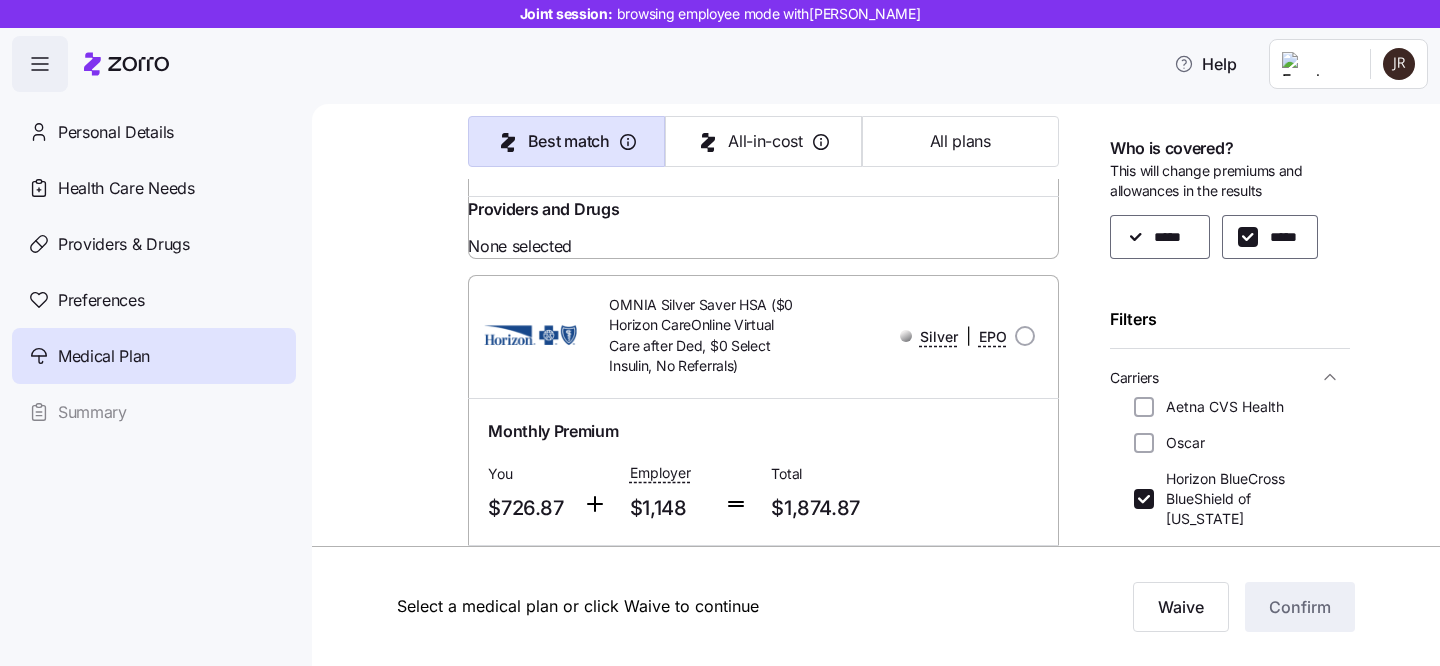 click on "Summary of benefits" at bounding box center [572, 168] 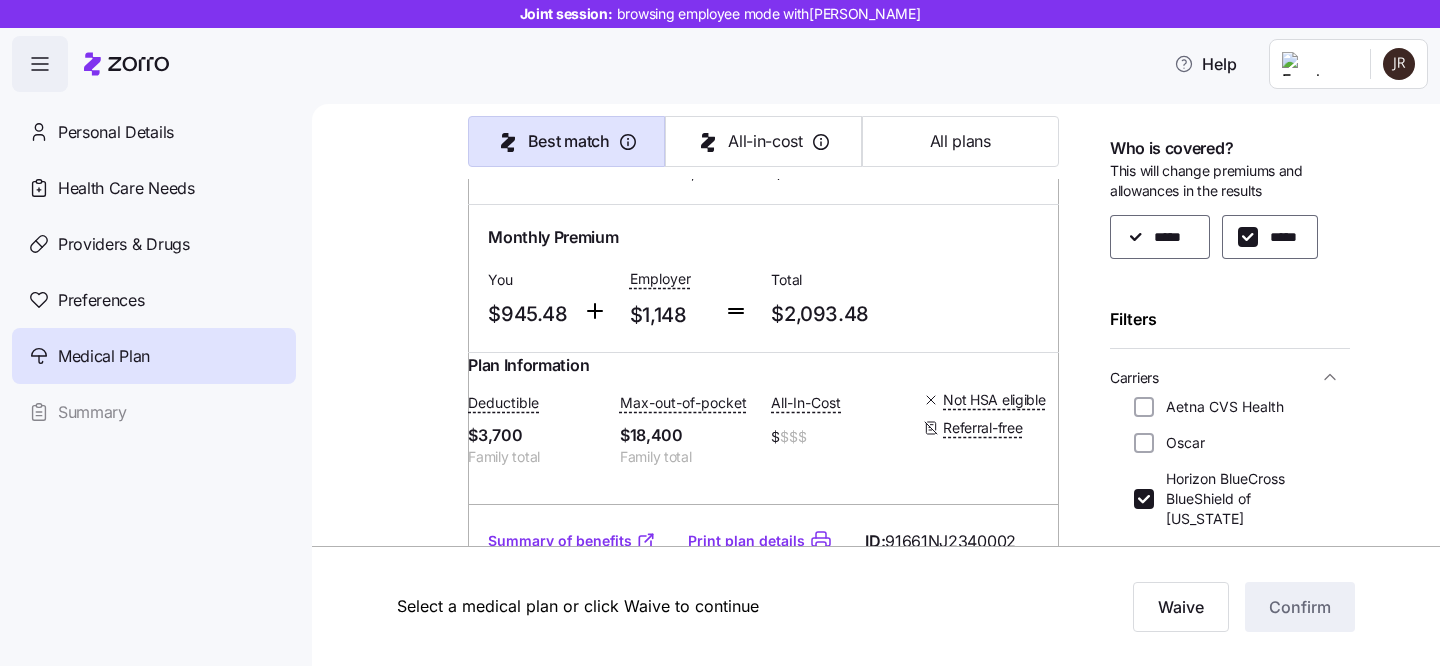 scroll, scrollTop: 303, scrollLeft: 0, axis: vertical 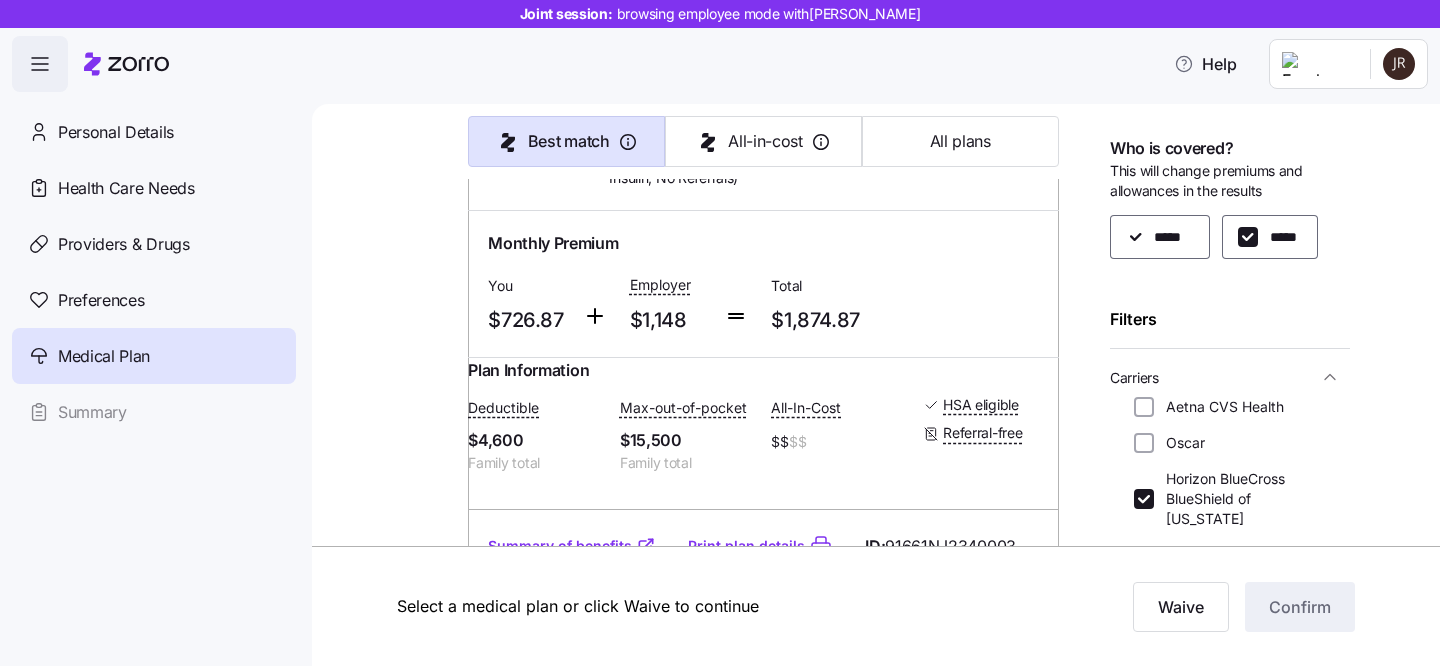 drag, startPoint x: 765, startPoint y: 194, endPoint x: 742, endPoint y: 198, distance: 23.345236 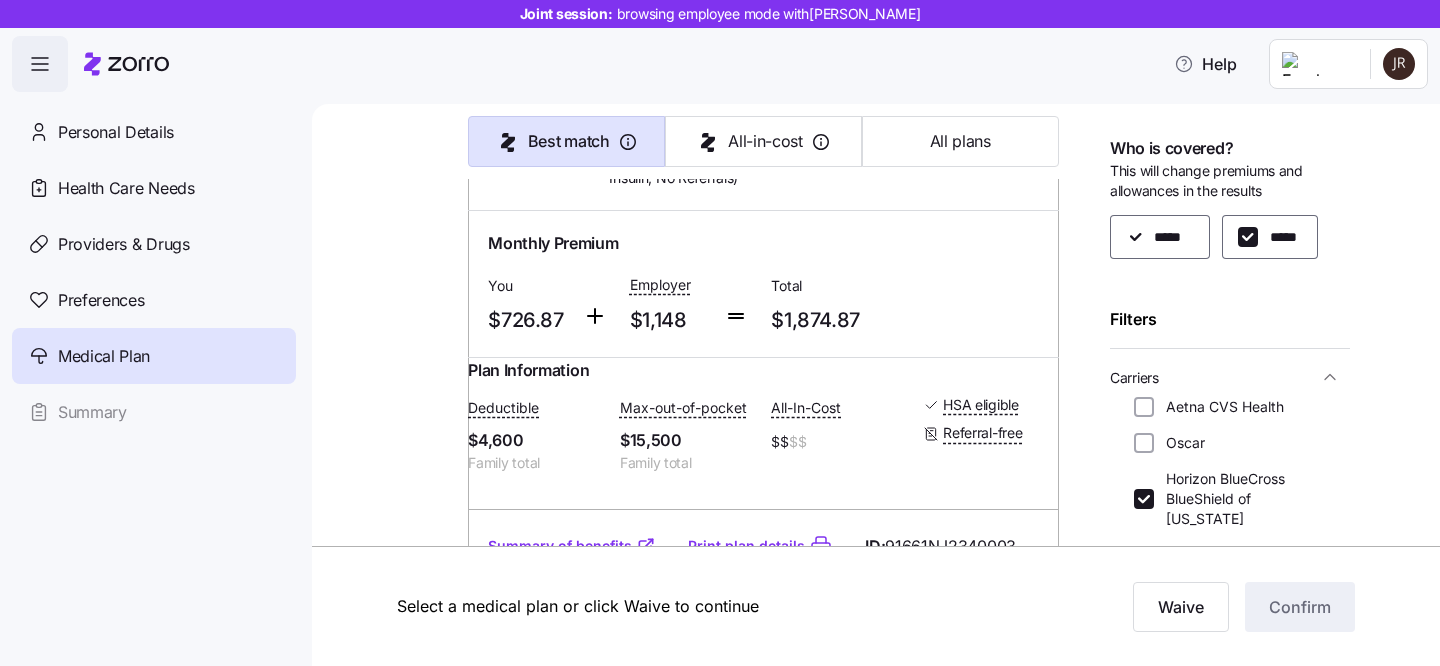 click on "OMNIA Silver Saver HSA ($0 Horizon CareOnline Virtual Care after Ded, $0 Select Insulin, No Referrals)" at bounding box center [705, 147] 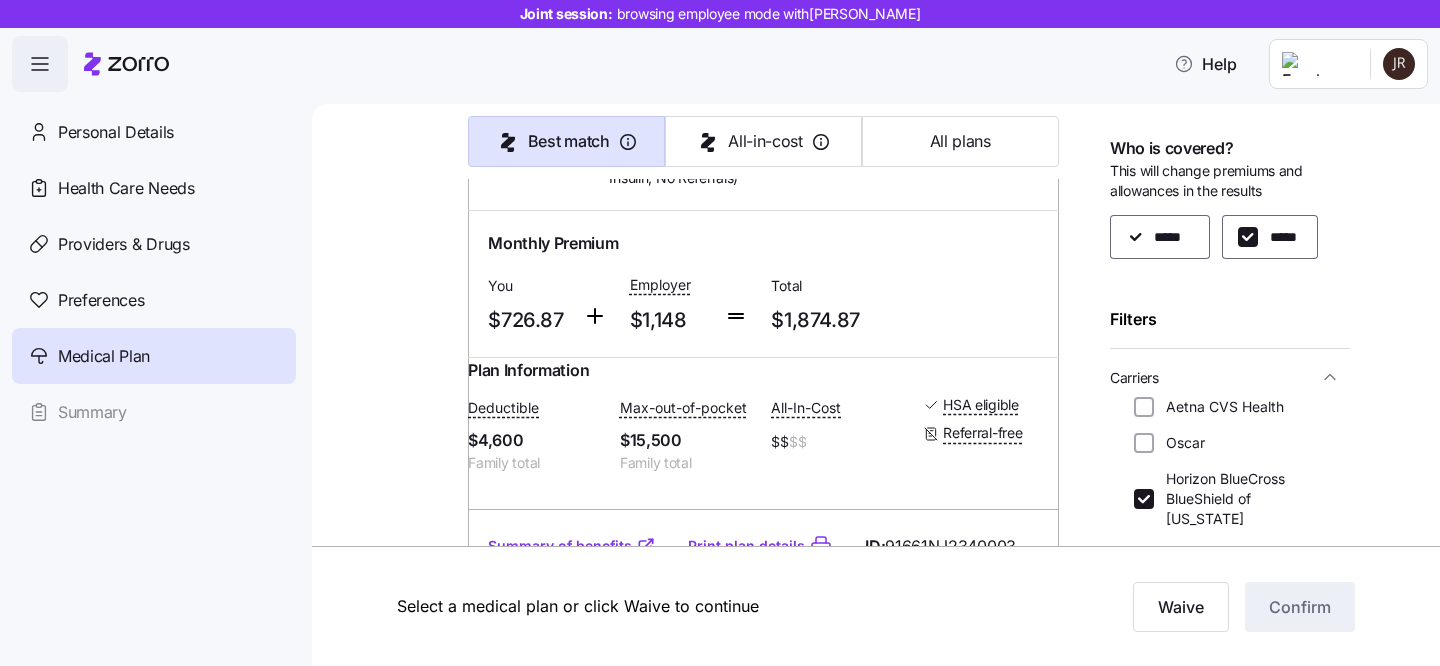 drag, startPoint x: 764, startPoint y: 194, endPoint x: 736, endPoint y: 200, distance: 28.635643 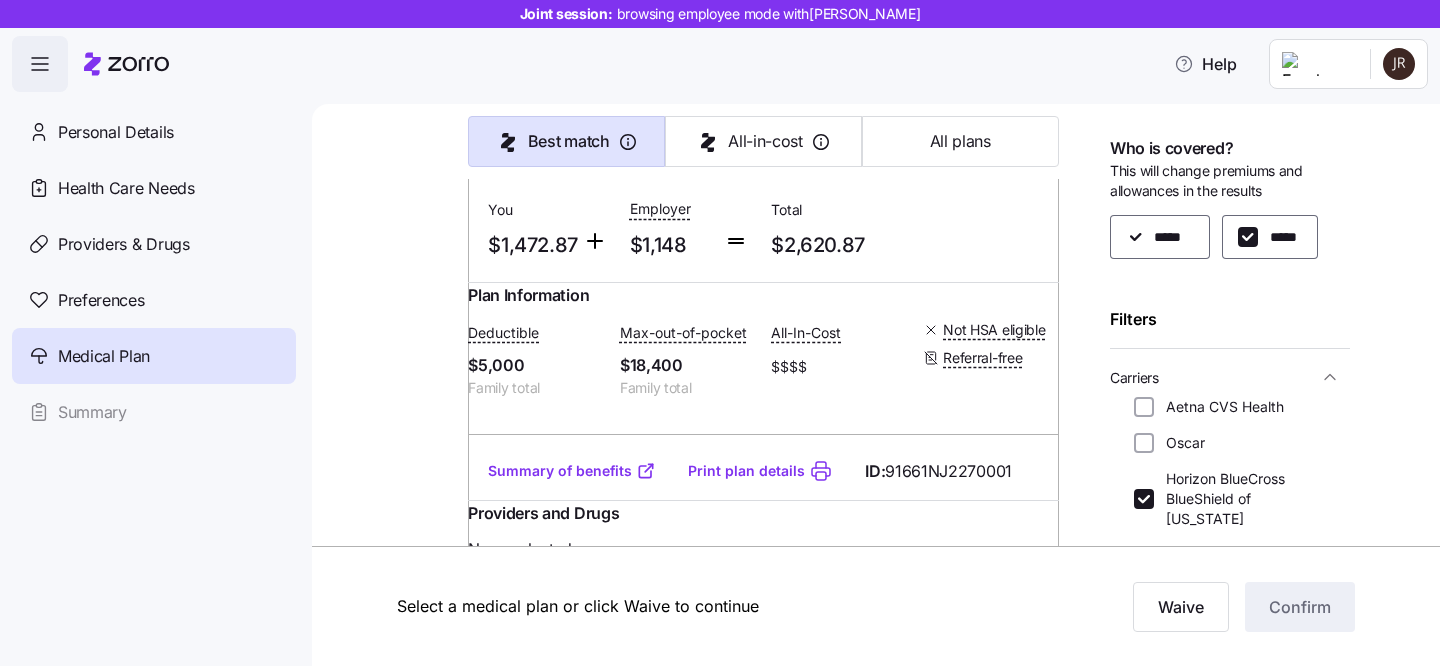 scroll, scrollTop: 2867, scrollLeft: 0, axis: vertical 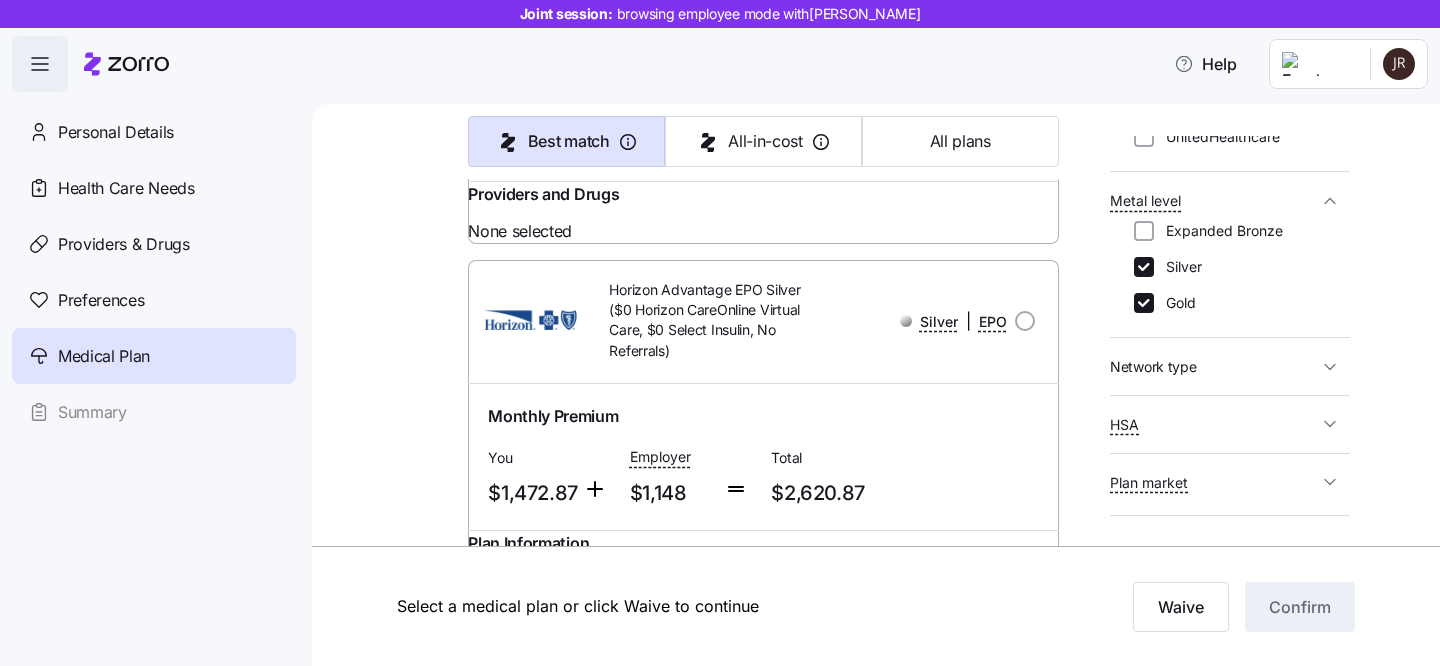 click on "Network type" at bounding box center (1214, 366) 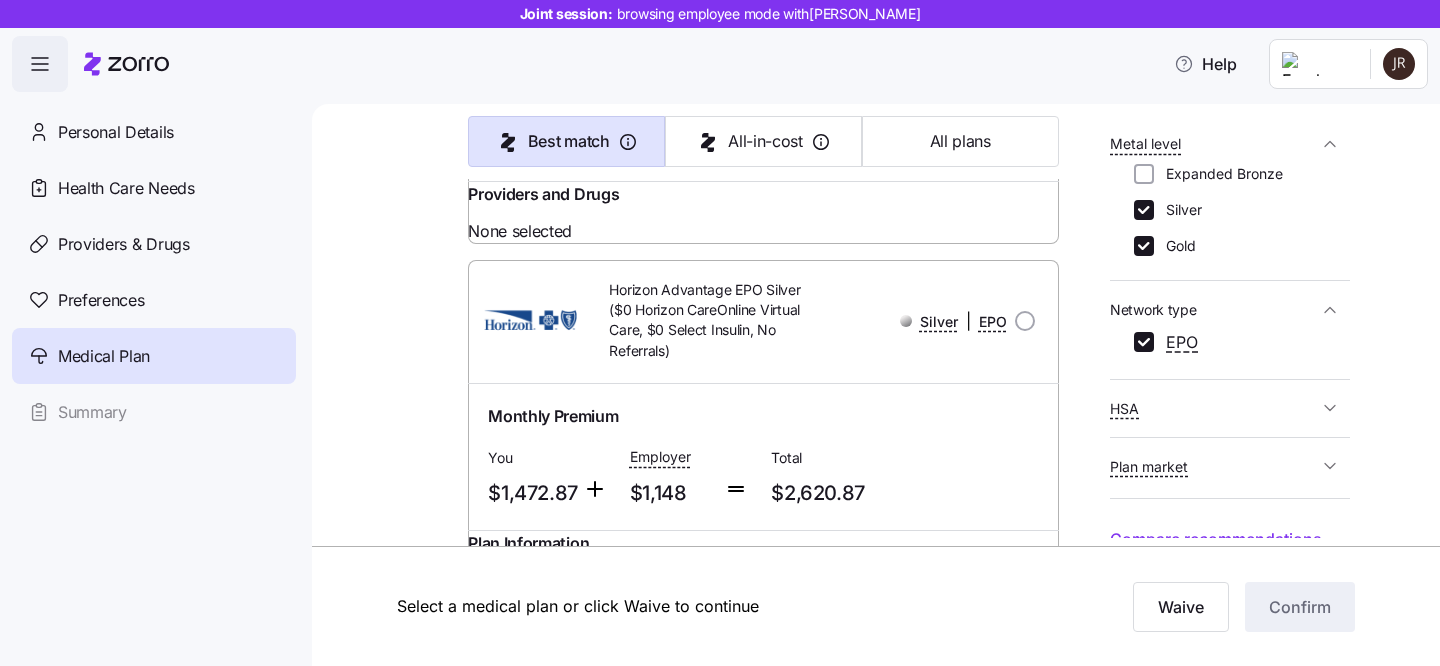 scroll, scrollTop: 525, scrollLeft: 0, axis: vertical 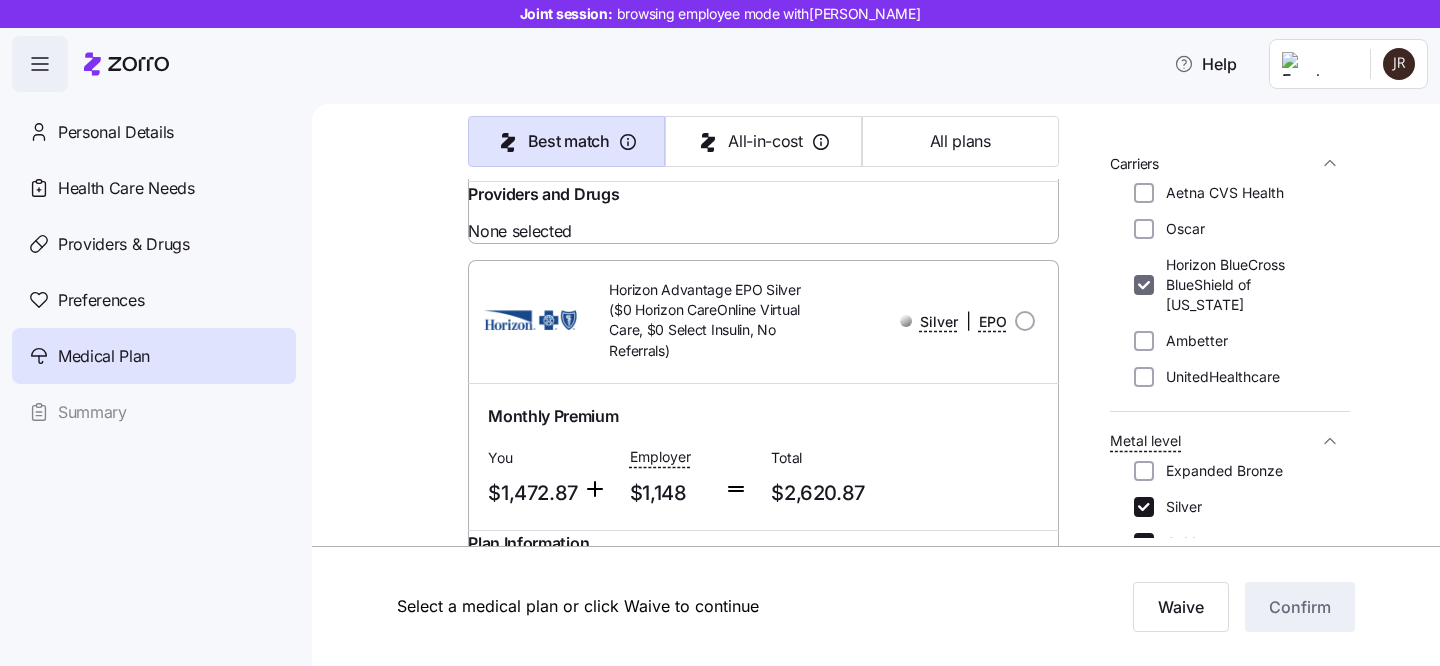 click on "Horizon BlueCross BlueShield of New Jersey" at bounding box center (1144, 285) 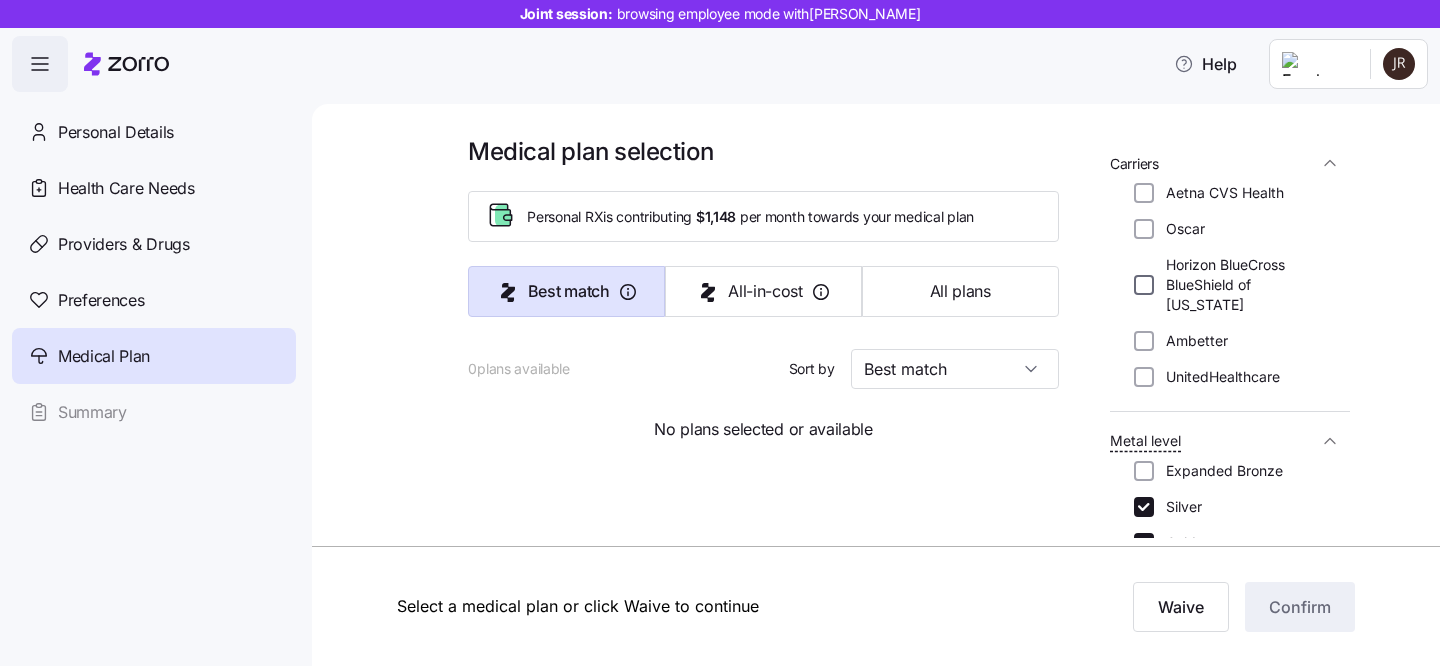 scroll, scrollTop: 0, scrollLeft: 0, axis: both 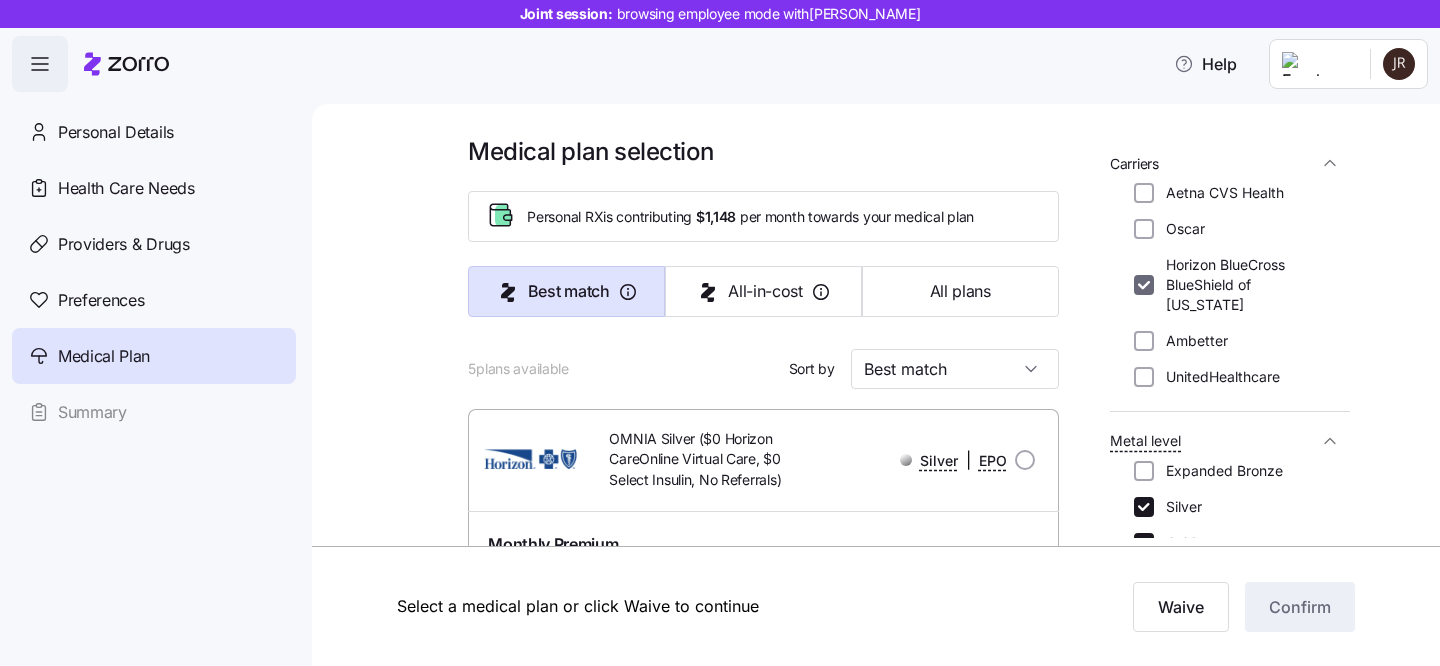 click on "Horizon BlueCross BlueShield of New Jersey" at bounding box center (1144, 285) 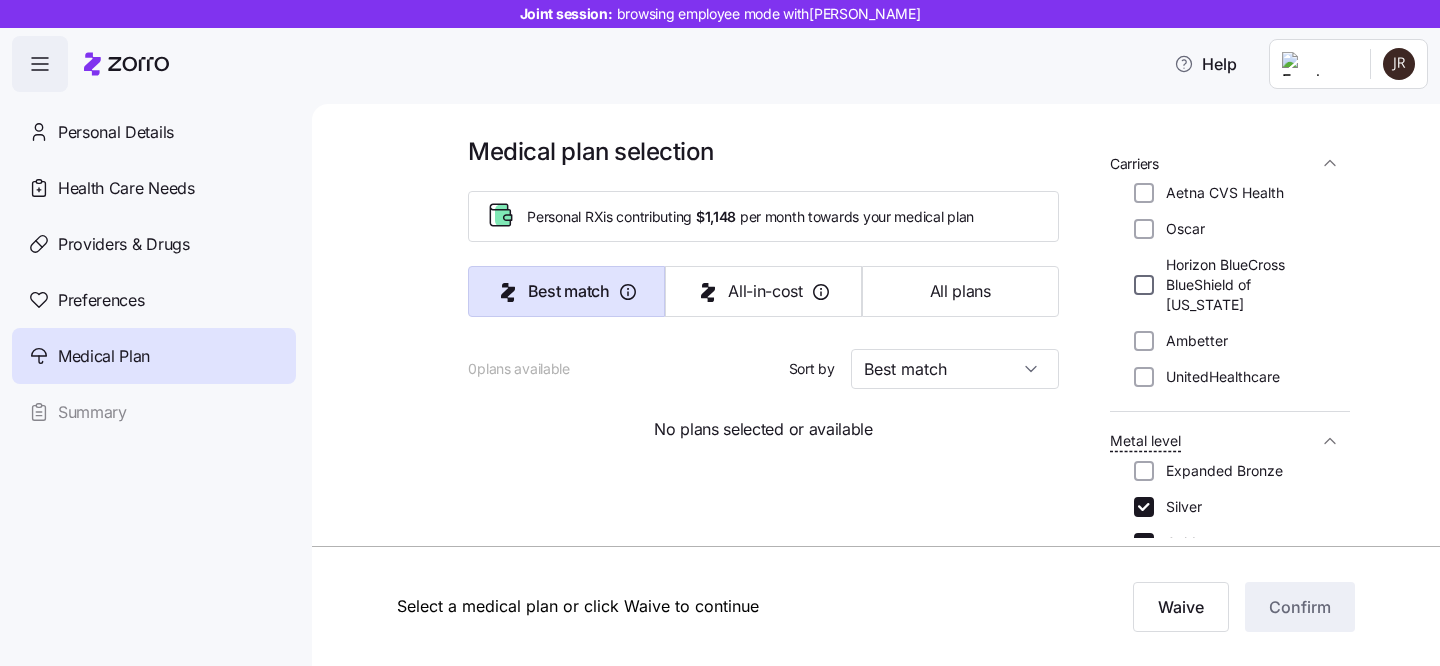 click on "Horizon BlueCross BlueShield of New Jersey" at bounding box center (1144, 285) 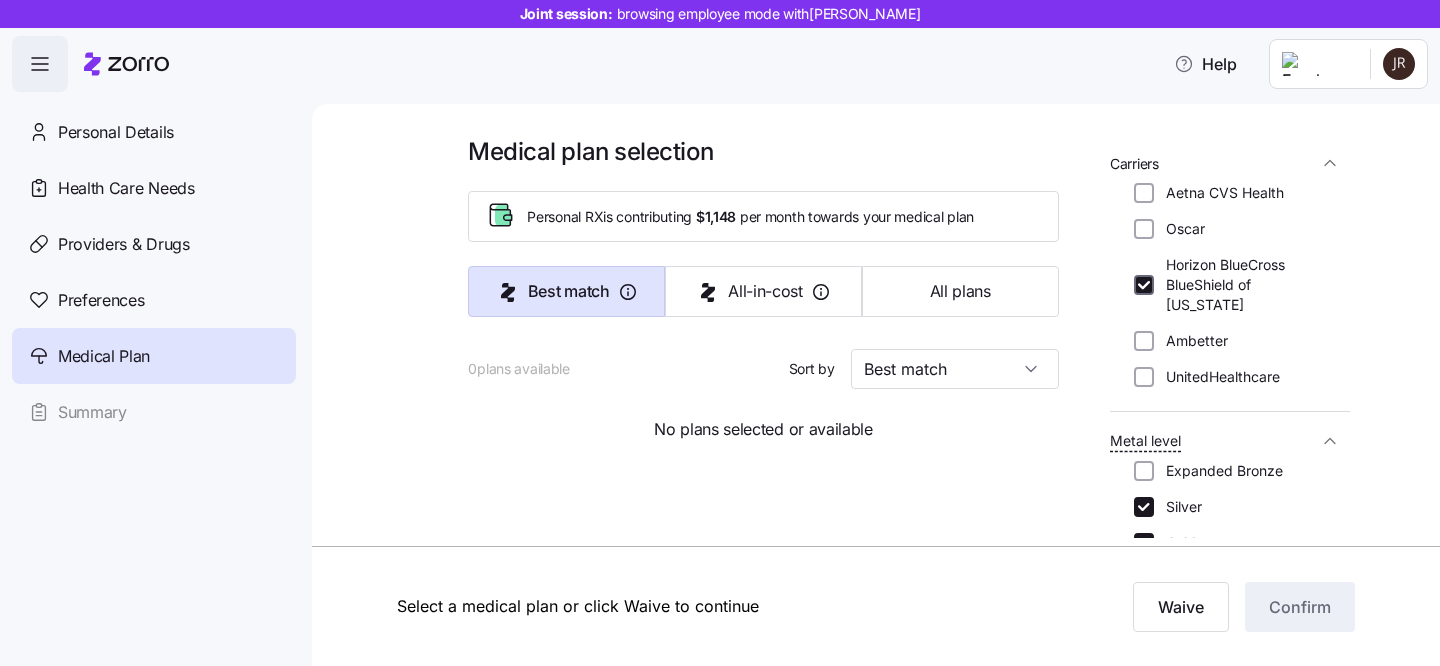 checkbox on "true" 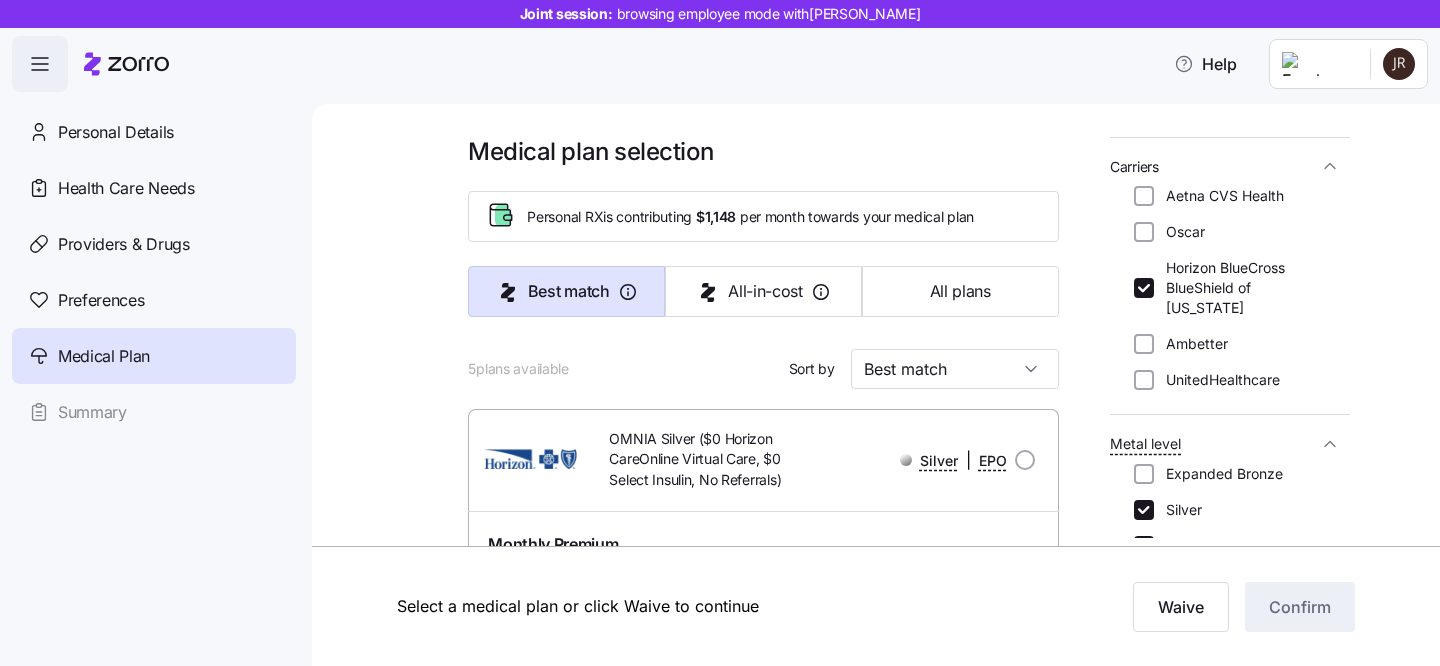 scroll, scrollTop: 450, scrollLeft: 0, axis: vertical 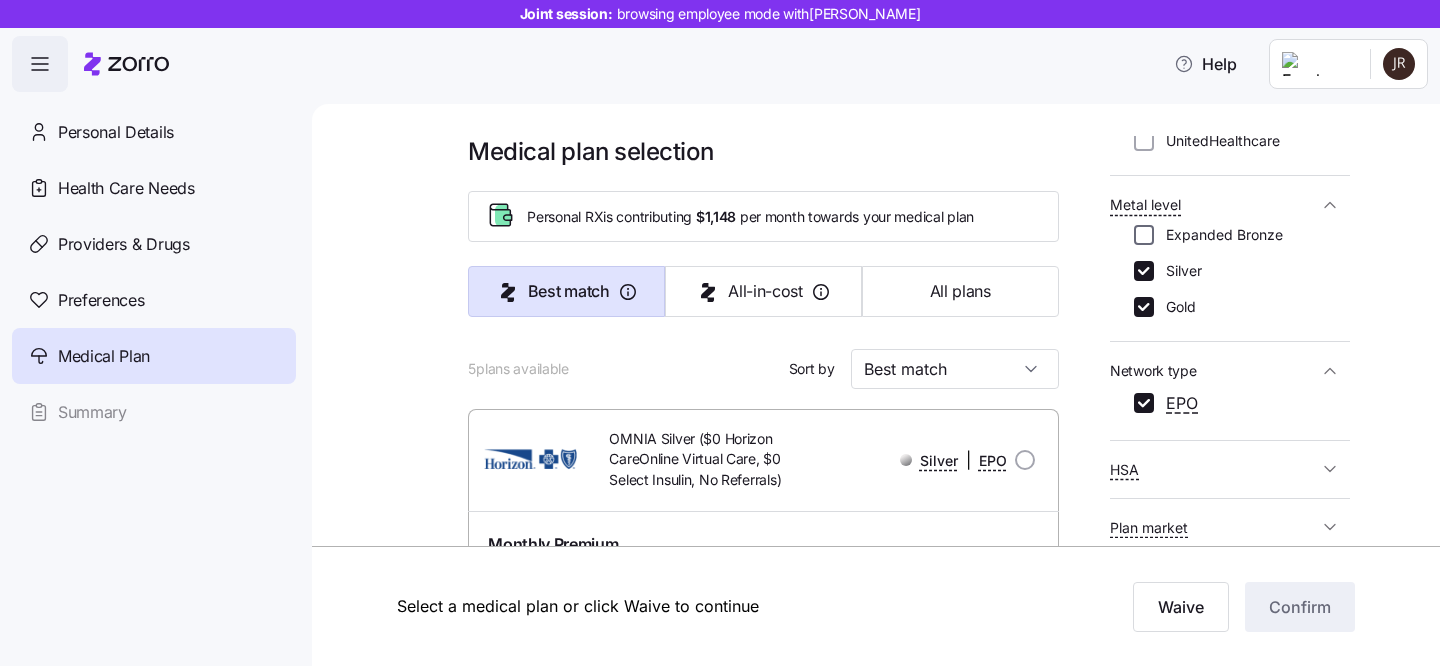 drag, startPoint x: 1144, startPoint y: 252, endPoint x: 1146, endPoint y: 240, distance: 12.165525 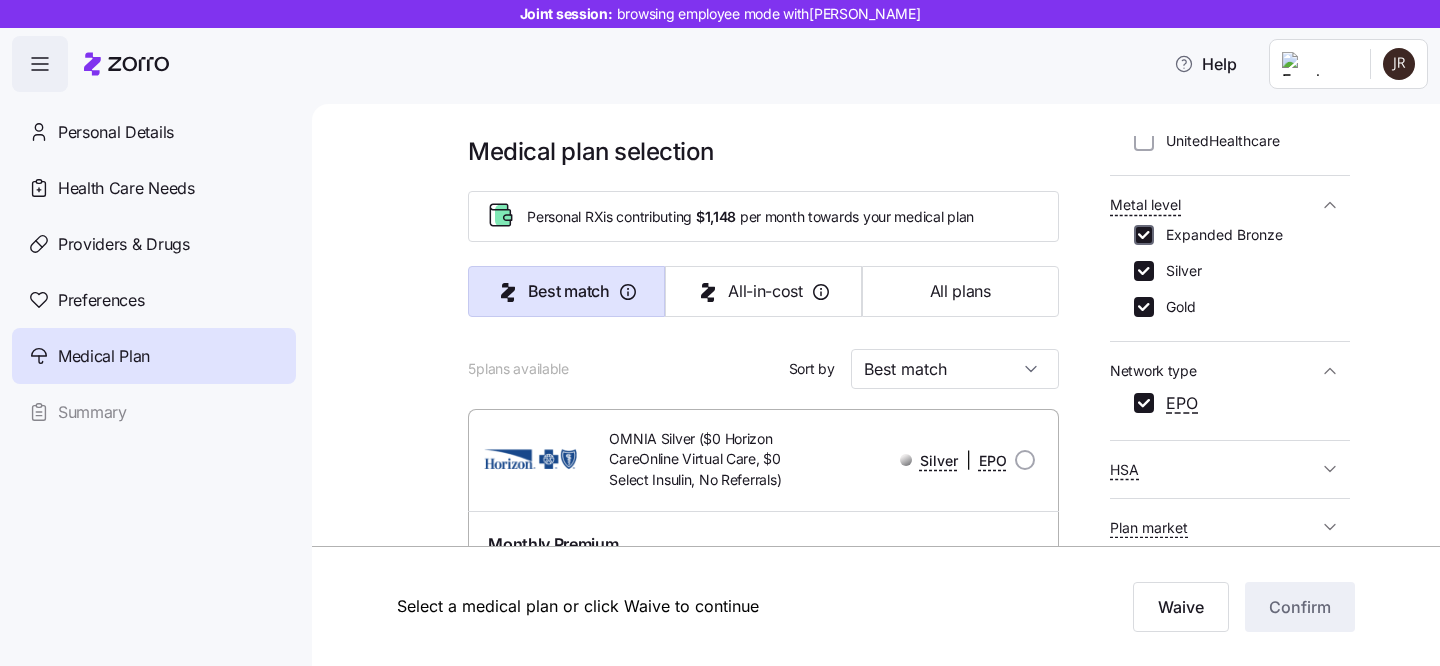 checkbox on "true" 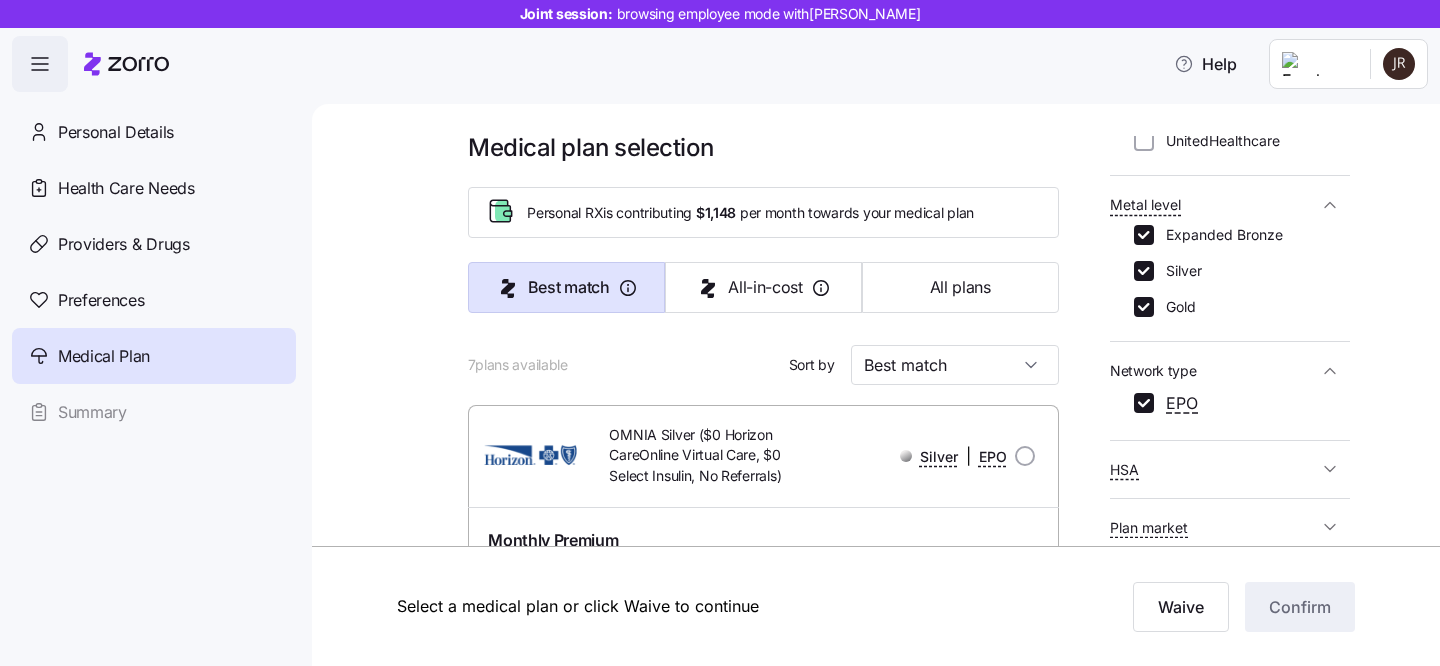 scroll, scrollTop: 8, scrollLeft: 0, axis: vertical 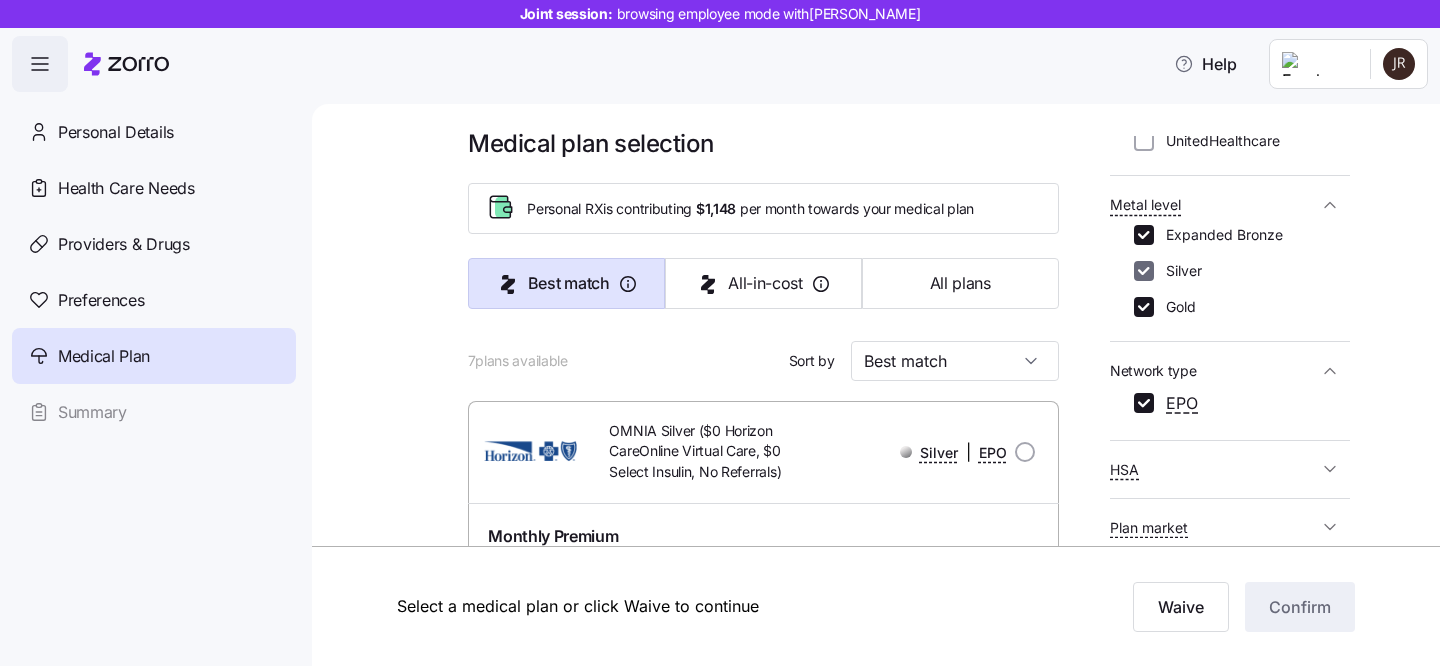 click on "Silver" at bounding box center (1144, 271) 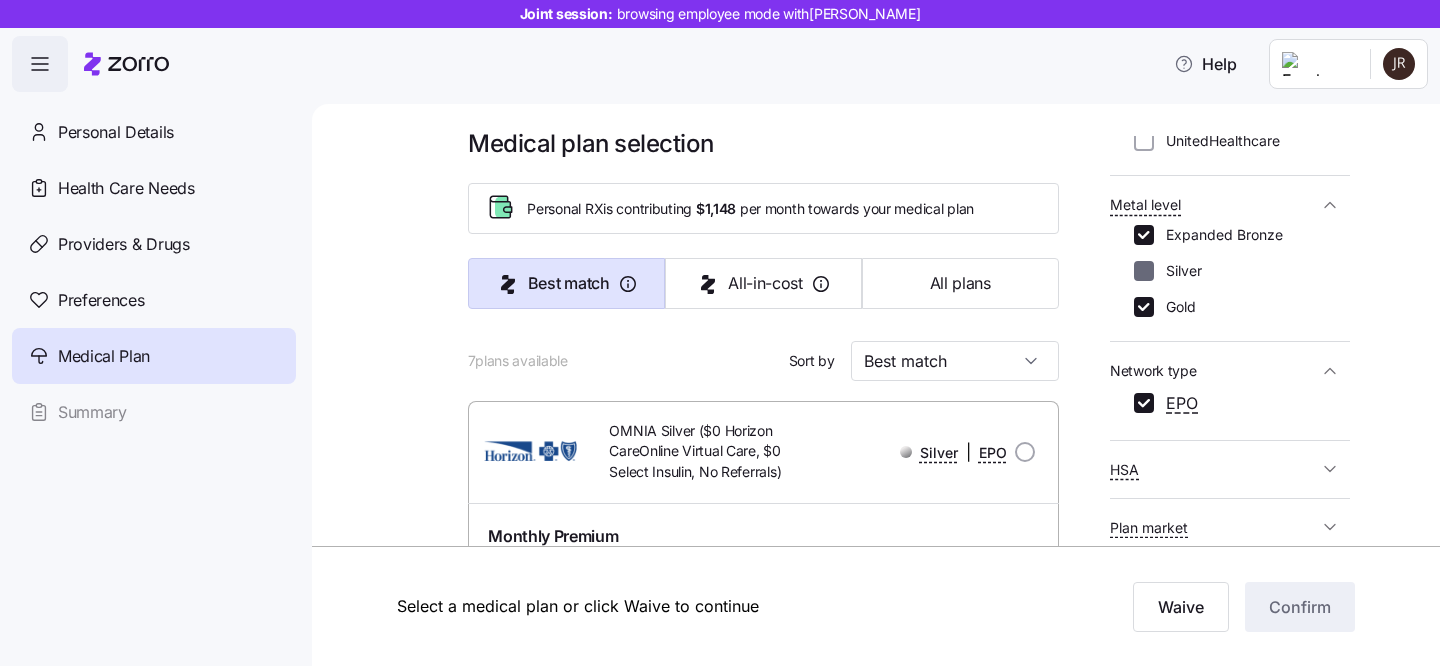 checkbox on "false" 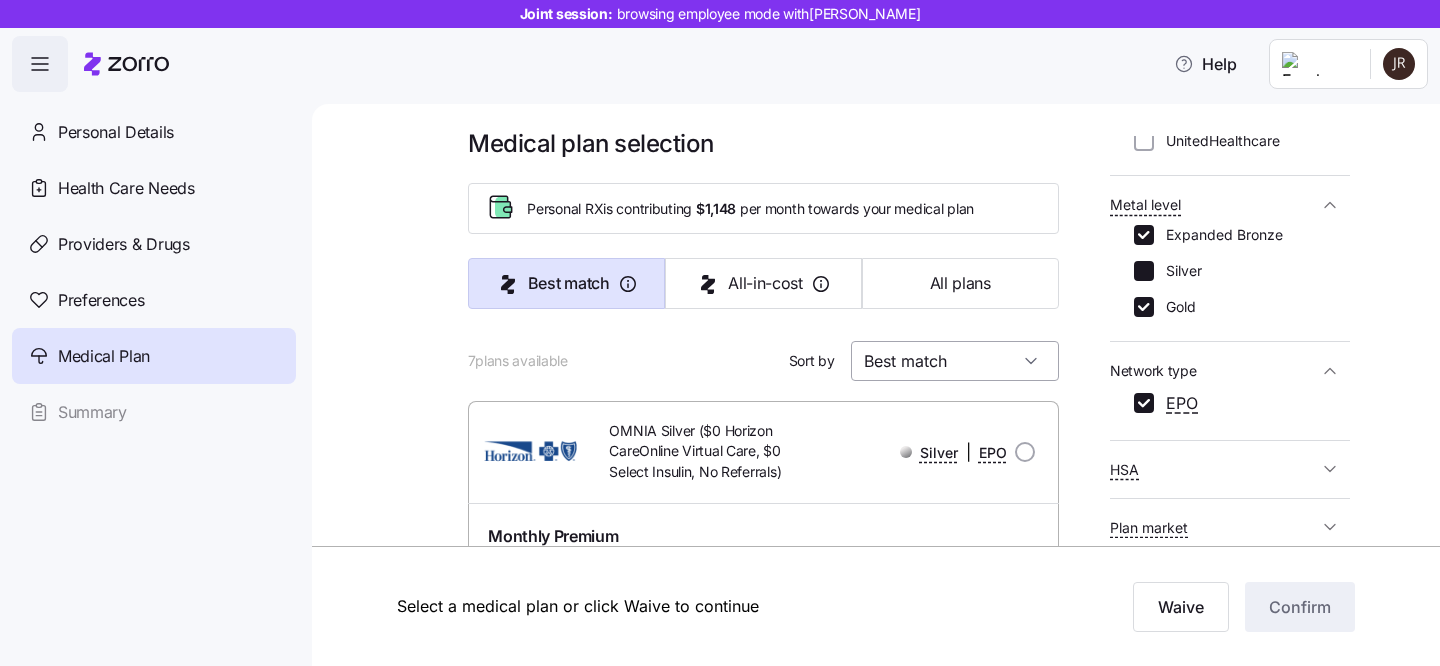 click on "Gold" at bounding box center [1144, 307] 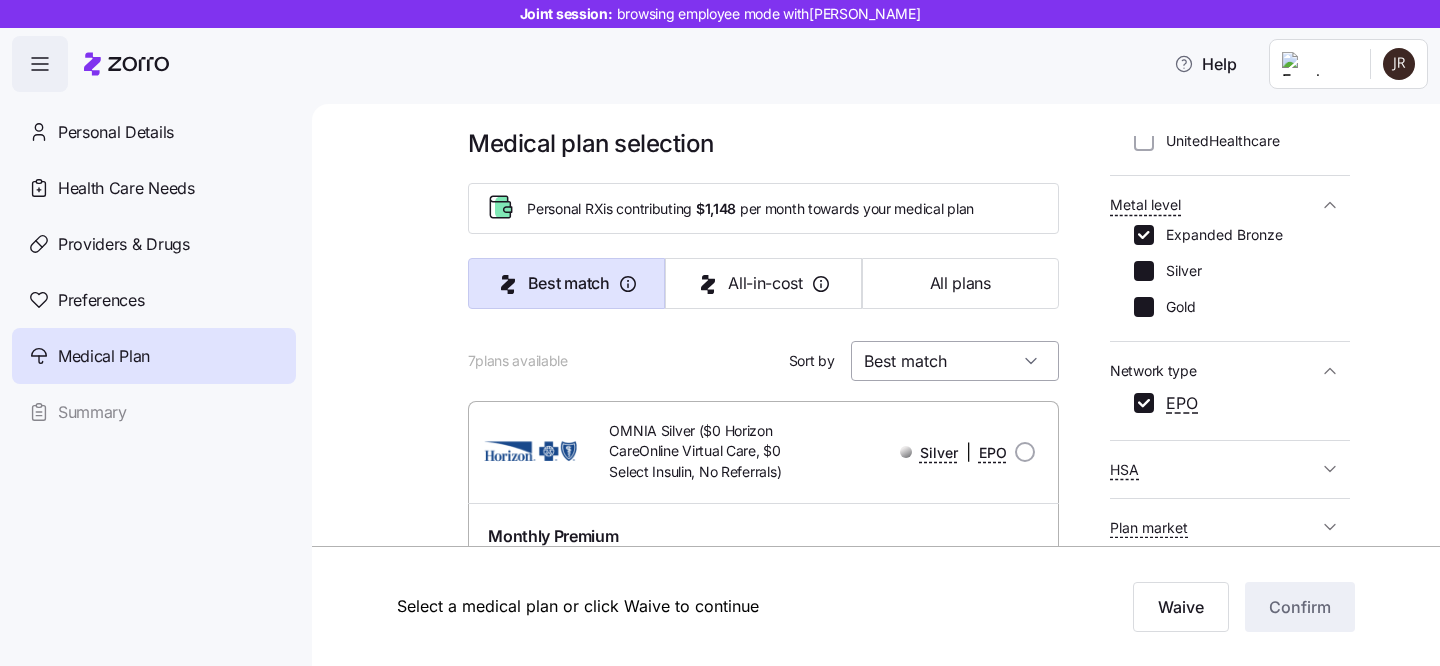 checkbox on "false" 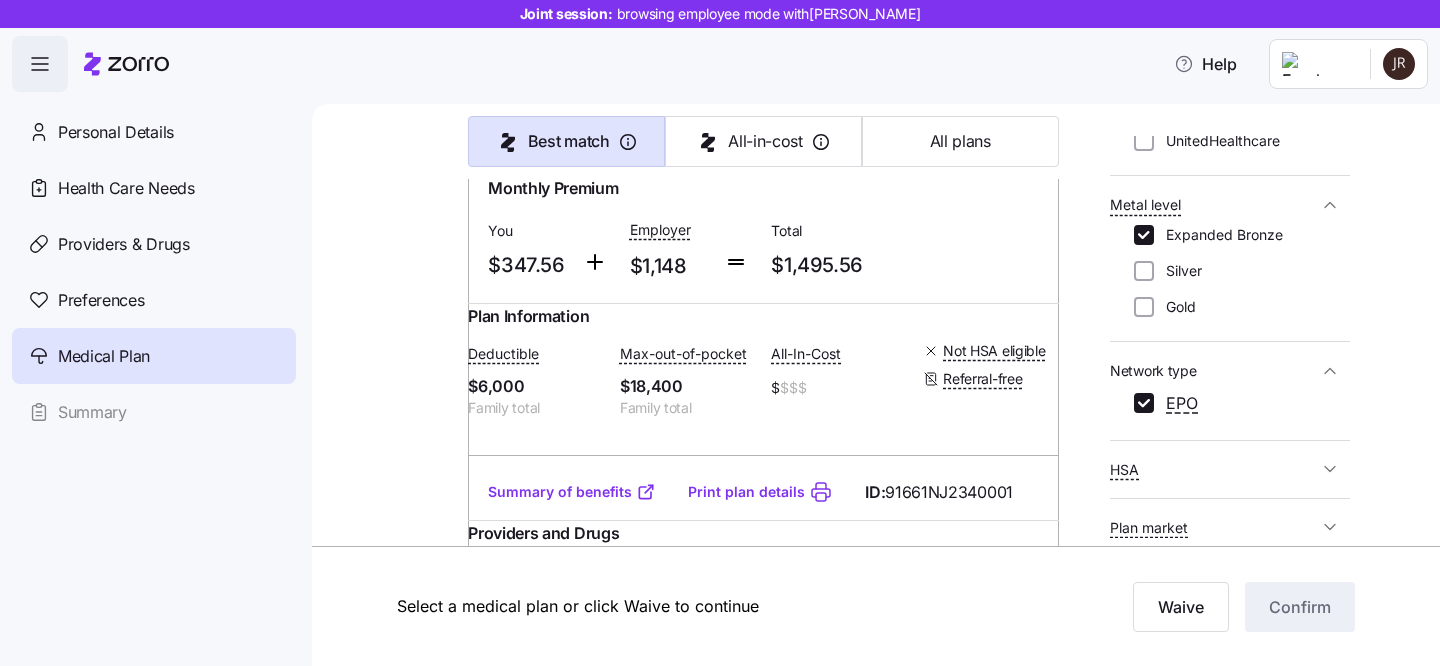 scroll, scrollTop: 390, scrollLeft: 0, axis: vertical 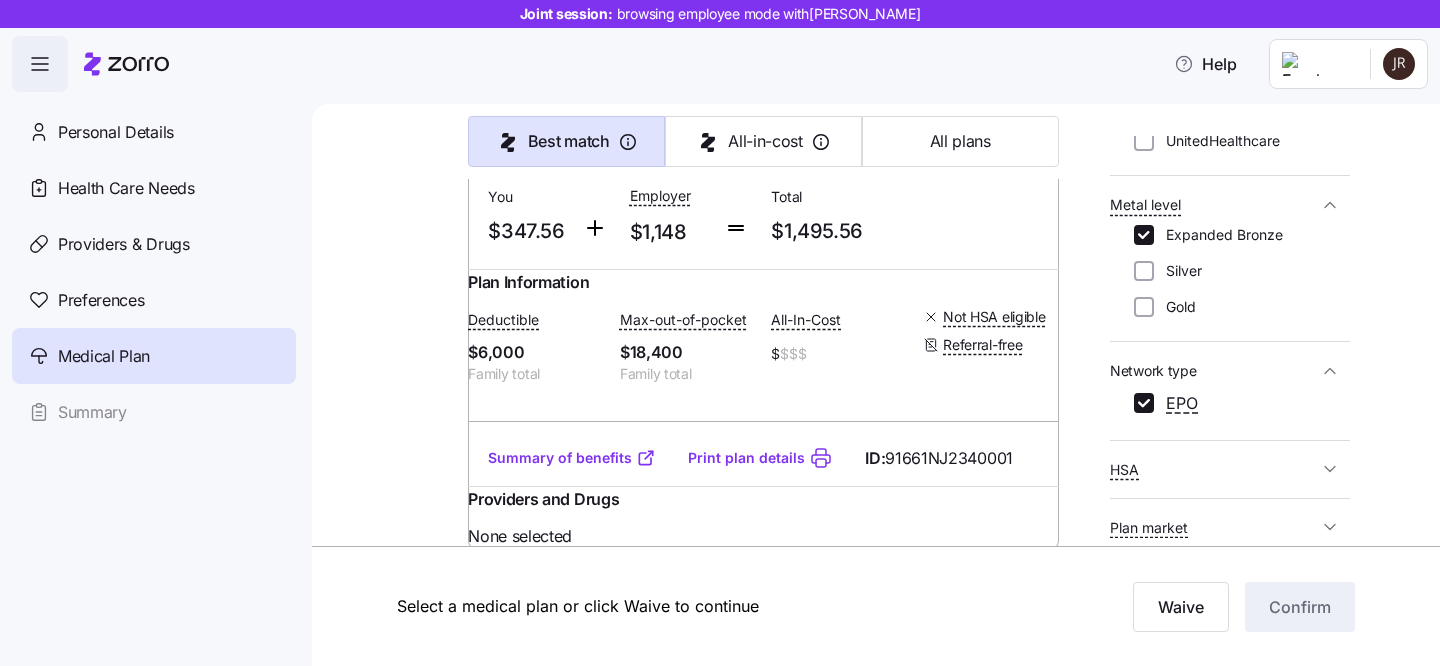 click on "Summary of benefits" at bounding box center (572, 458) 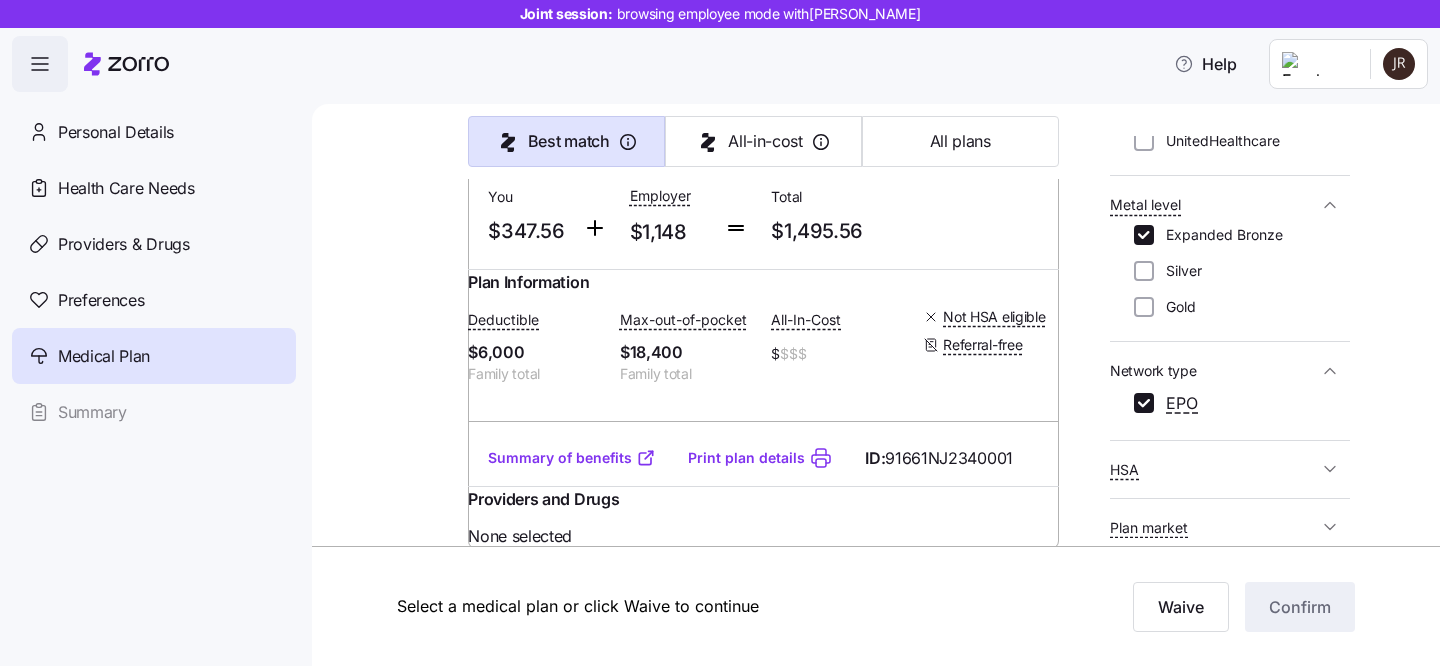 click on "Expanded Bronze" at bounding box center [1144, 235] 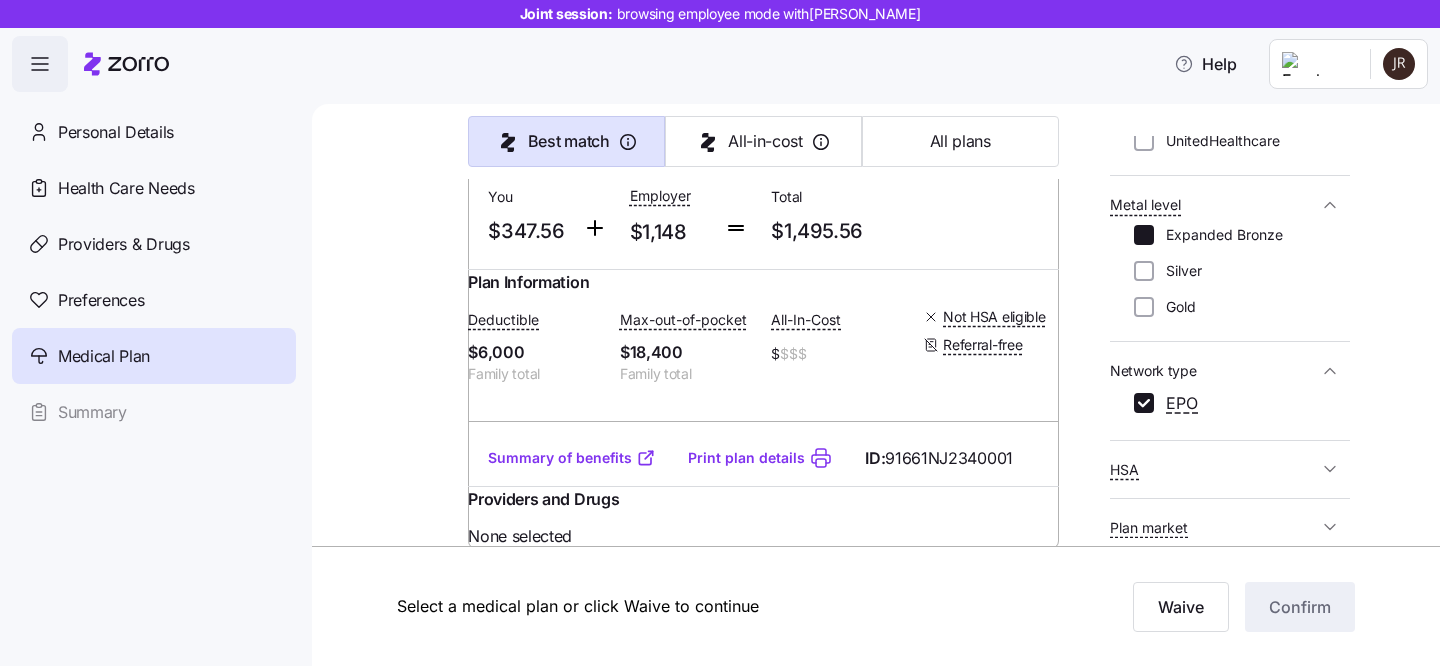 checkbox on "false" 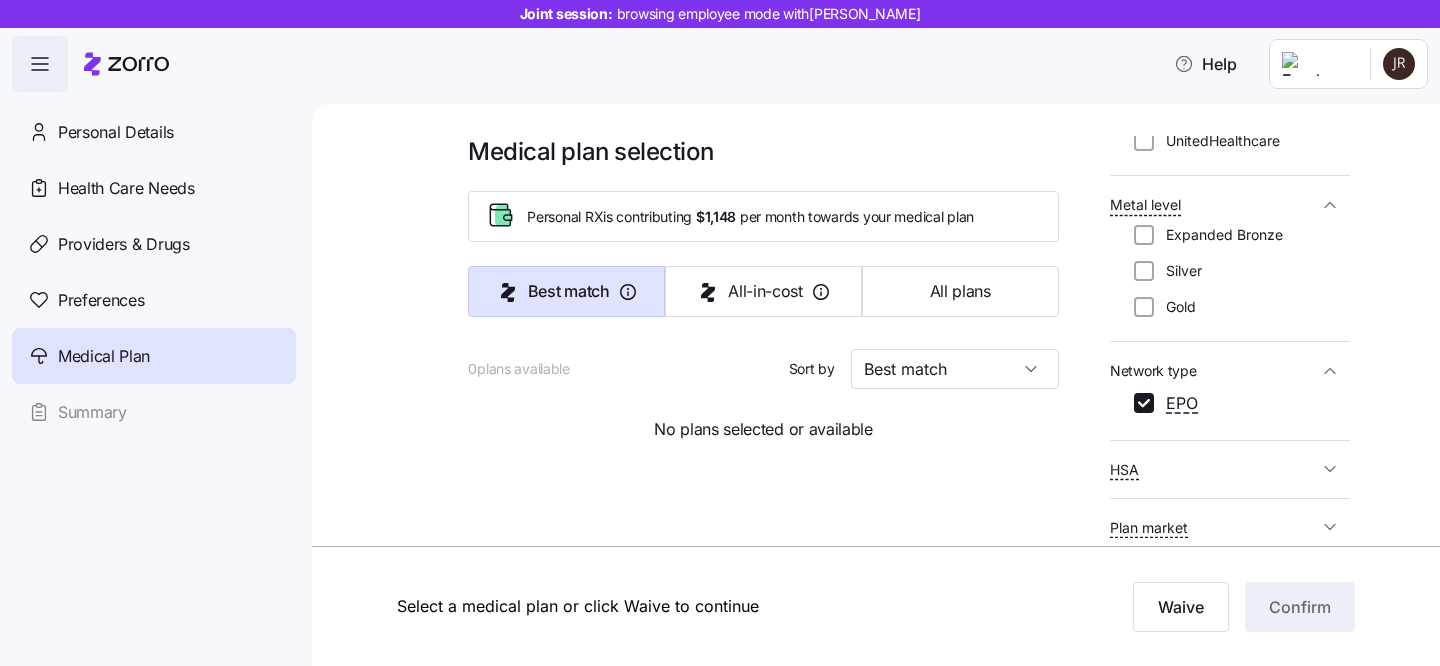 scroll, scrollTop: 0, scrollLeft: 0, axis: both 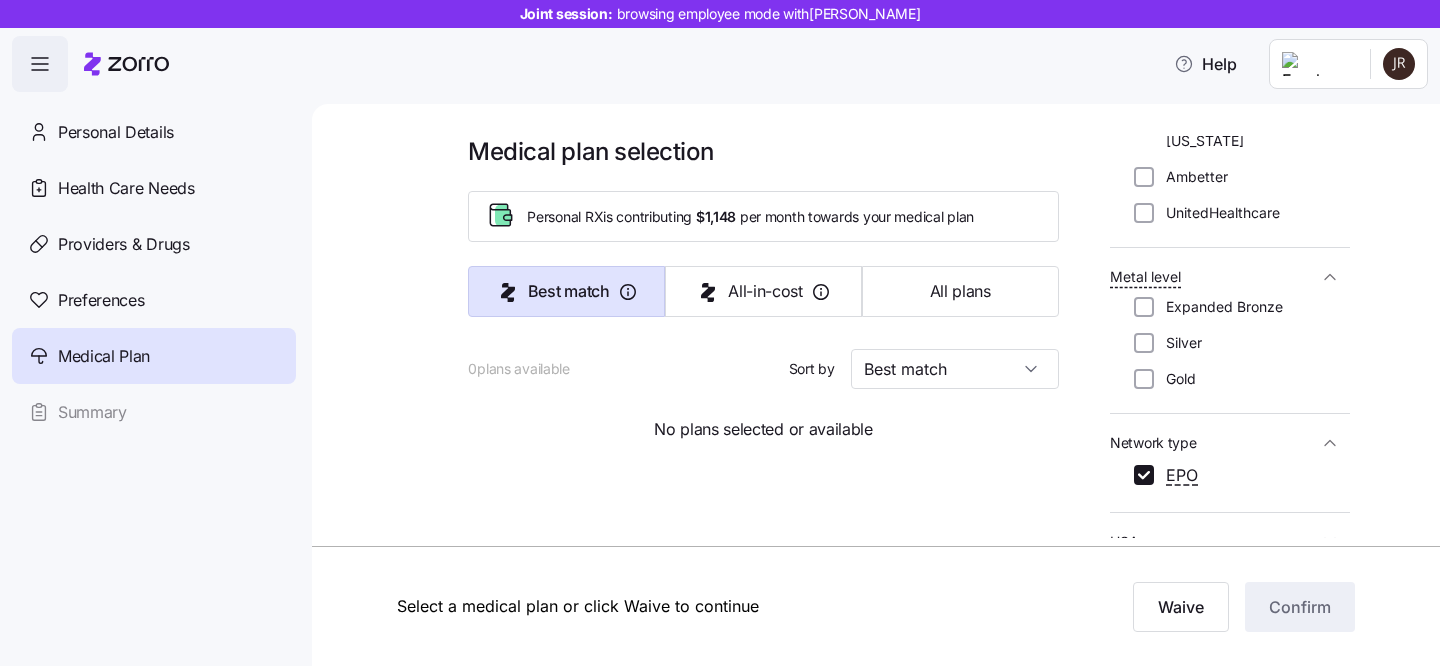 click on "Silver" at bounding box center [1178, 343] 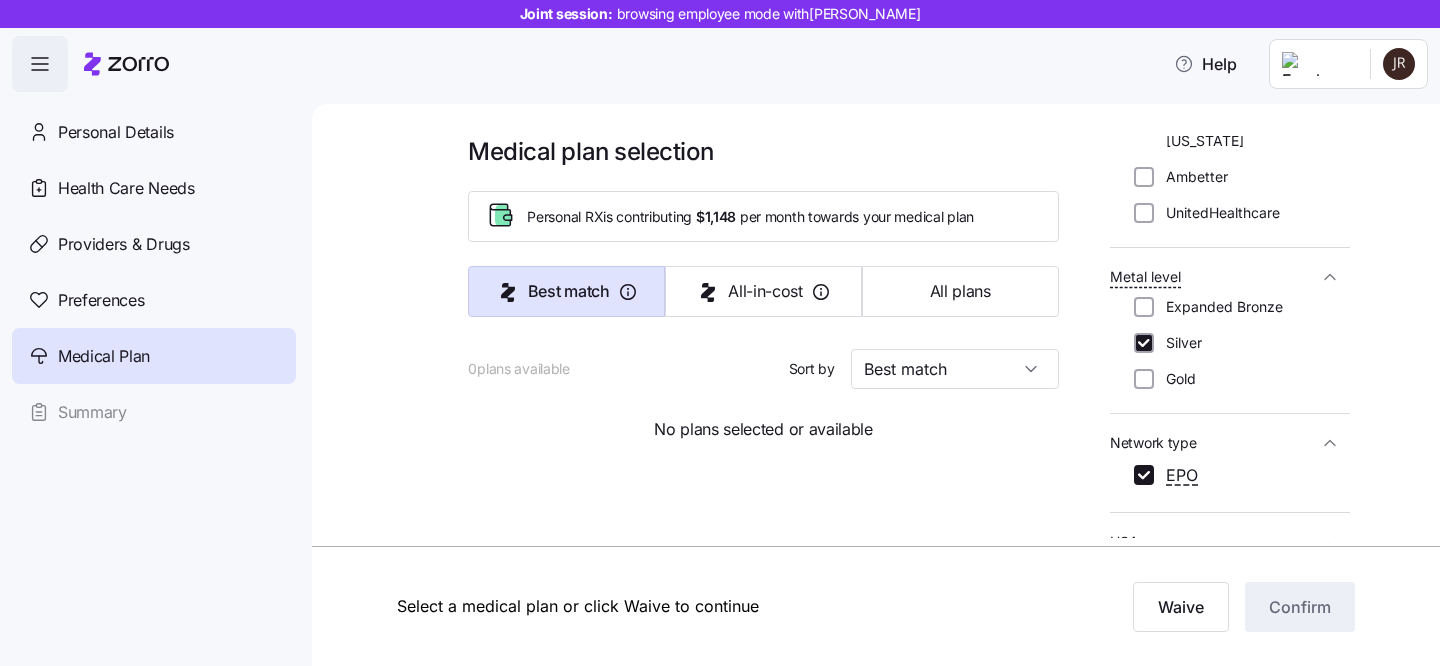 checkbox on "true" 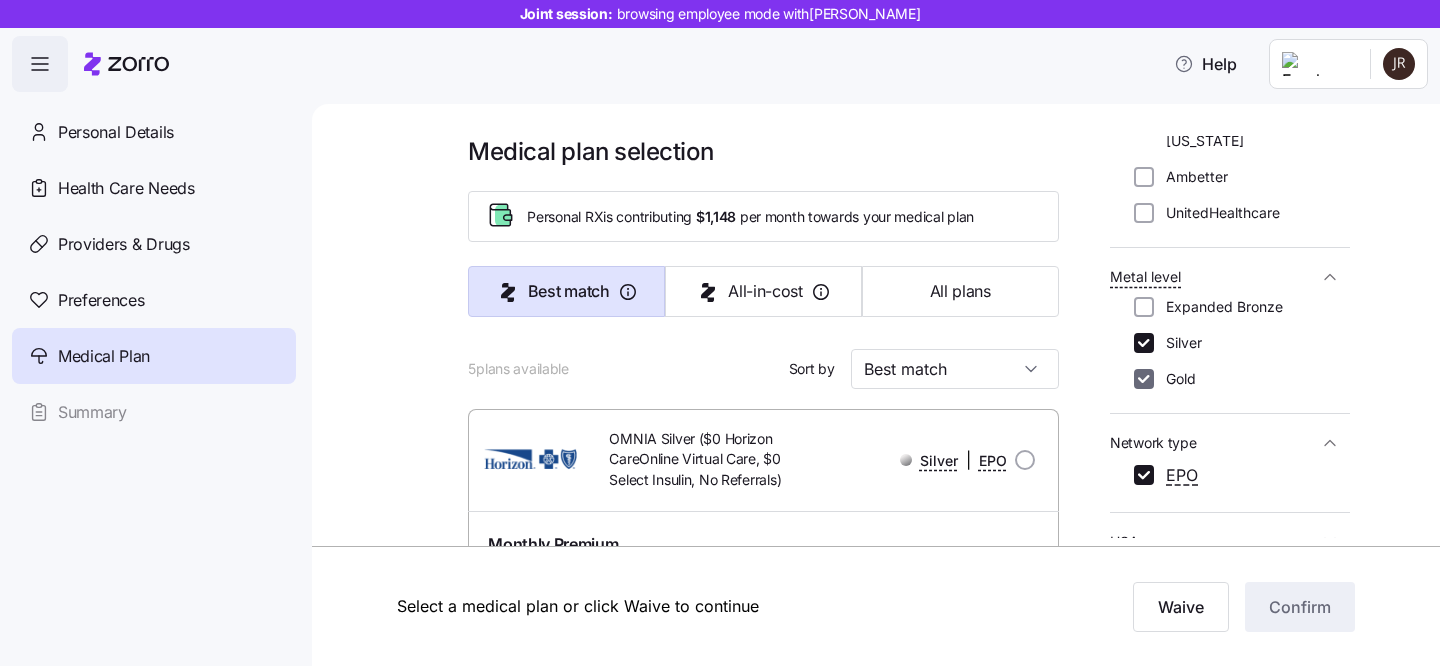 click on "Gold" at bounding box center (1144, 379) 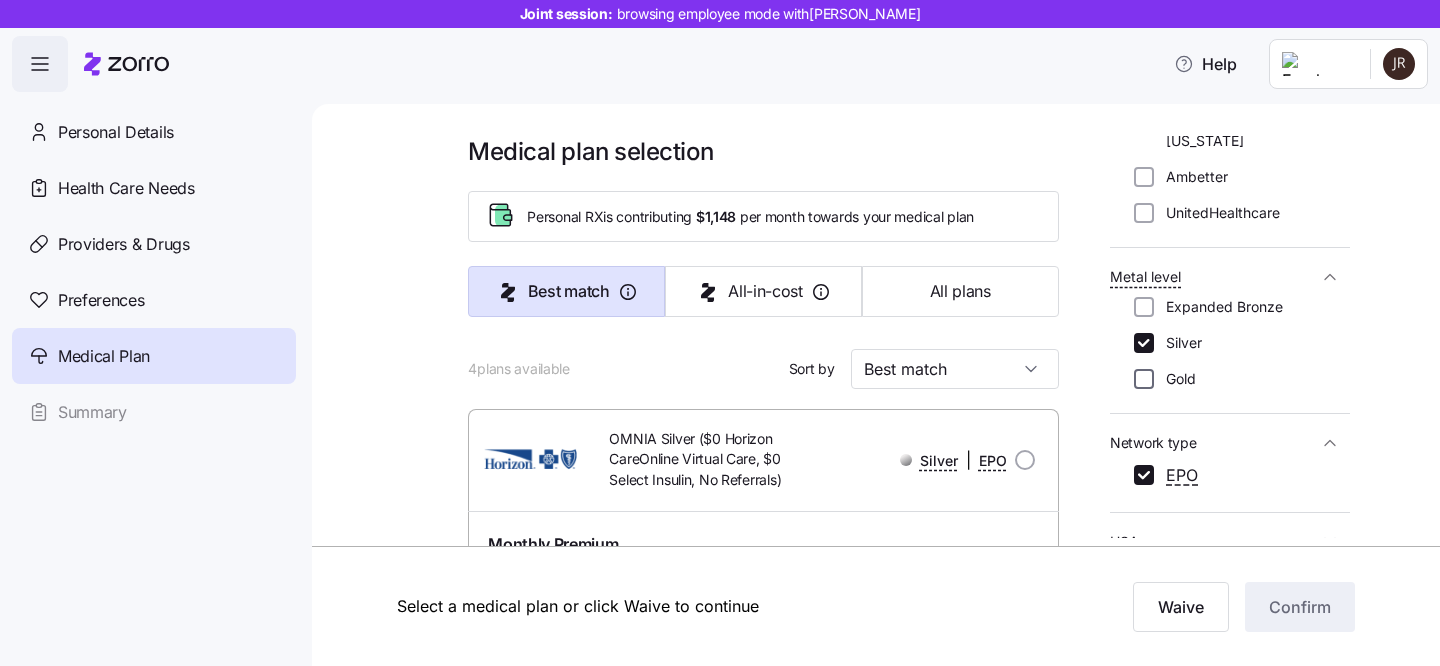 click on "Gold" at bounding box center [1144, 379] 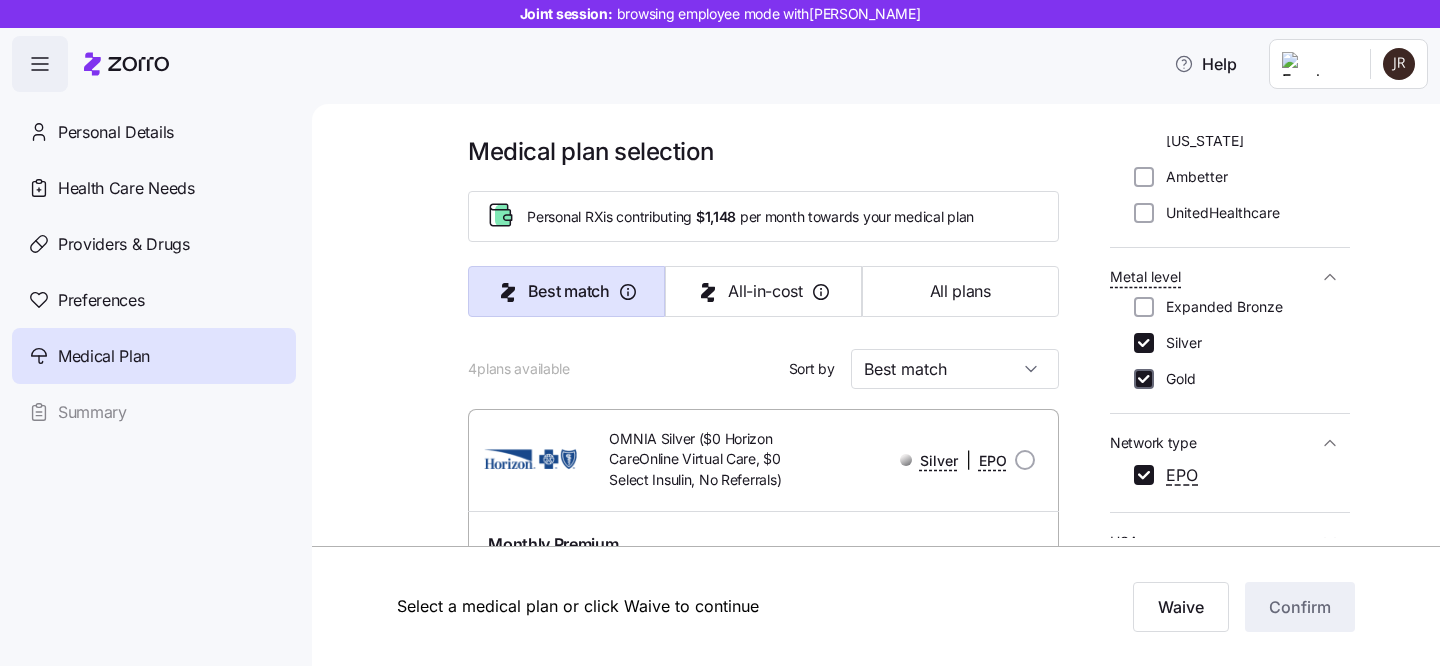 checkbox on "true" 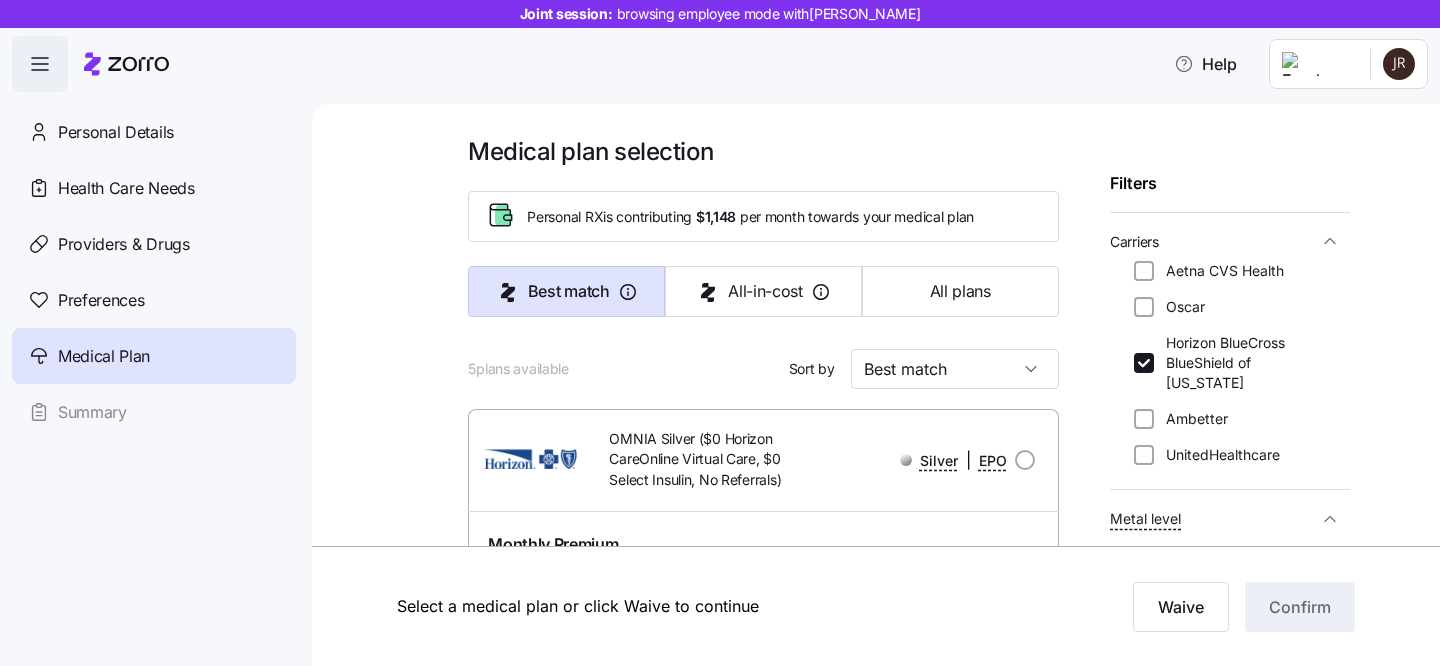 scroll, scrollTop: 145, scrollLeft: 0, axis: vertical 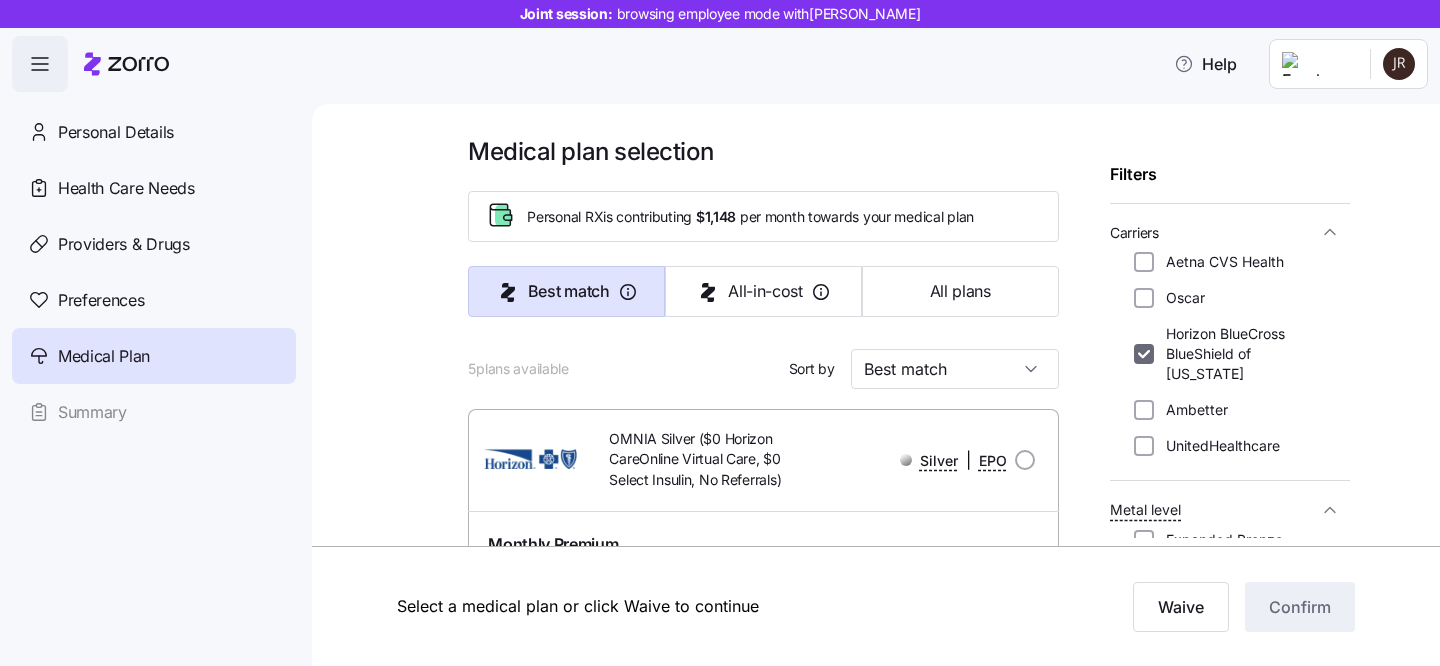 click on "Horizon BlueCross BlueShield of New Jersey" at bounding box center [1144, 354] 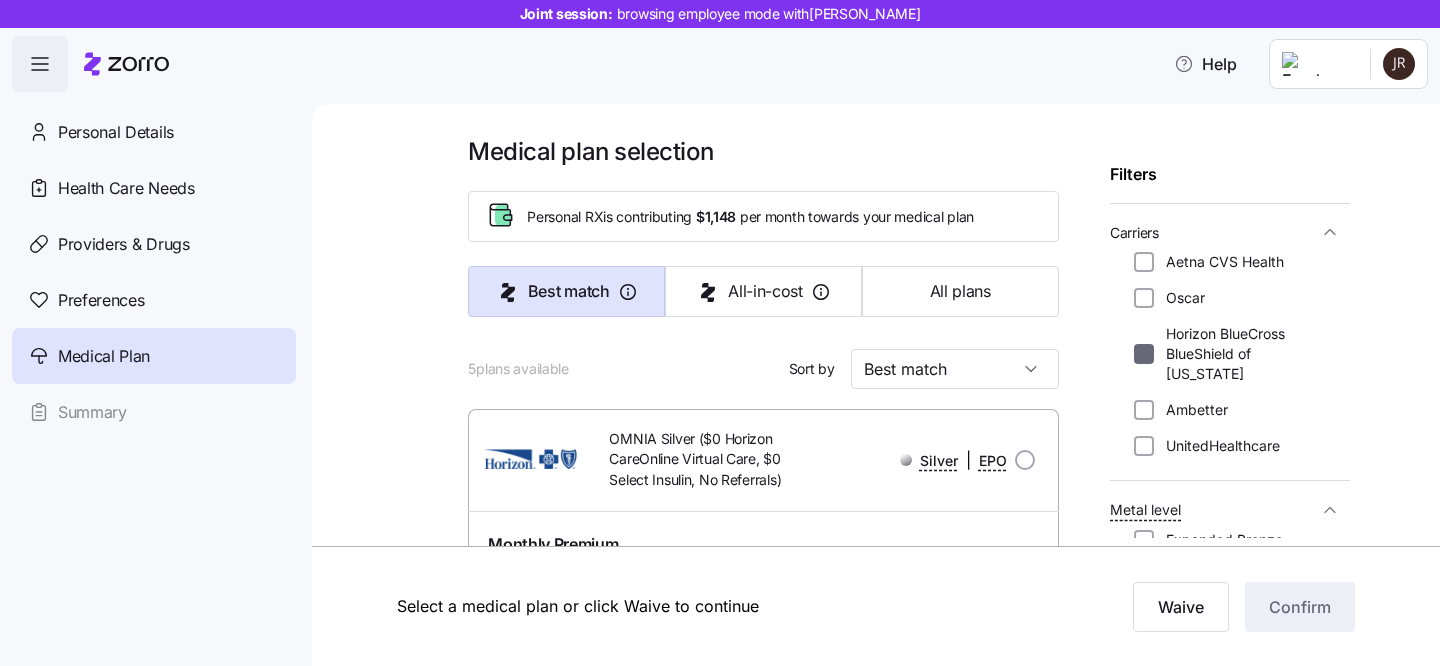 checkbox on "false" 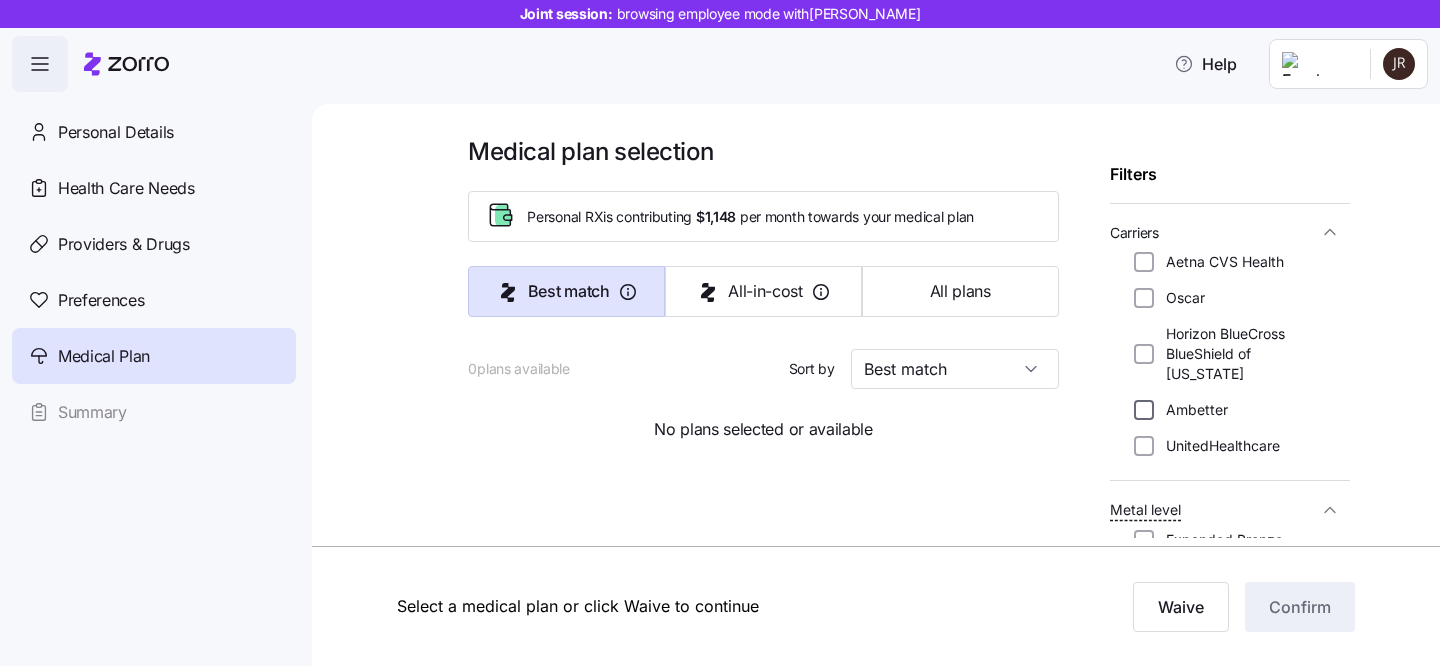 click on "Ambetter" at bounding box center (1144, 410) 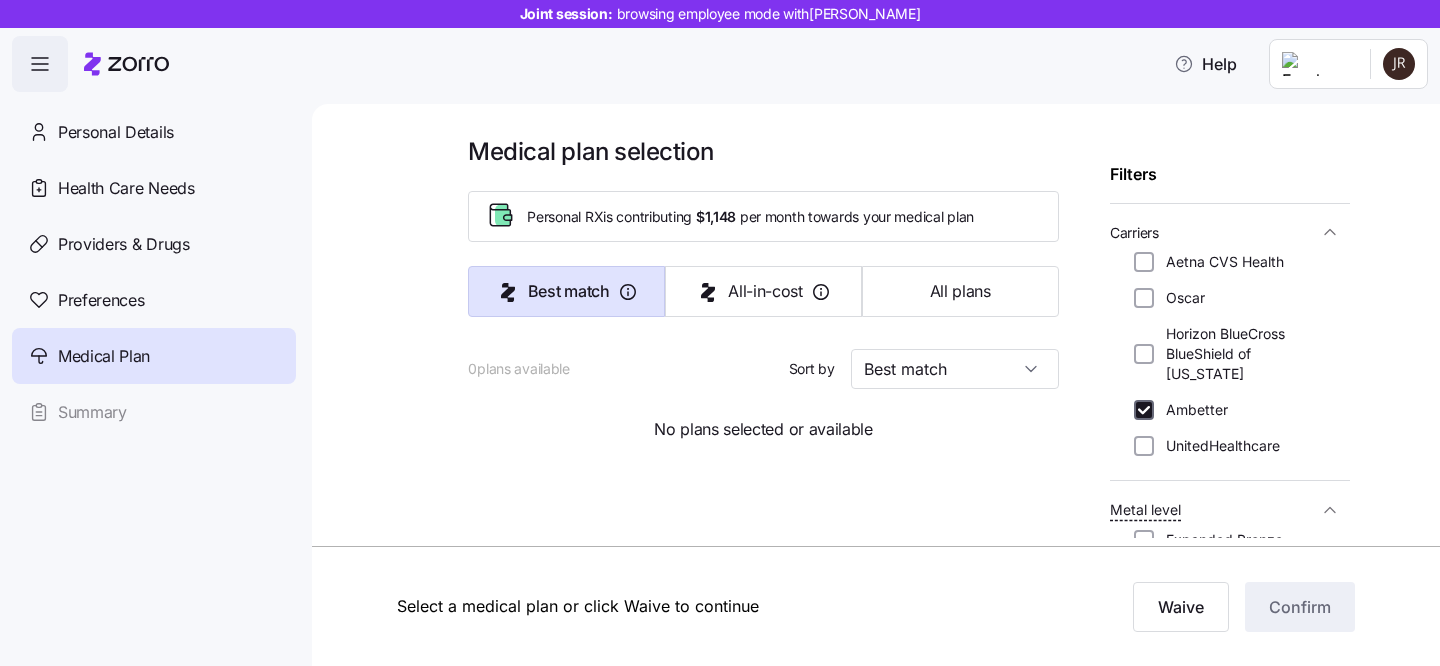 checkbox on "true" 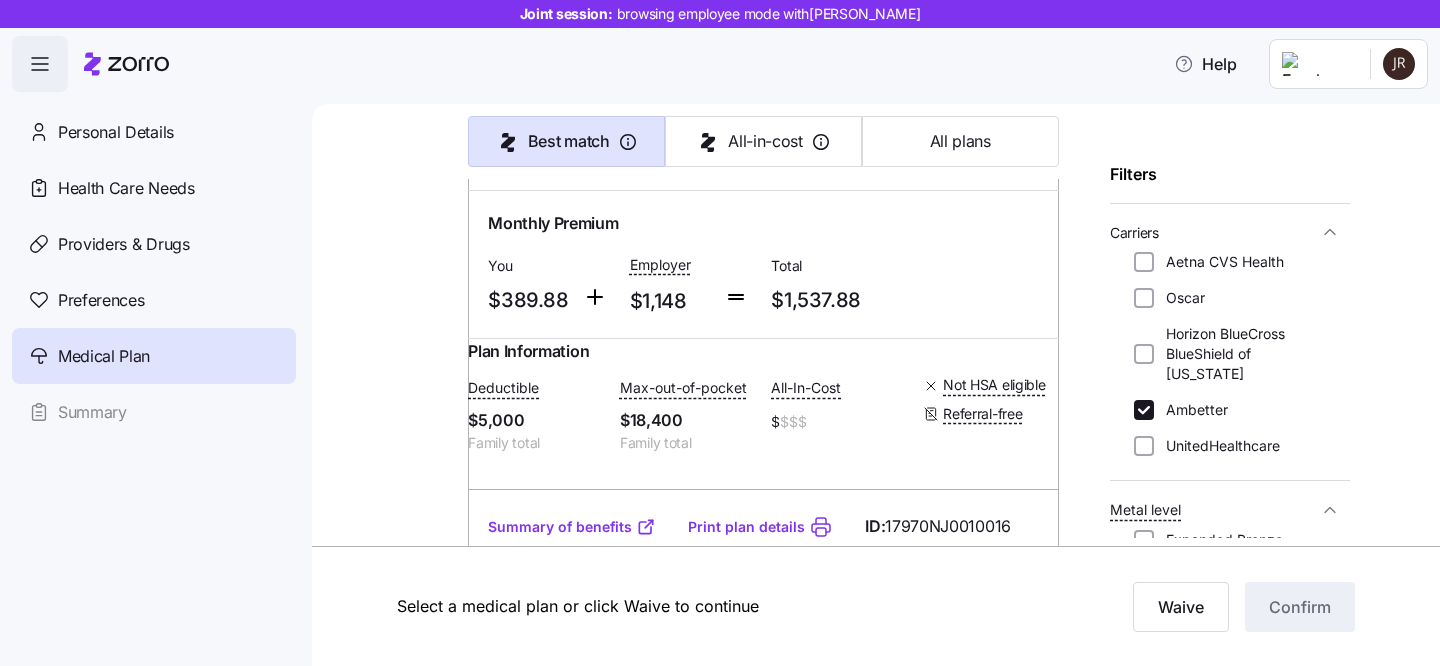 scroll, scrollTop: 357, scrollLeft: 0, axis: vertical 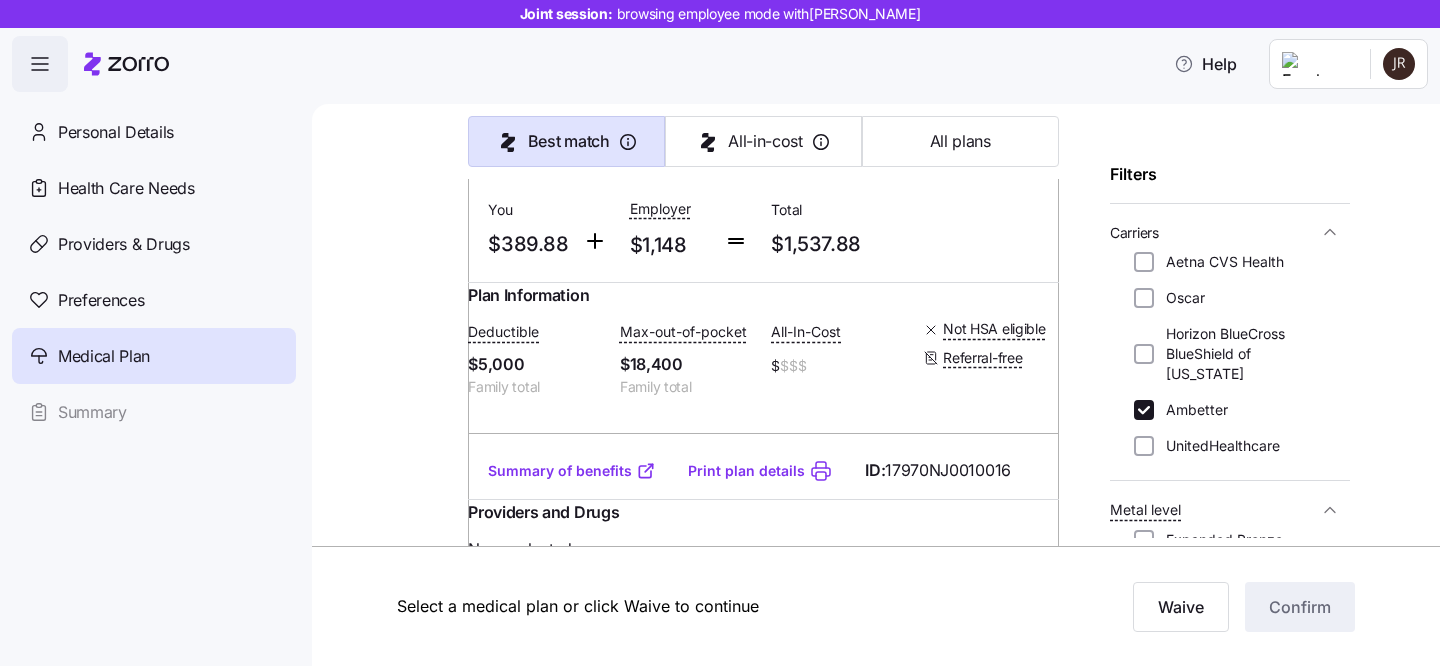 click on "Summary of benefits" at bounding box center [572, 471] 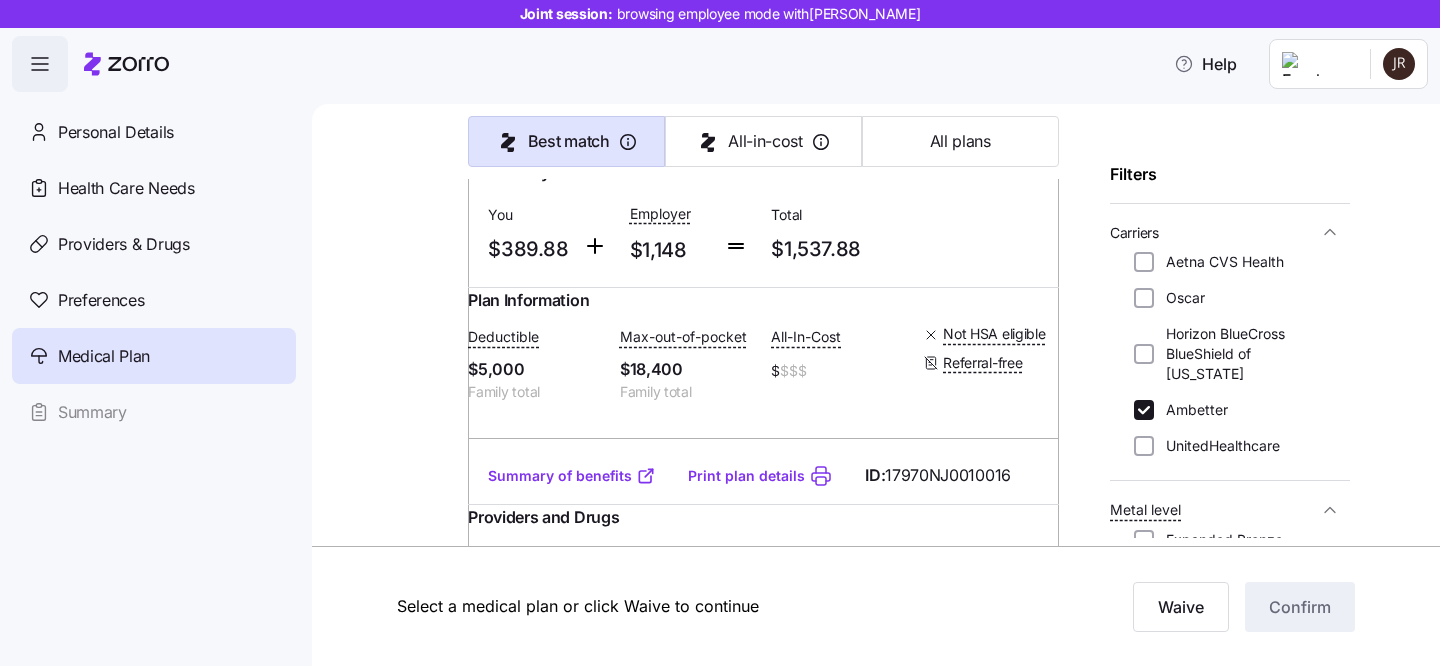 scroll, scrollTop: 349, scrollLeft: 0, axis: vertical 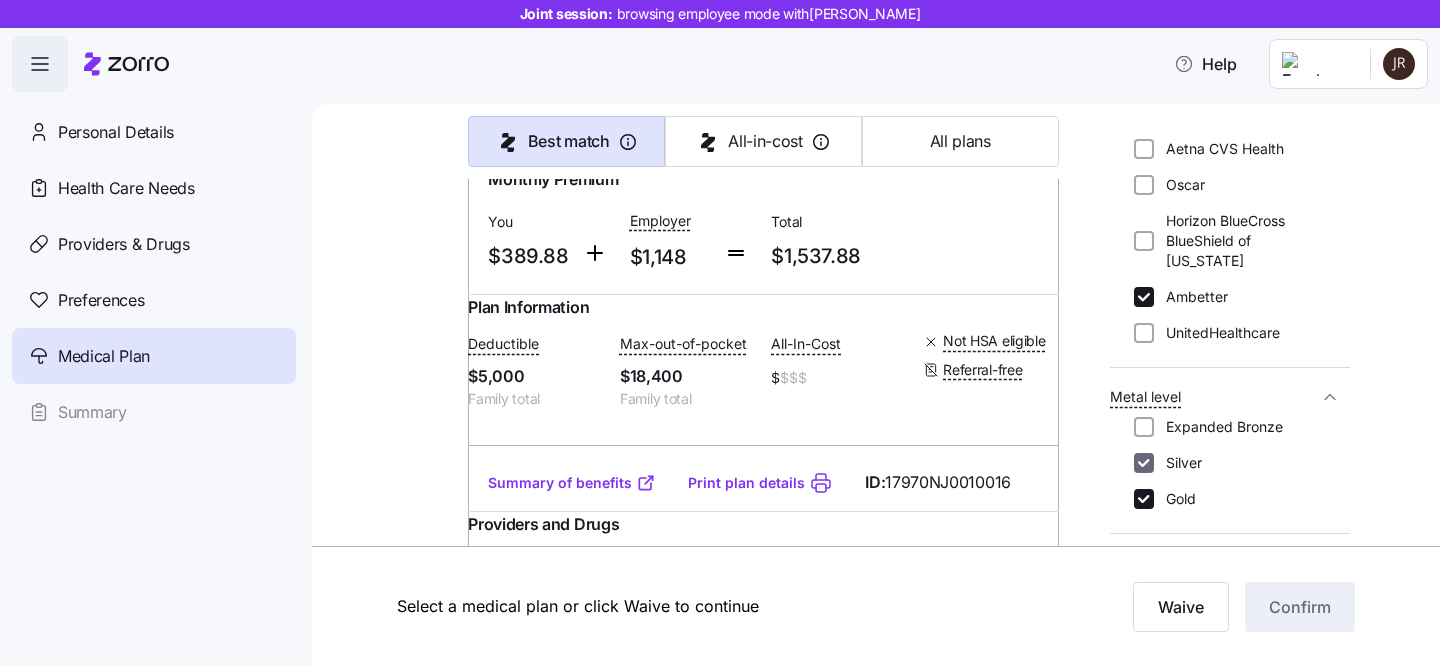 click on "Silver" at bounding box center [1144, 463] 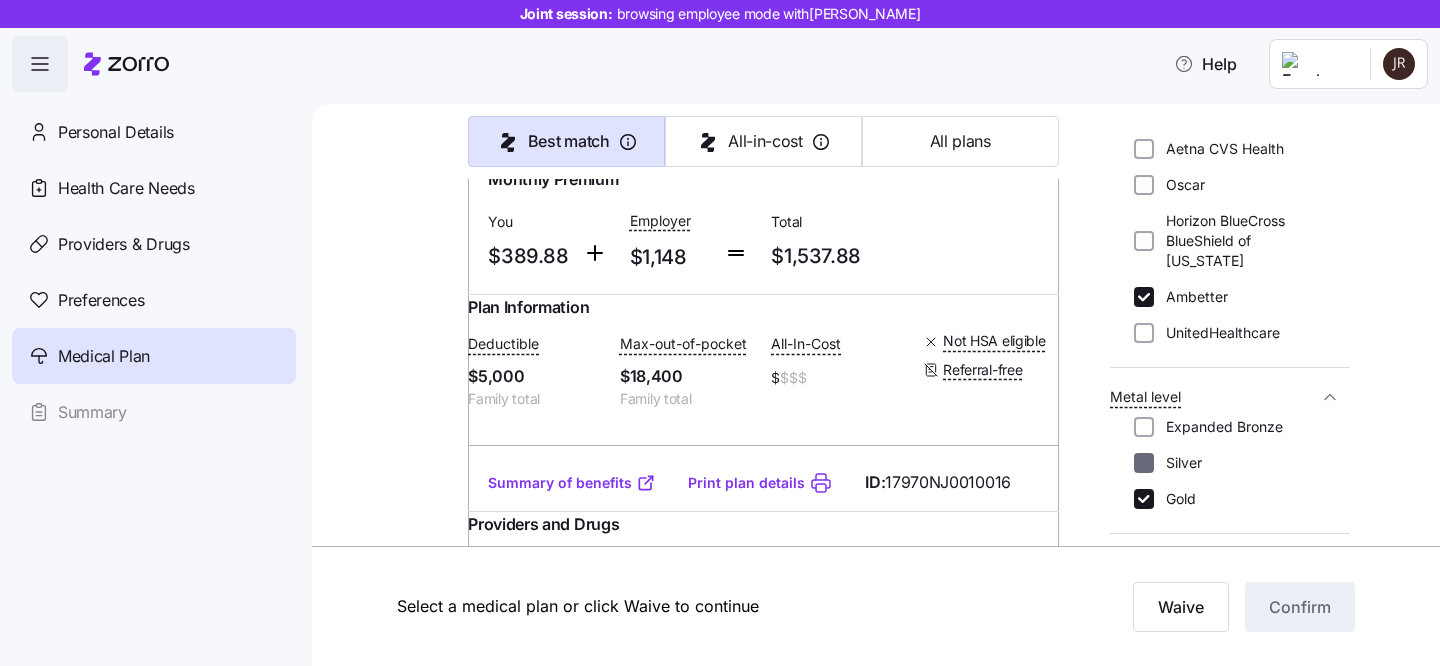checkbox on "false" 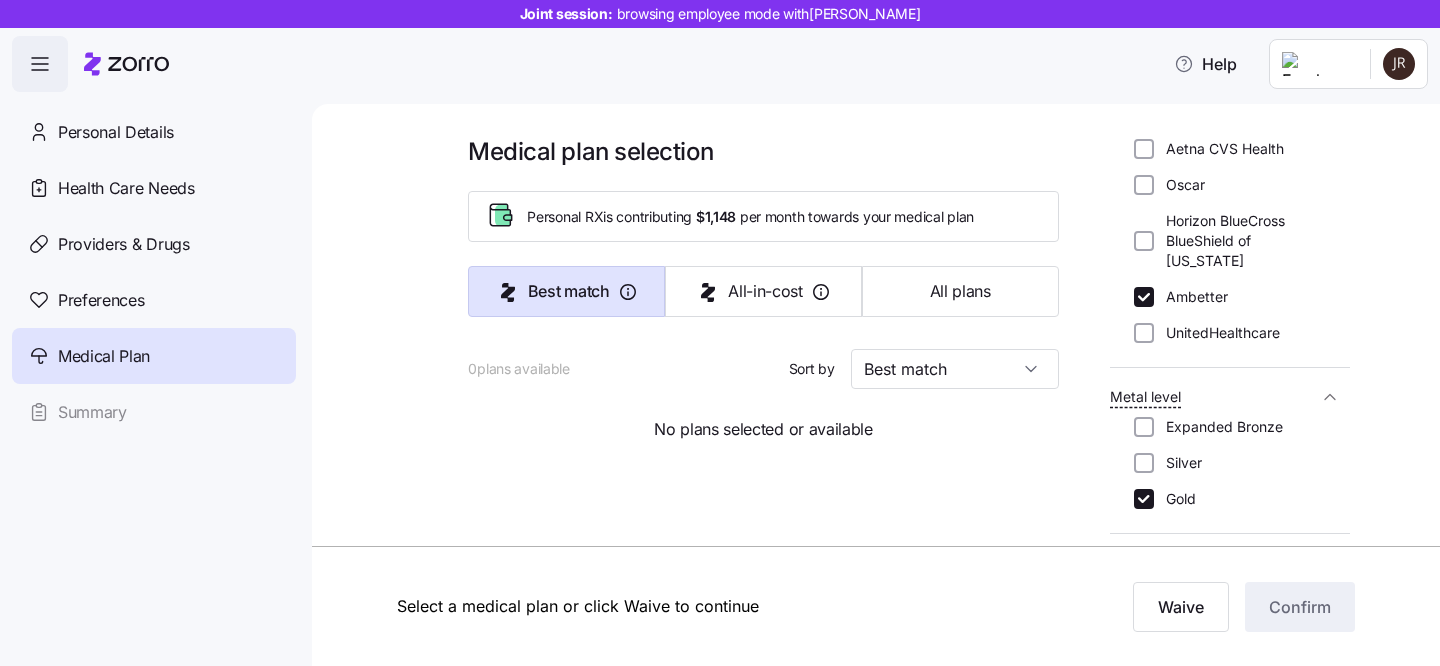 scroll, scrollTop: 0, scrollLeft: 0, axis: both 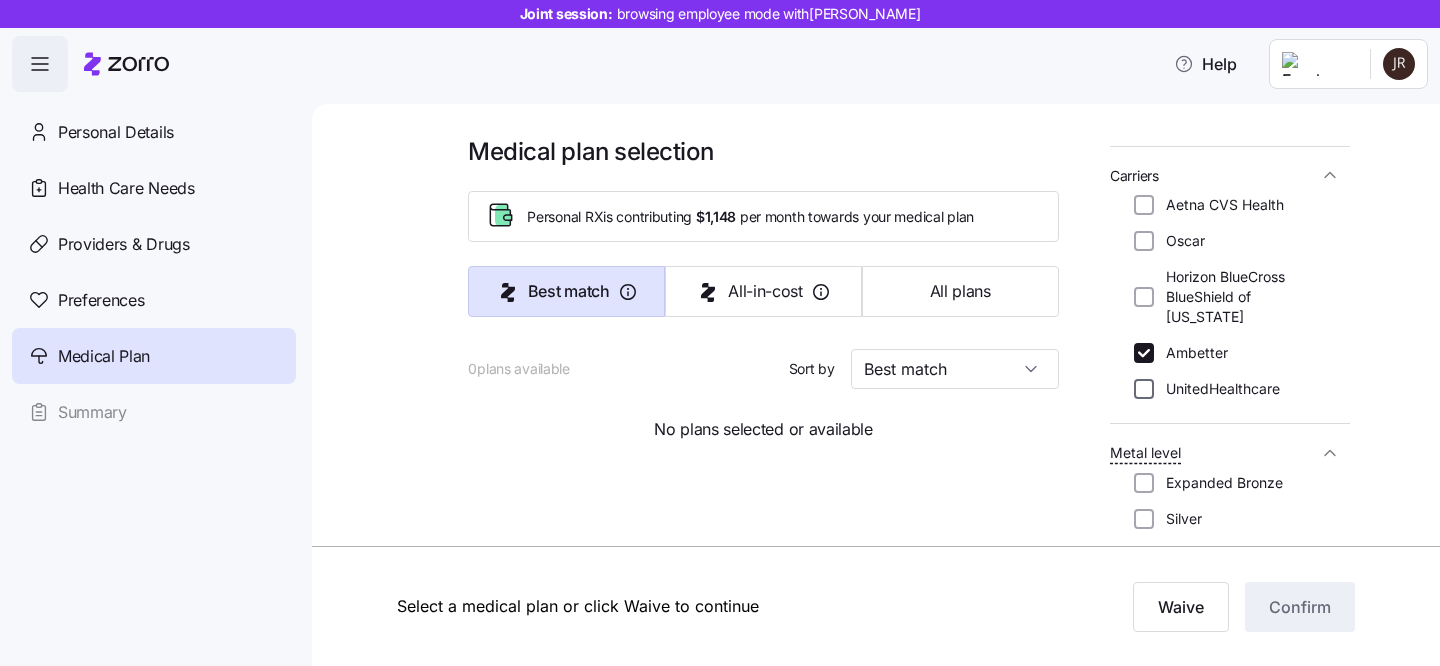 click on "UnitedHealthcare" at bounding box center [1144, 389] 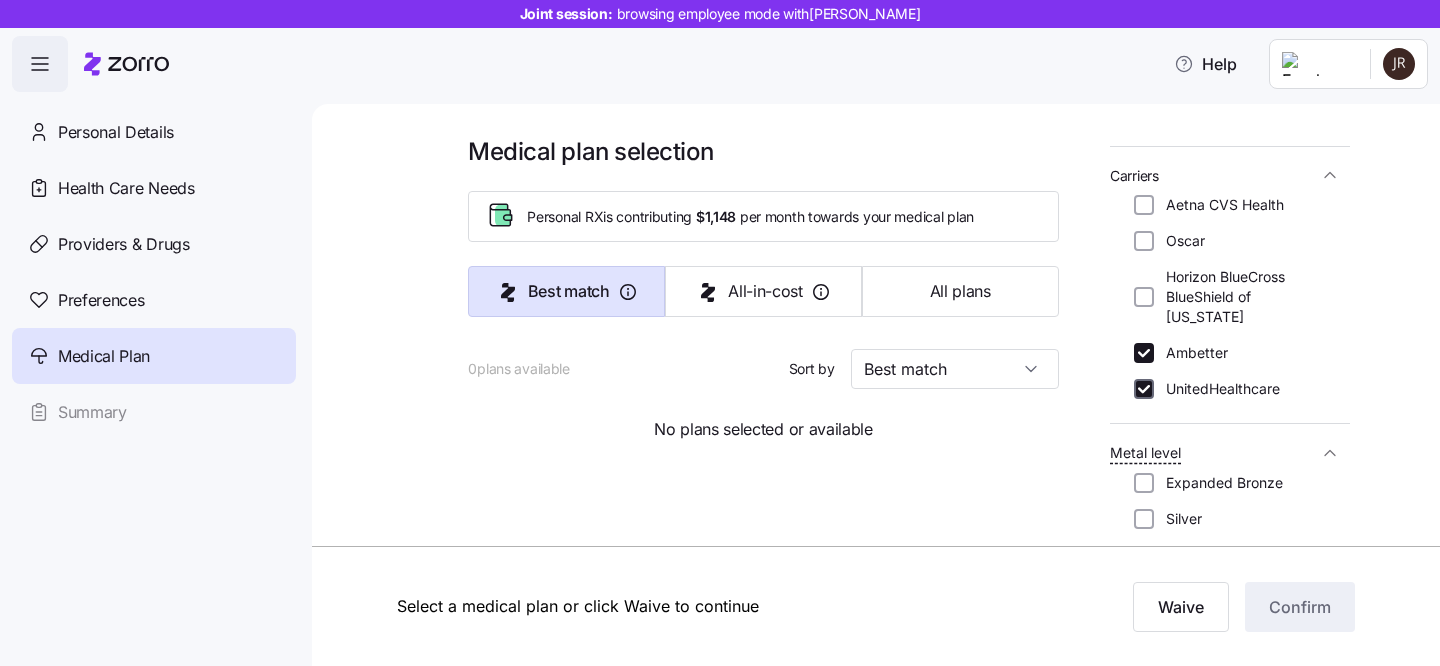 checkbox on "true" 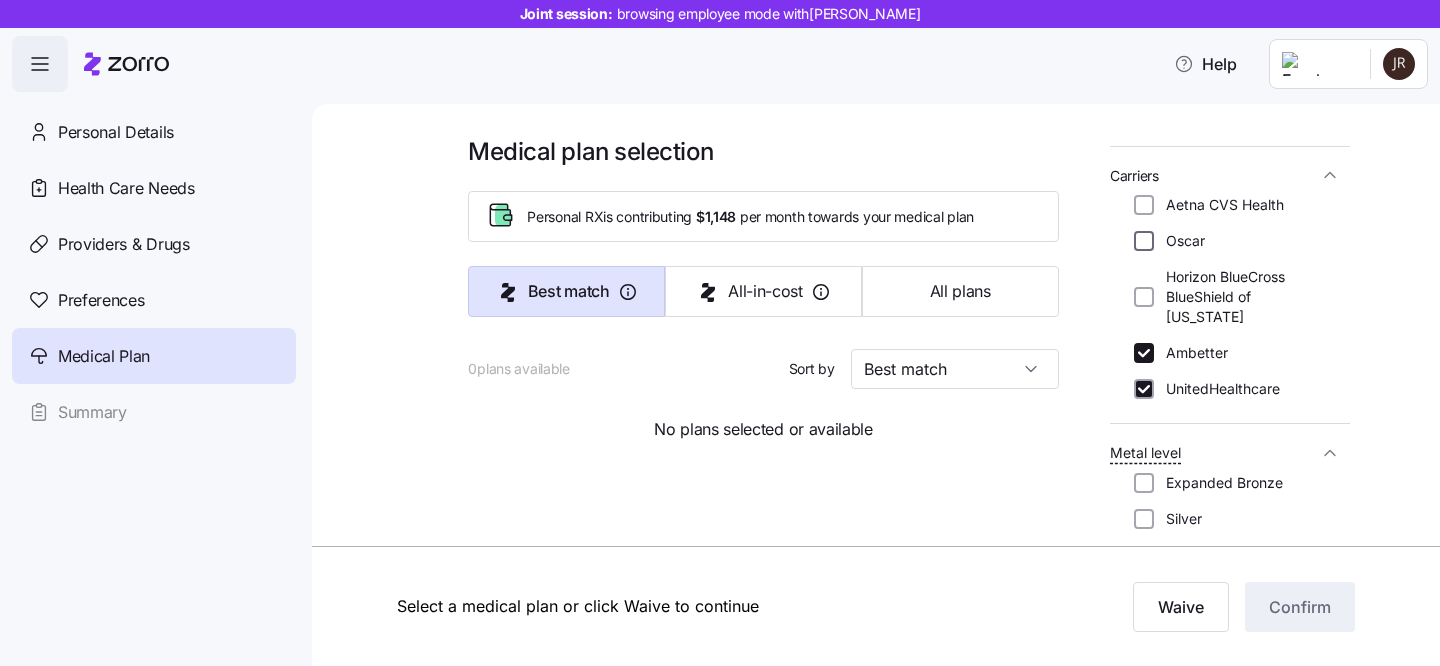 click on "Horizon BlueCross BlueShield of New Jersey" at bounding box center (1144, 297) 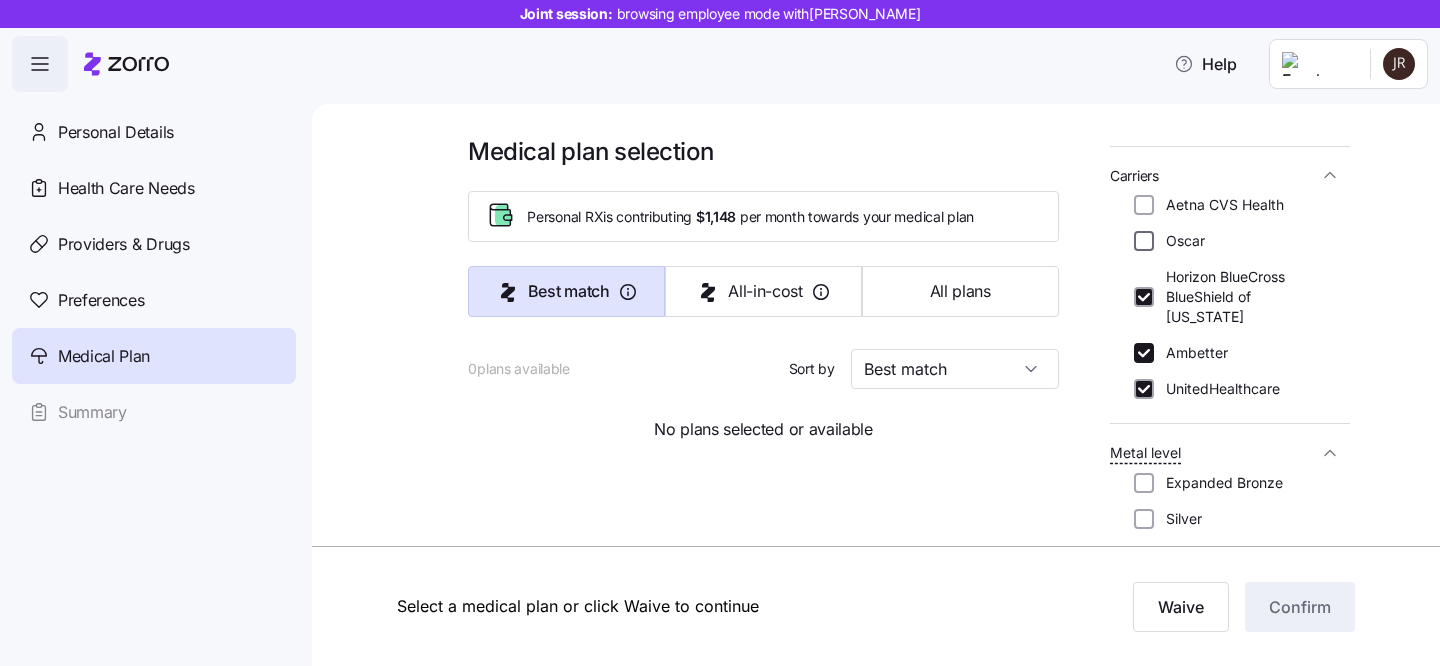 checkbox on "true" 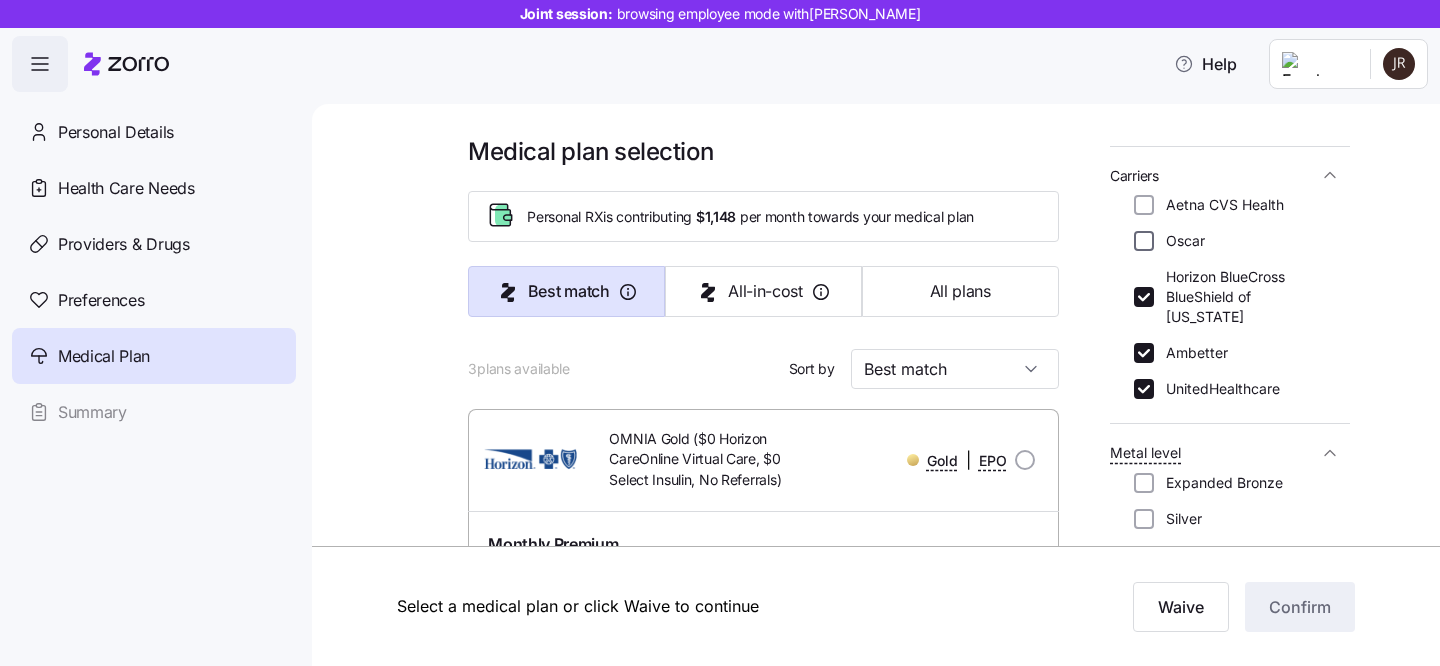 click on "Oscar" at bounding box center (1144, 241) 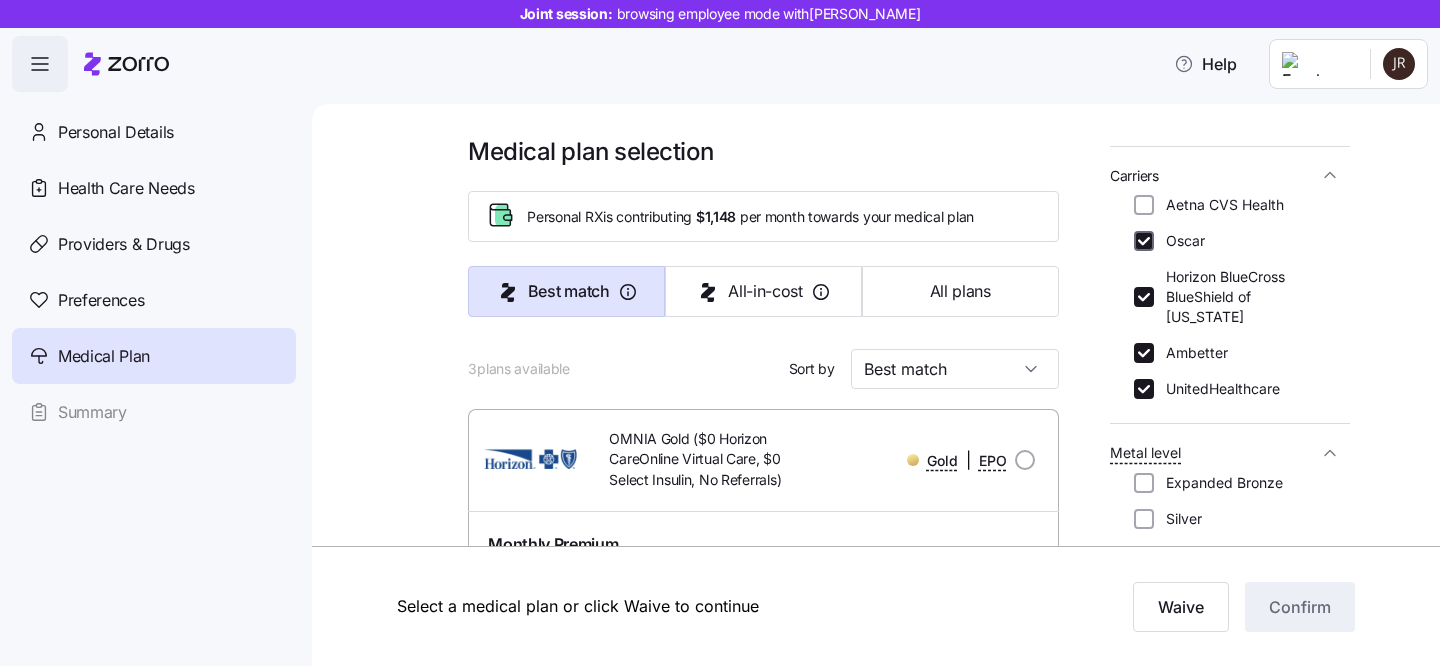 checkbox on "true" 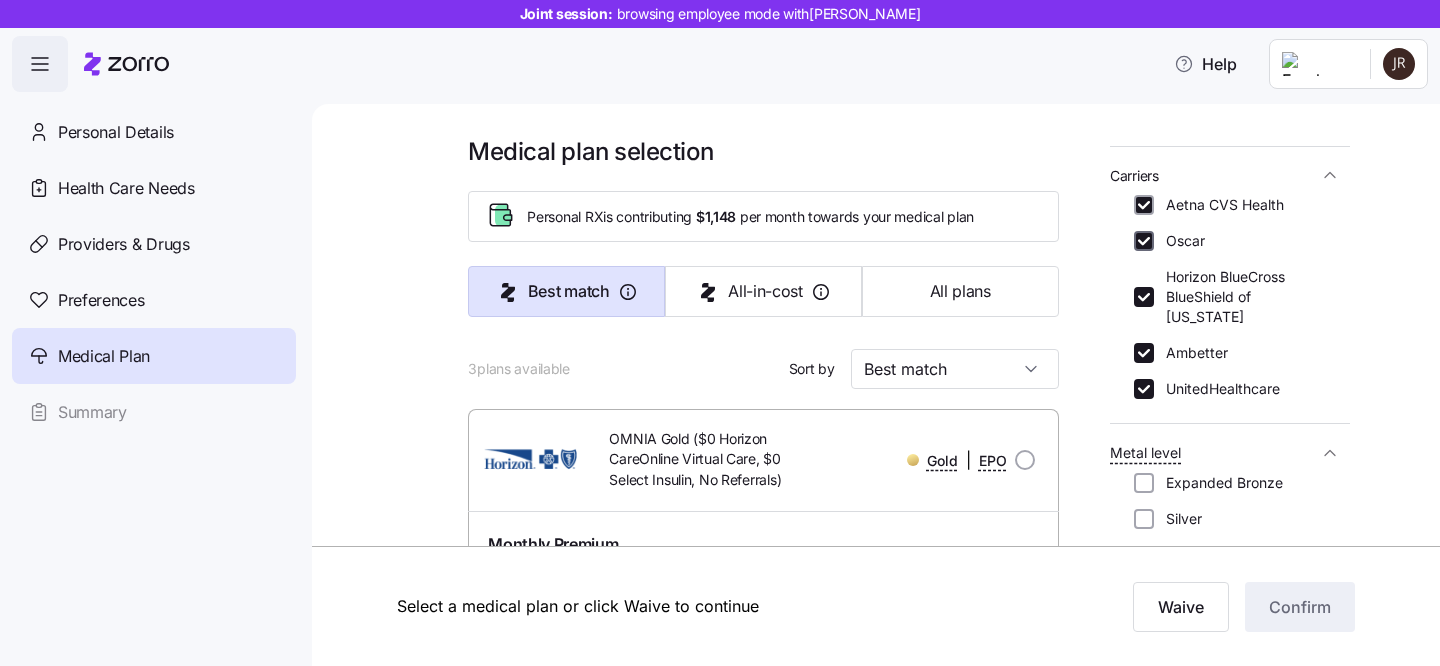 checkbox on "true" 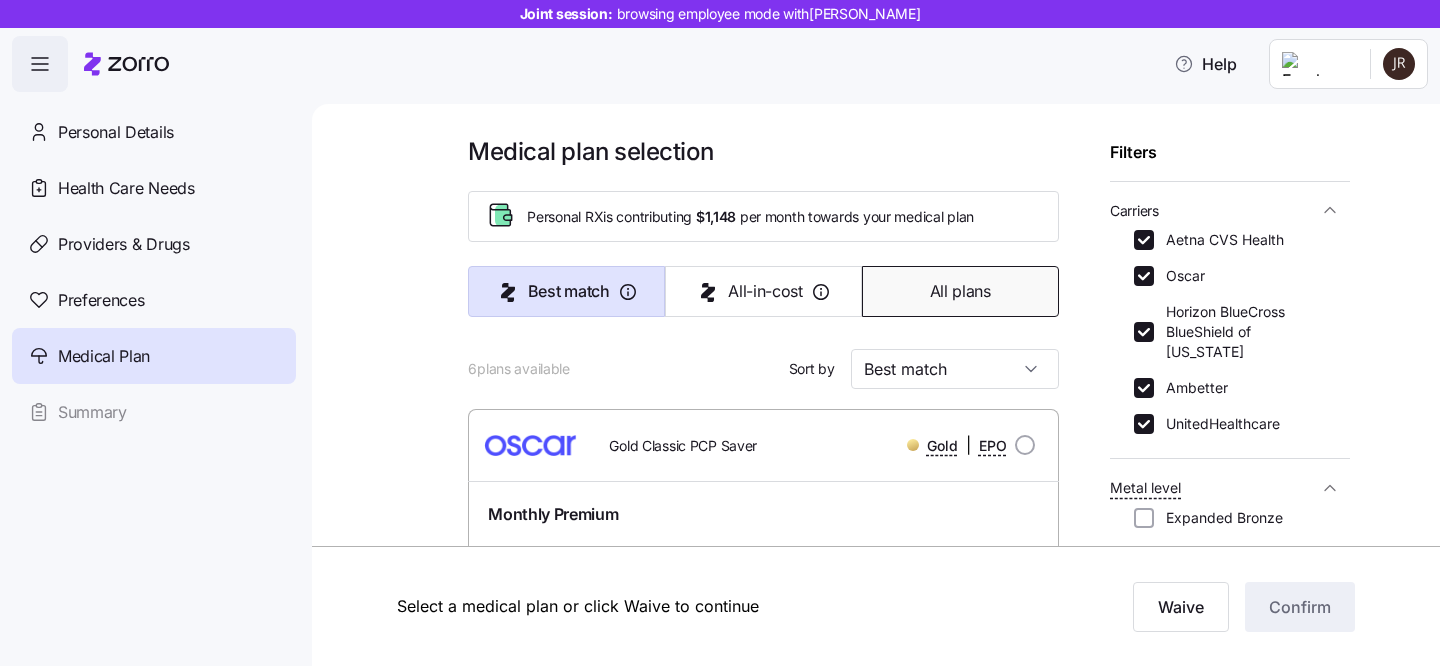 scroll, scrollTop: 167, scrollLeft: 0, axis: vertical 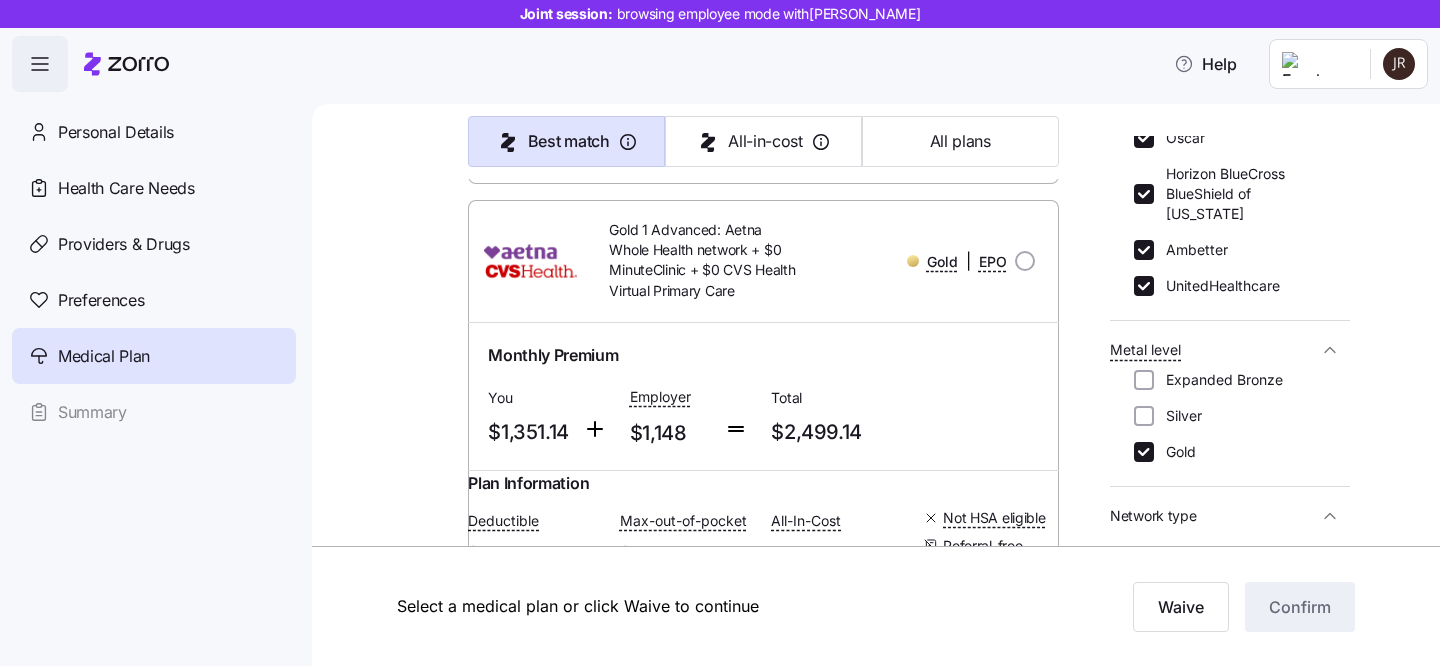 click on "Horizon BlueCross BlueShield of New Jersey" at bounding box center (1240, 194) 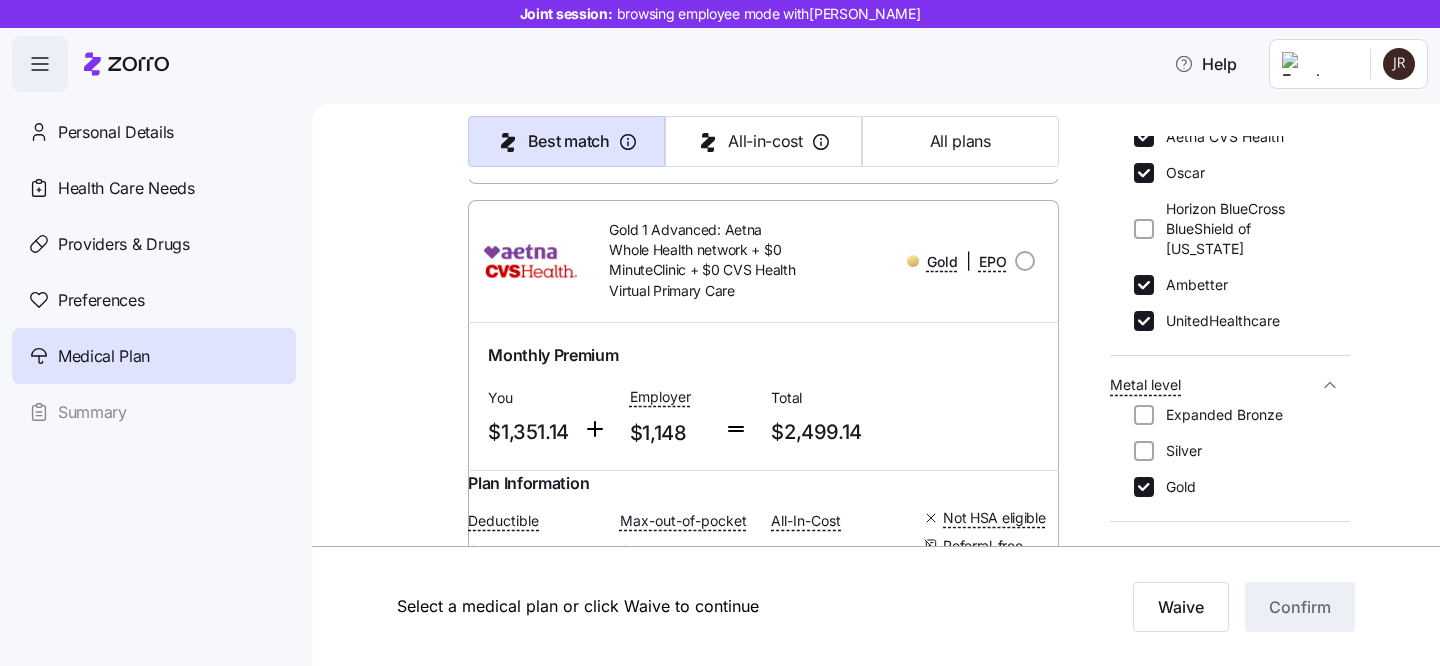 scroll, scrollTop: 242, scrollLeft: 0, axis: vertical 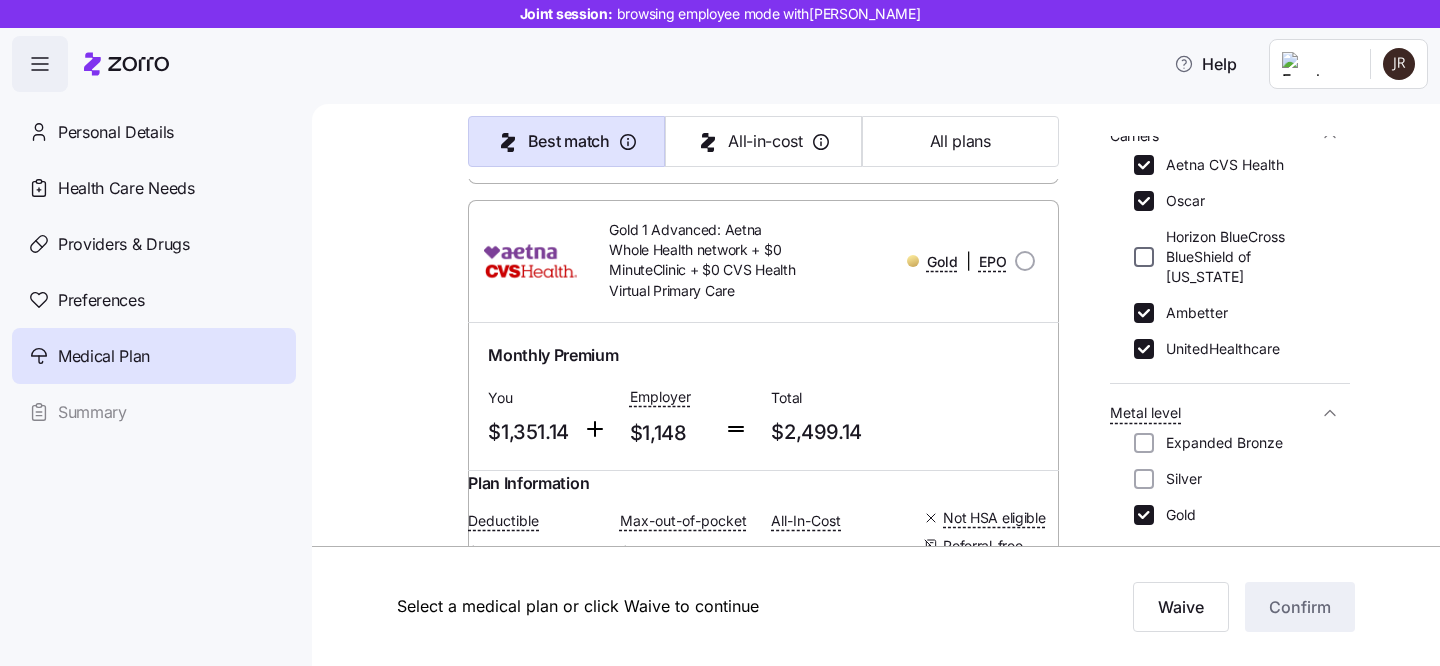 click on "Horizon BlueCross BlueShield of New Jersey" at bounding box center (1144, 257) 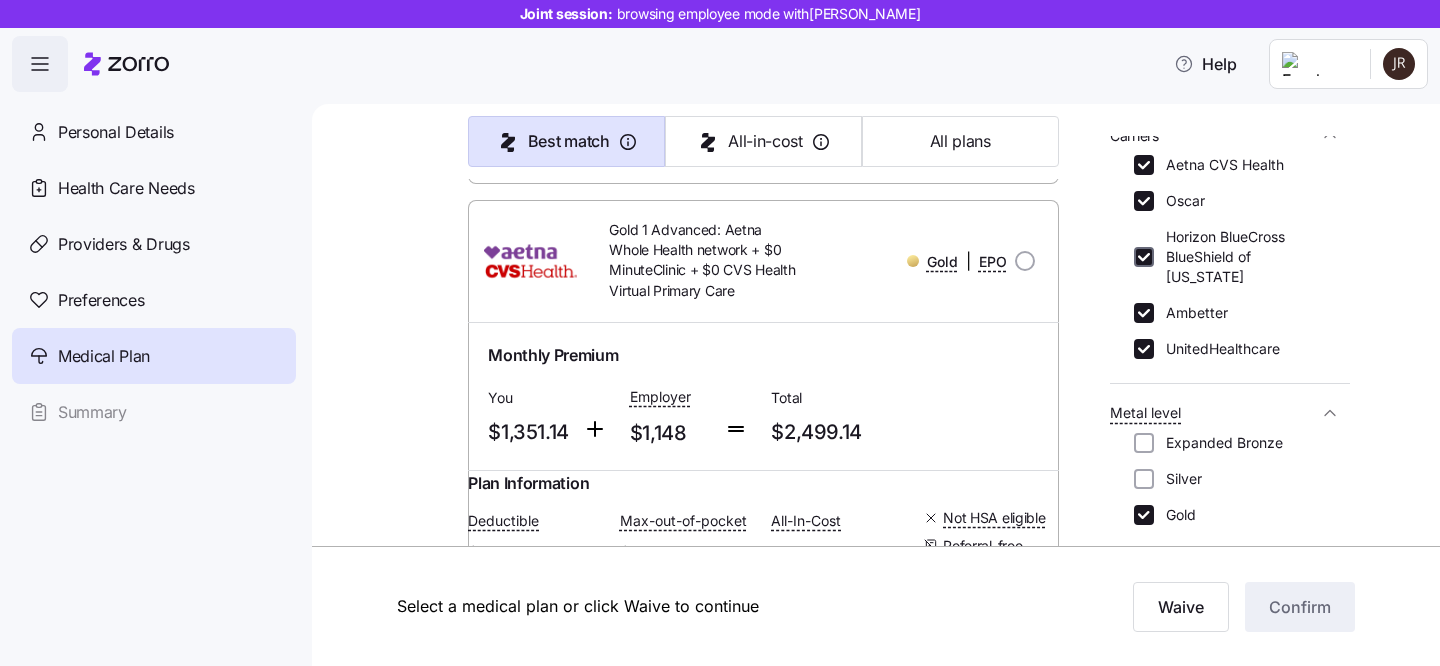 checkbox on "true" 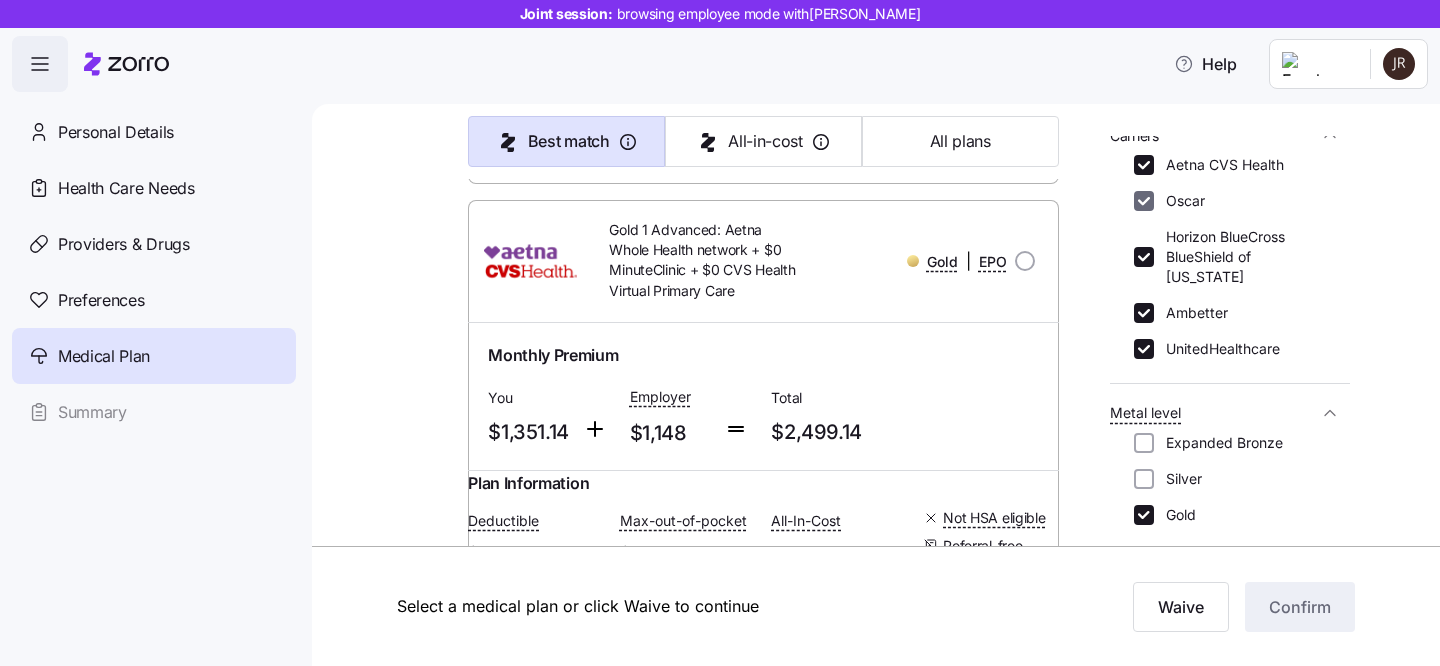 click on "Oscar" at bounding box center (1144, 201) 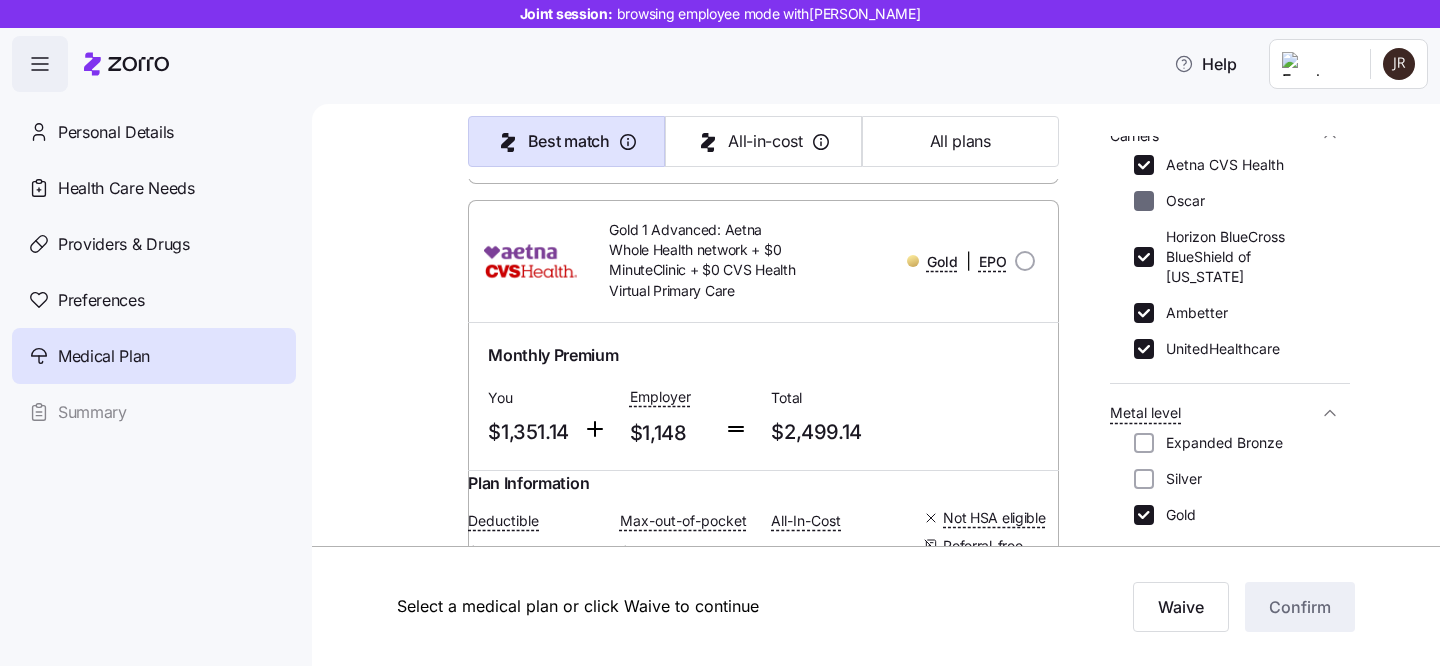 checkbox on "false" 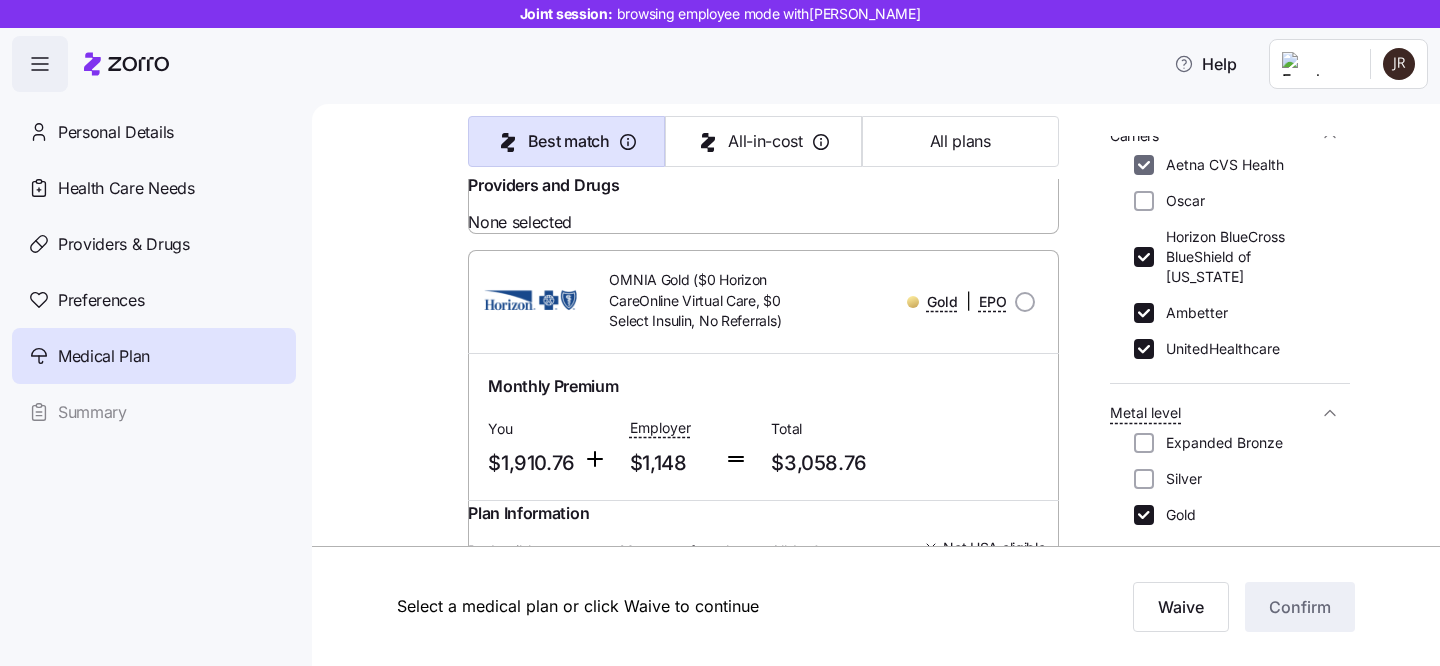 click on "Aetna CVS Health" at bounding box center (1144, 165) 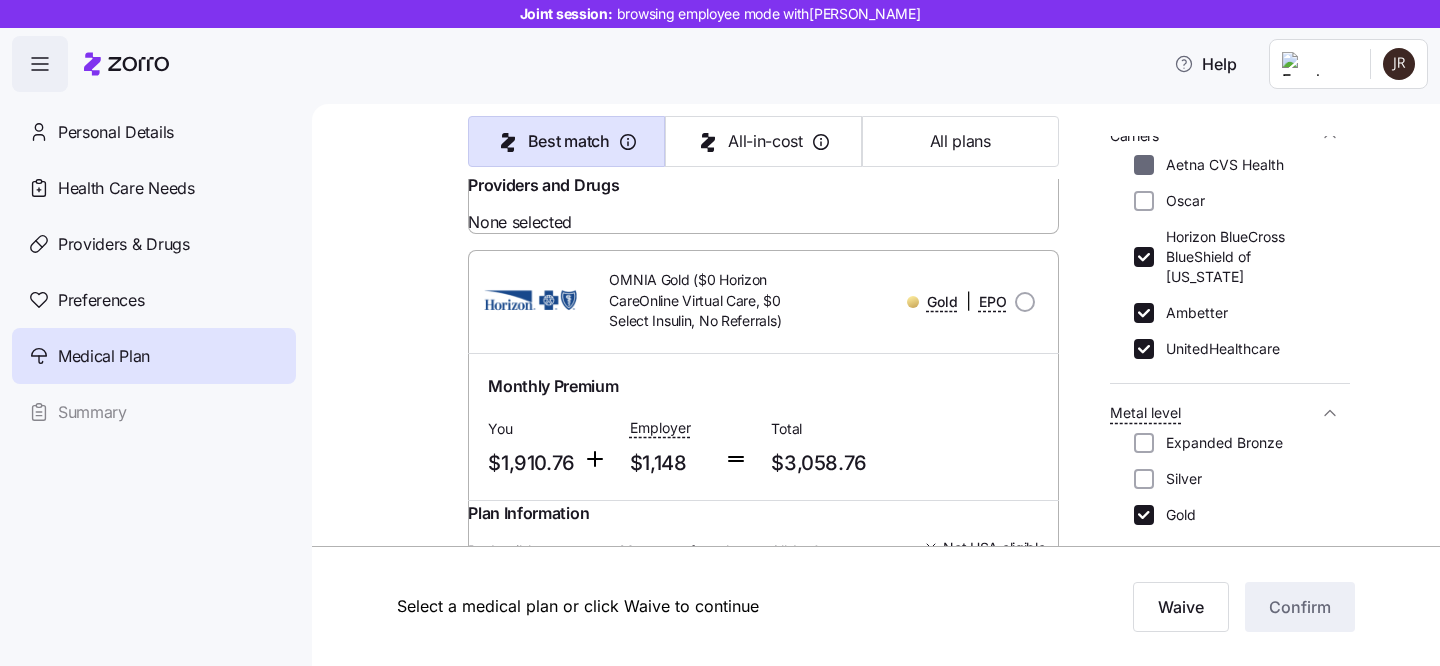 checkbox on "false" 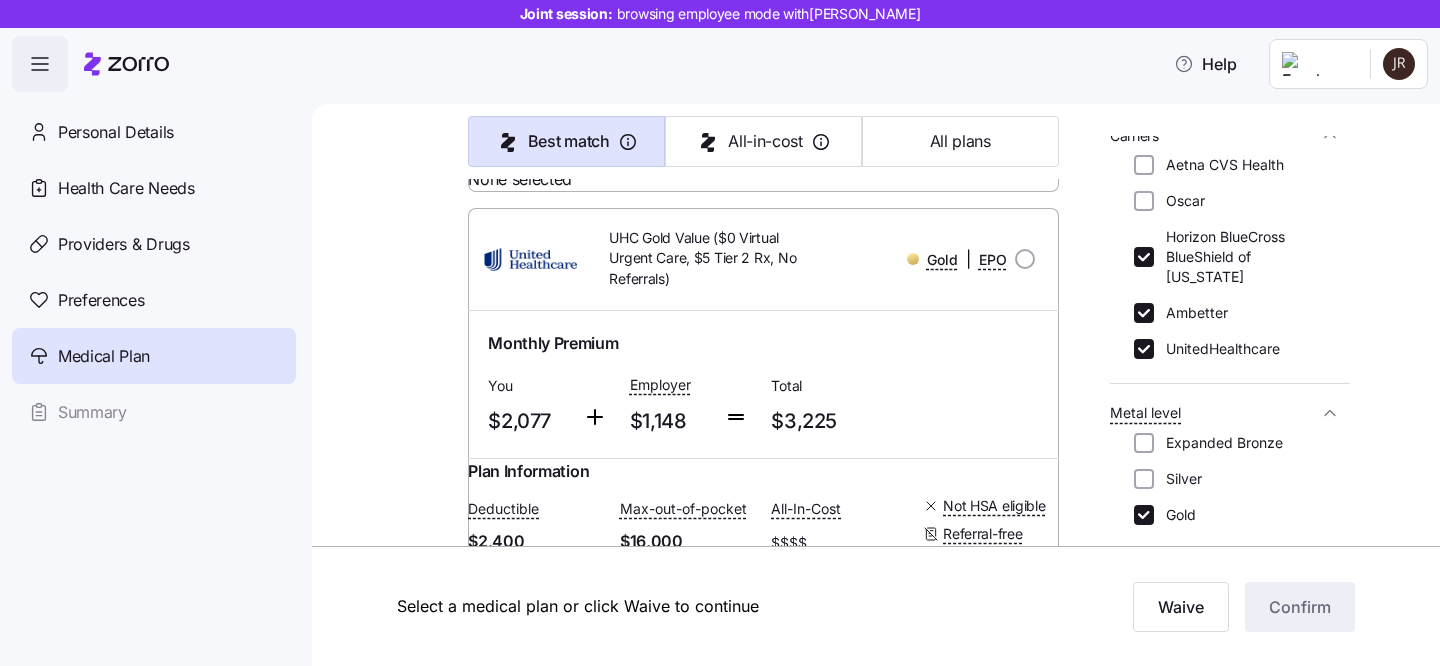 scroll, scrollTop: 759, scrollLeft: 0, axis: vertical 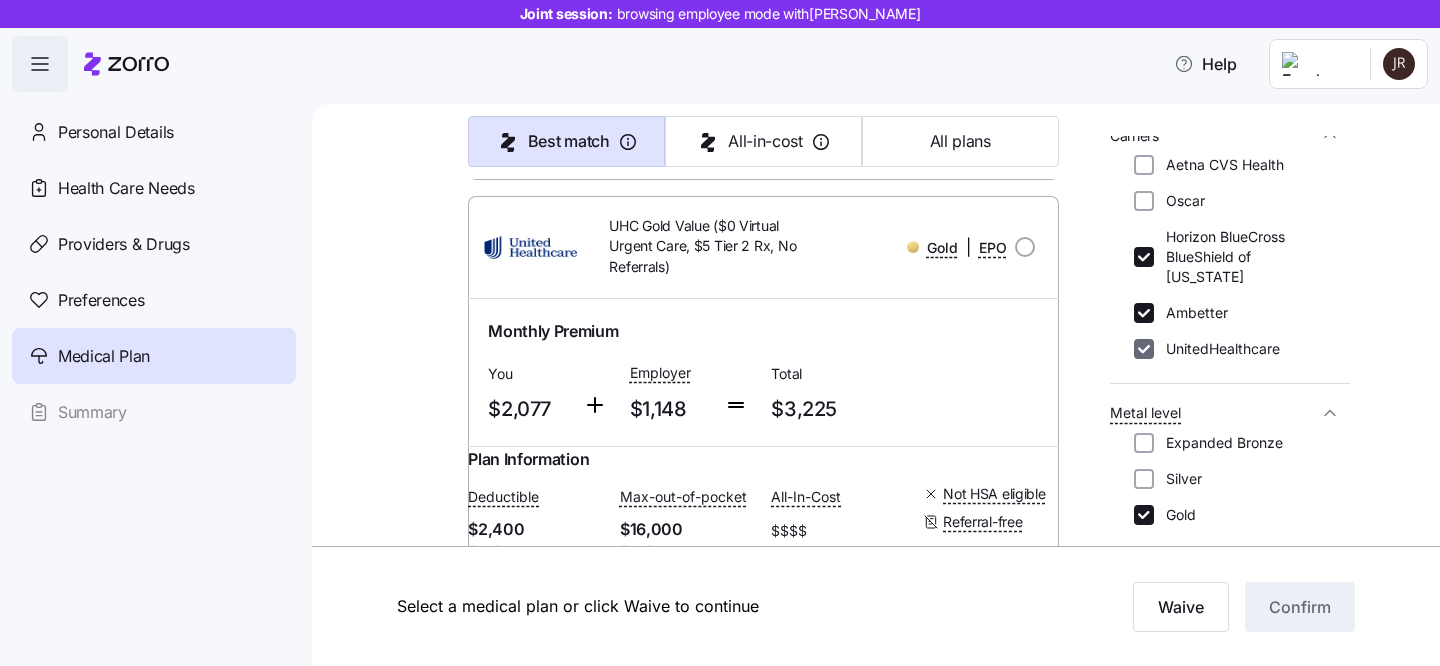 click on "UnitedHealthcare" at bounding box center (1144, 349) 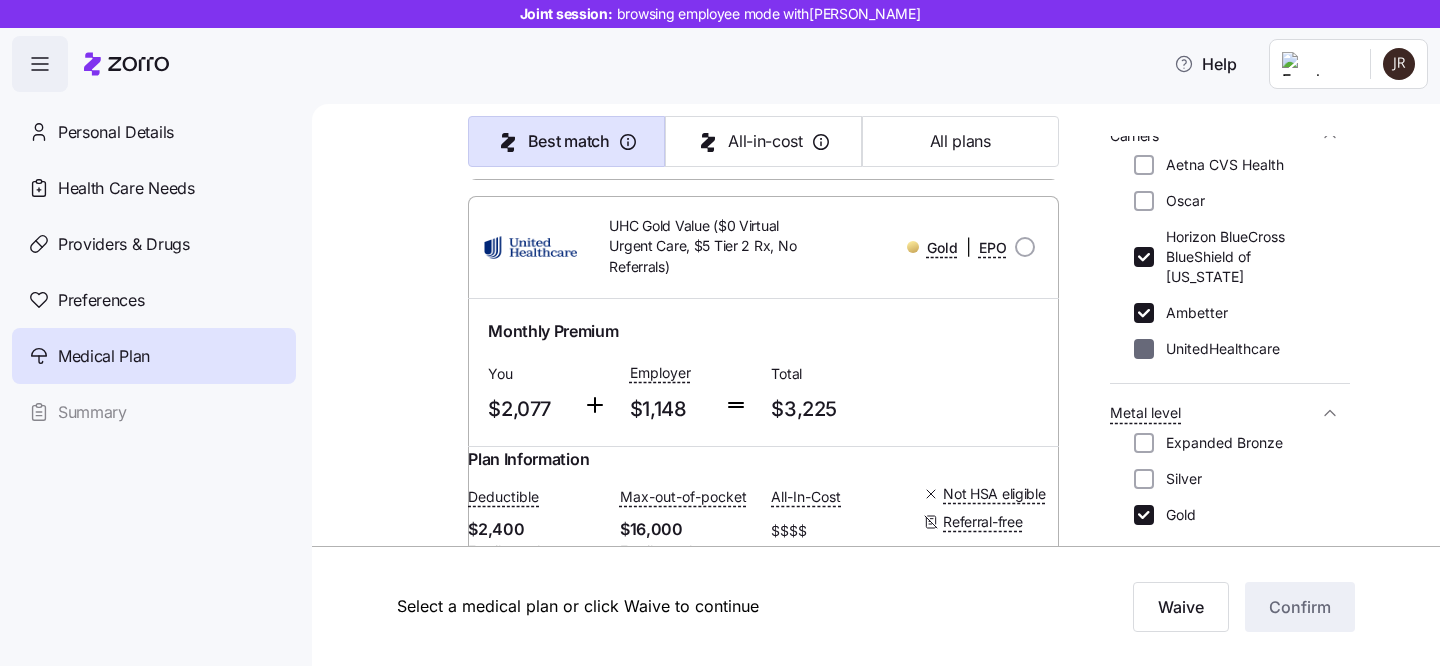checkbox on "false" 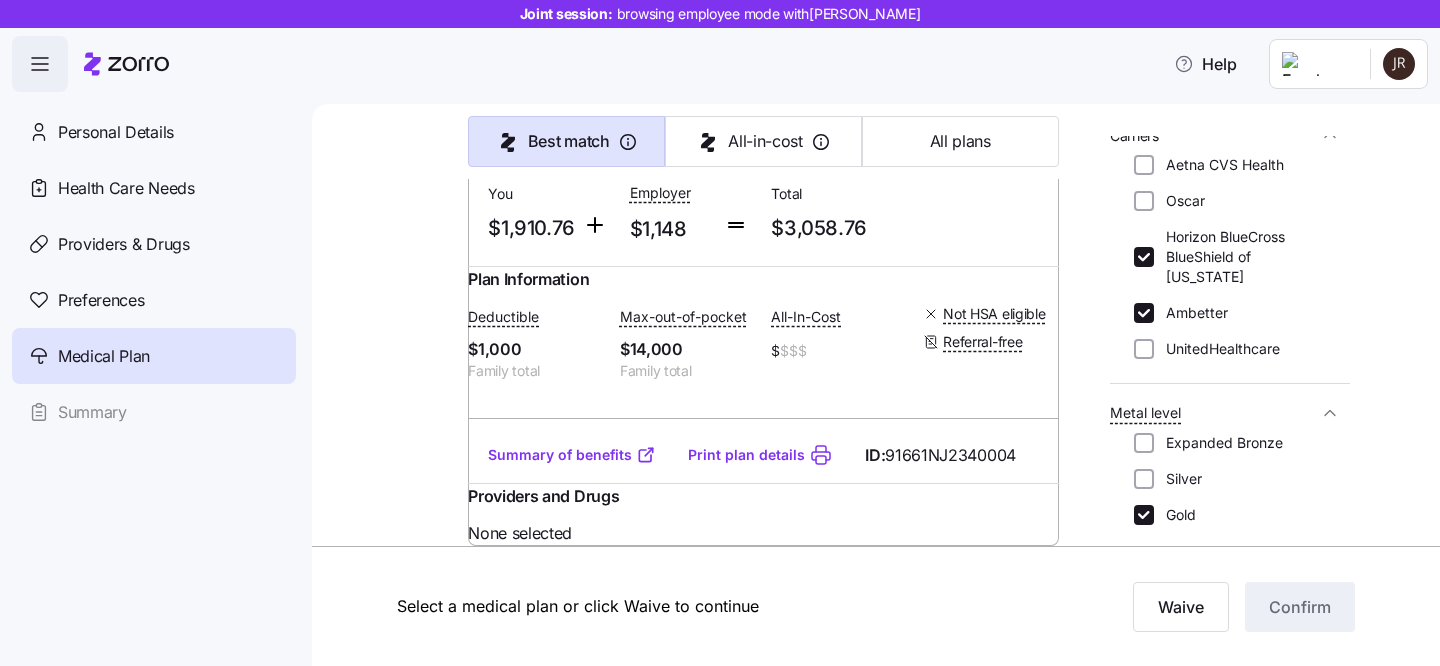 scroll, scrollTop: 470, scrollLeft: 0, axis: vertical 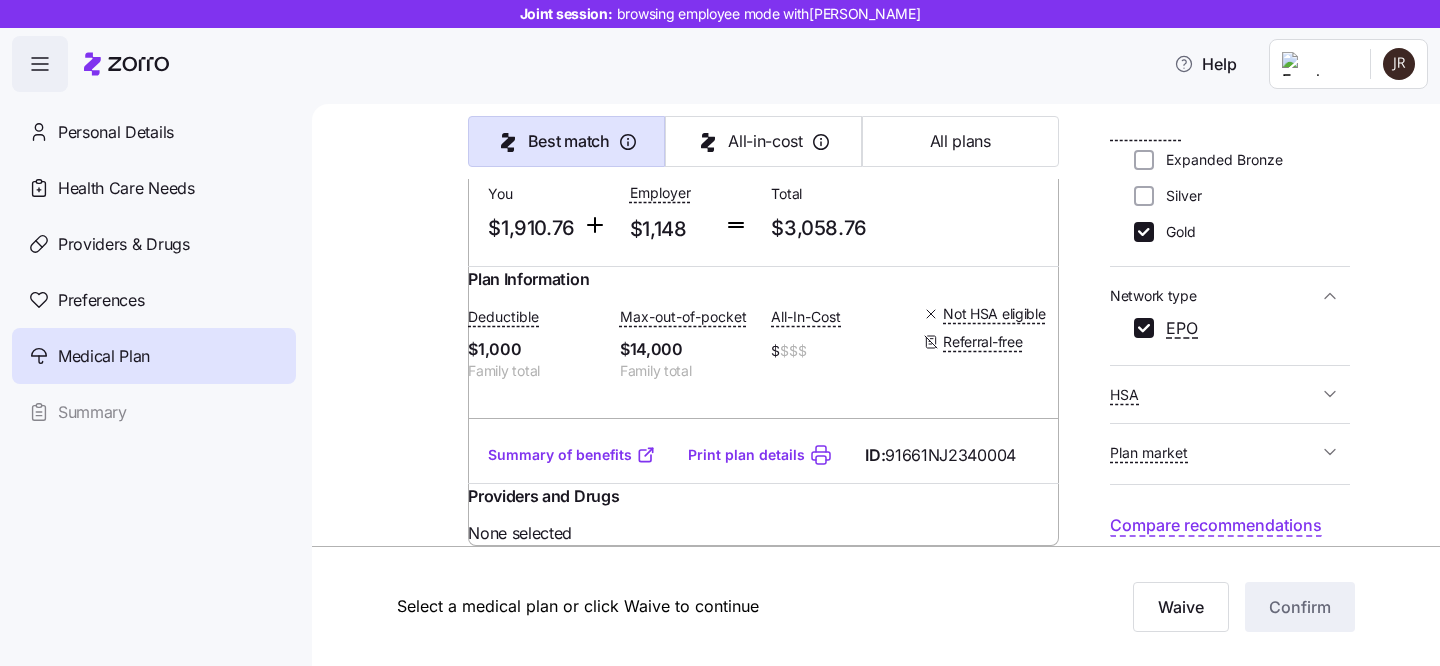 click on "Plan Information Deductible $1,000 Family total Max-out-of-pocket $14,000 Family total All-In-Cost $ $$$ Not HSA eligible Referral-free" at bounding box center (763, 347) 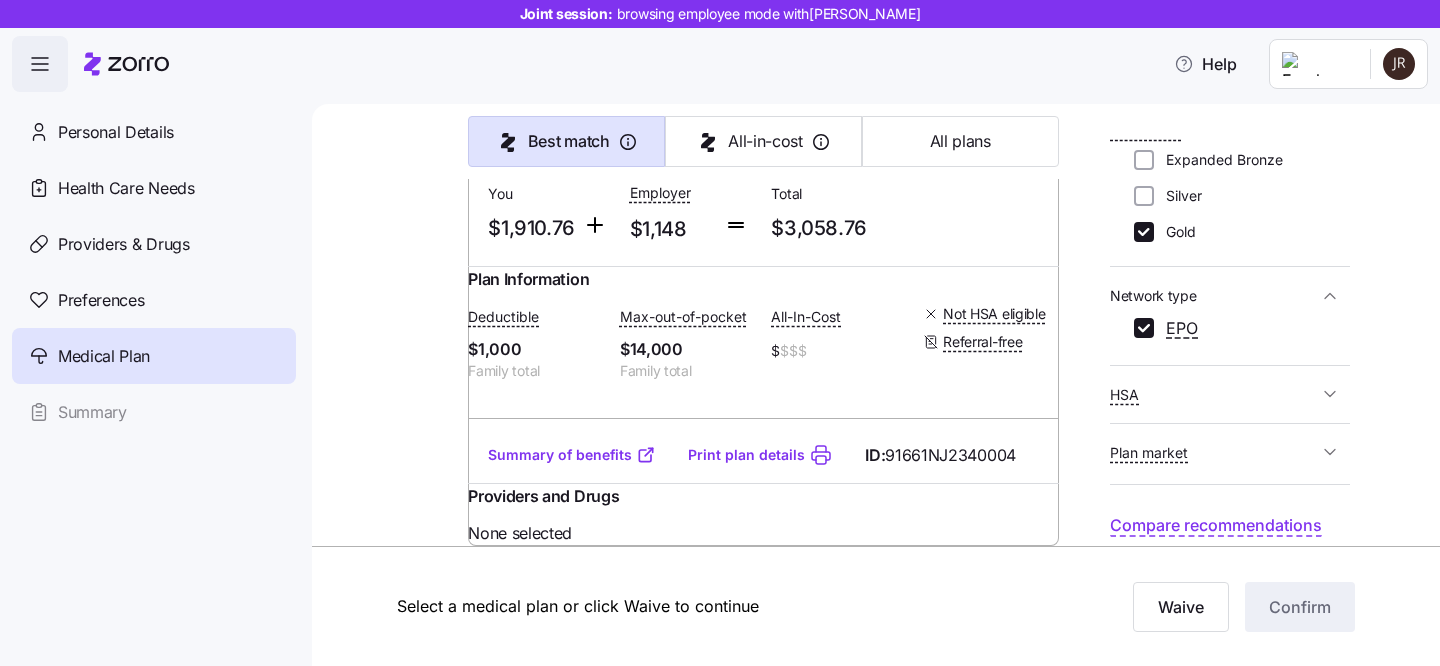 scroll, scrollTop: 0, scrollLeft: 0, axis: both 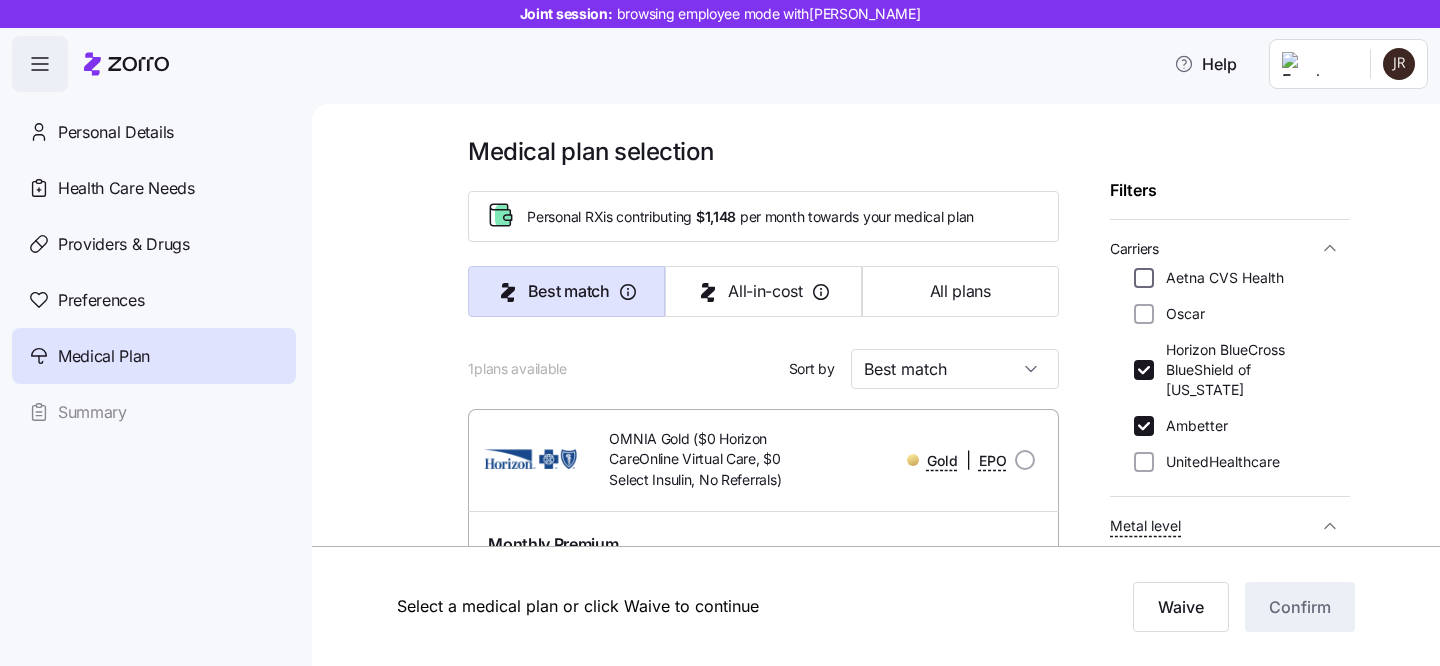 click on "Aetna CVS Health" at bounding box center (1144, 278) 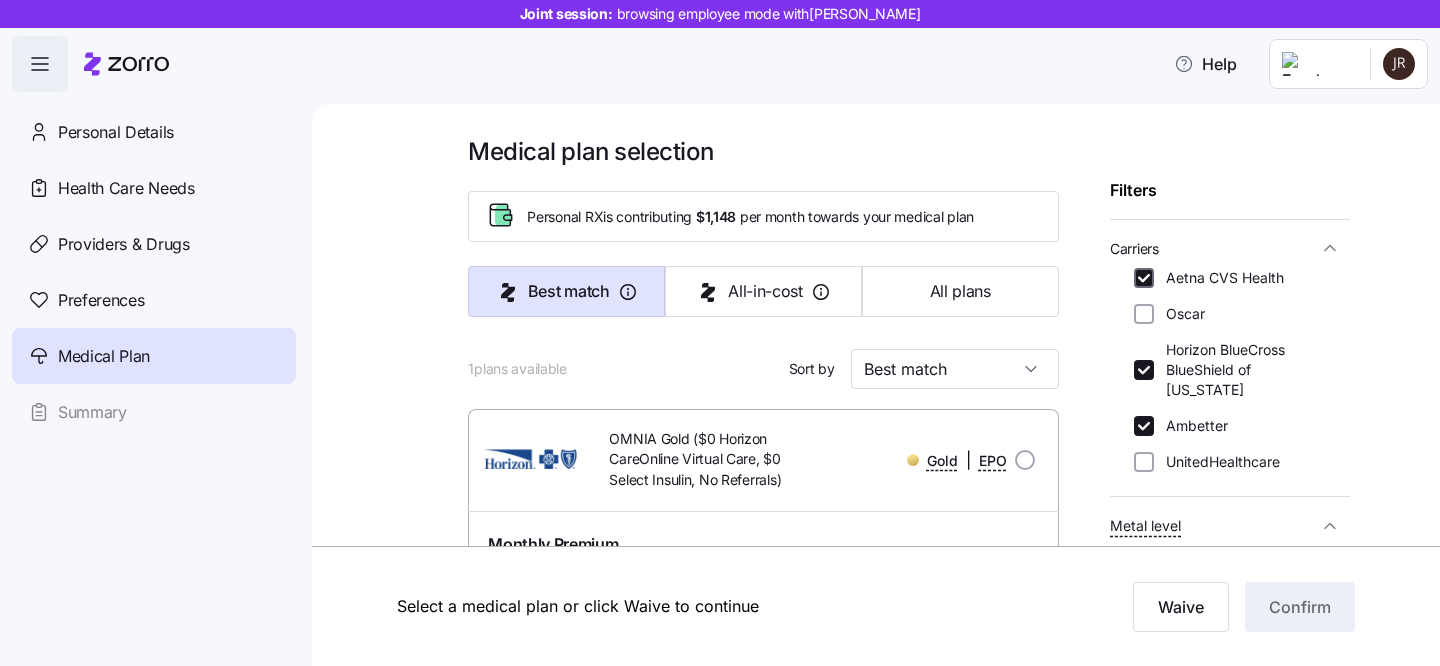 checkbox on "true" 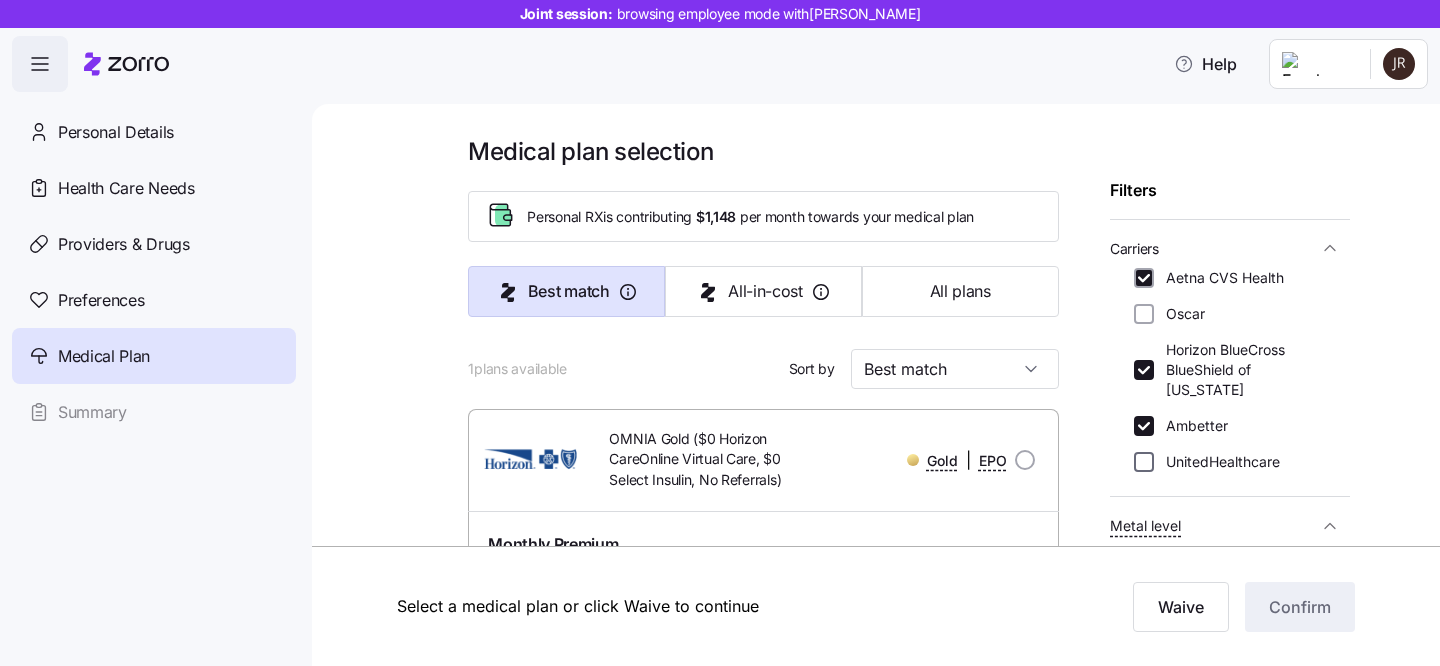 click on "Oscar" at bounding box center (1144, 314) 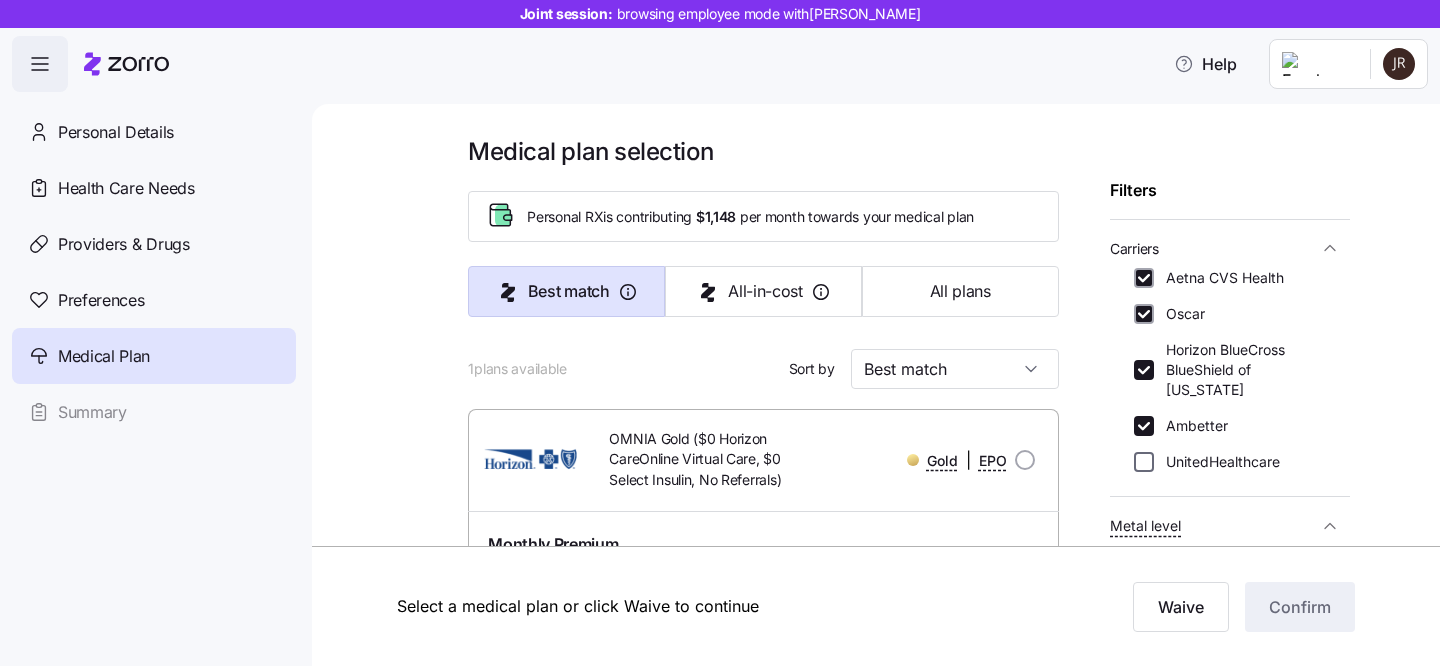 checkbox on "true" 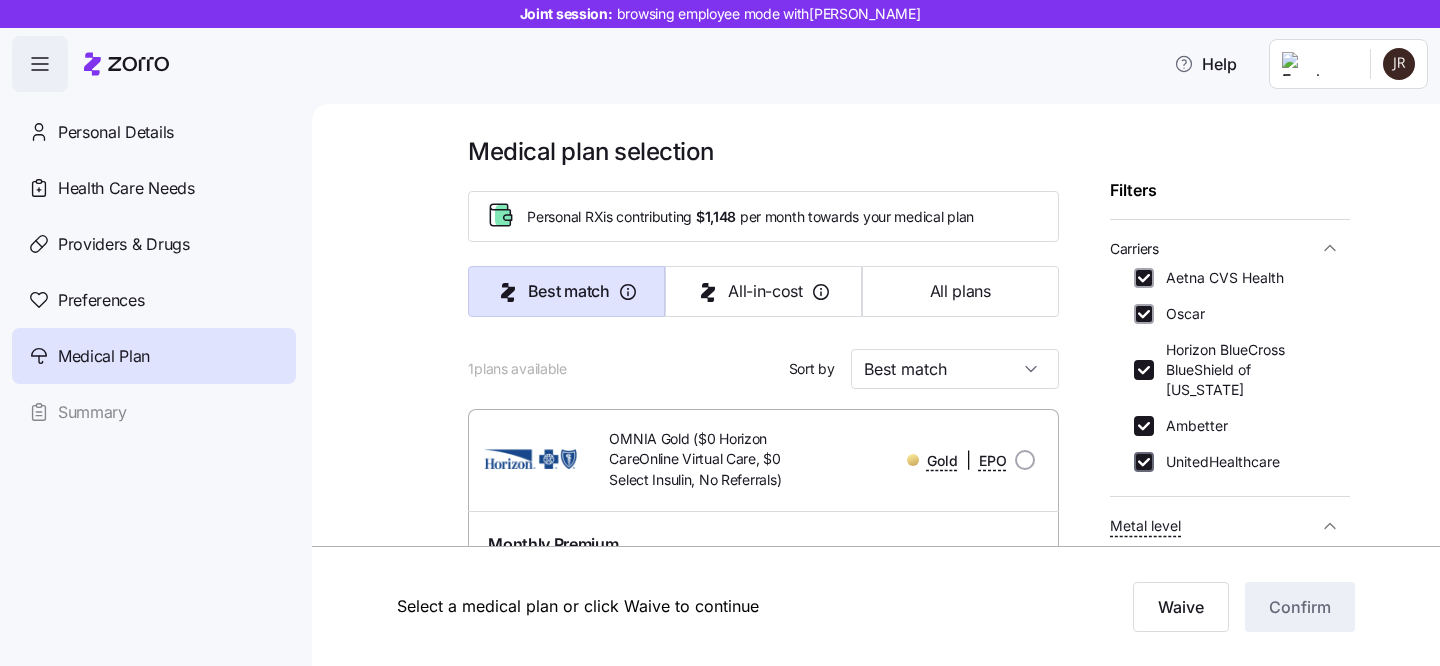 checkbox on "true" 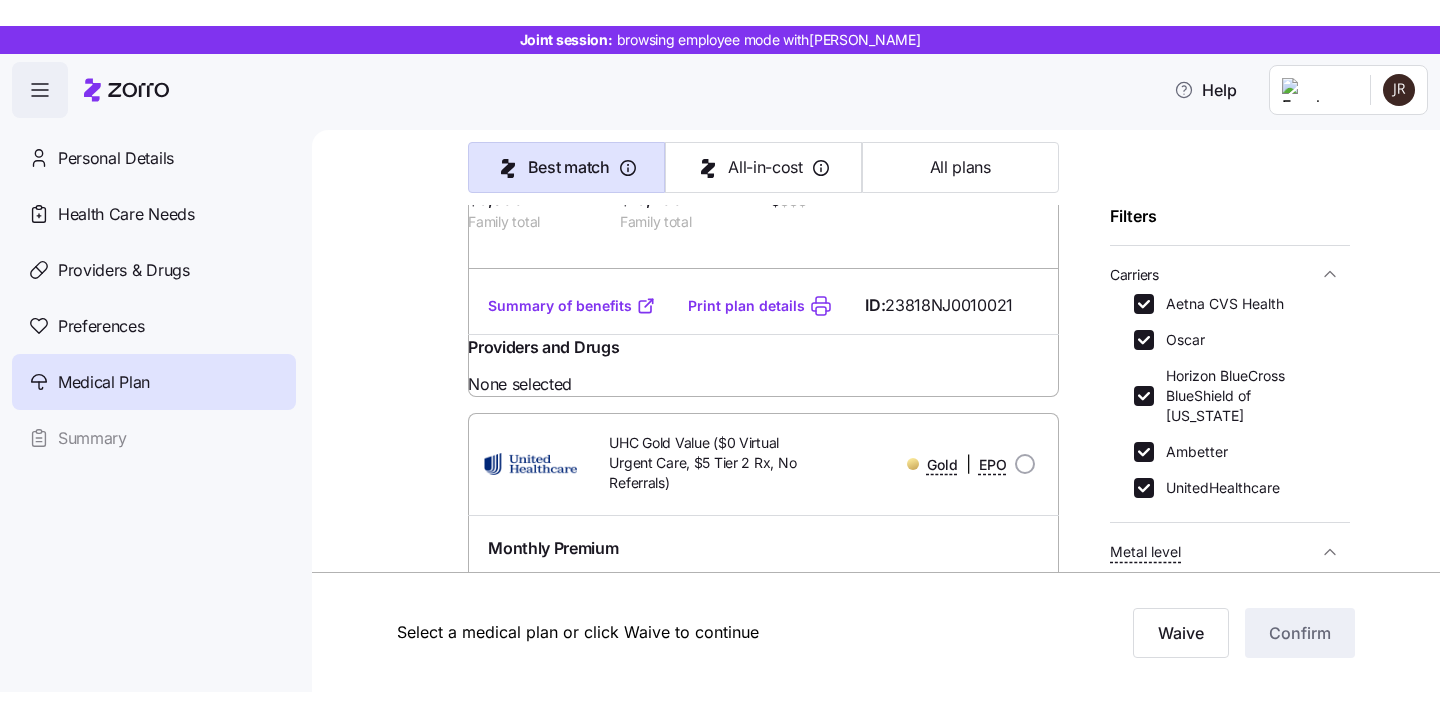 scroll, scrollTop: 2245, scrollLeft: 0, axis: vertical 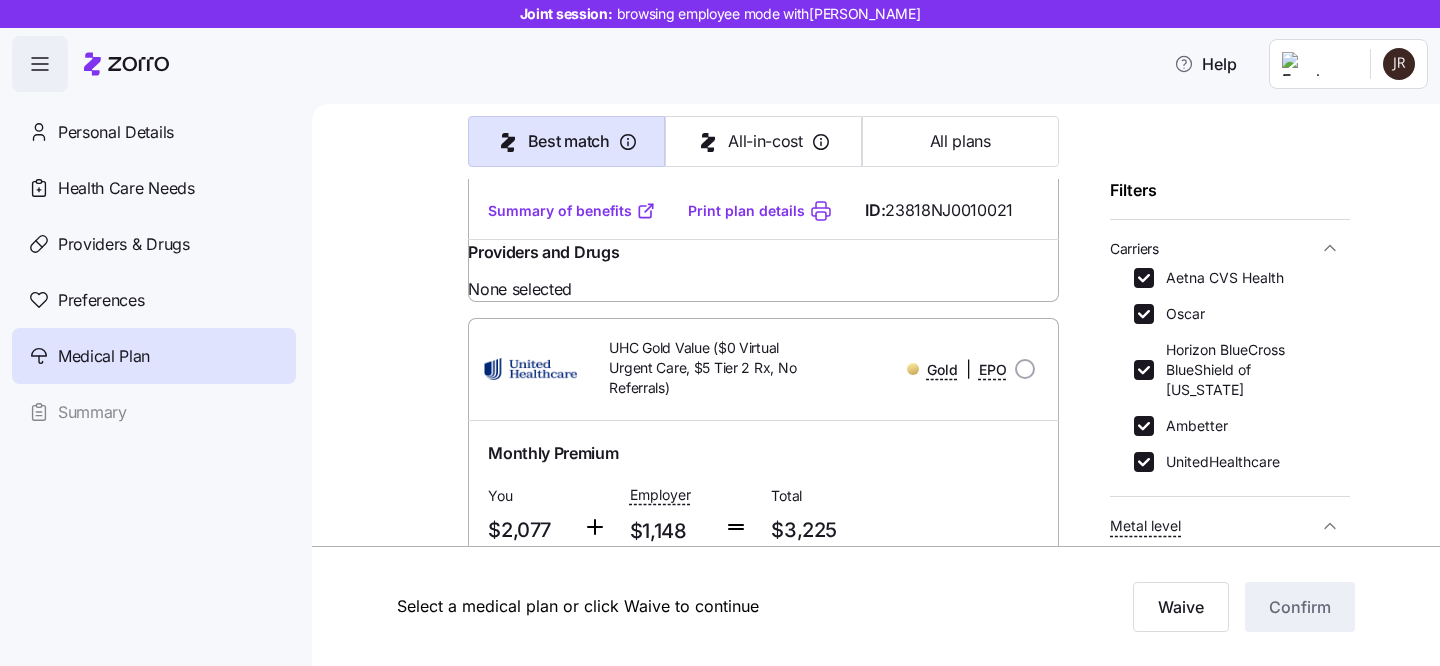 click on "Summary of benefits" at bounding box center [572, 211] 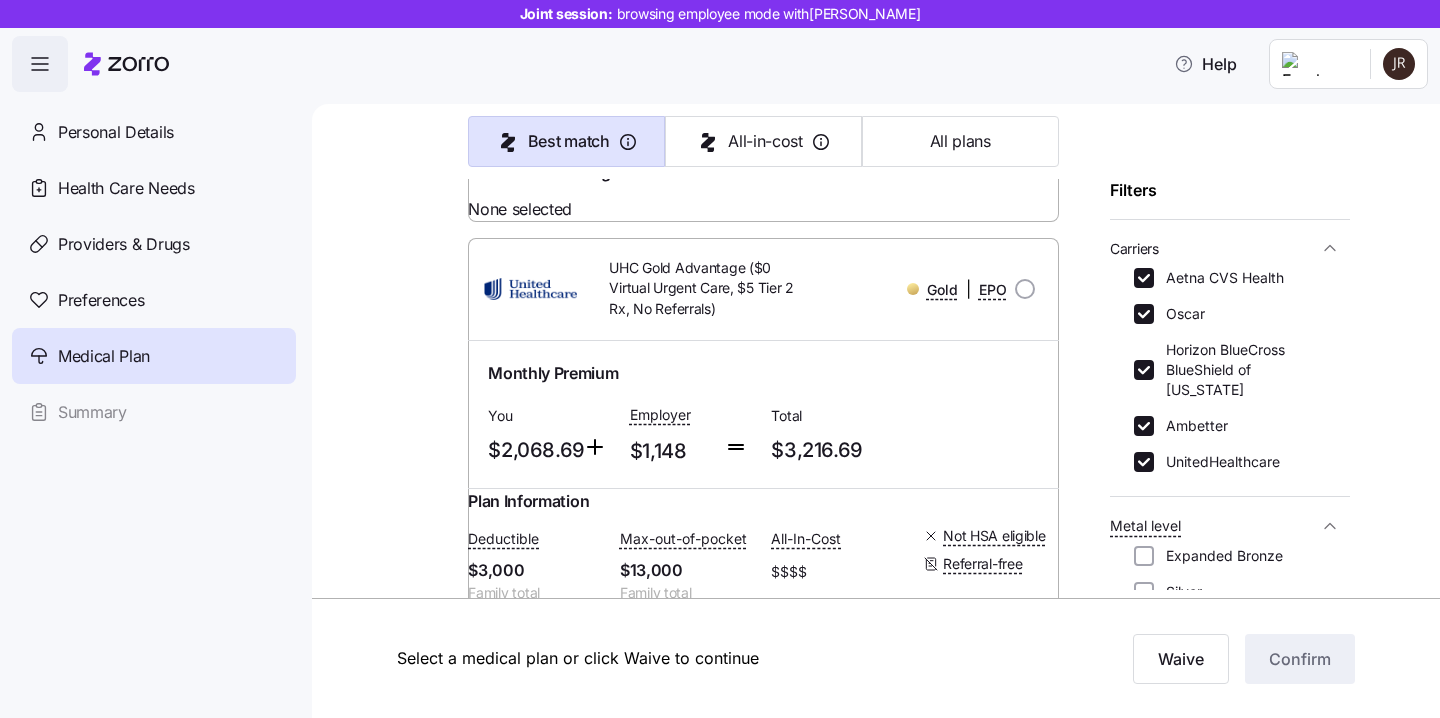 scroll, scrollTop: 2931, scrollLeft: 0, axis: vertical 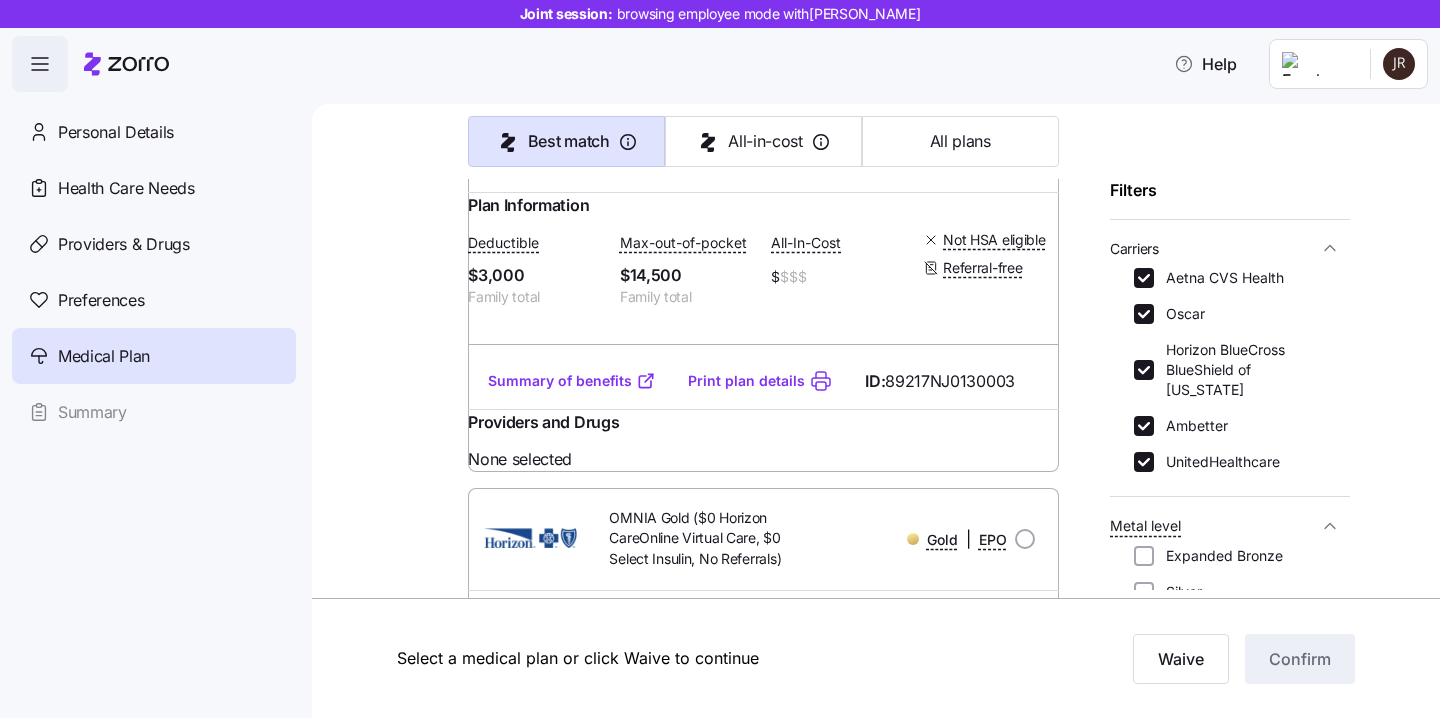click on "Summary of benefits" at bounding box center [572, 381] 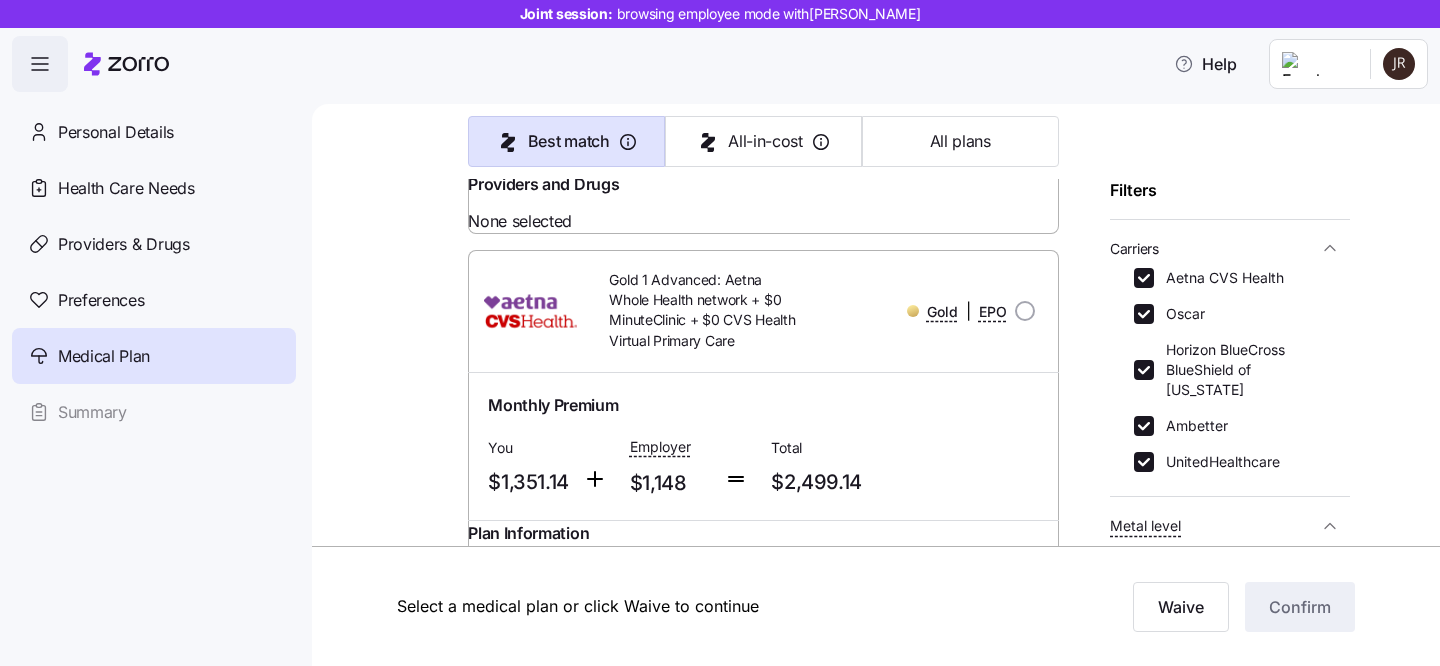 scroll, scrollTop: 931, scrollLeft: 0, axis: vertical 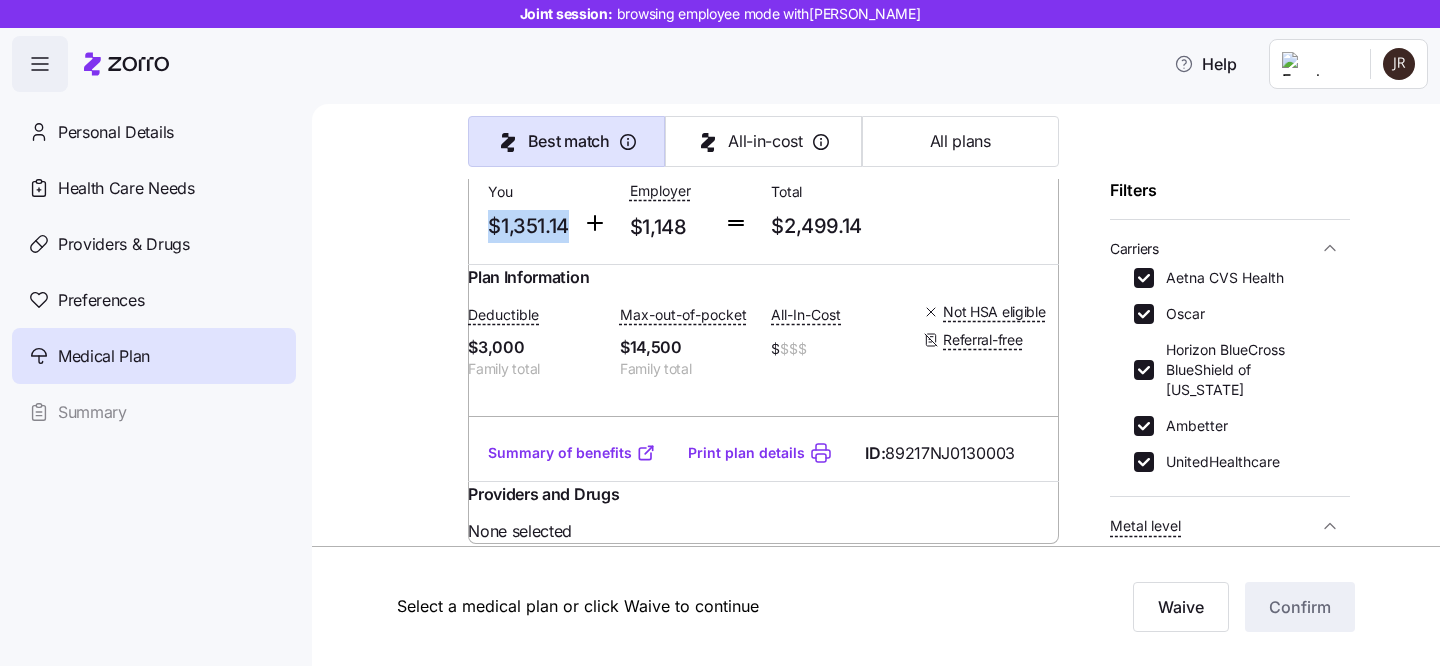 drag, startPoint x: 572, startPoint y: 310, endPoint x: 490, endPoint y: 311, distance: 82.006096 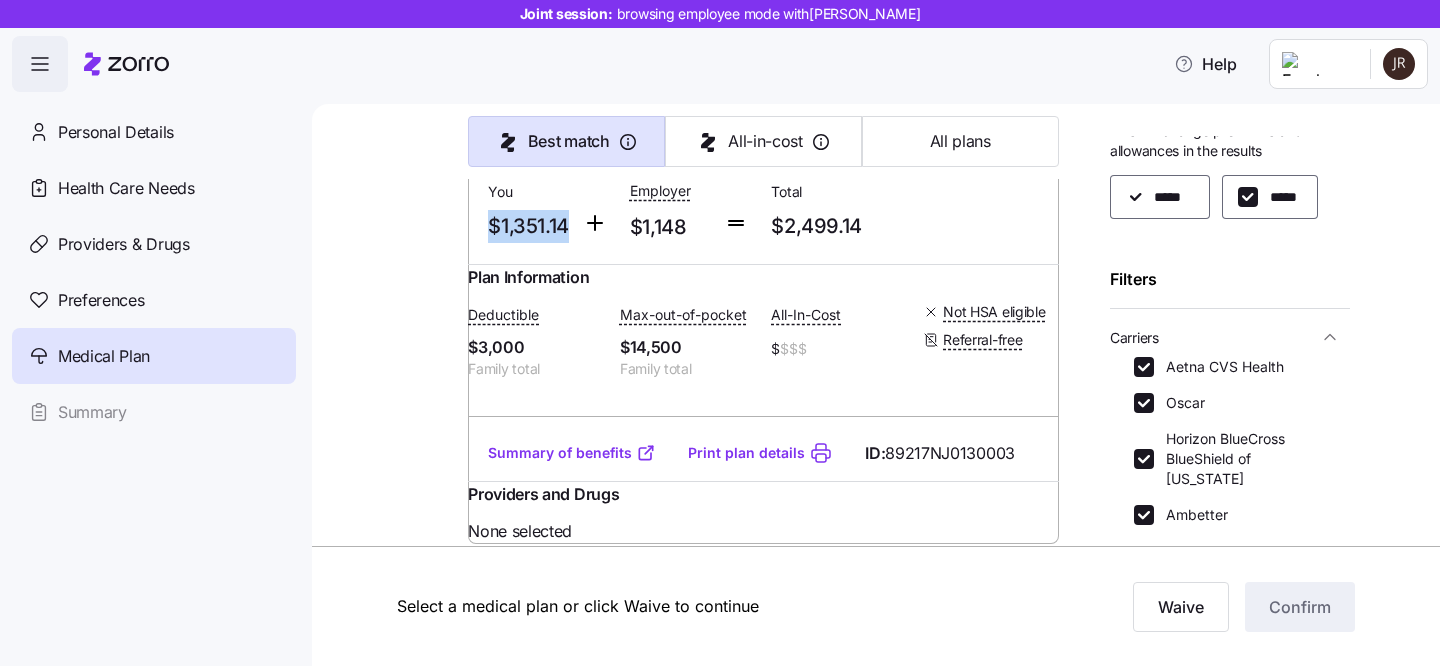 scroll, scrollTop: 0, scrollLeft: 0, axis: both 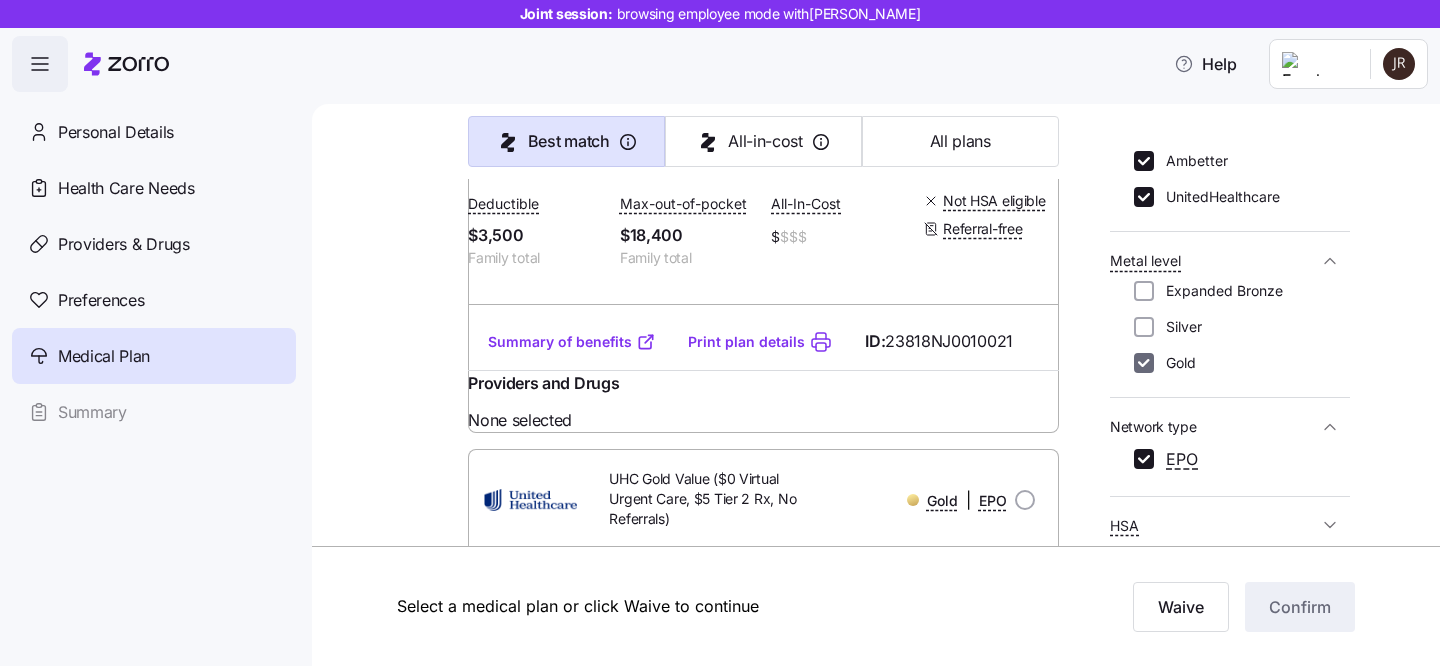 click on "Gold" at bounding box center (1144, 363) 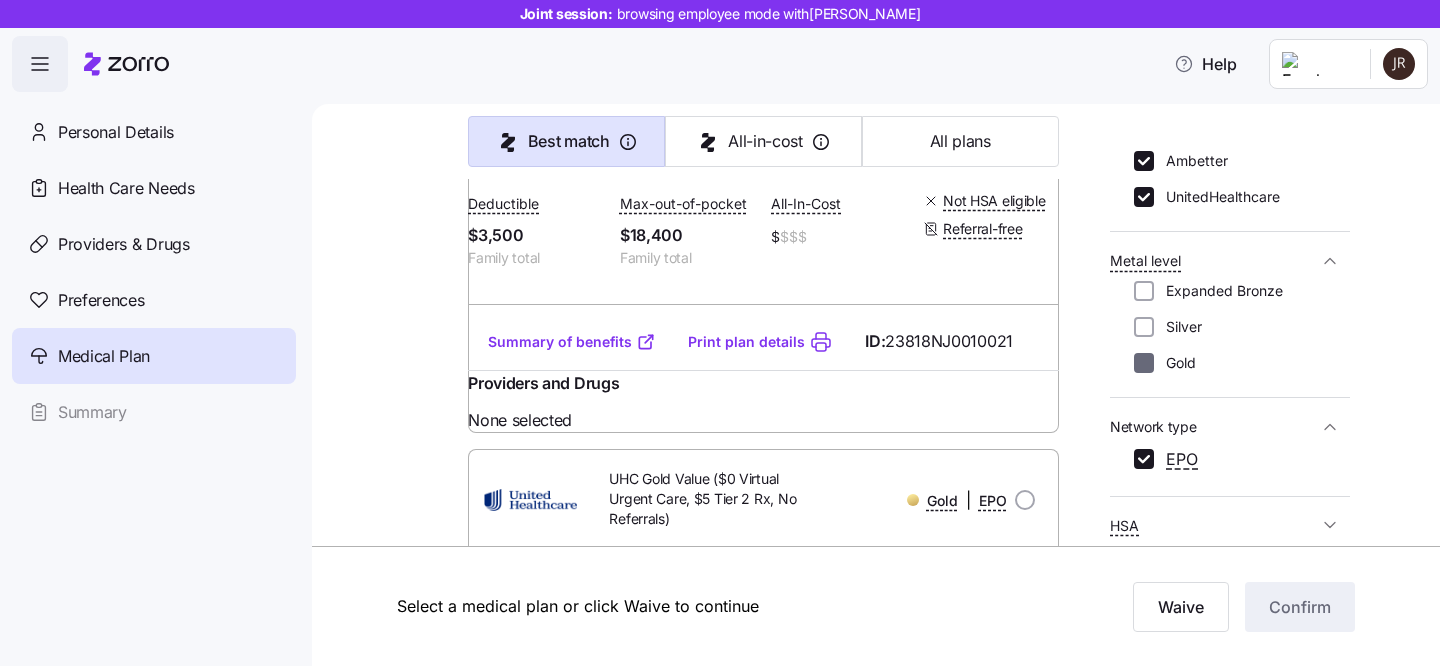 checkbox on "false" 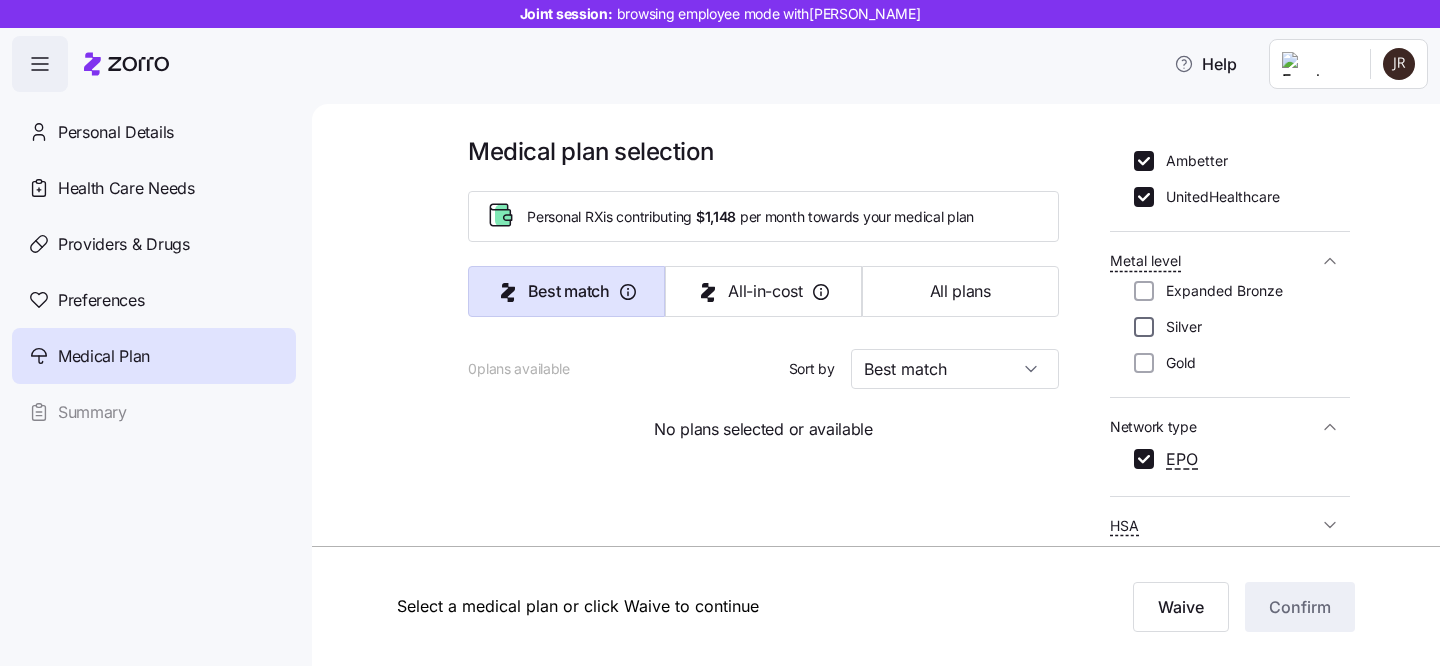 scroll, scrollTop: 0, scrollLeft: 0, axis: both 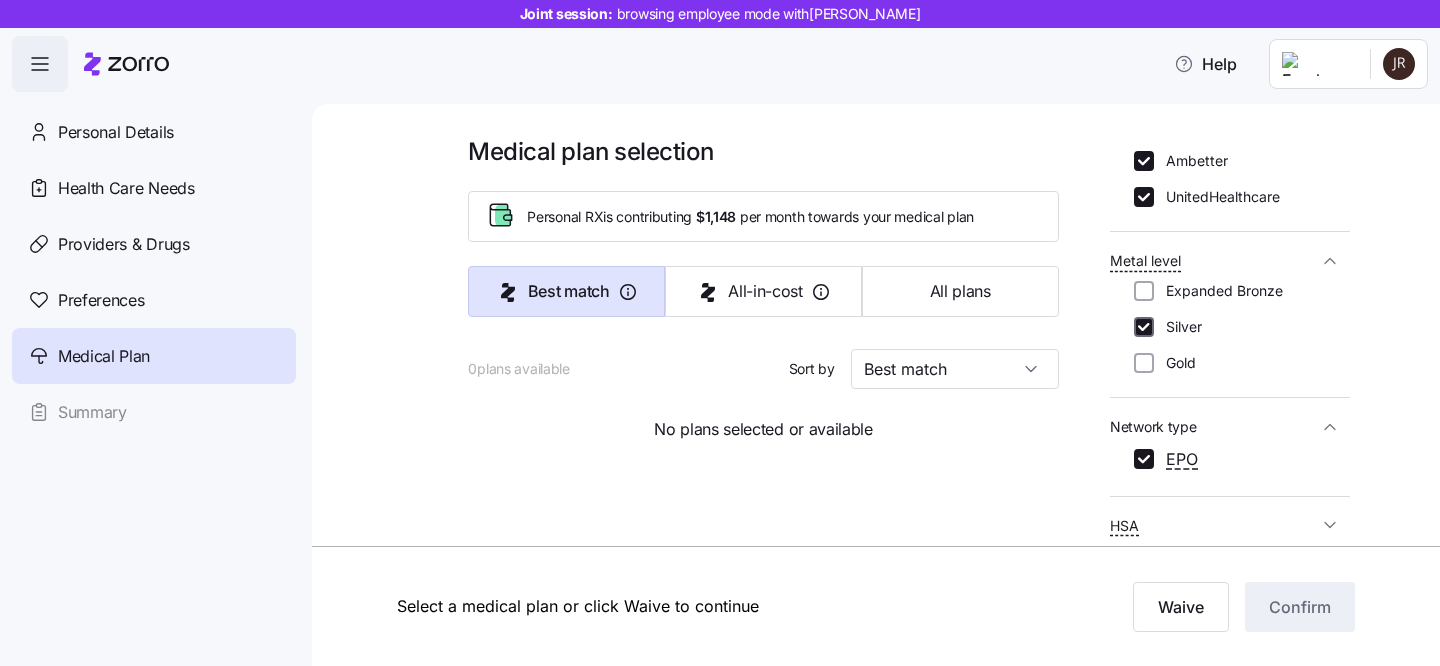 checkbox on "true" 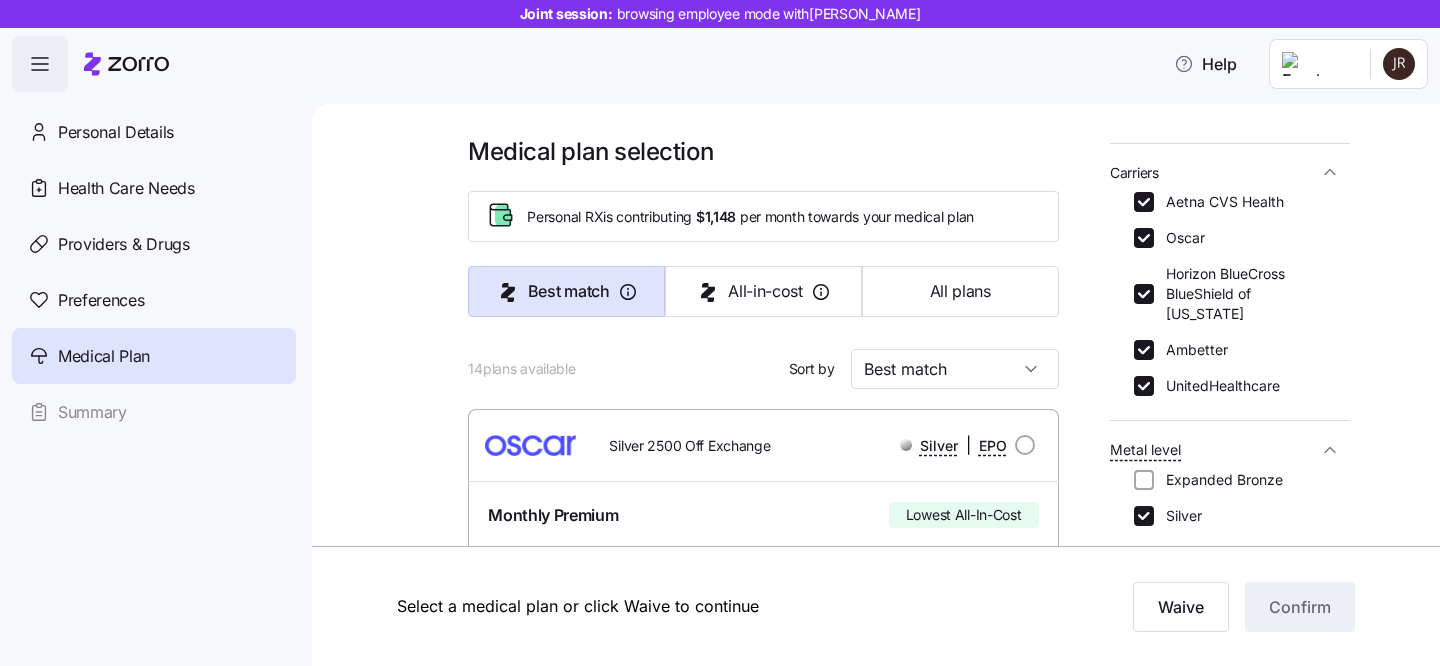 scroll, scrollTop: 372, scrollLeft: 0, axis: vertical 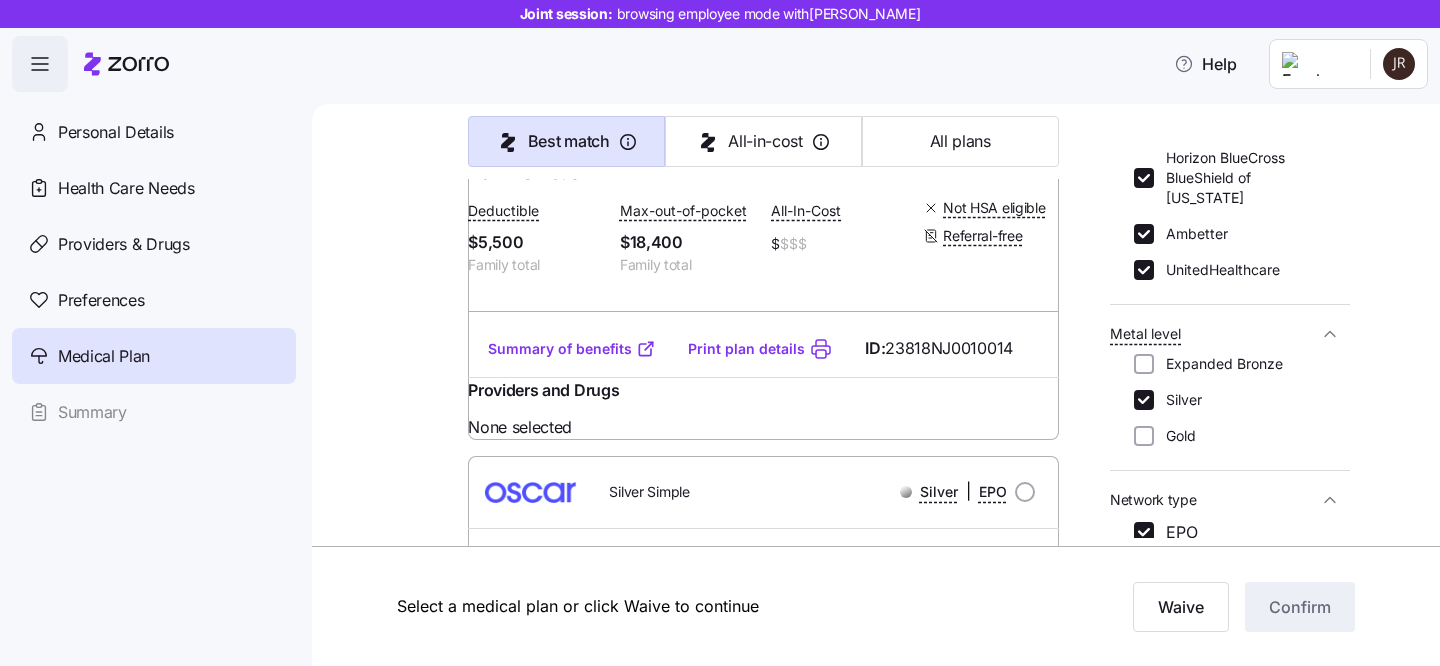 click on "Summary of benefits" at bounding box center (572, 349) 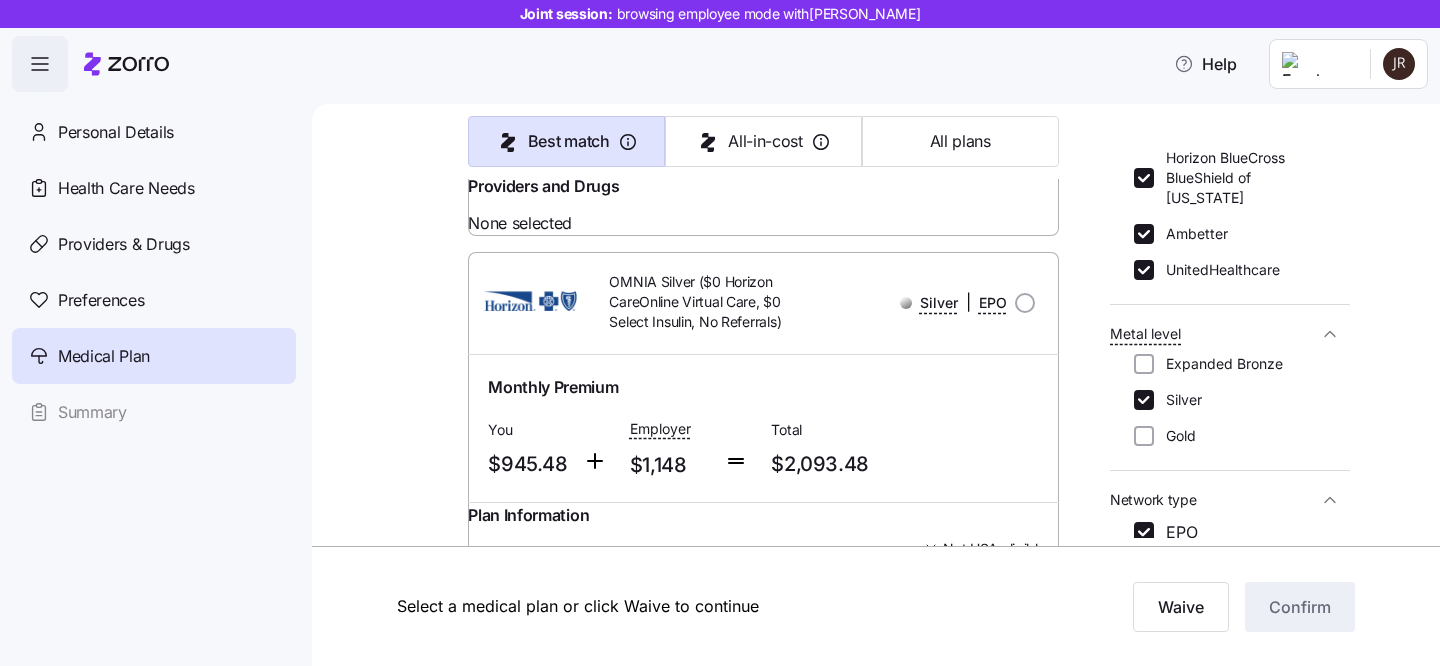 scroll, scrollTop: 1577, scrollLeft: 0, axis: vertical 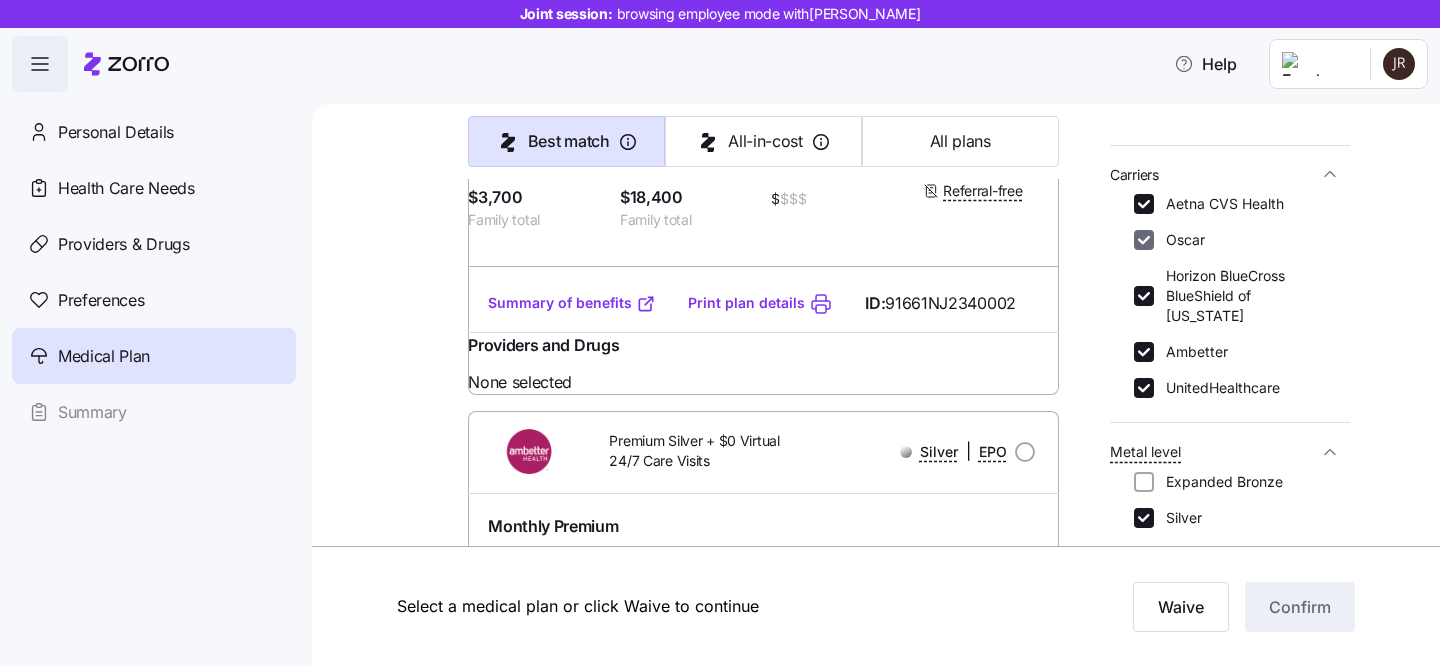 click on "Oscar" at bounding box center [1144, 240] 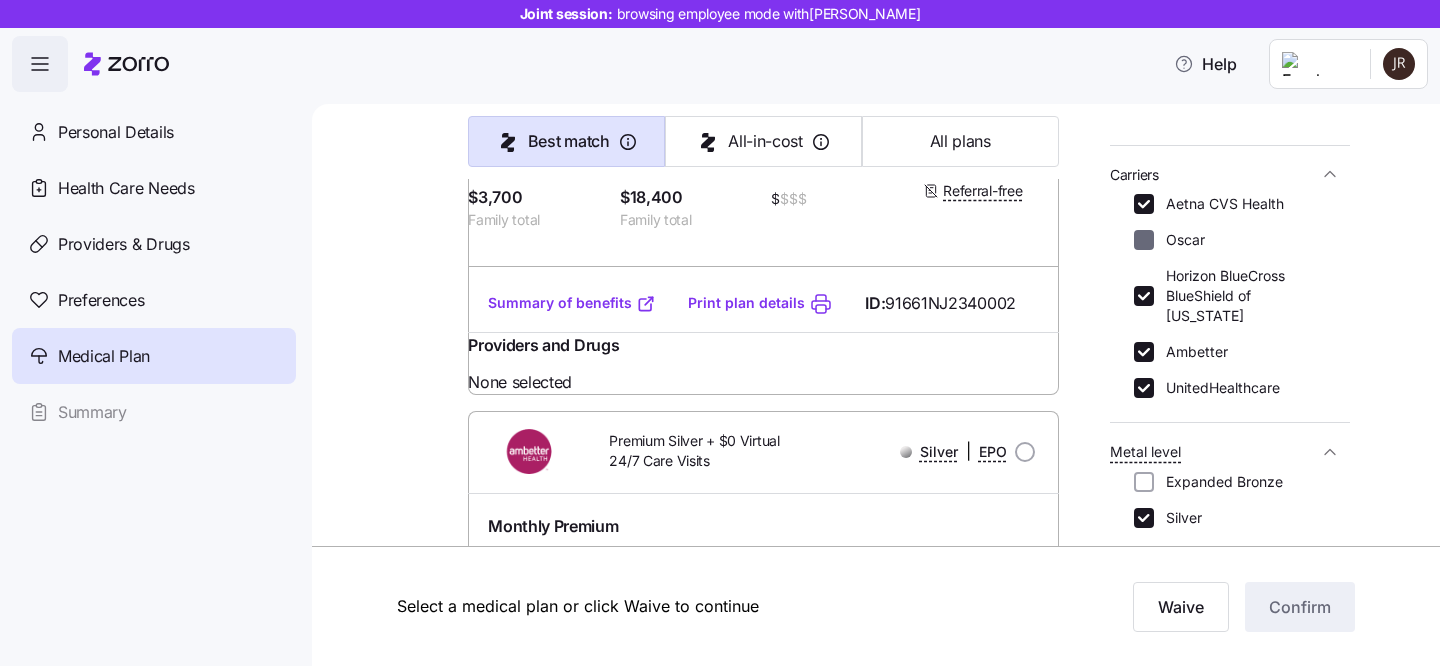 checkbox on "false" 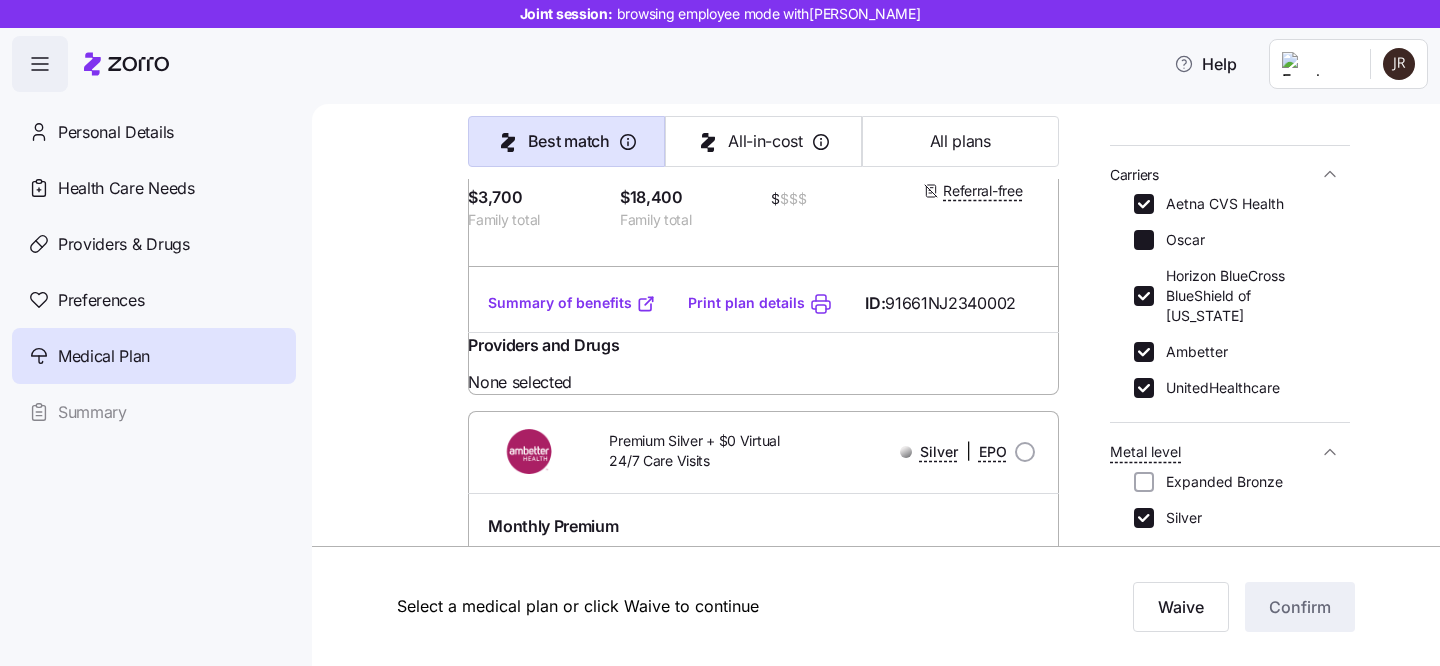 click on "Aetna CVS Health" at bounding box center (1144, 204) 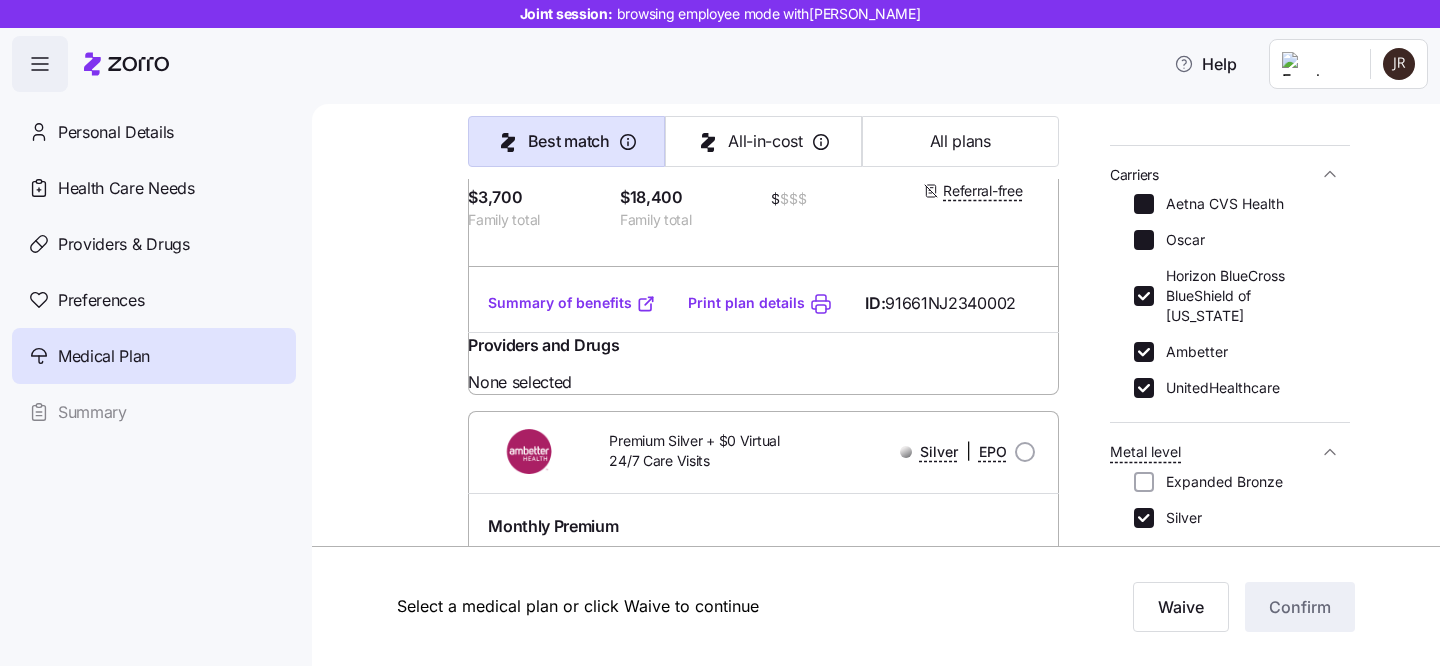 checkbox on "false" 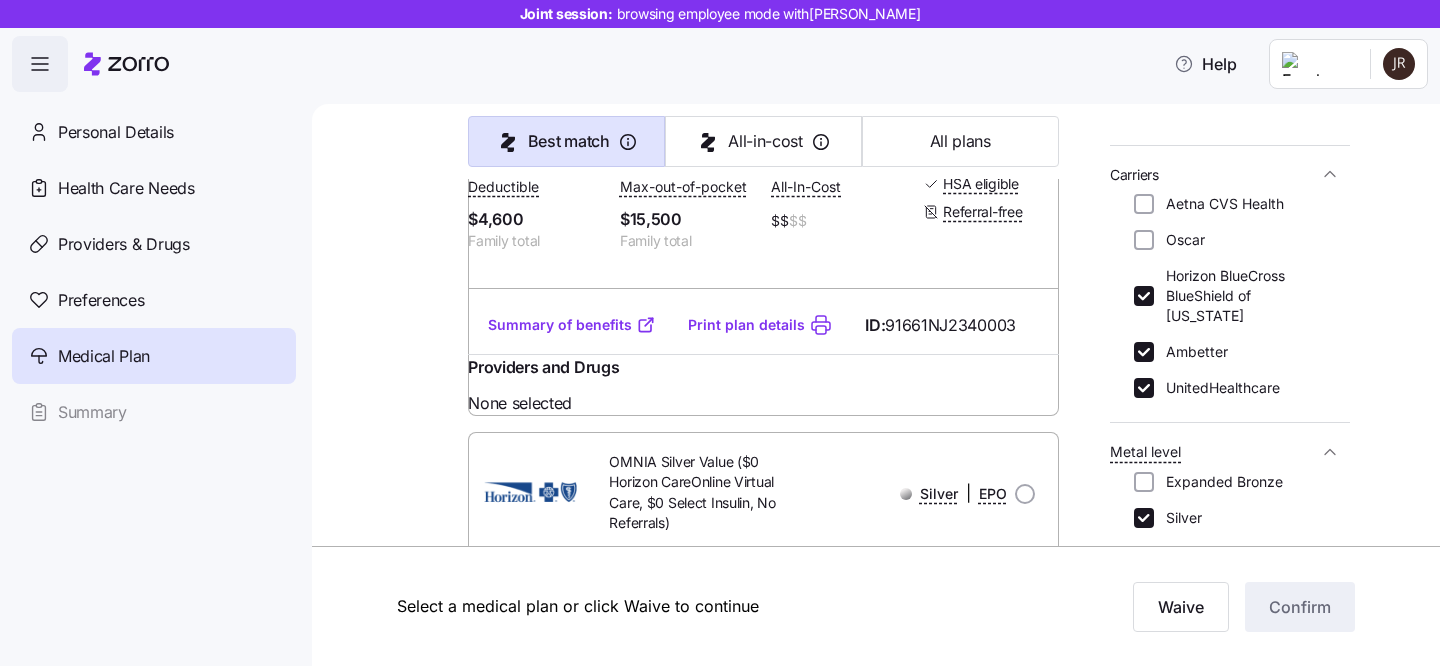 scroll, scrollTop: 1582, scrollLeft: 0, axis: vertical 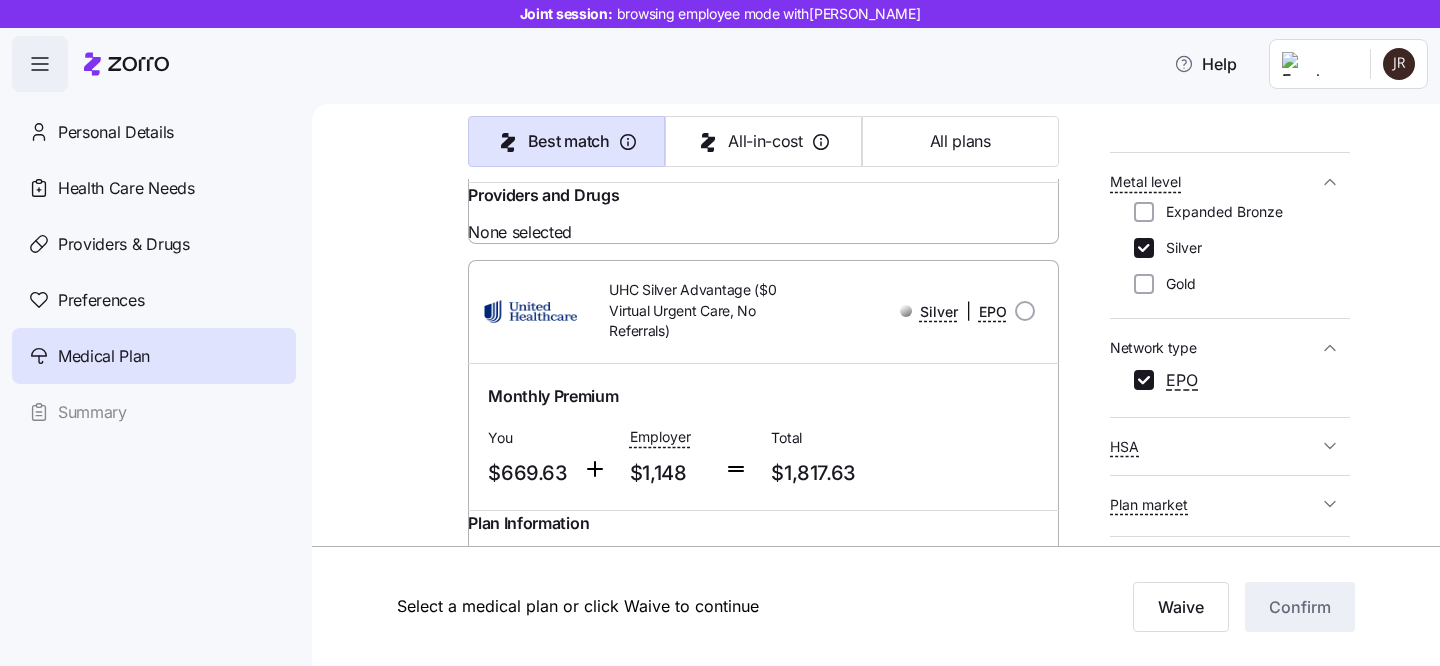 click on "Summary of benefits" at bounding box center (572, 153) 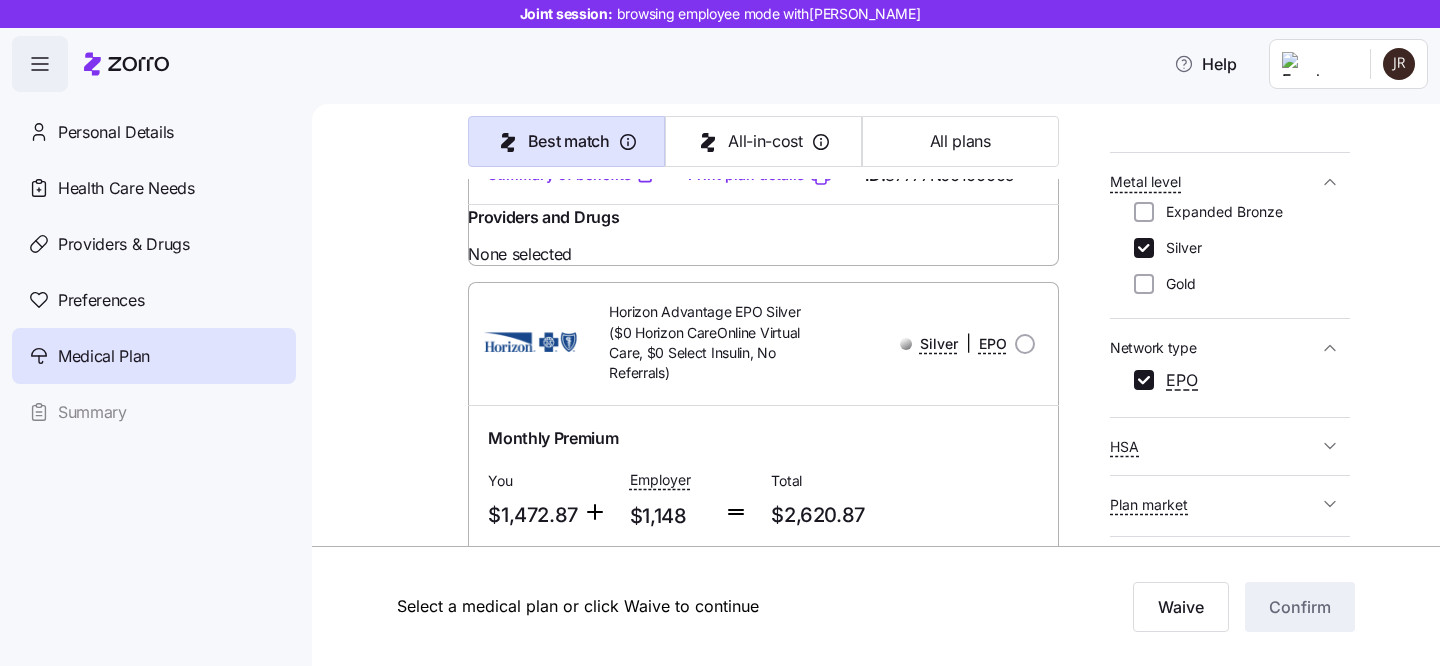 scroll, scrollTop: 3463, scrollLeft: 0, axis: vertical 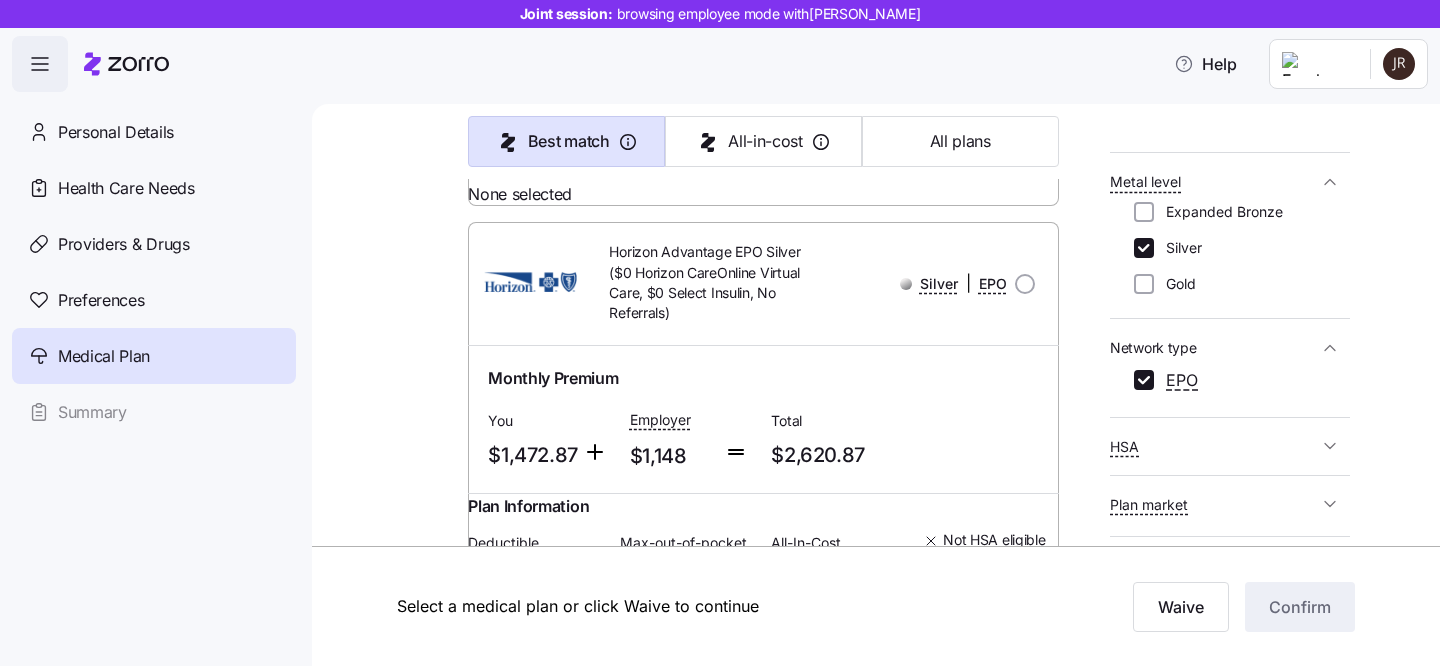 click on "Summary of benefits" at bounding box center (572, 115) 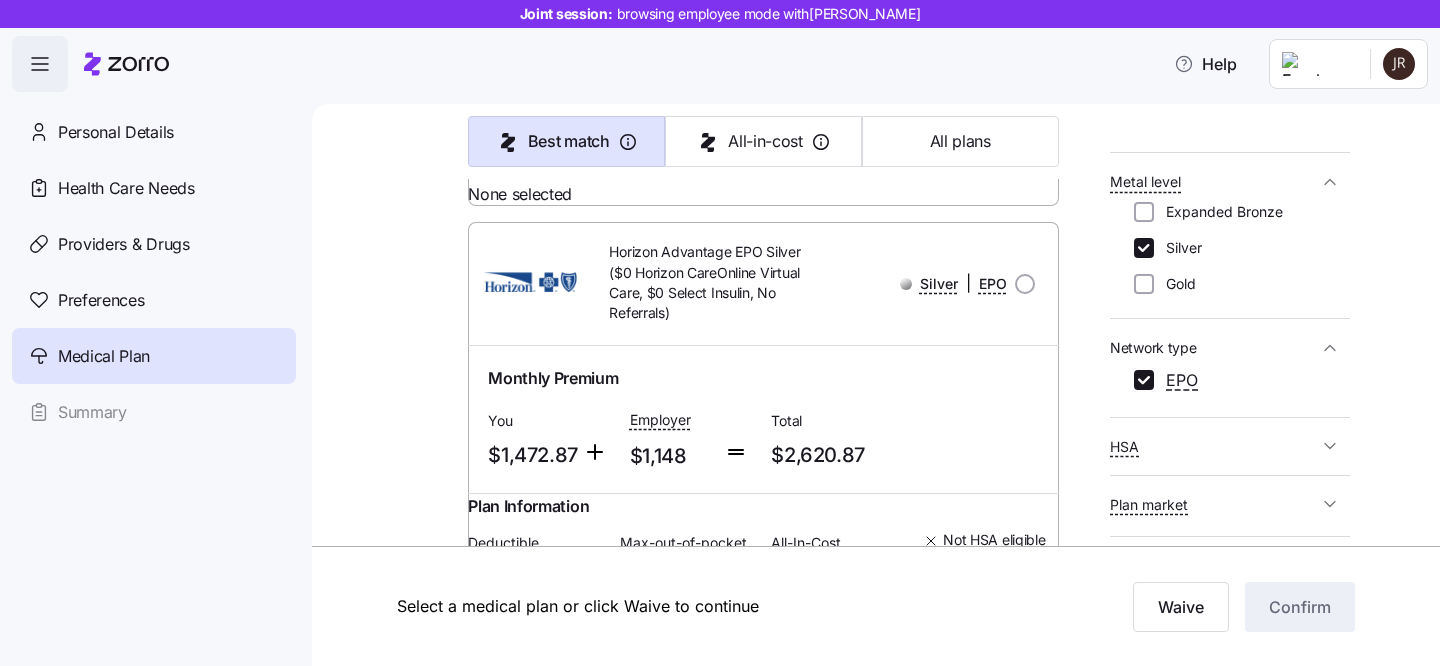 scroll, scrollTop: 3506, scrollLeft: 0, axis: vertical 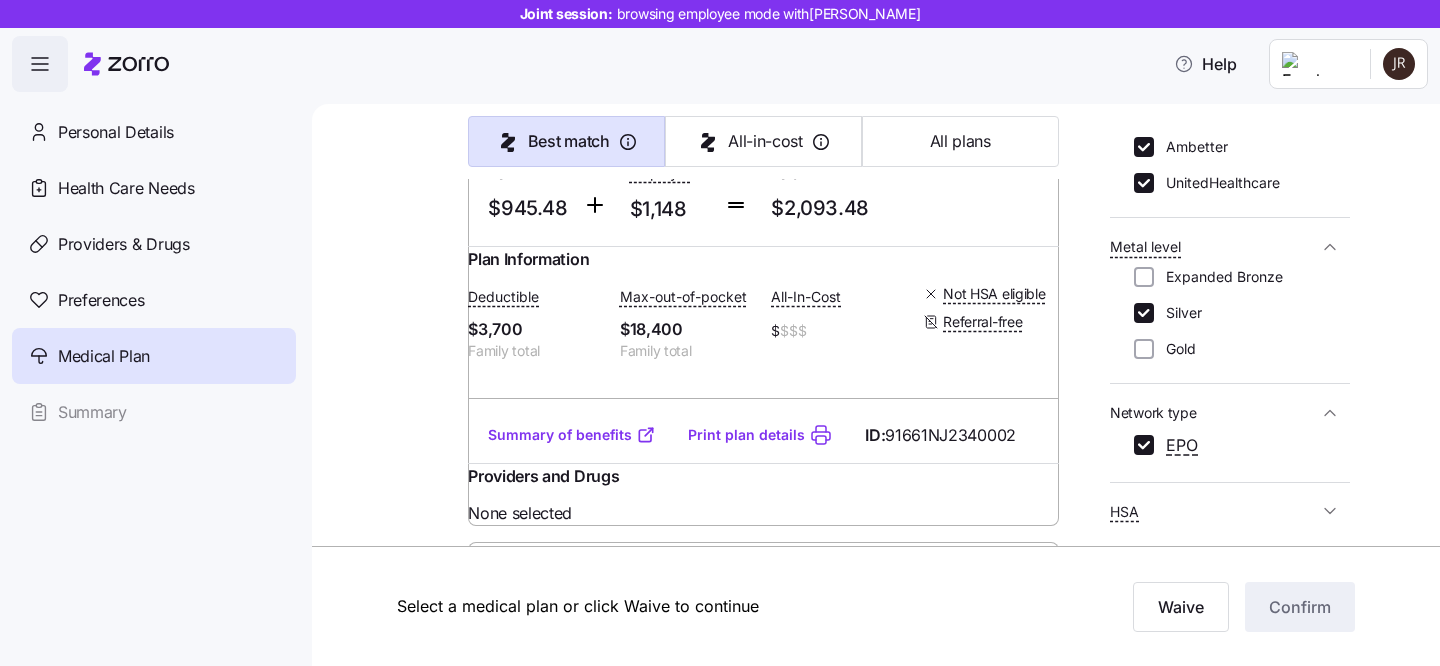 click on "Summary of benefits" at bounding box center [572, 435] 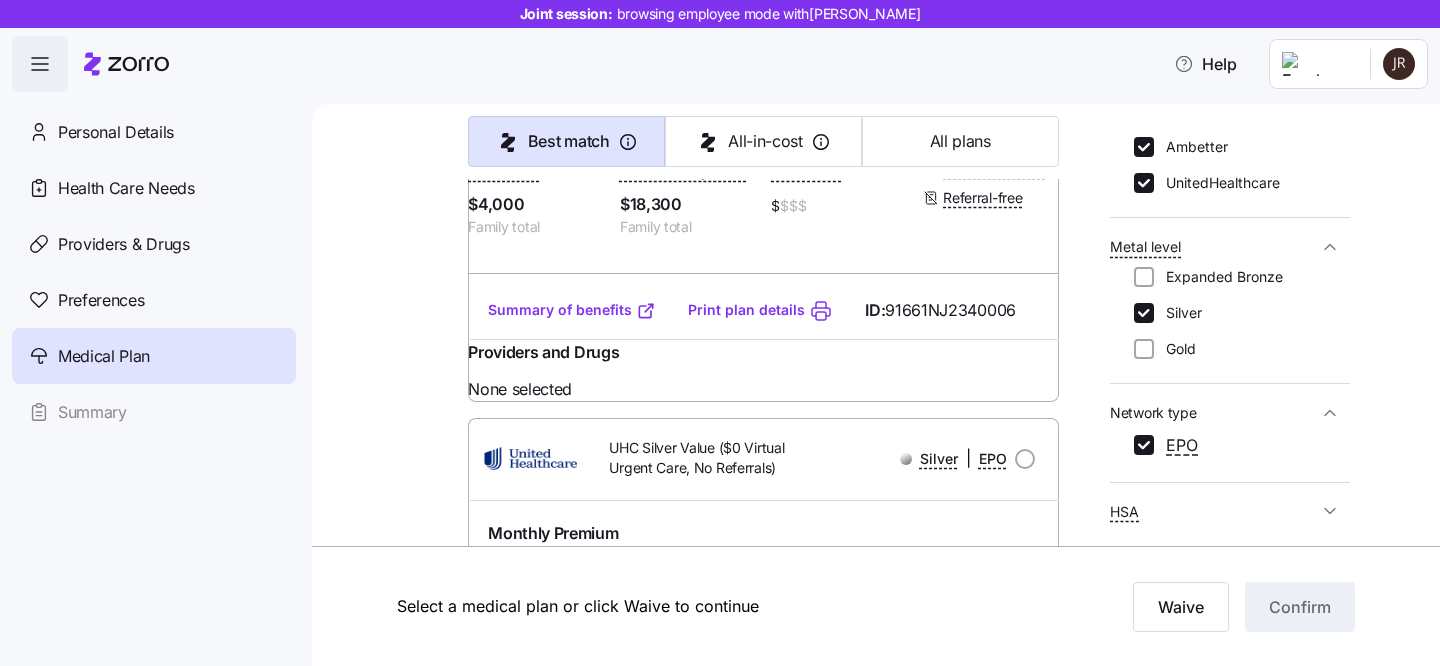 scroll, scrollTop: 2175, scrollLeft: 0, axis: vertical 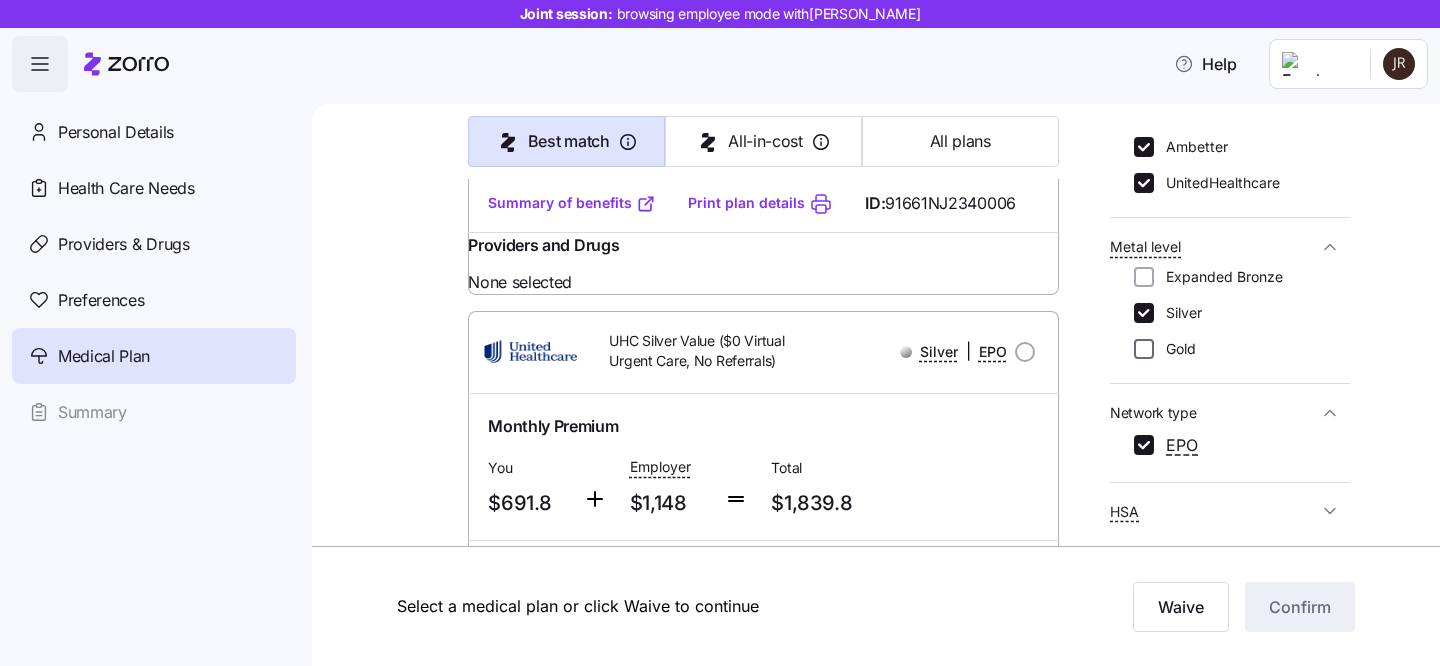 click on "Gold" at bounding box center [1144, 349] 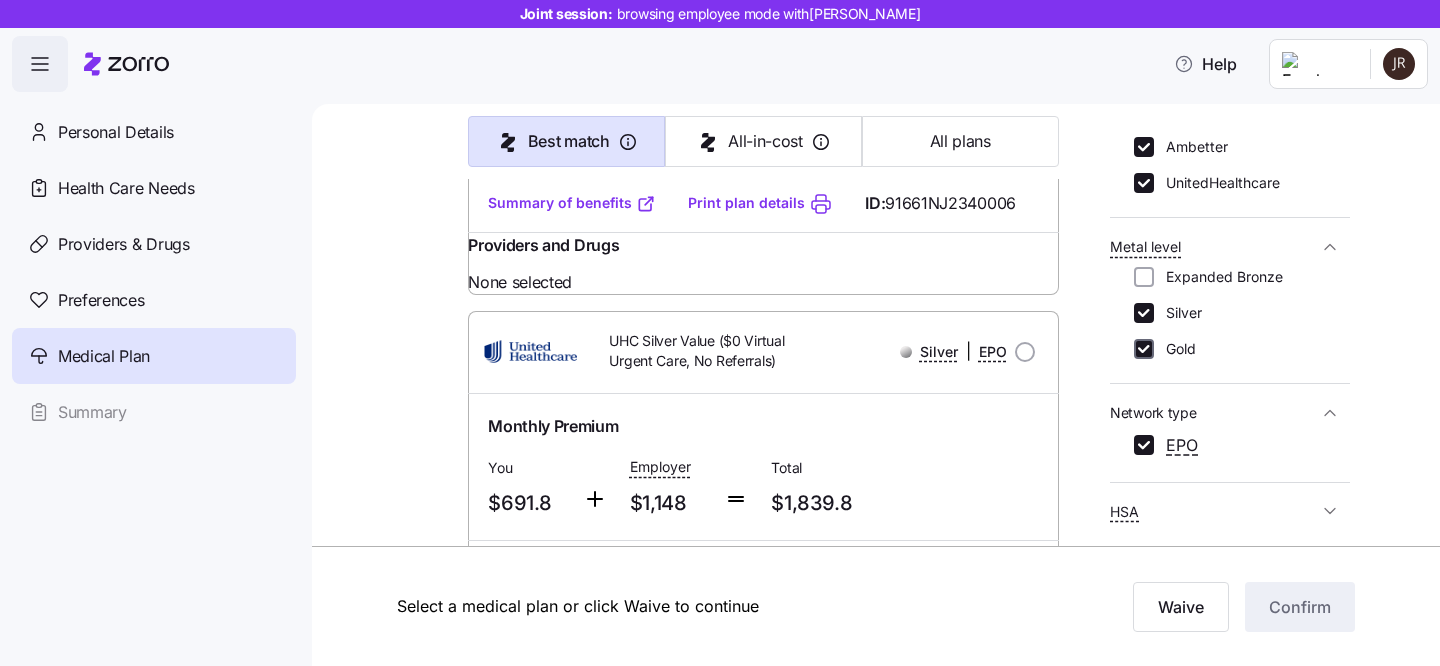 checkbox on "true" 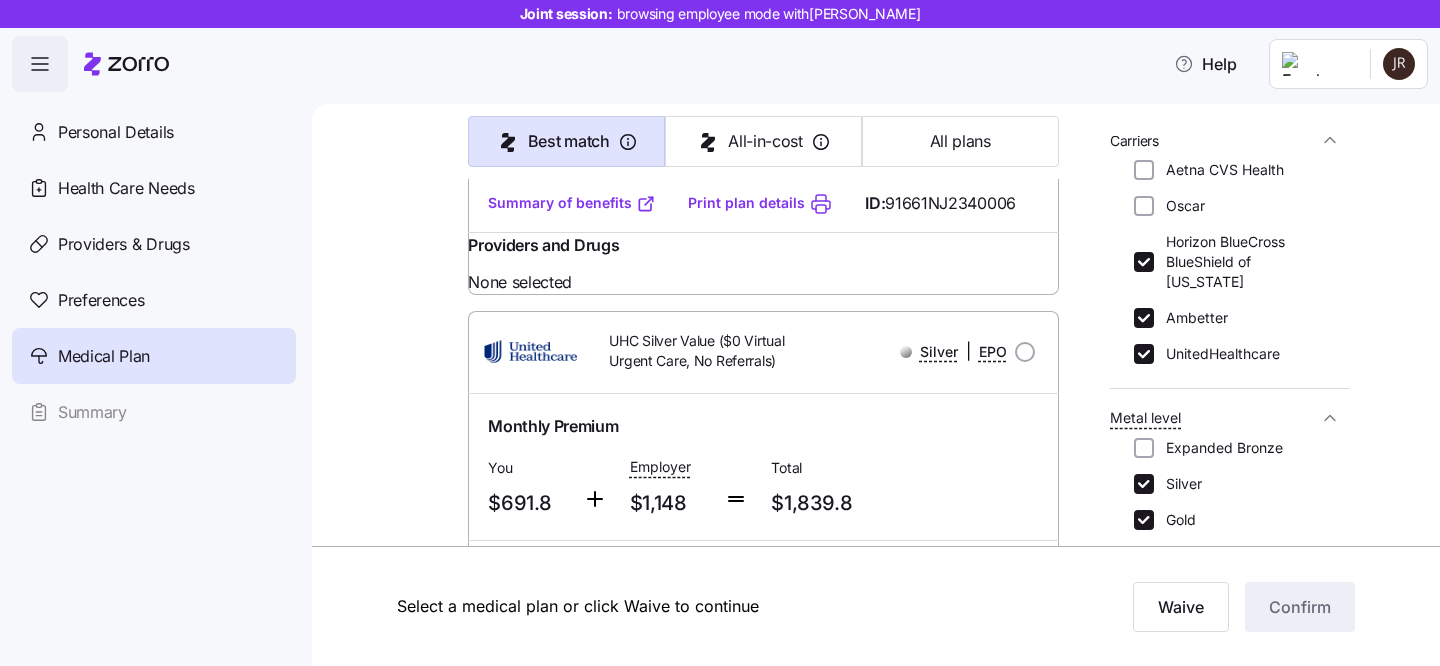 scroll, scrollTop: 189, scrollLeft: 0, axis: vertical 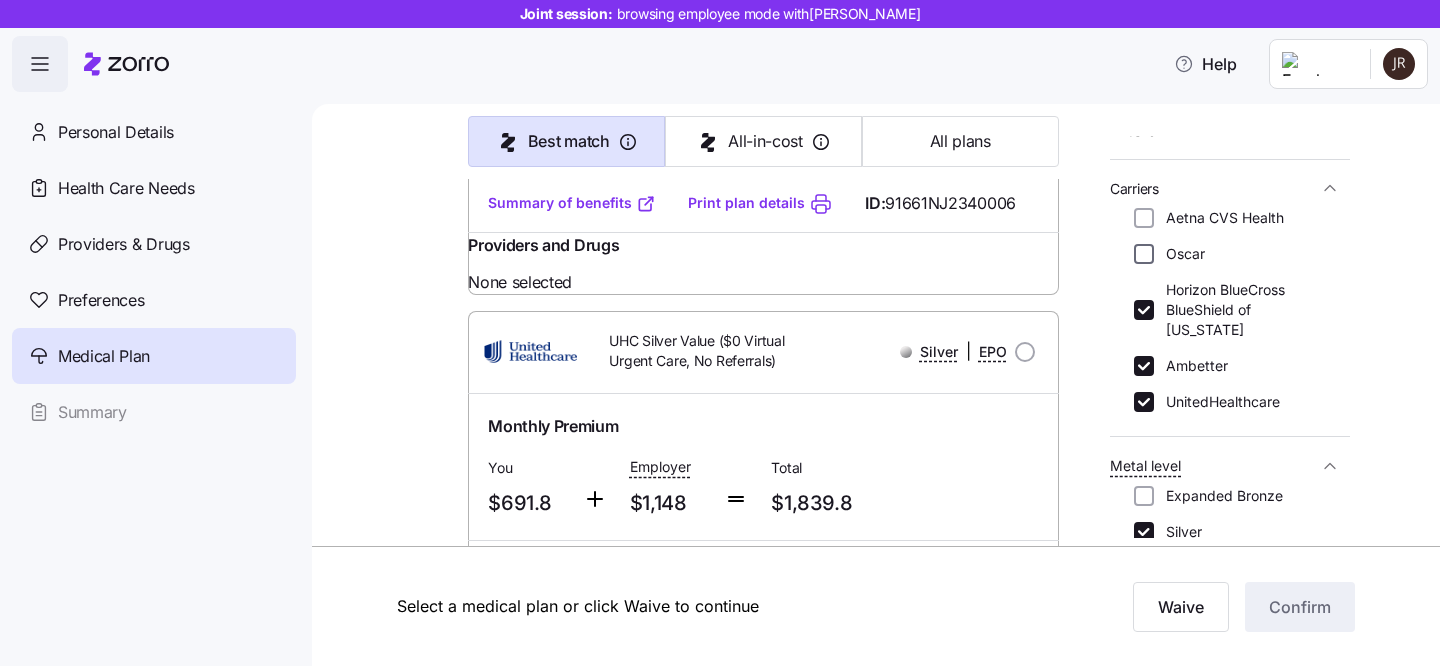 click on "Oscar" at bounding box center (1144, 254) 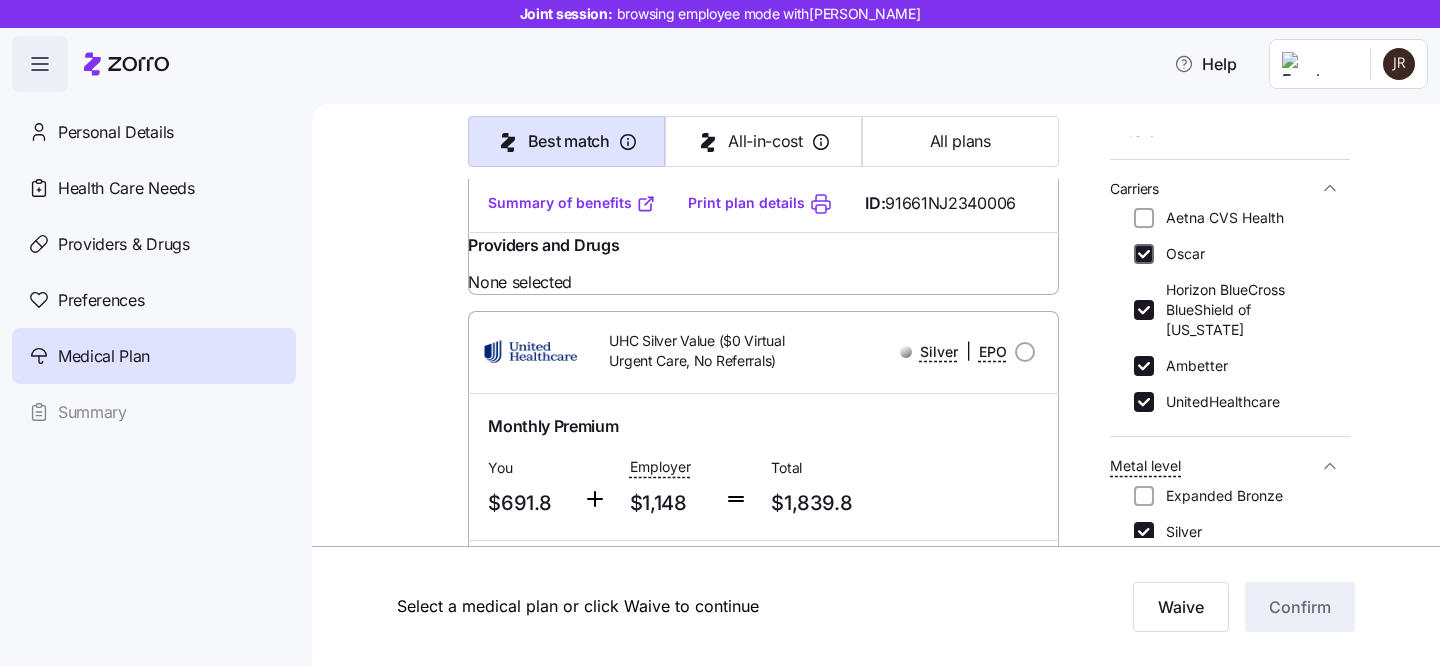 checkbox on "true" 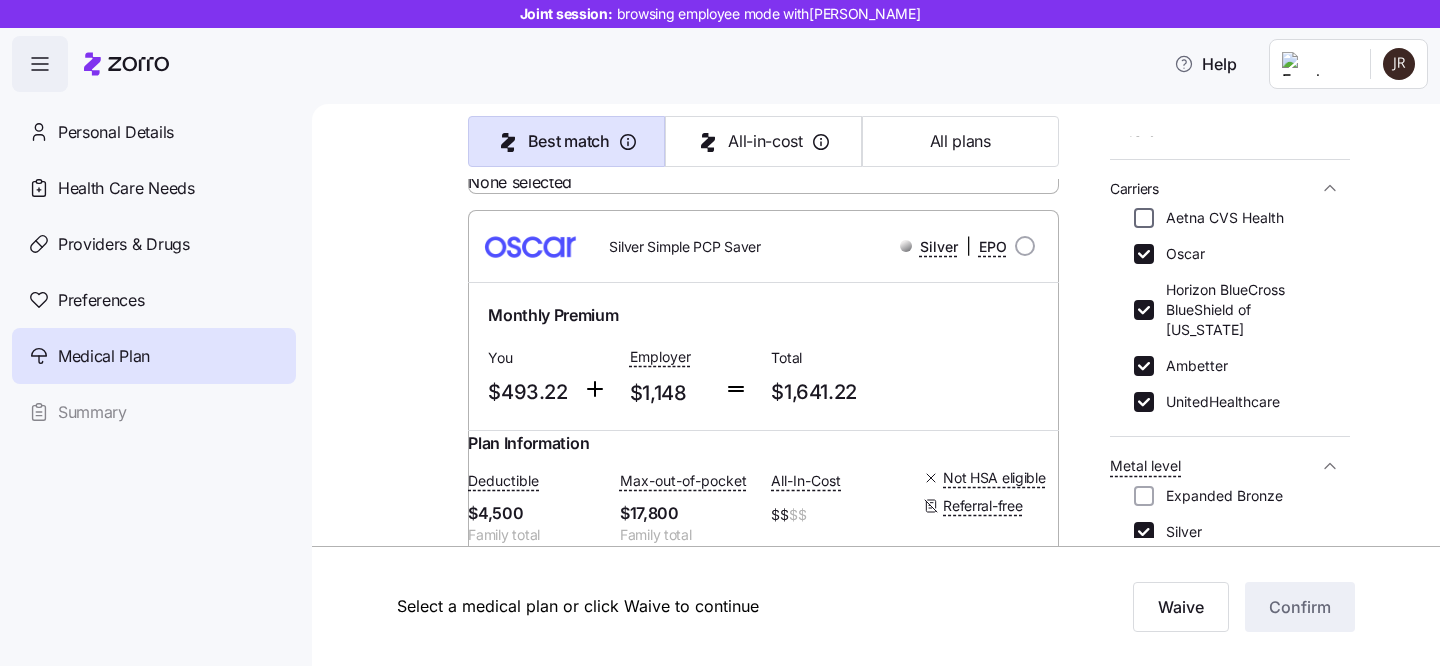 click on "Aetna CVS Health" at bounding box center [1144, 218] 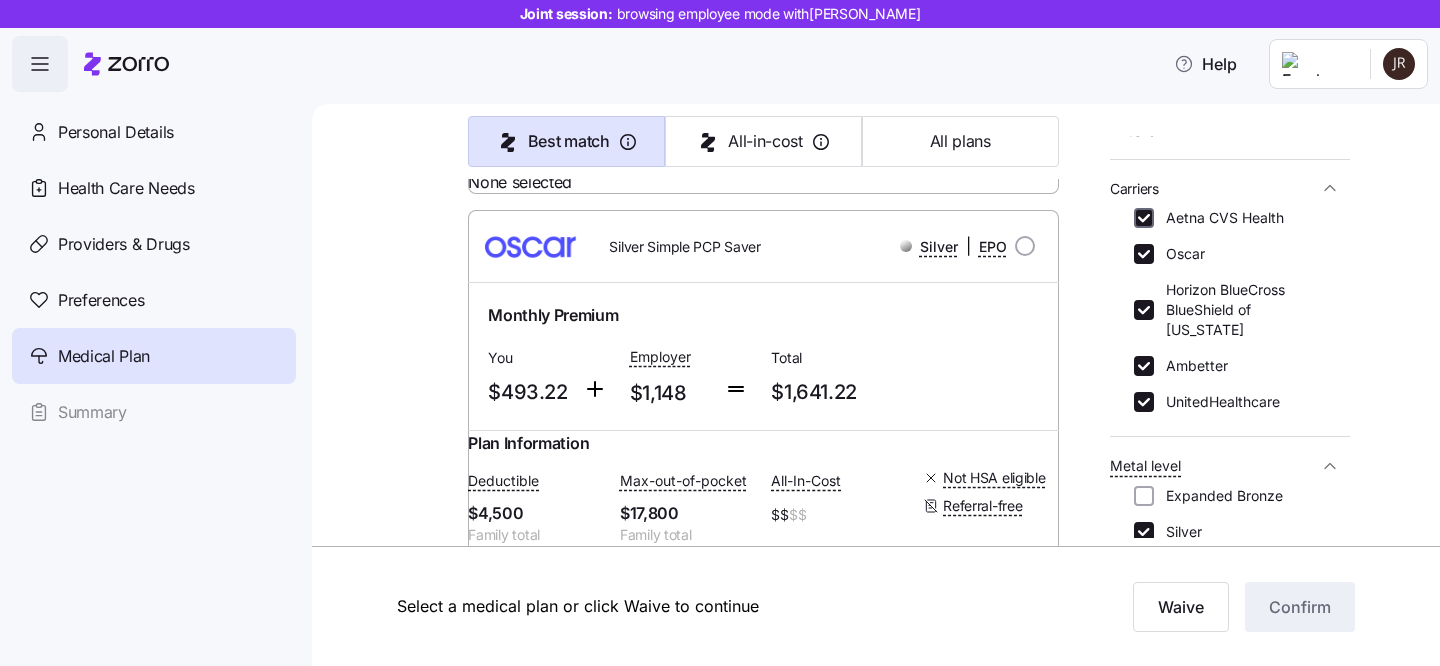 checkbox on "true" 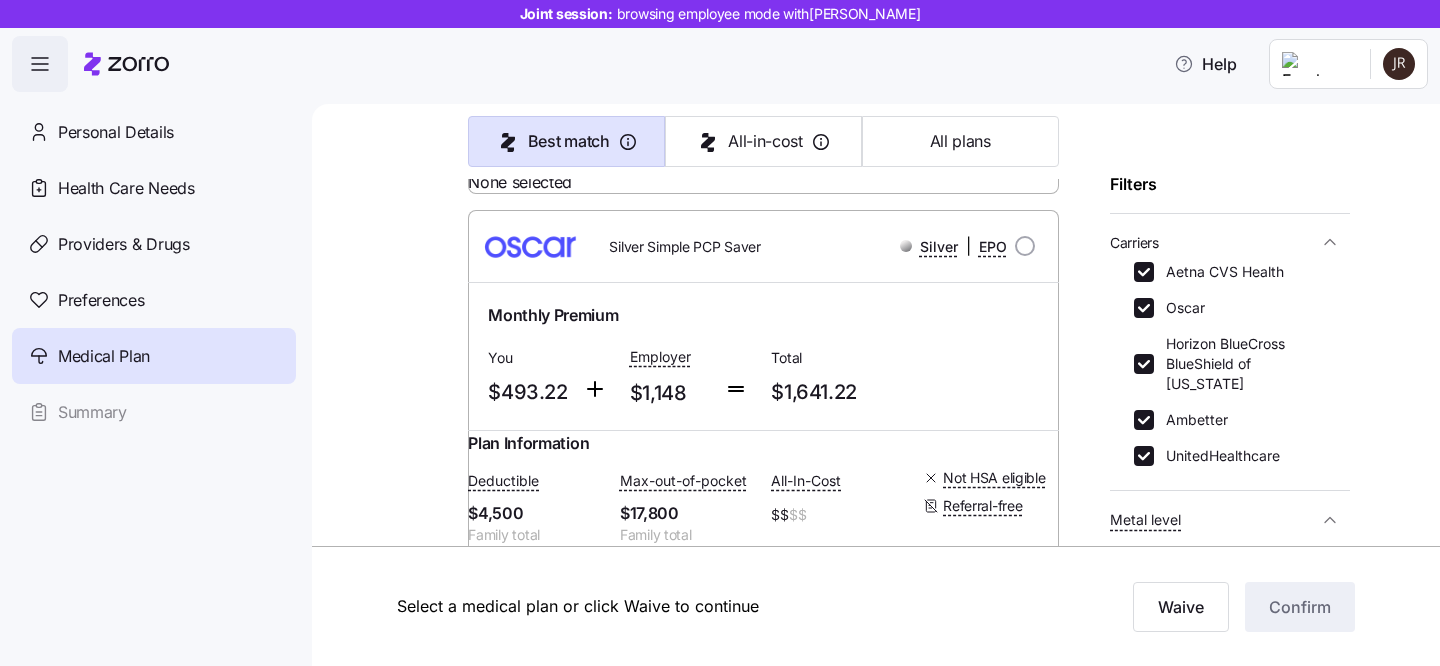 scroll, scrollTop: 140, scrollLeft: 0, axis: vertical 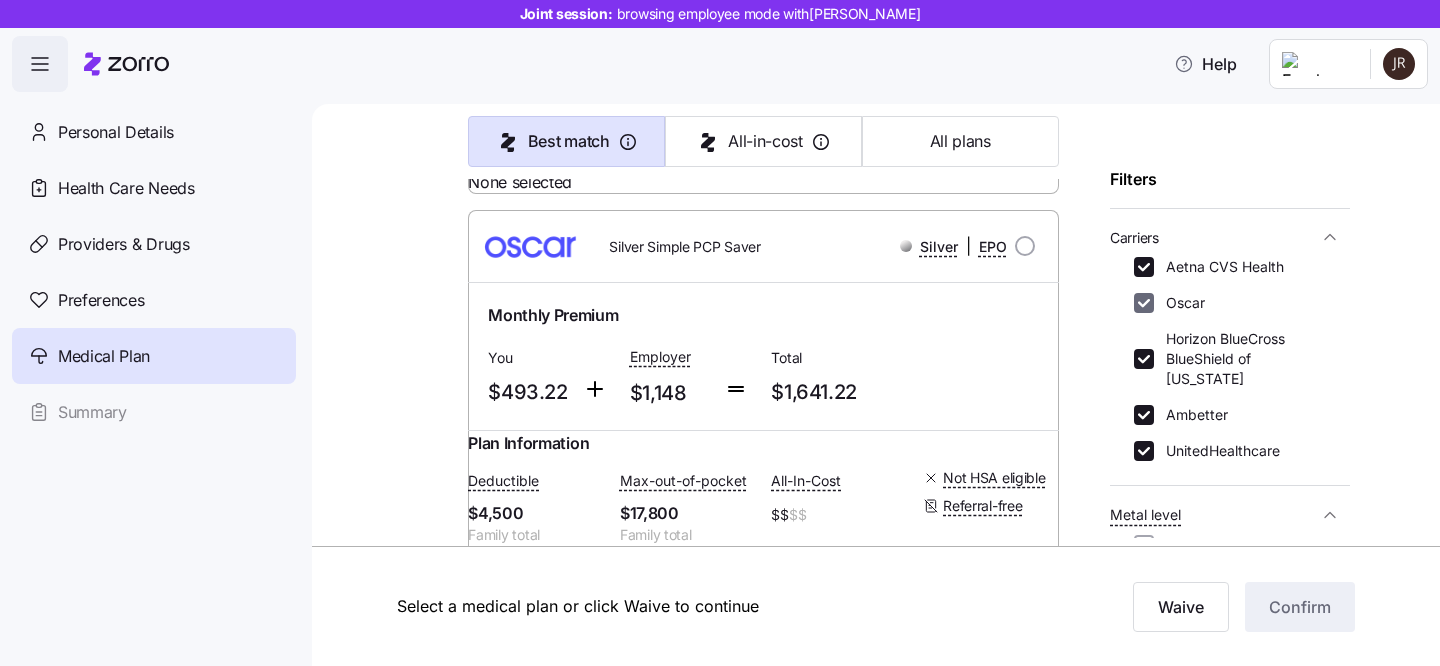 click on "Oscar" at bounding box center (1144, 303) 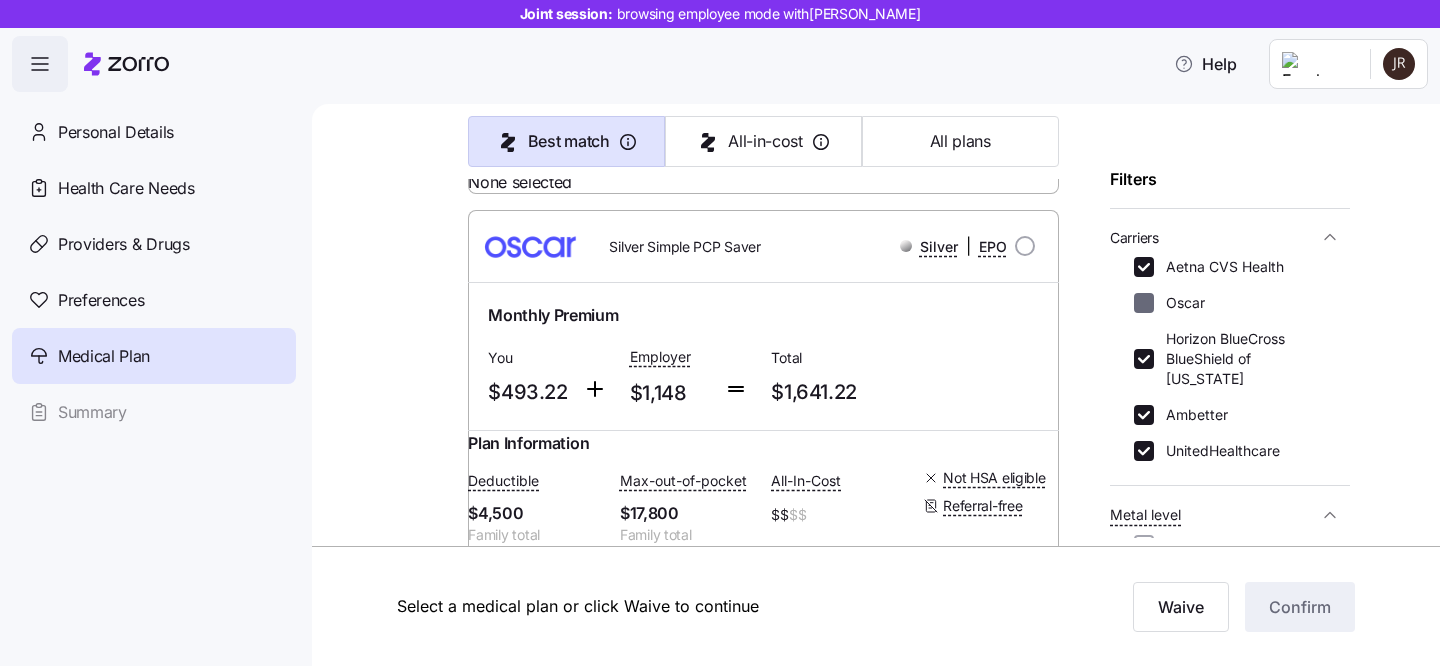 checkbox on "false" 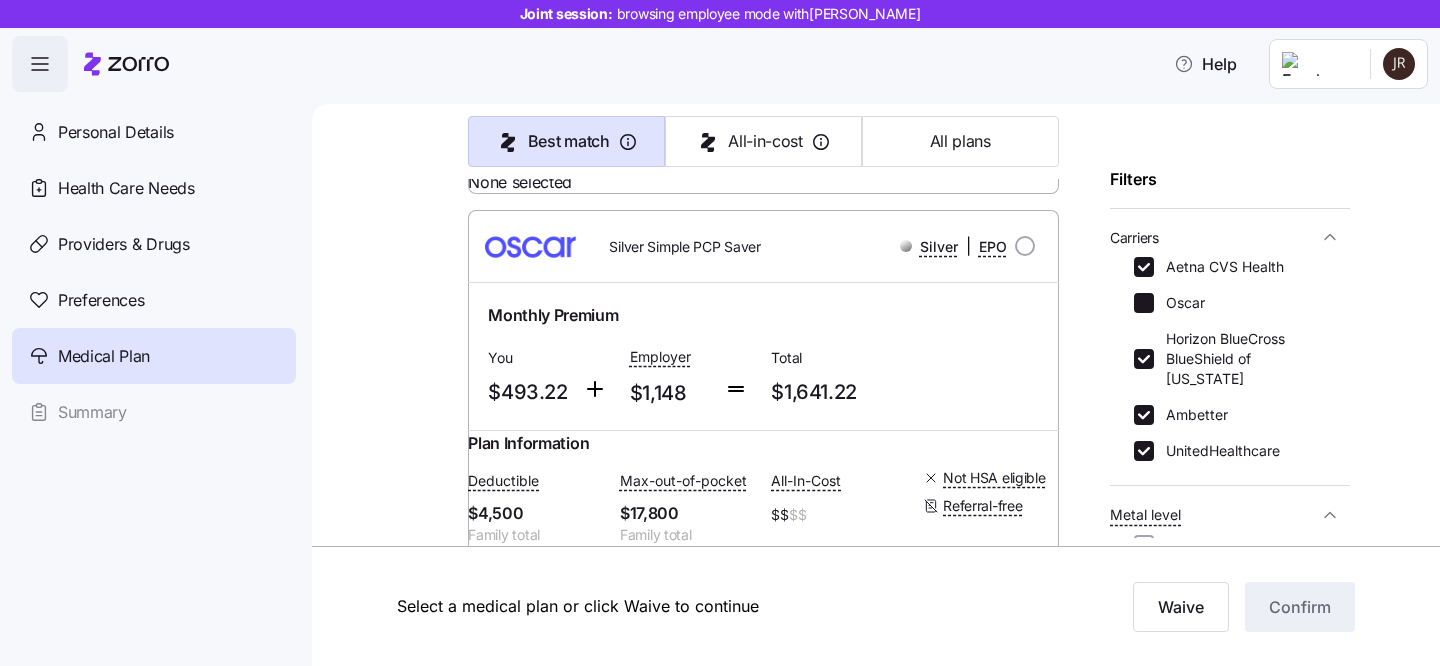click on "Aetna CVS Health" at bounding box center [1144, 267] 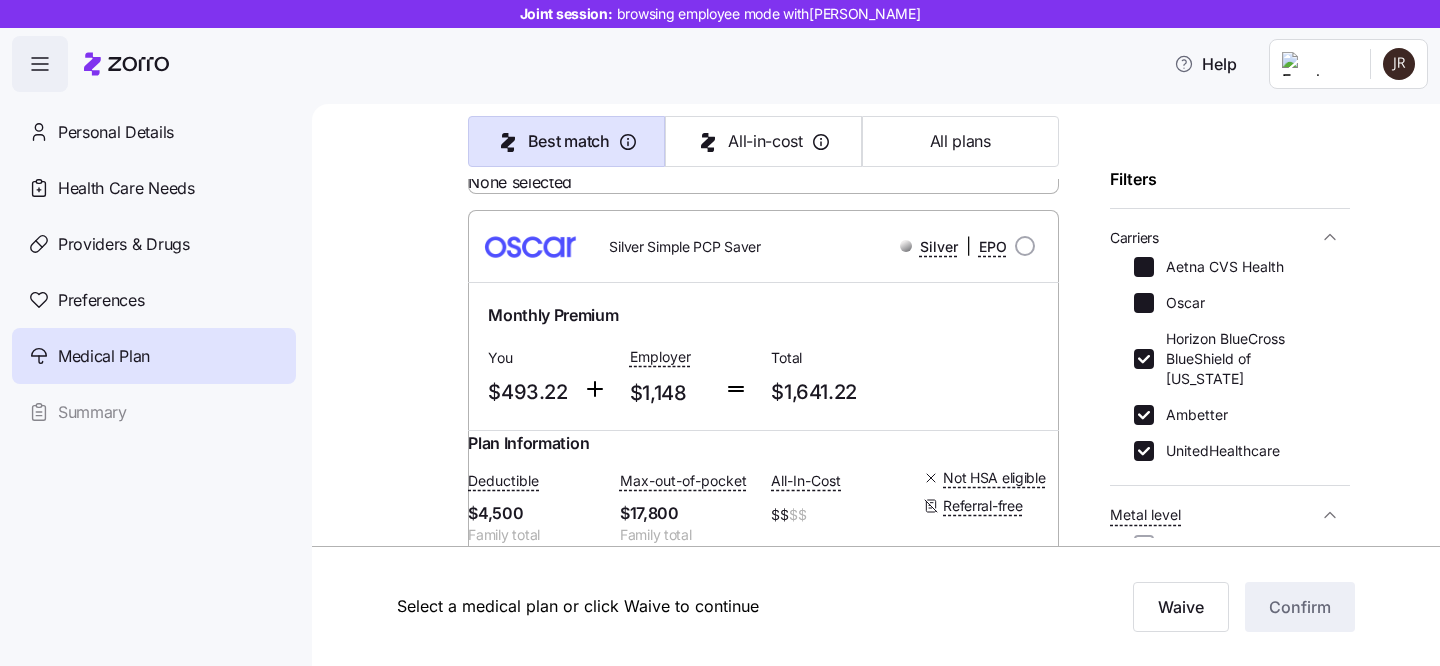checkbox on "false" 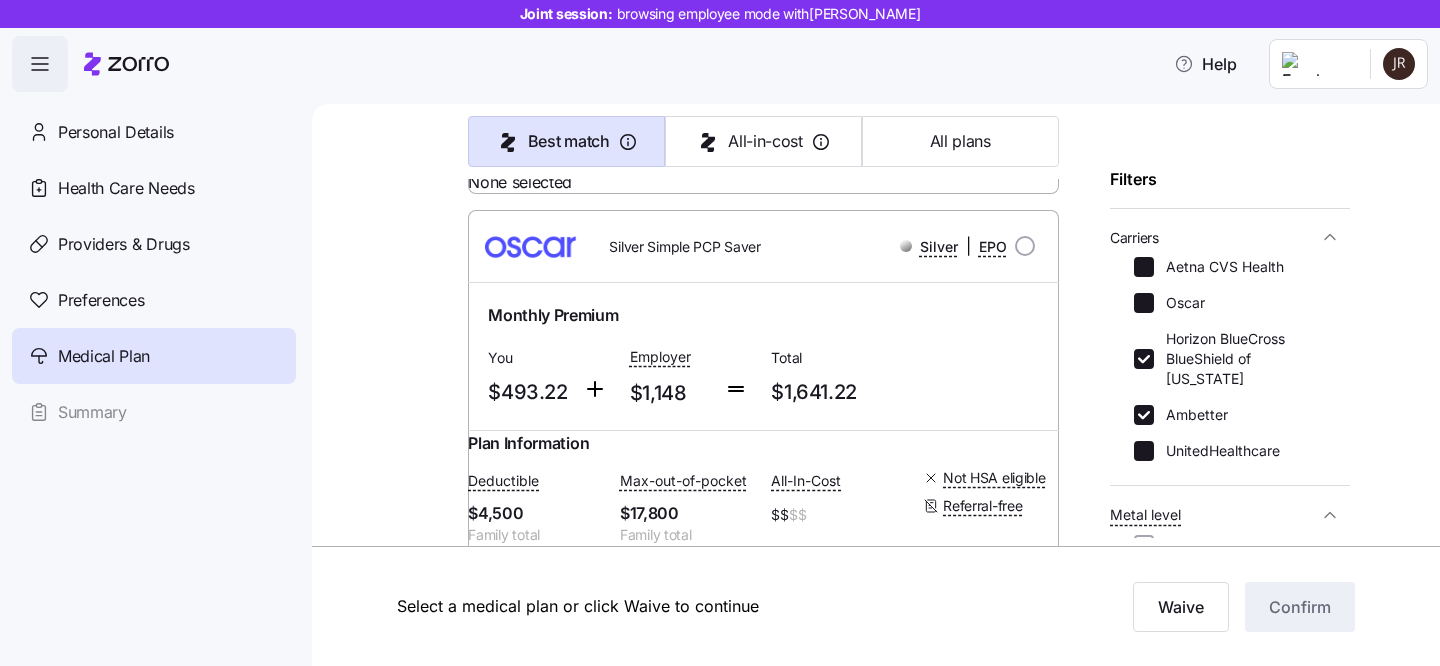 checkbox on "false" 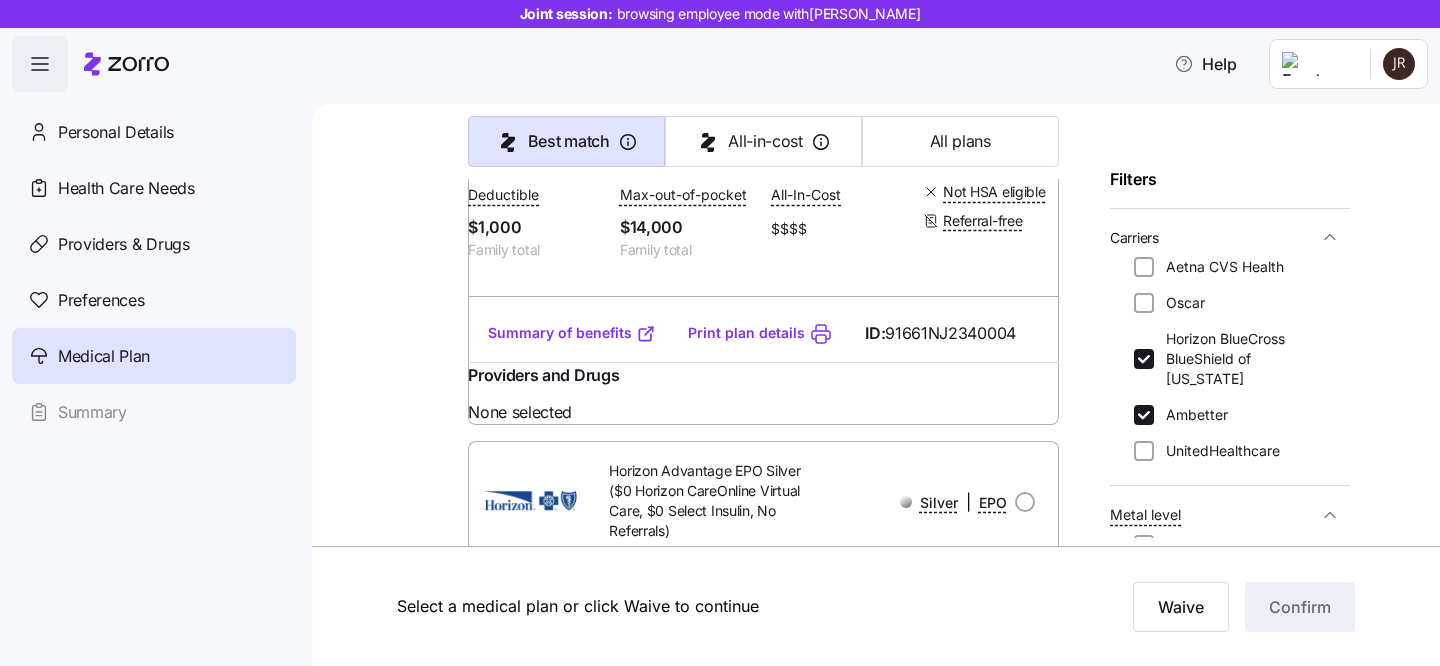 scroll, scrollTop: 1890, scrollLeft: 0, axis: vertical 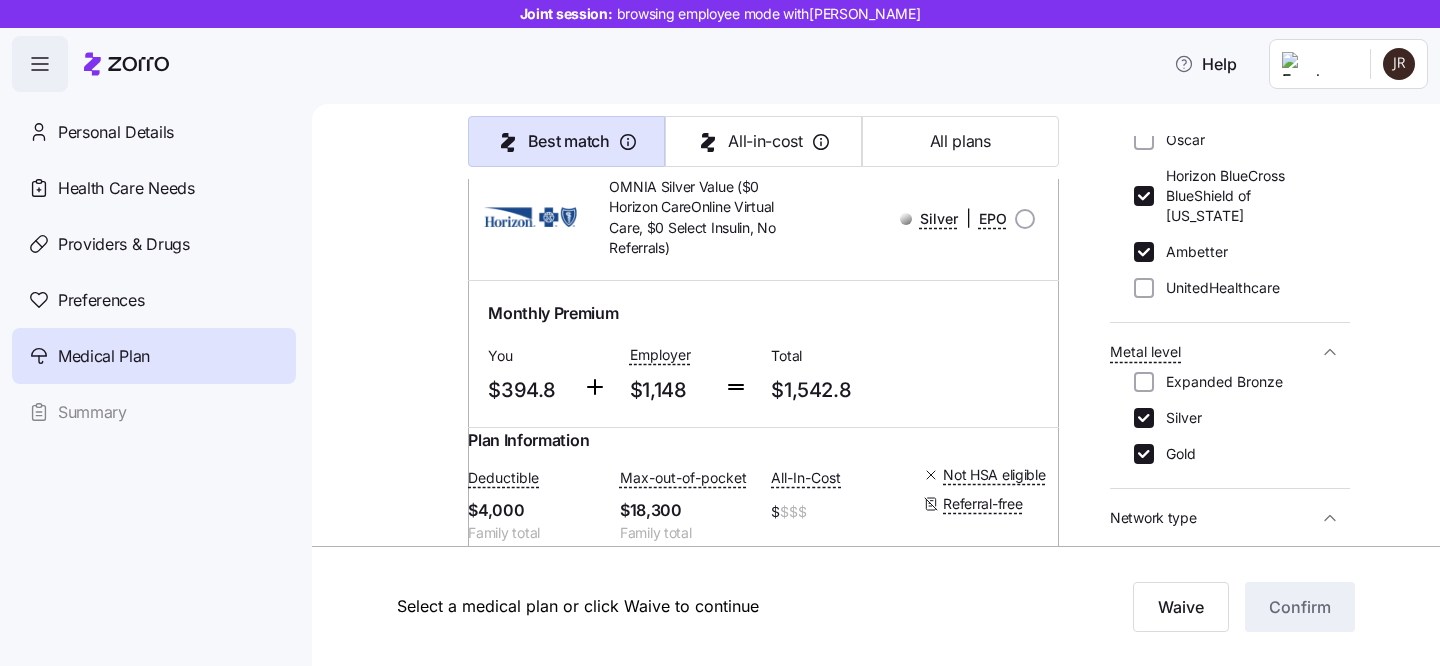 click on "Expanded Bronze Silver Gold" at bounding box center (1230, 426) 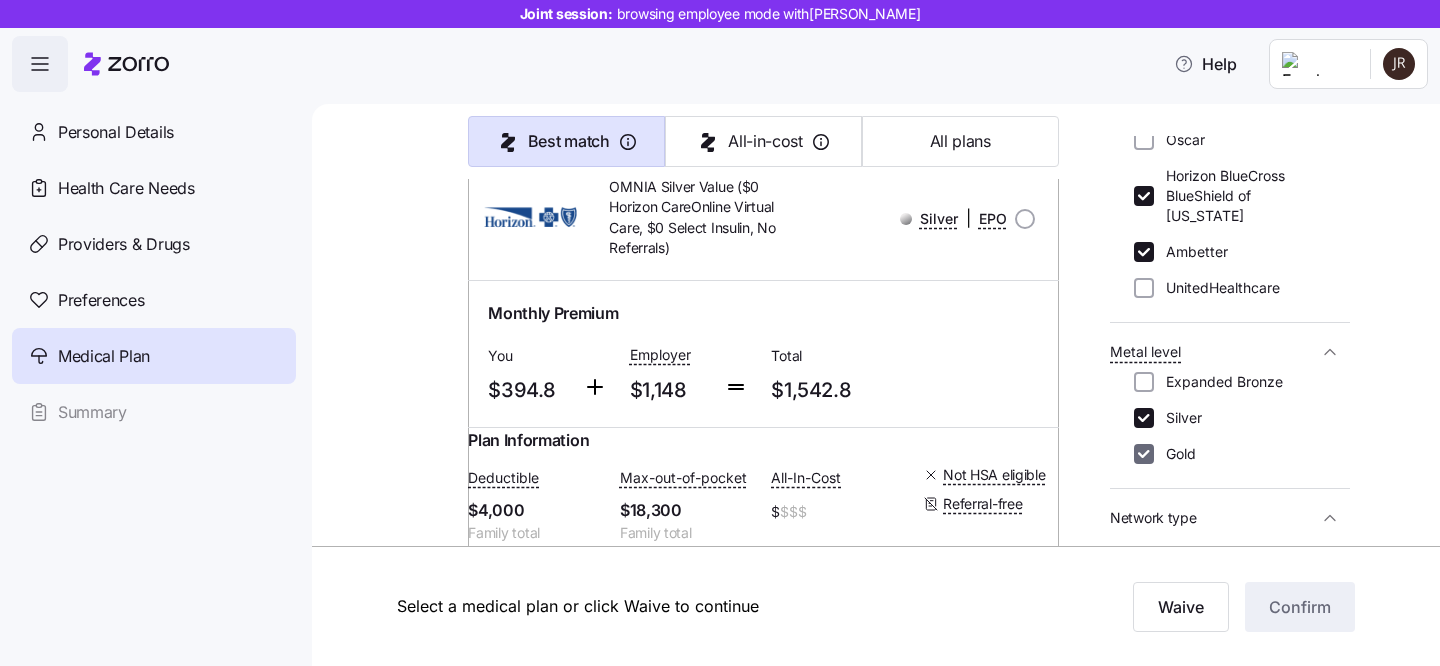 click on "Gold" at bounding box center [1144, 454] 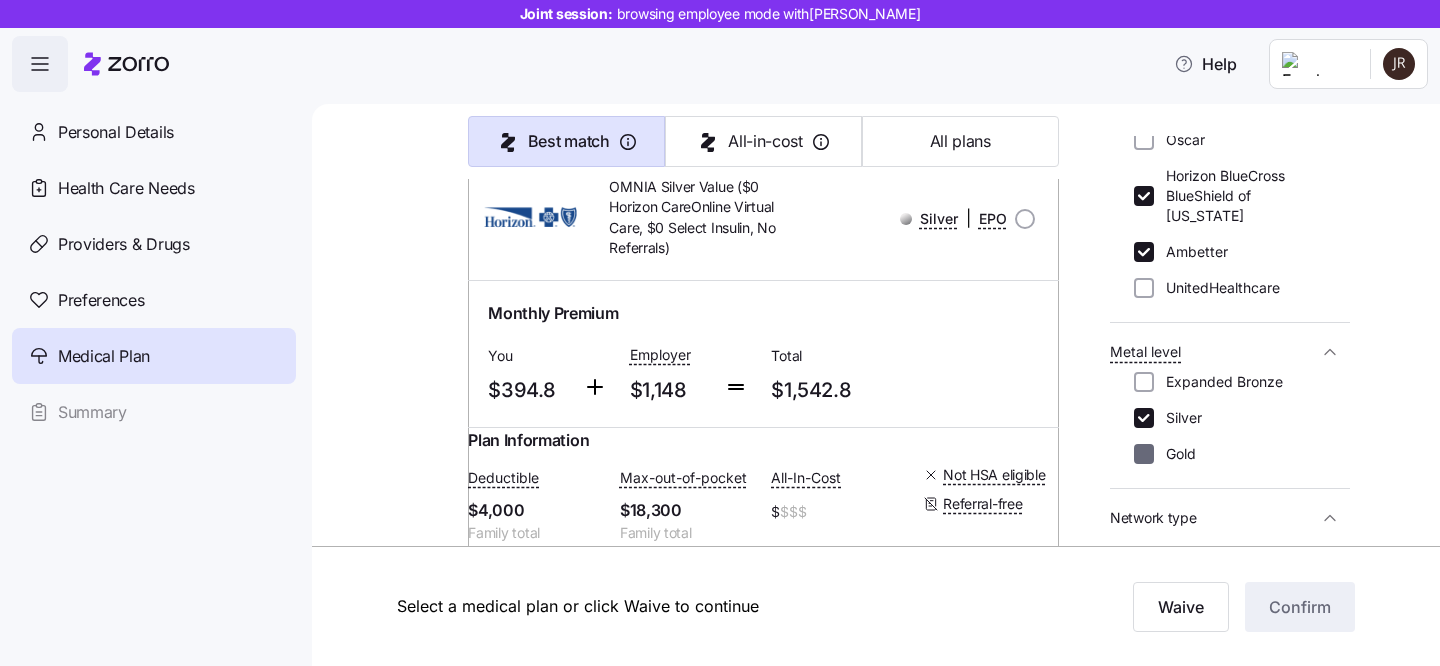 checkbox on "false" 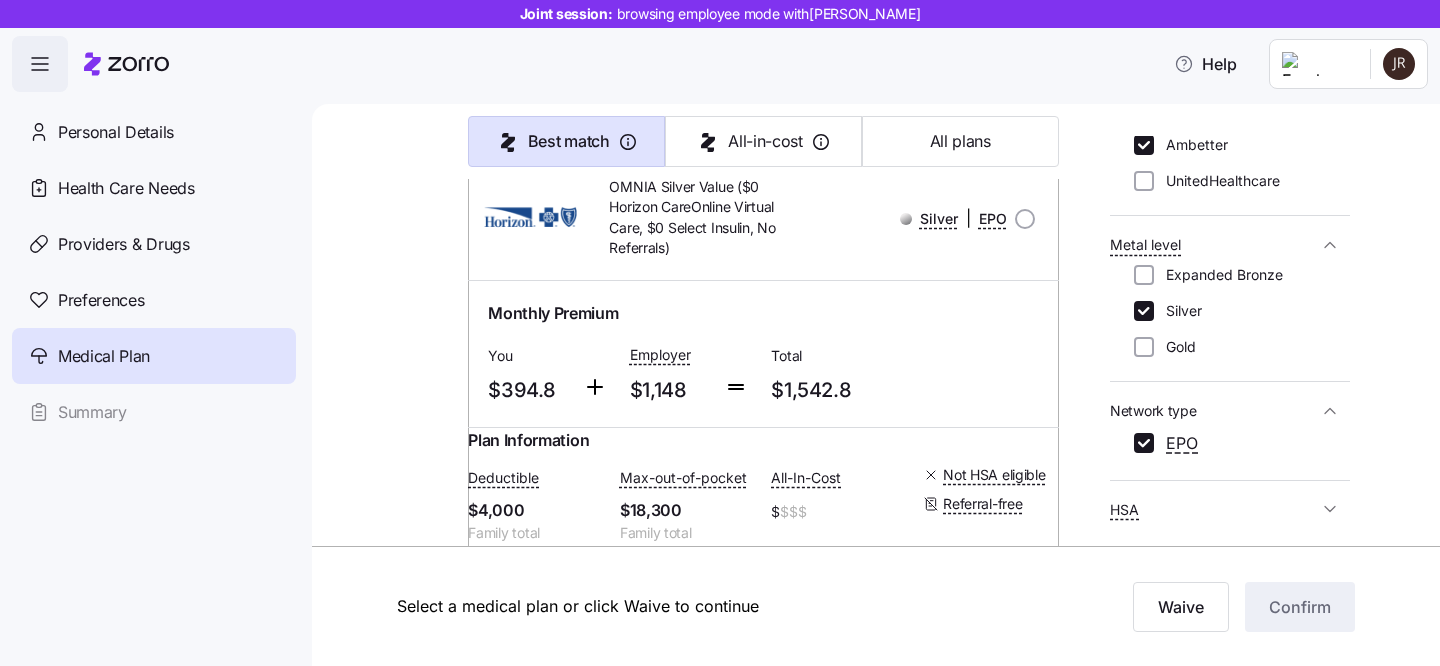 scroll, scrollTop: 434, scrollLeft: 0, axis: vertical 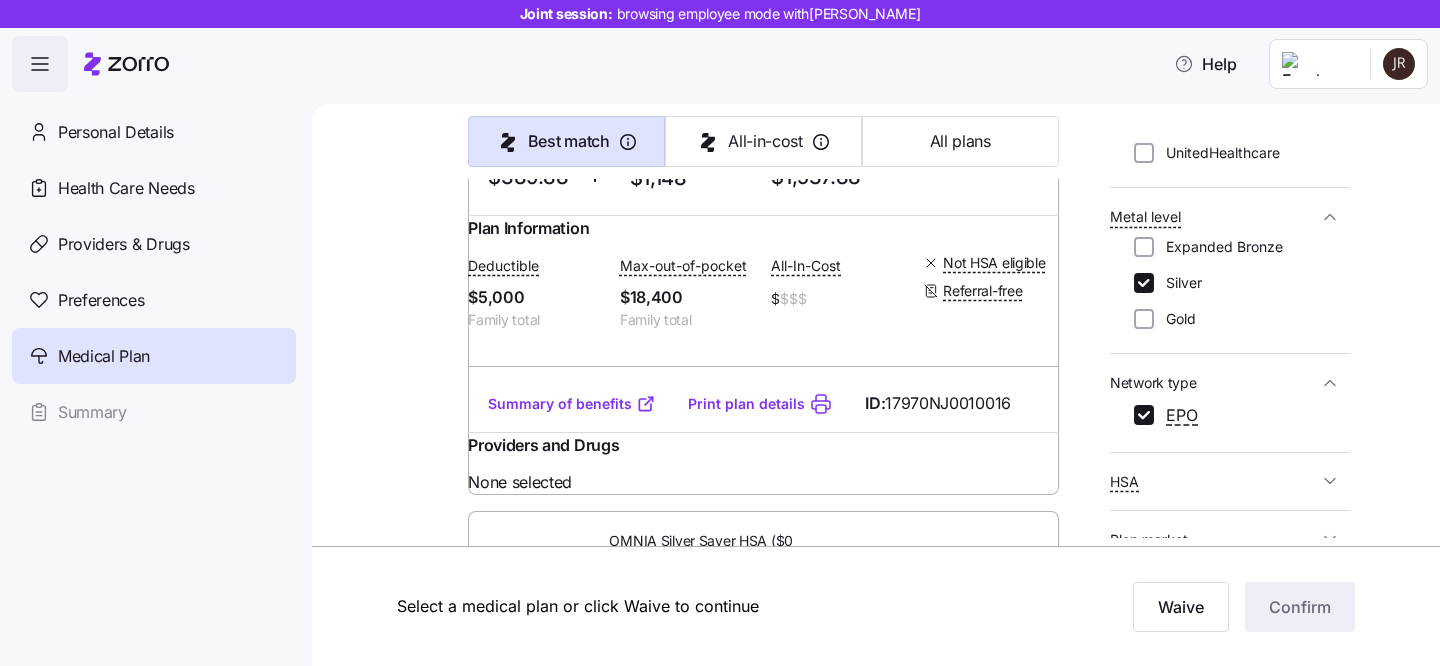 click on "Summary of benefits" at bounding box center [572, 404] 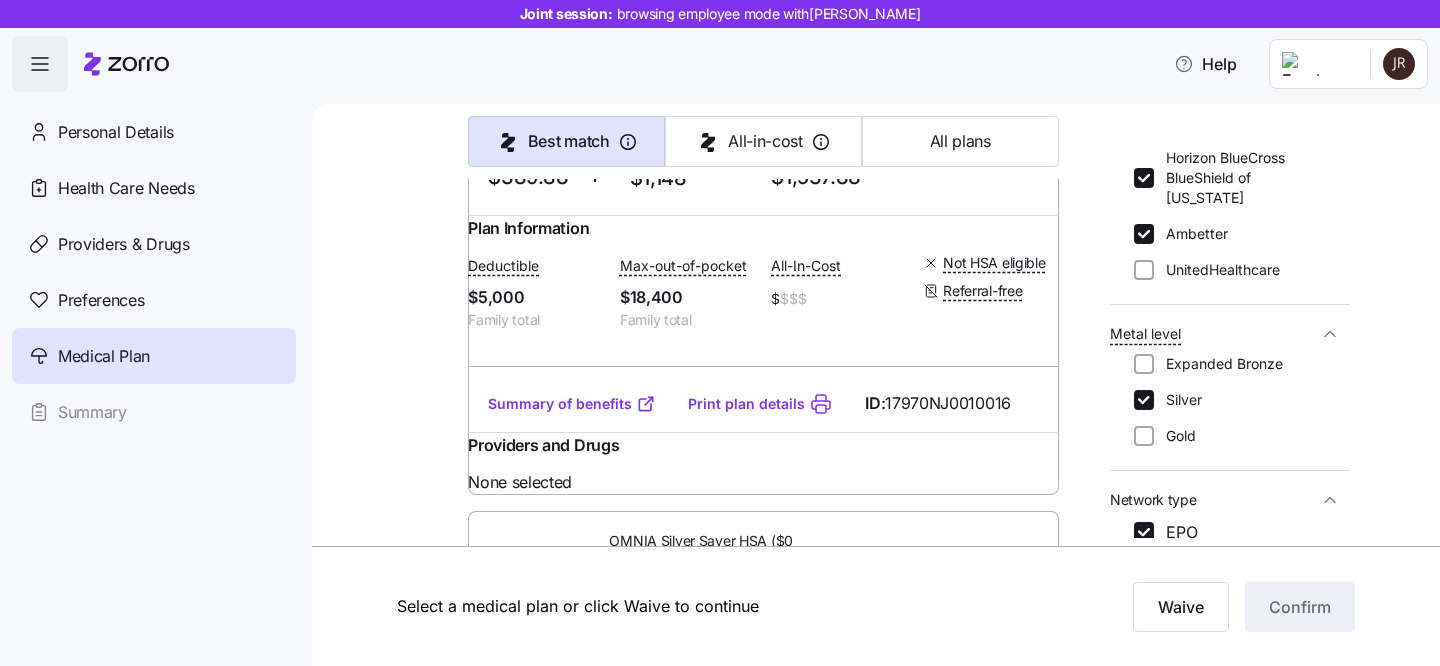 scroll, scrollTop: 283, scrollLeft: 0, axis: vertical 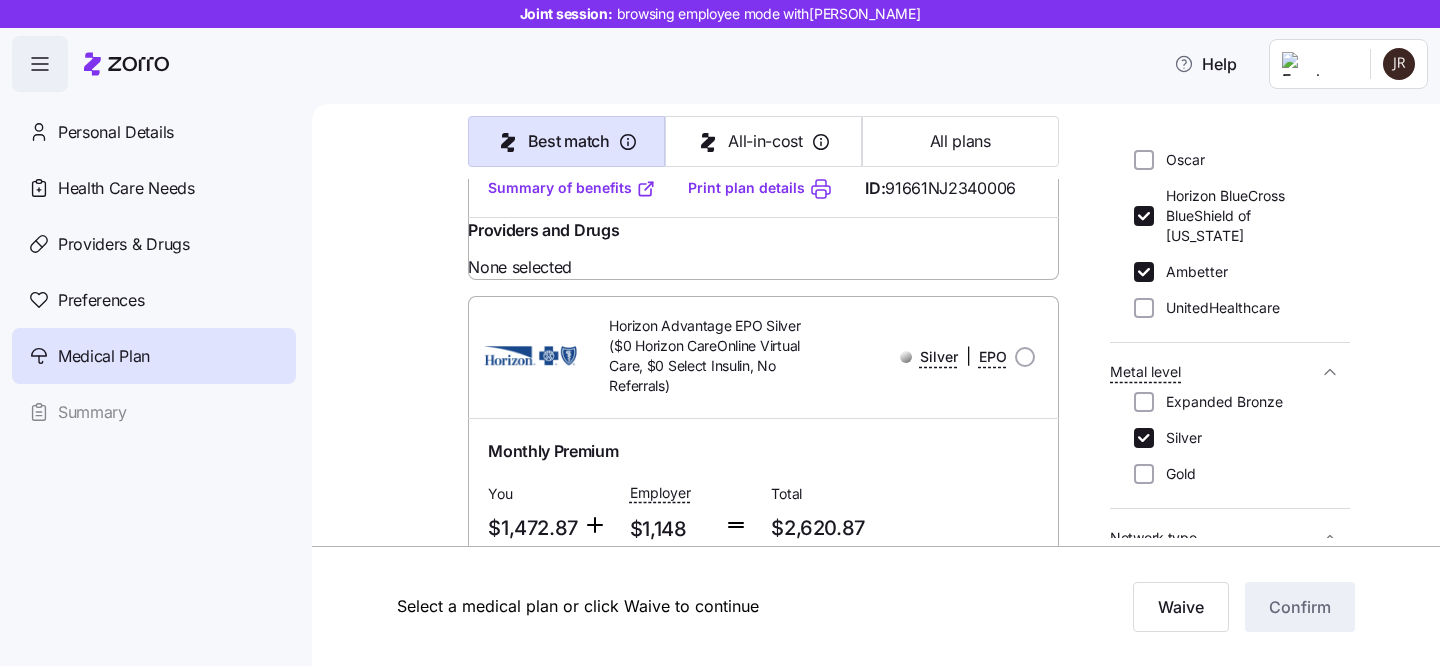 click on "Summary of benefits" at bounding box center (572, 188) 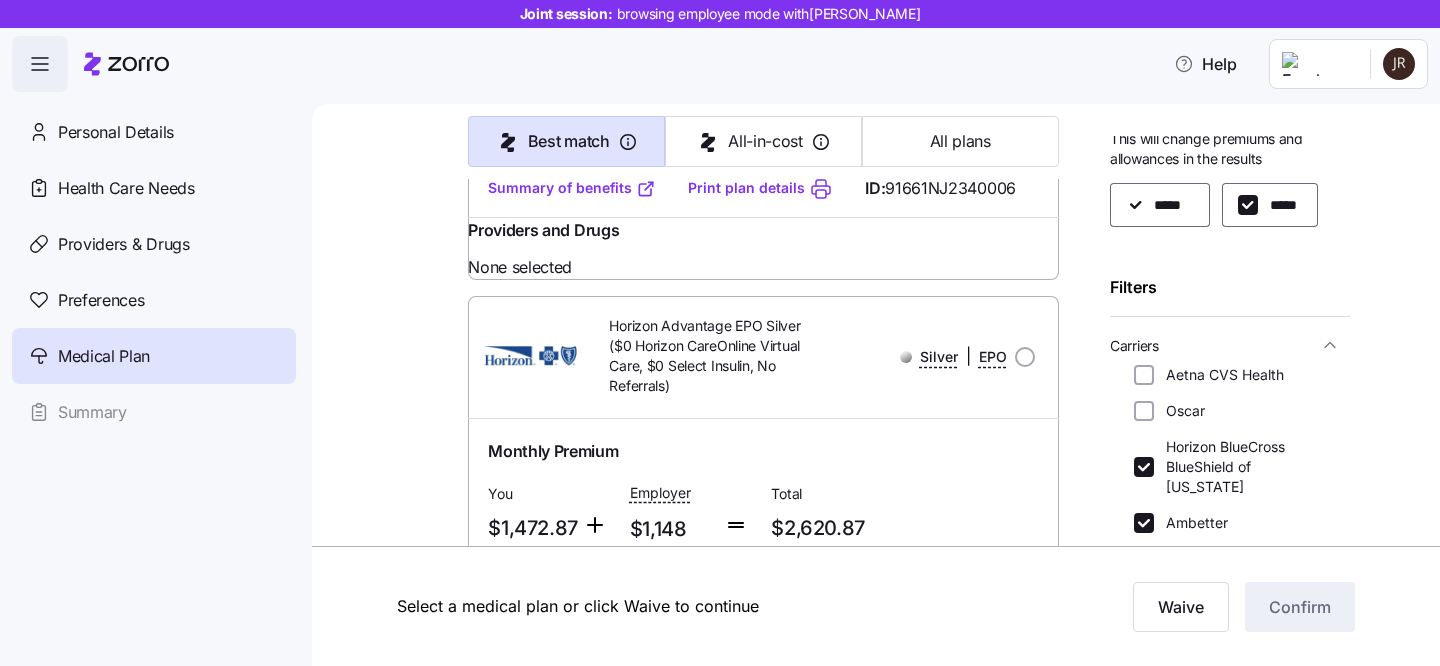 scroll, scrollTop: 0, scrollLeft: 0, axis: both 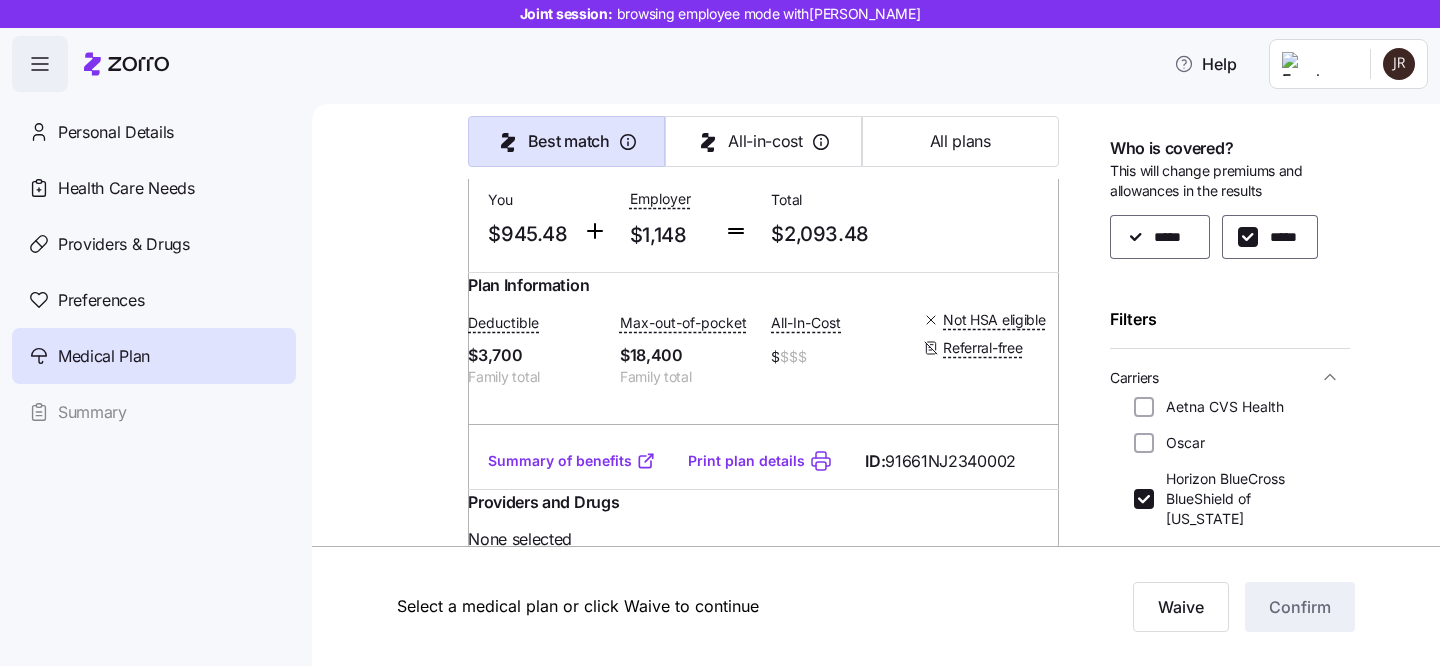 click on "Summary of benefits" at bounding box center (572, 461) 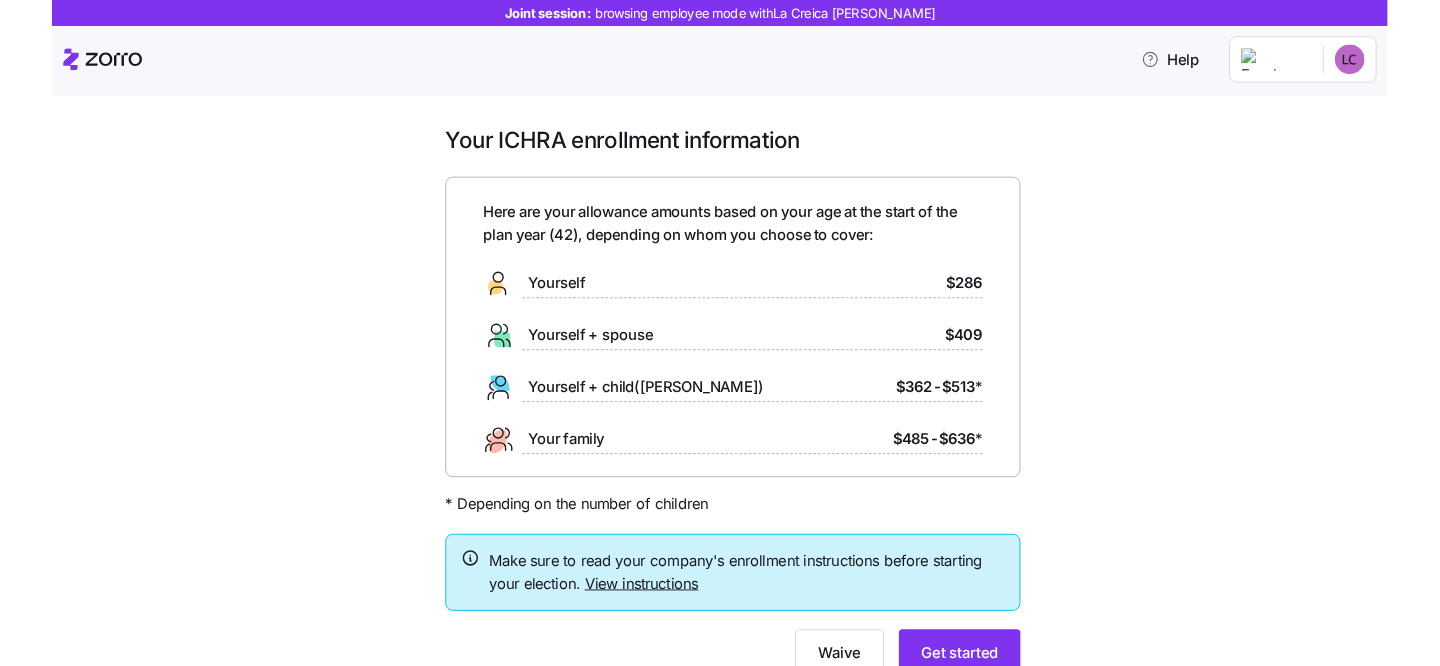 scroll, scrollTop: 0, scrollLeft: 0, axis: both 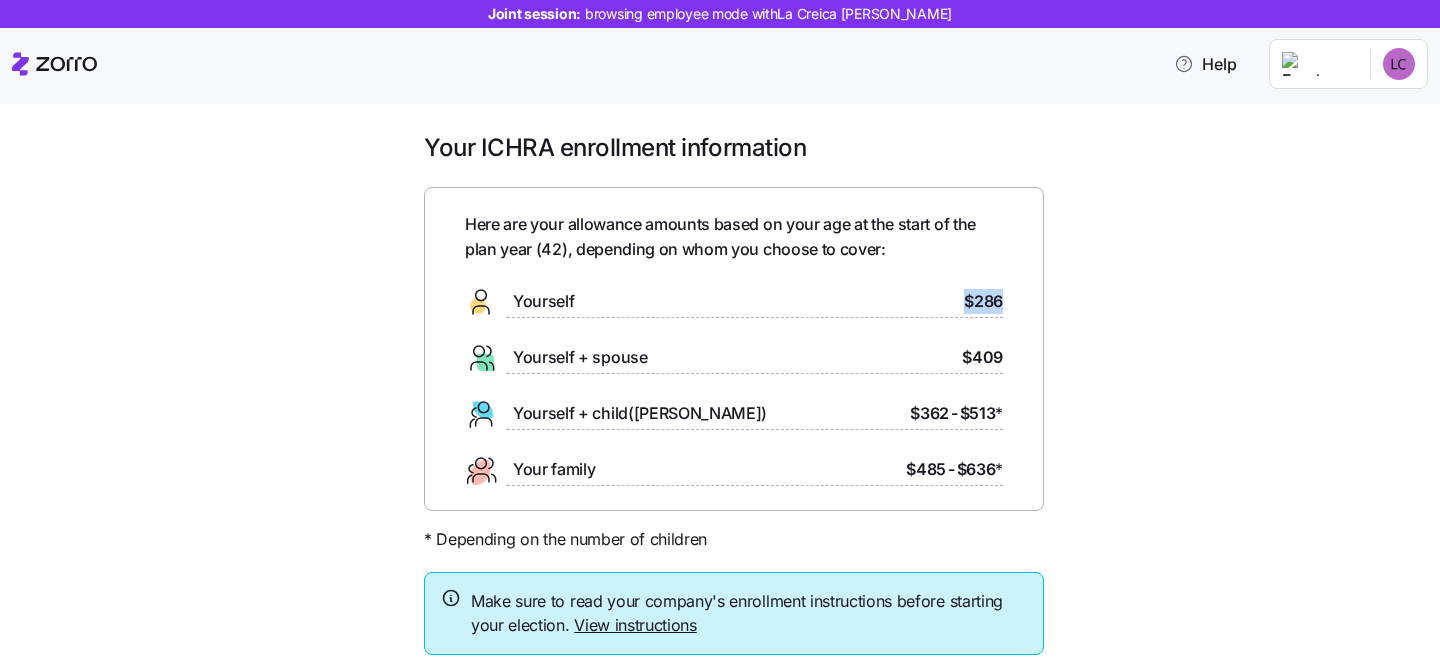 drag, startPoint x: 1003, startPoint y: 301, endPoint x: 956, endPoint y: 299, distance: 47.042534 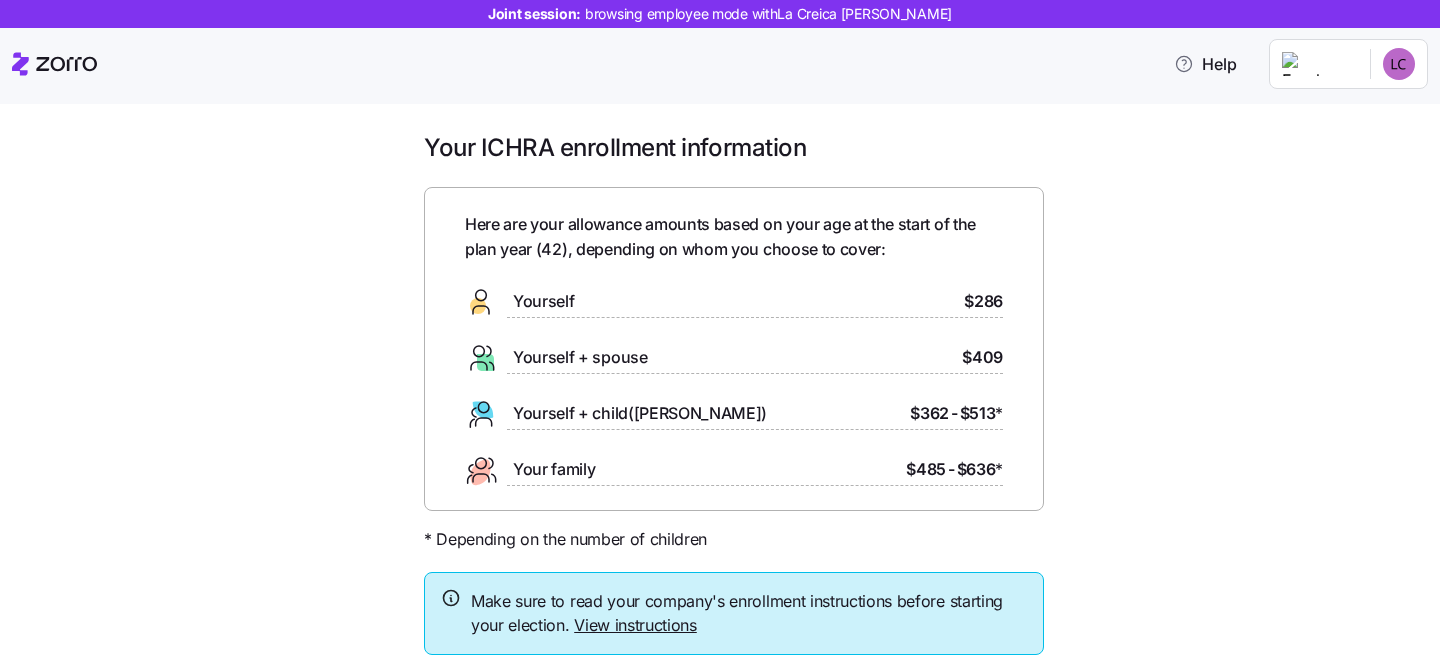 click on "$286" at bounding box center [983, 301] 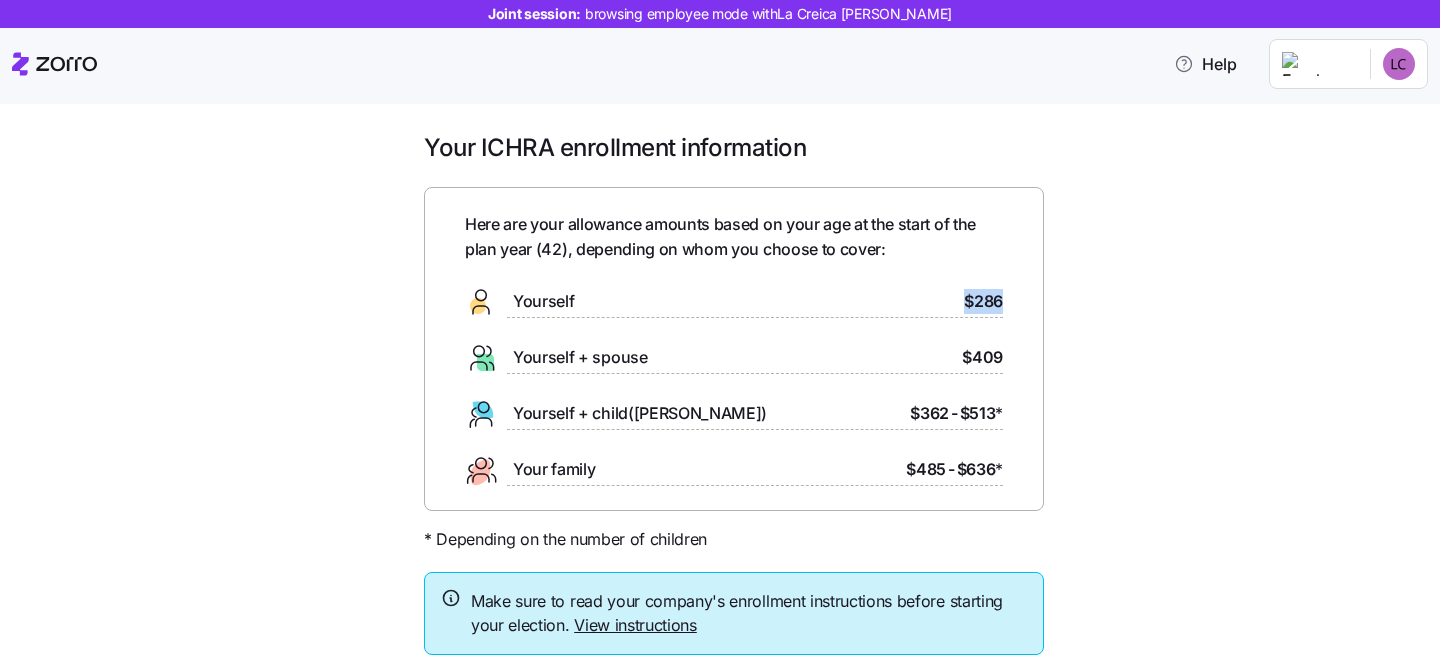drag, startPoint x: 993, startPoint y: 306, endPoint x: 945, endPoint y: 304, distance: 48.04165 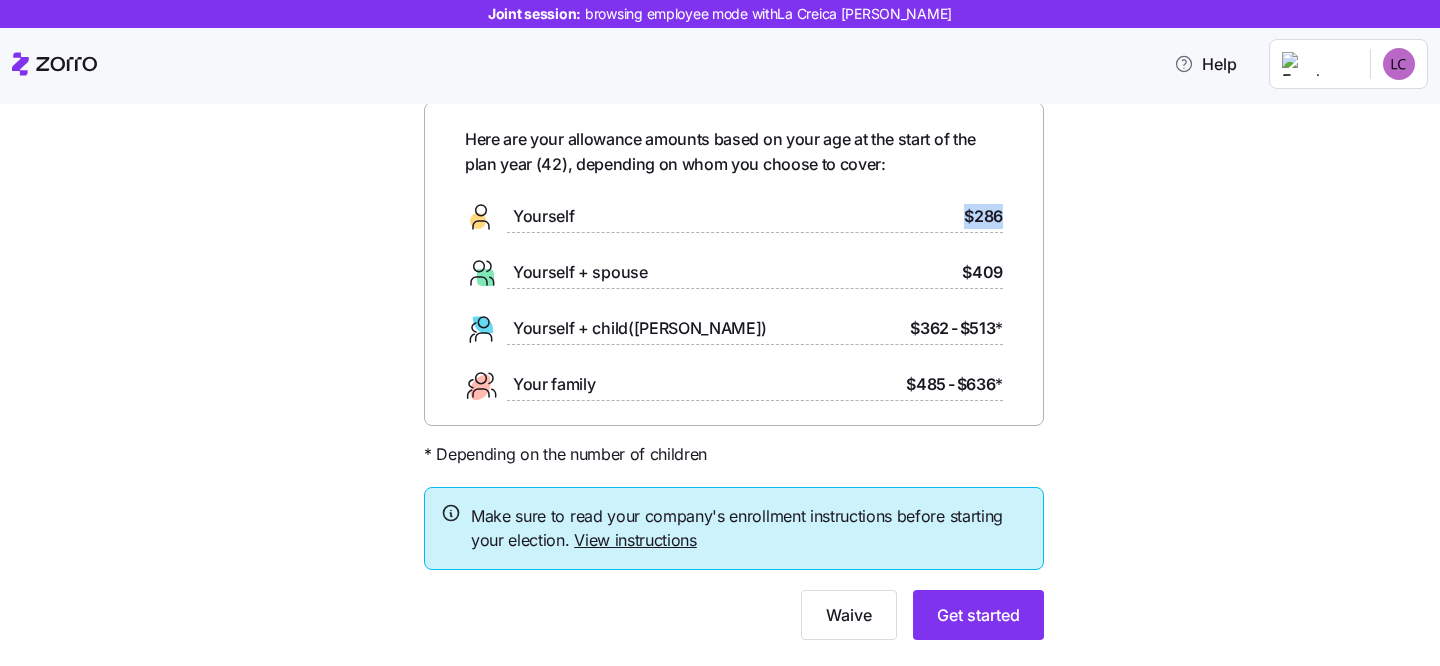 scroll, scrollTop: 128, scrollLeft: 0, axis: vertical 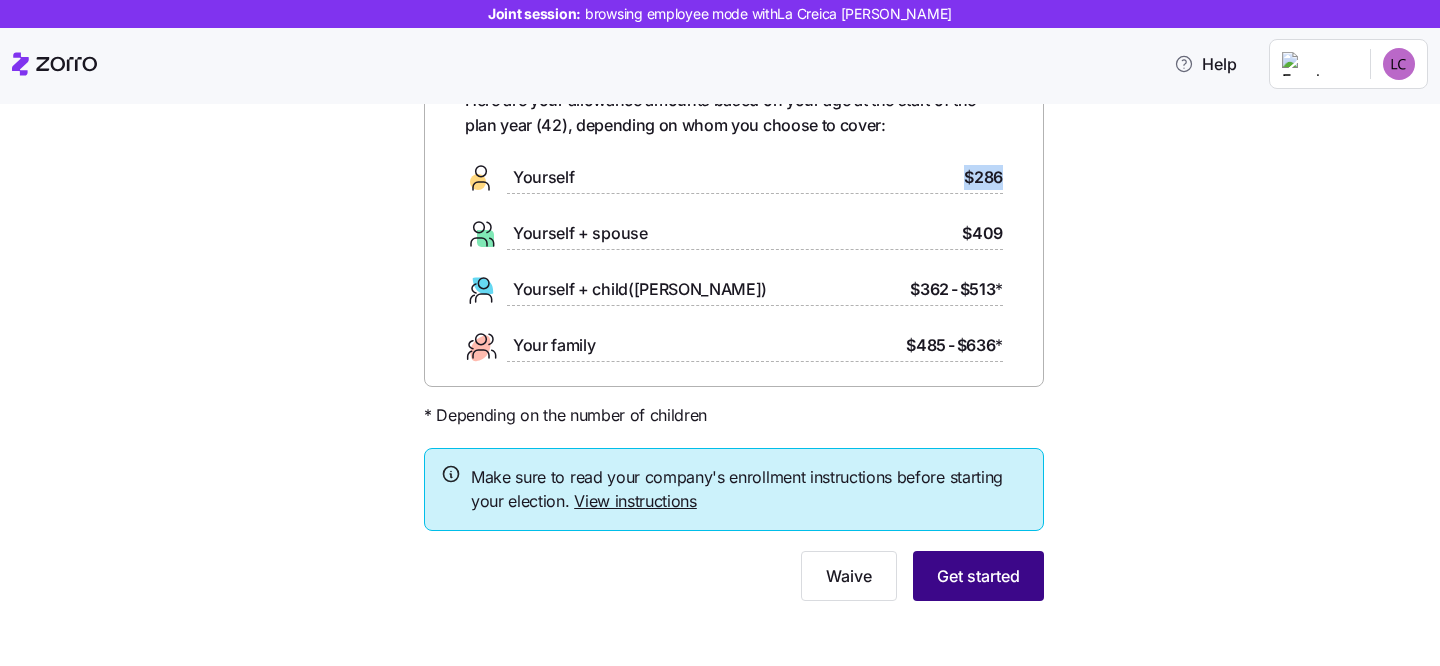 click on "Get started" at bounding box center (978, 576) 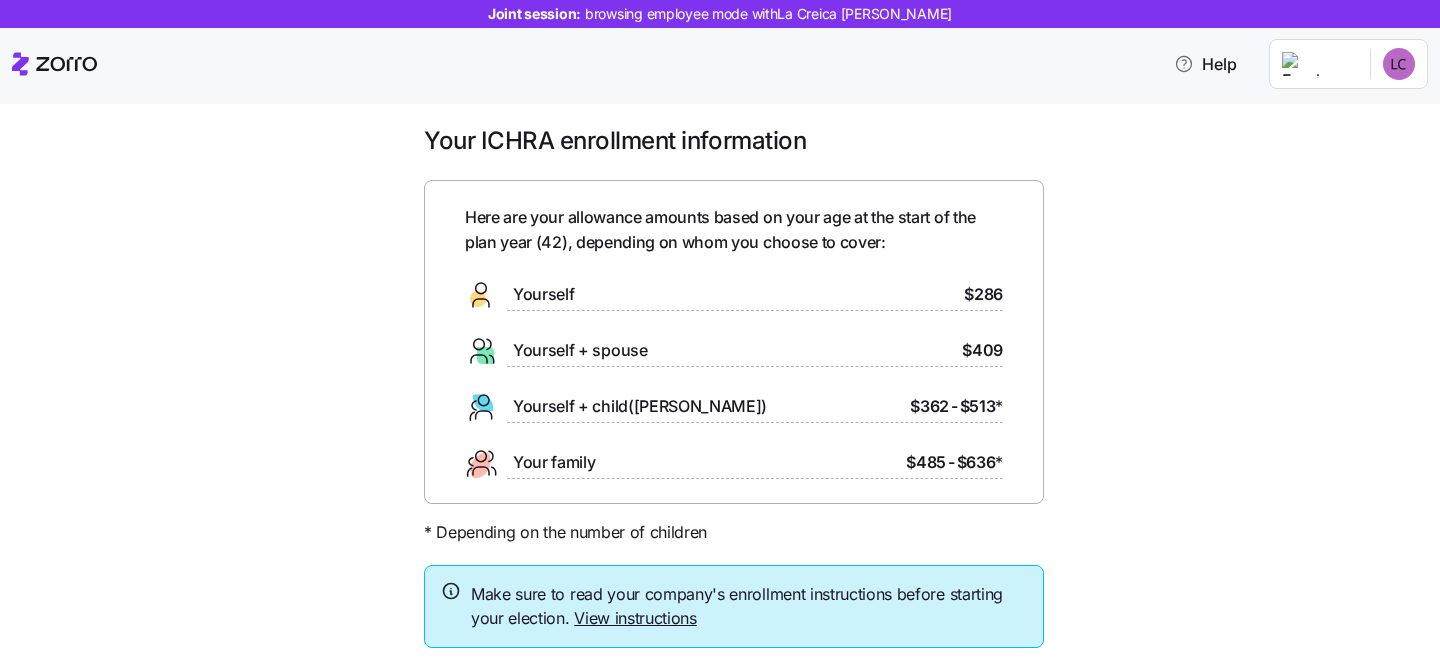 scroll, scrollTop: 29, scrollLeft: 0, axis: vertical 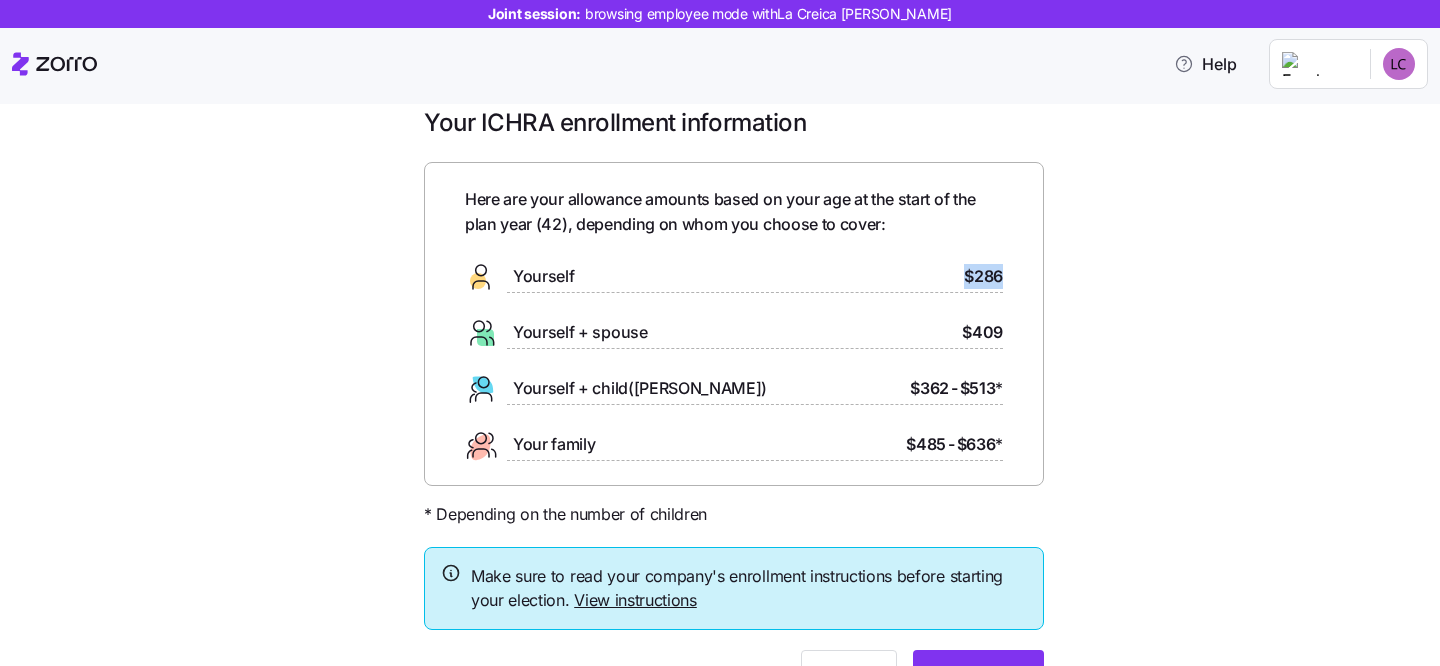 drag, startPoint x: 947, startPoint y: 277, endPoint x: 995, endPoint y: 275, distance: 48.04165 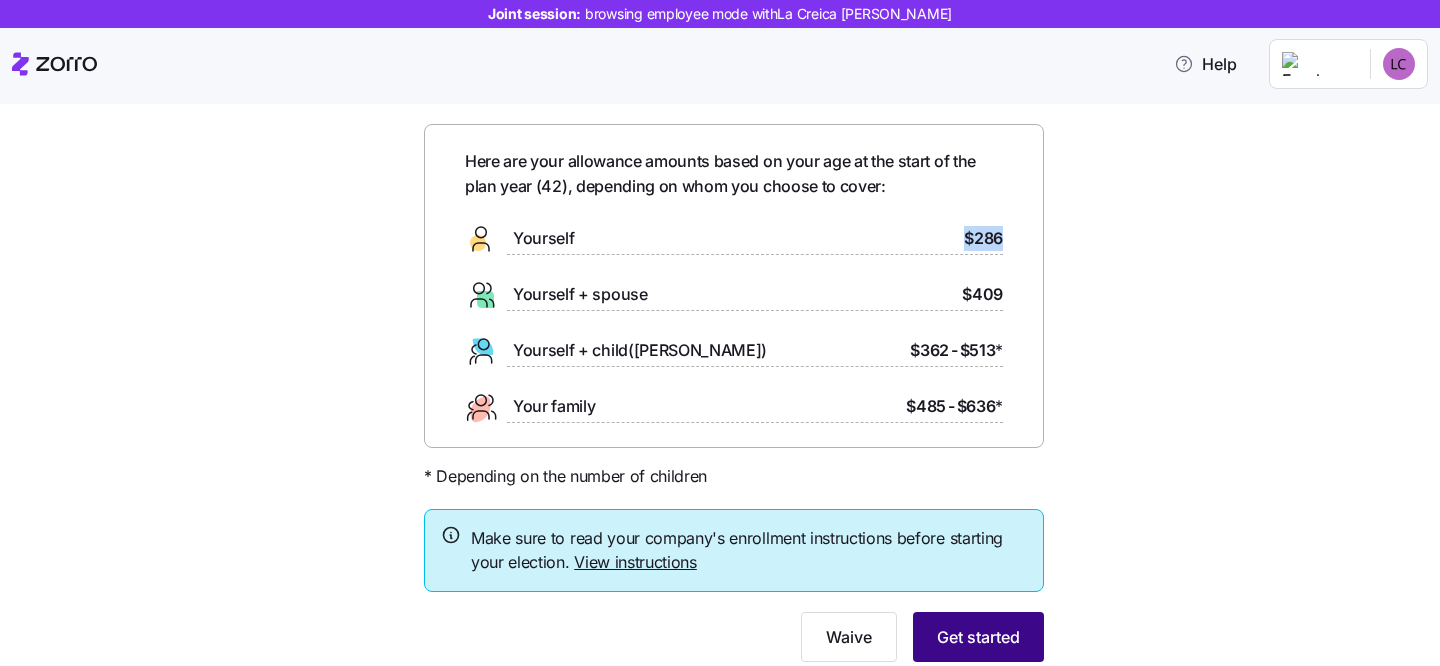 scroll, scrollTop: 95, scrollLeft: 0, axis: vertical 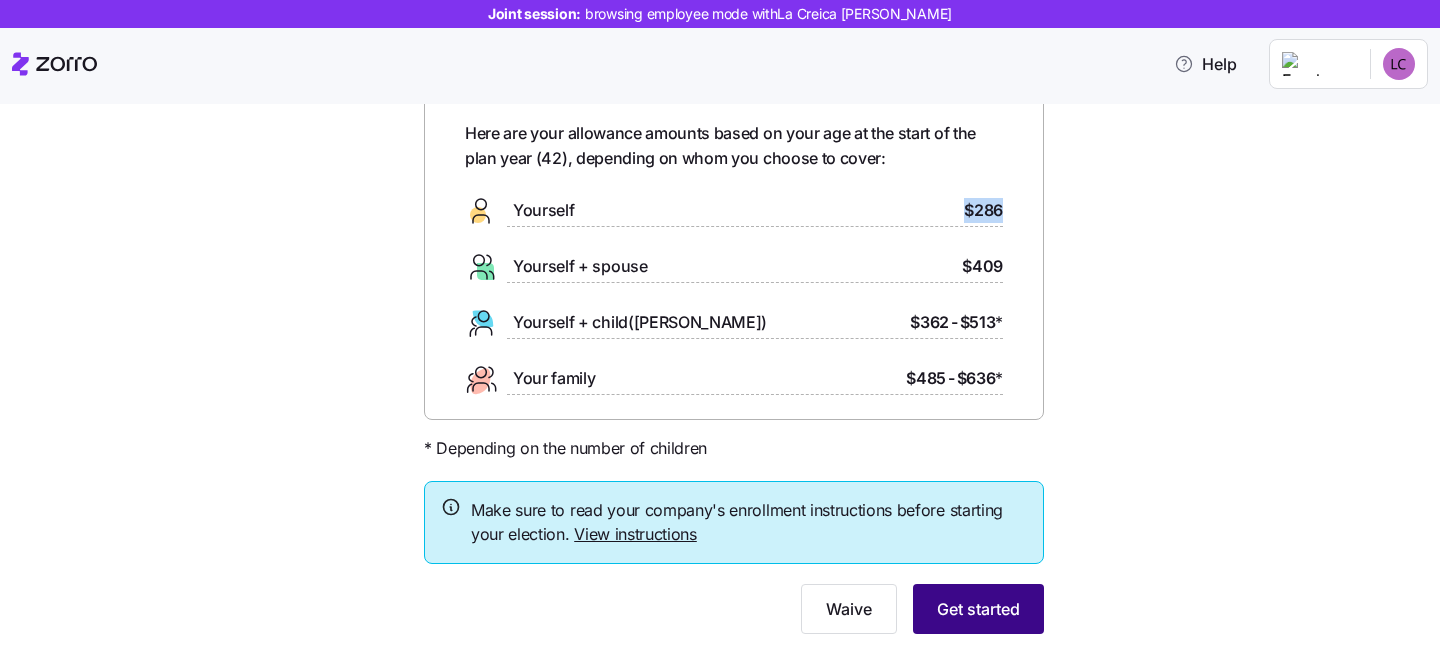 click on "Get started" at bounding box center [978, 609] 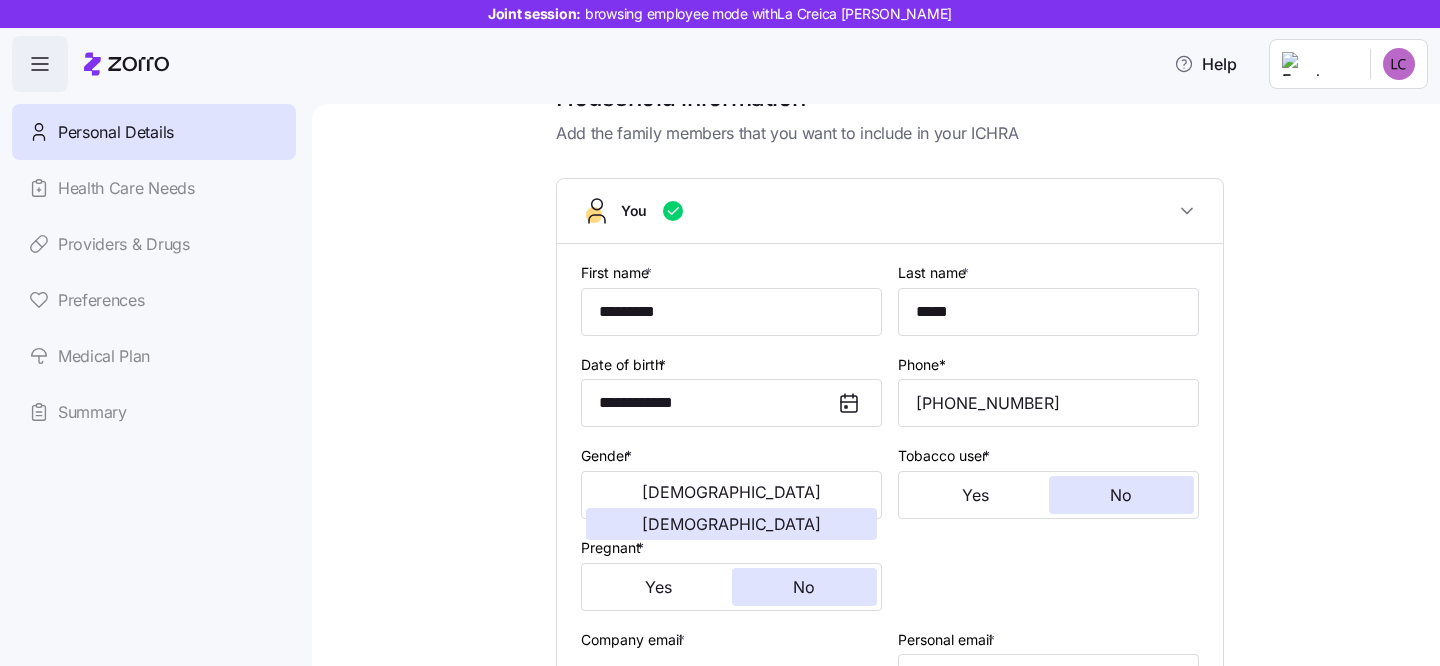 scroll, scrollTop: 55, scrollLeft: 0, axis: vertical 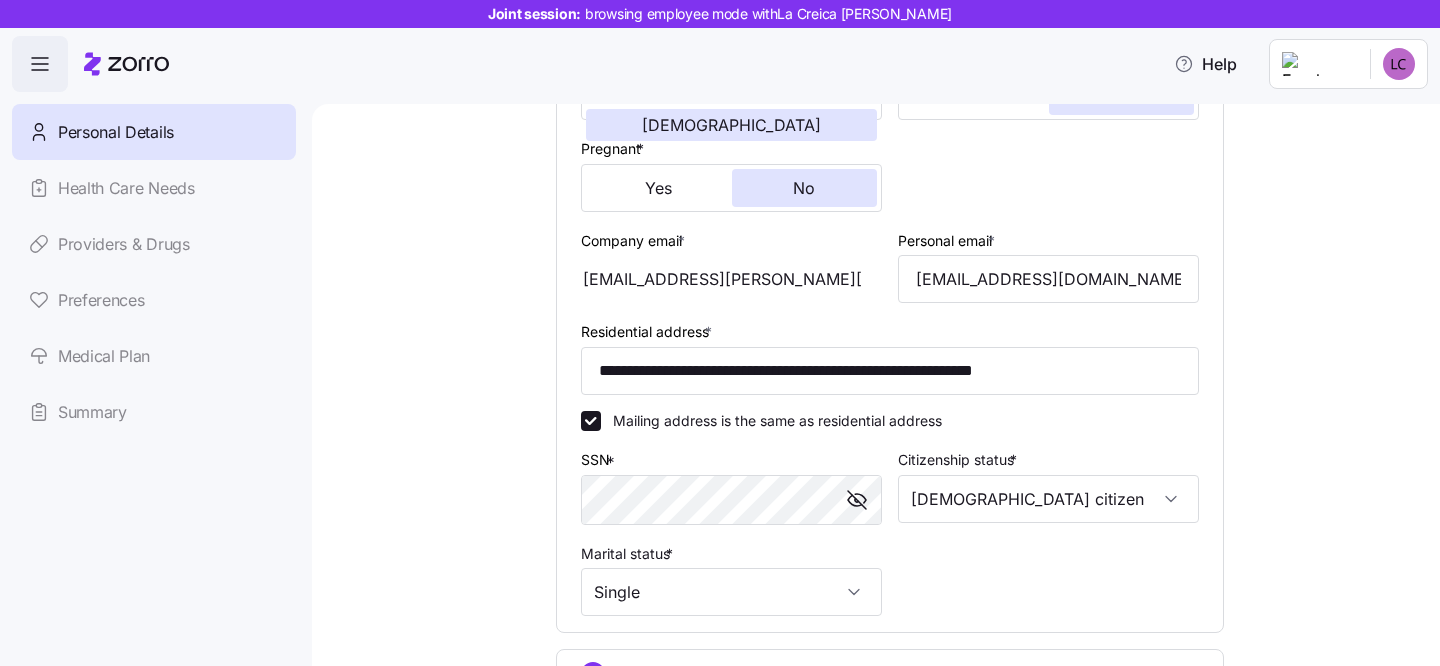click at bounding box center [857, 500] 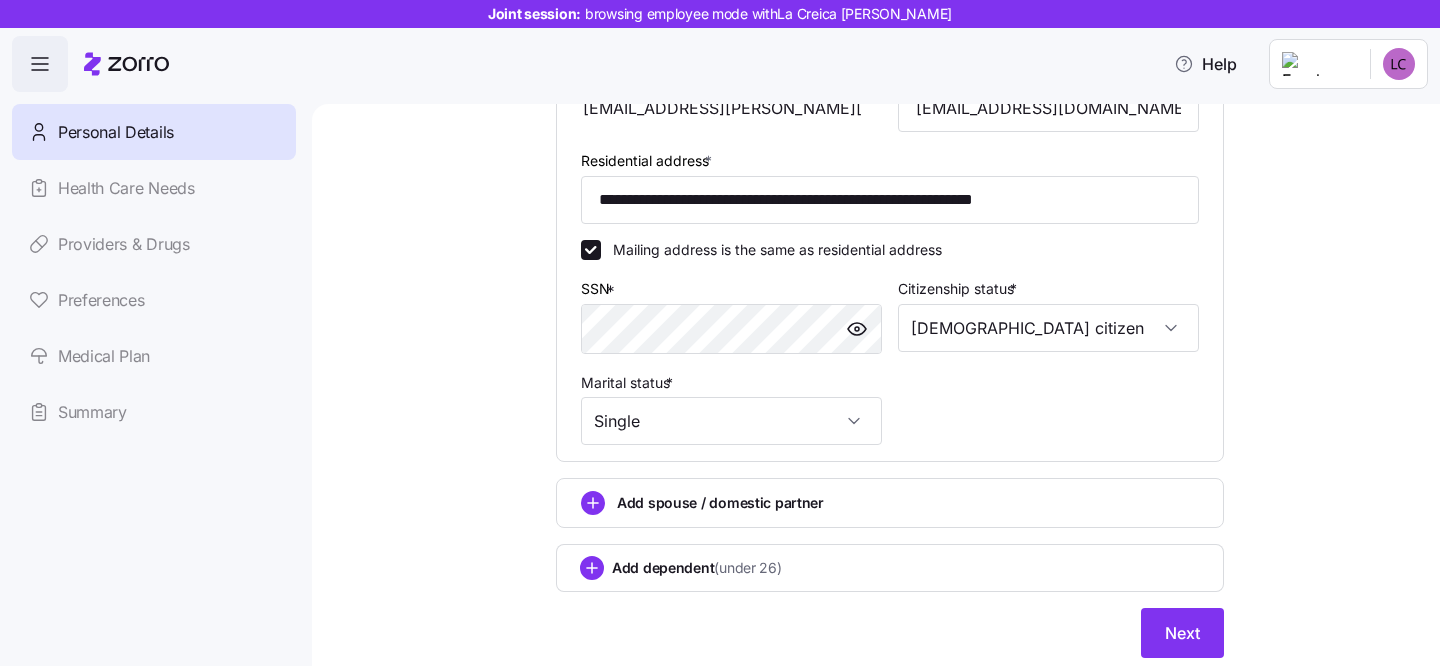 scroll, scrollTop: 635, scrollLeft: 0, axis: vertical 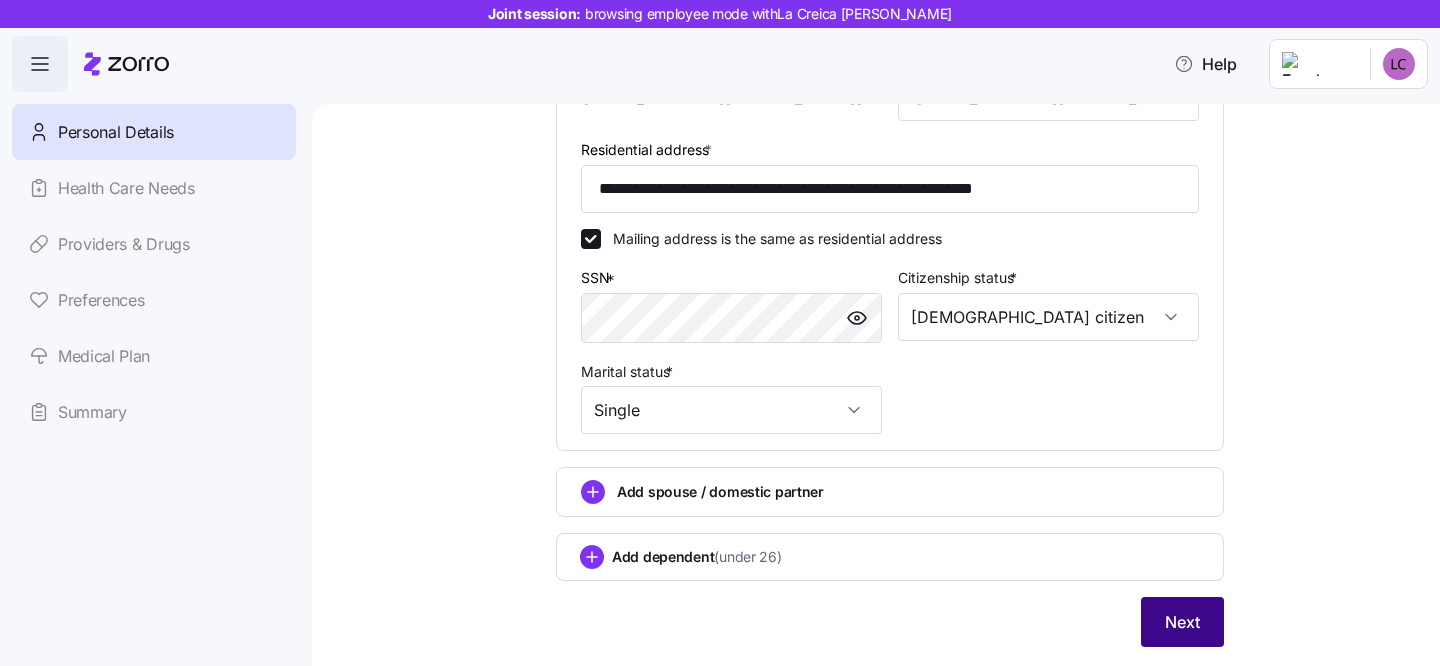 click on "Next" at bounding box center [1182, 622] 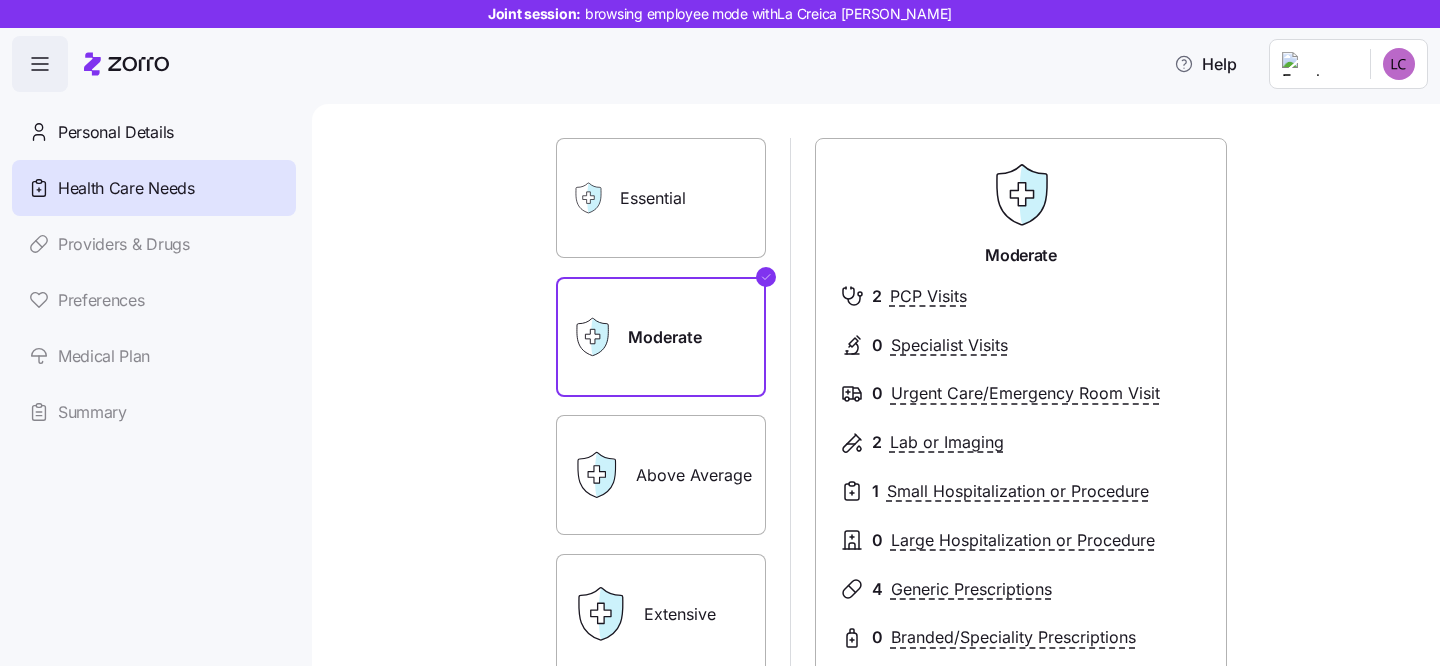 scroll, scrollTop: 128, scrollLeft: 0, axis: vertical 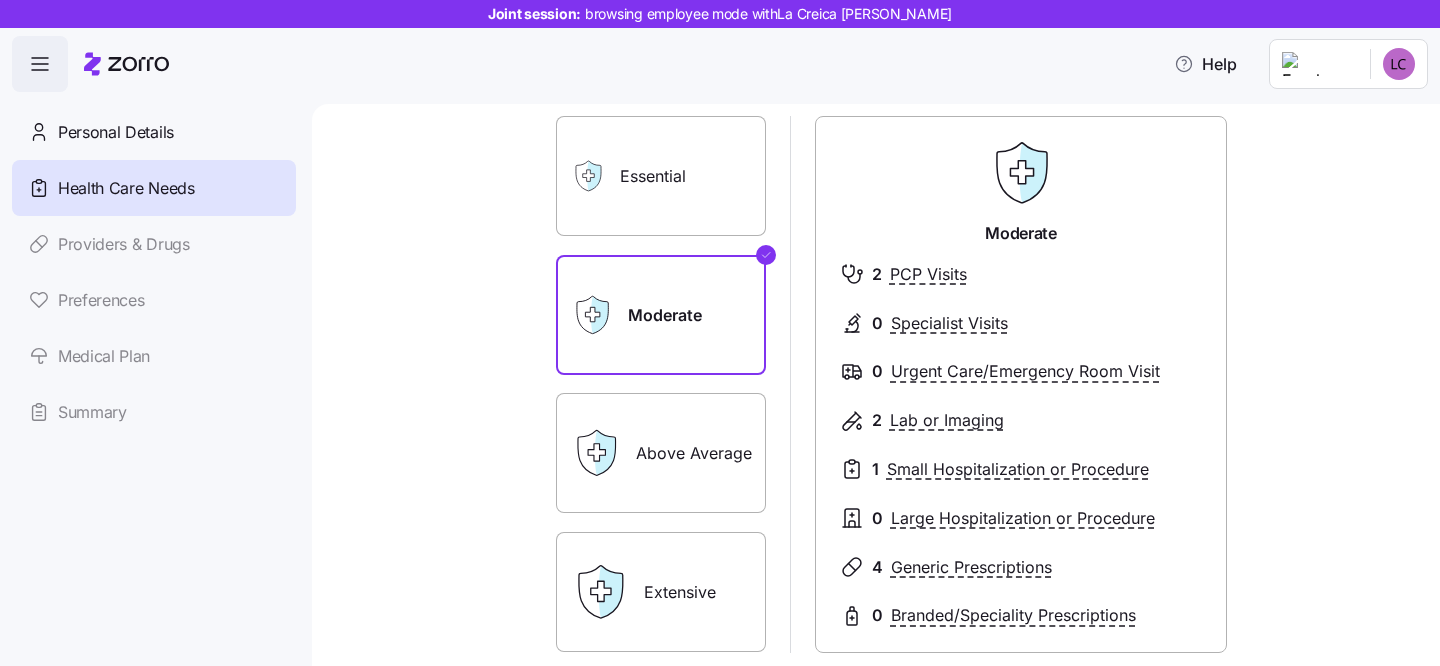 click on "Essential" at bounding box center (661, 176) 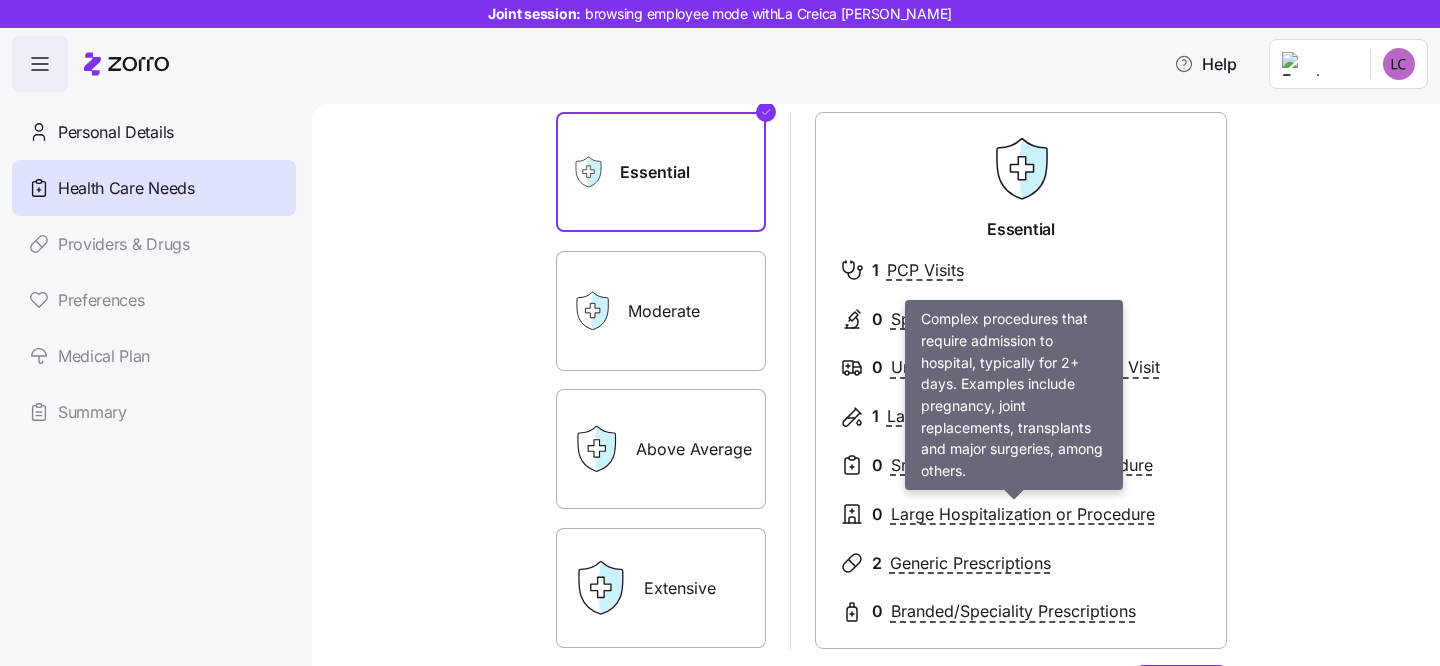 scroll, scrollTop: 132, scrollLeft: 0, axis: vertical 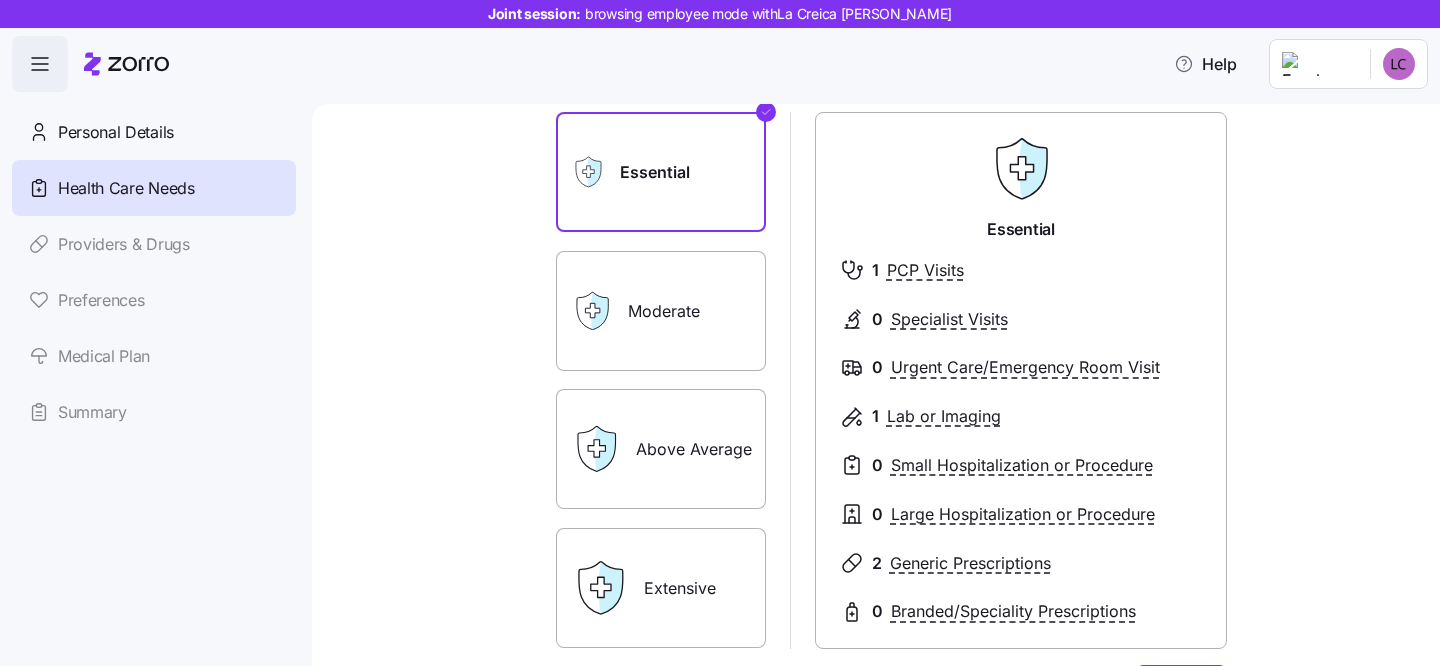 click on "Moderate" at bounding box center (661, 311) 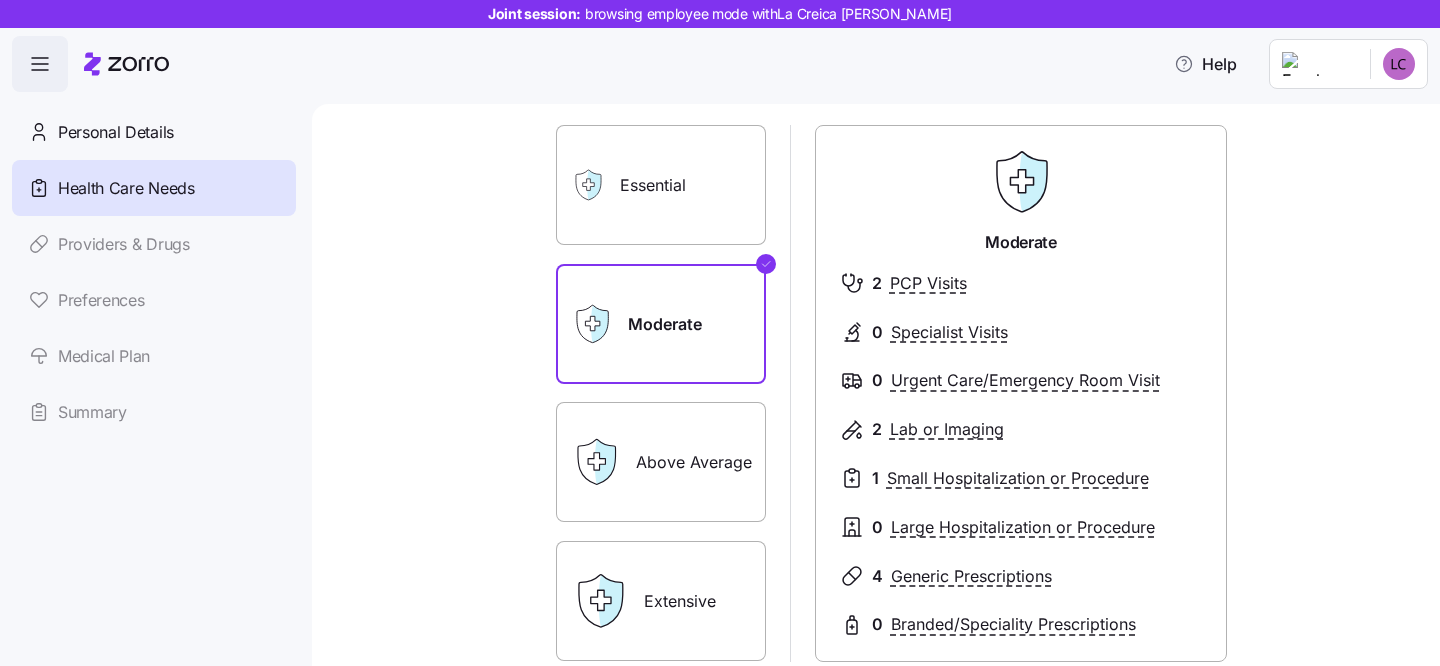 scroll, scrollTop: 141, scrollLeft: 0, axis: vertical 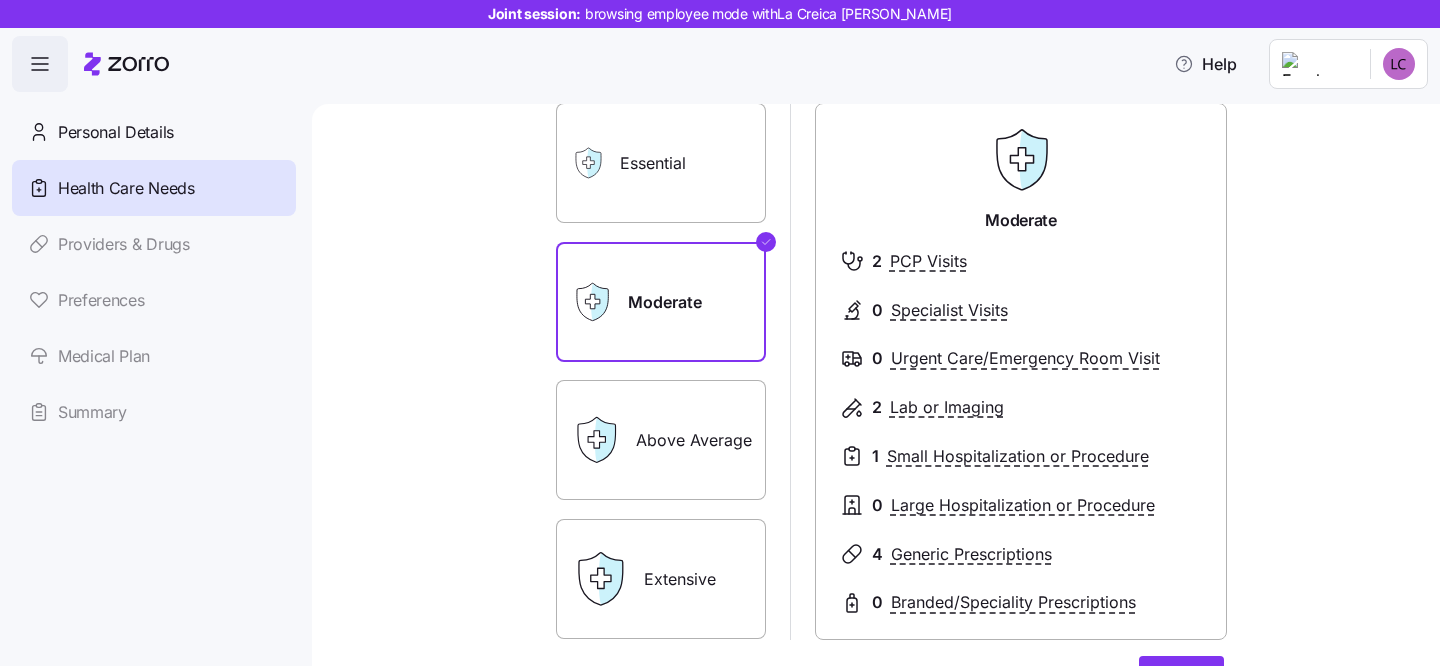 click on "Above Average" at bounding box center [661, 440] 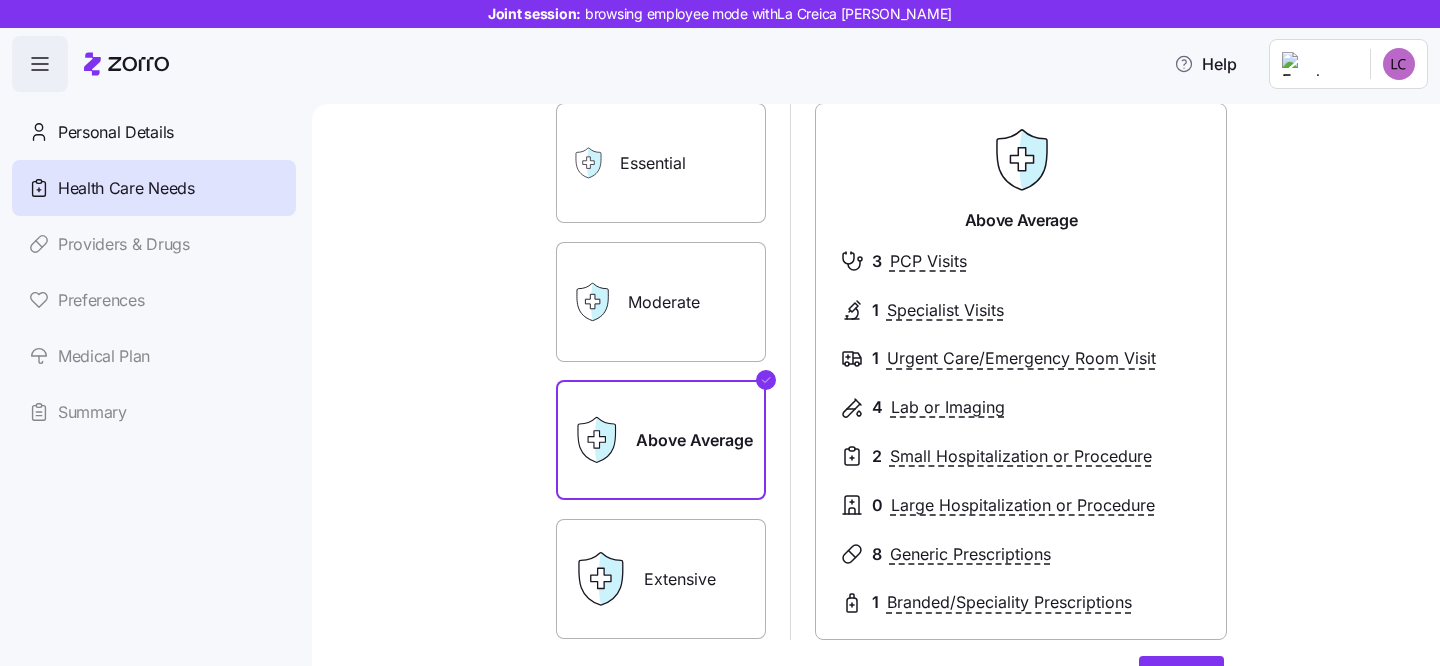 click on "Moderate" at bounding box center (661, 302) 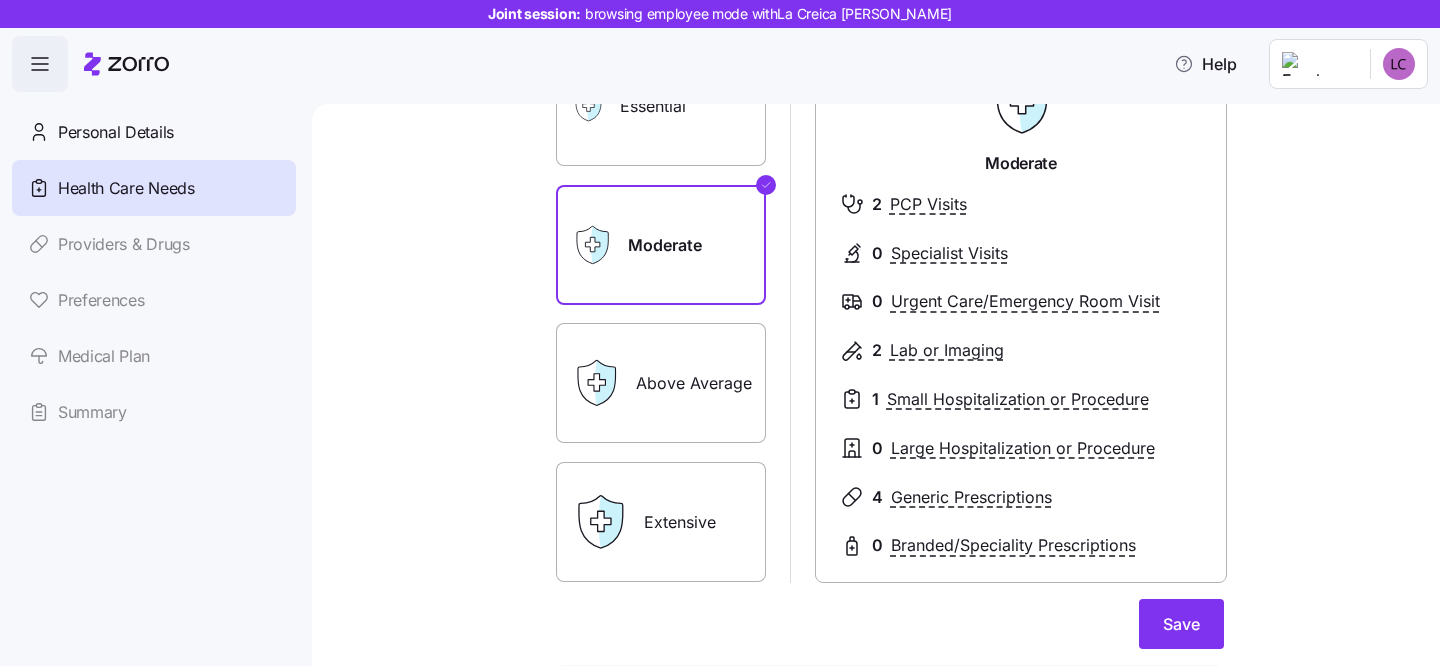 scroll, scrollTop: 287, scrollLeft: 0, axis: vertical 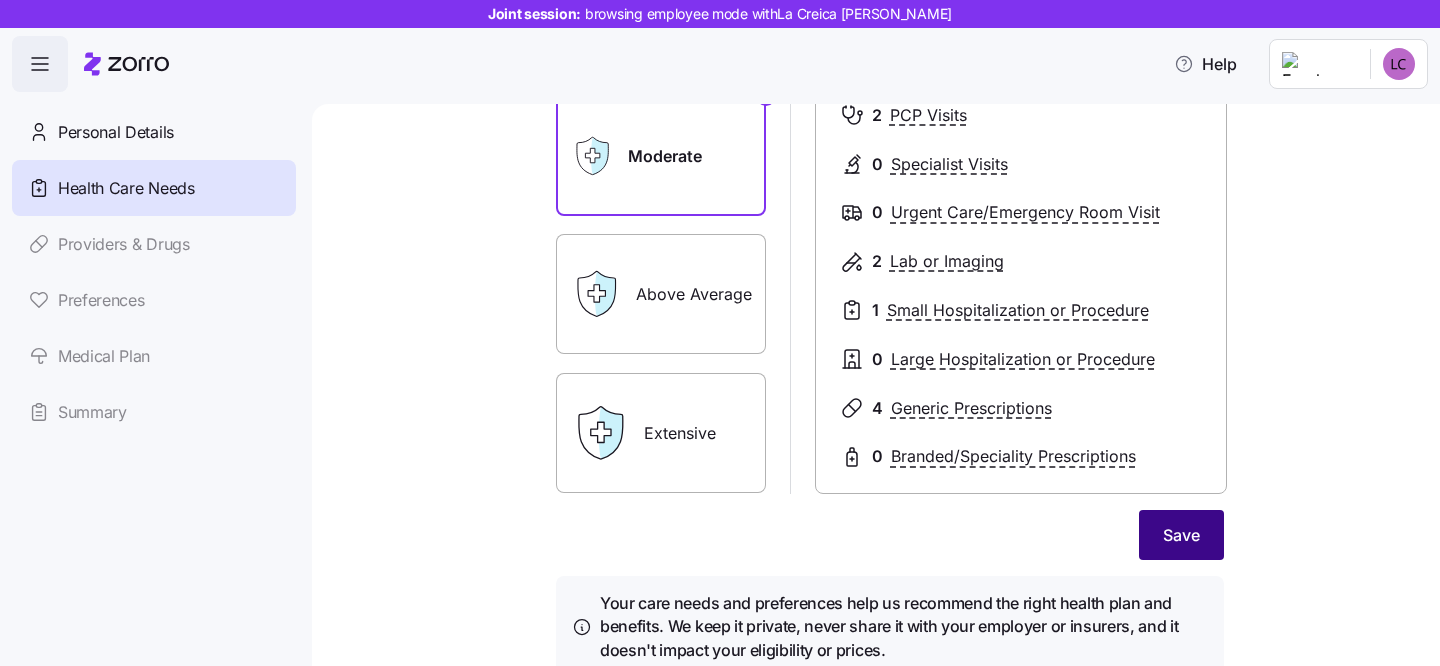 click on "Save" at bounding box center [1181, 535] 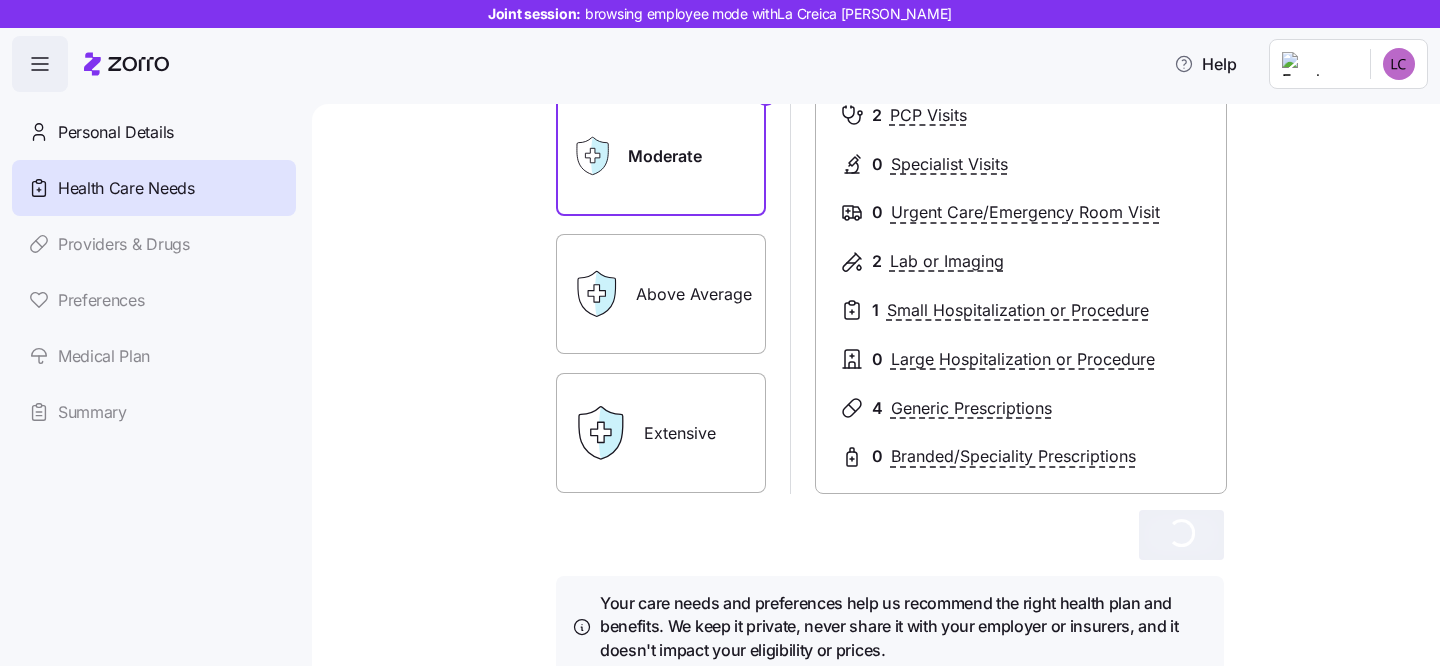 scroll, scrollTop: 343, scrollLeft: 0, axis: vertical 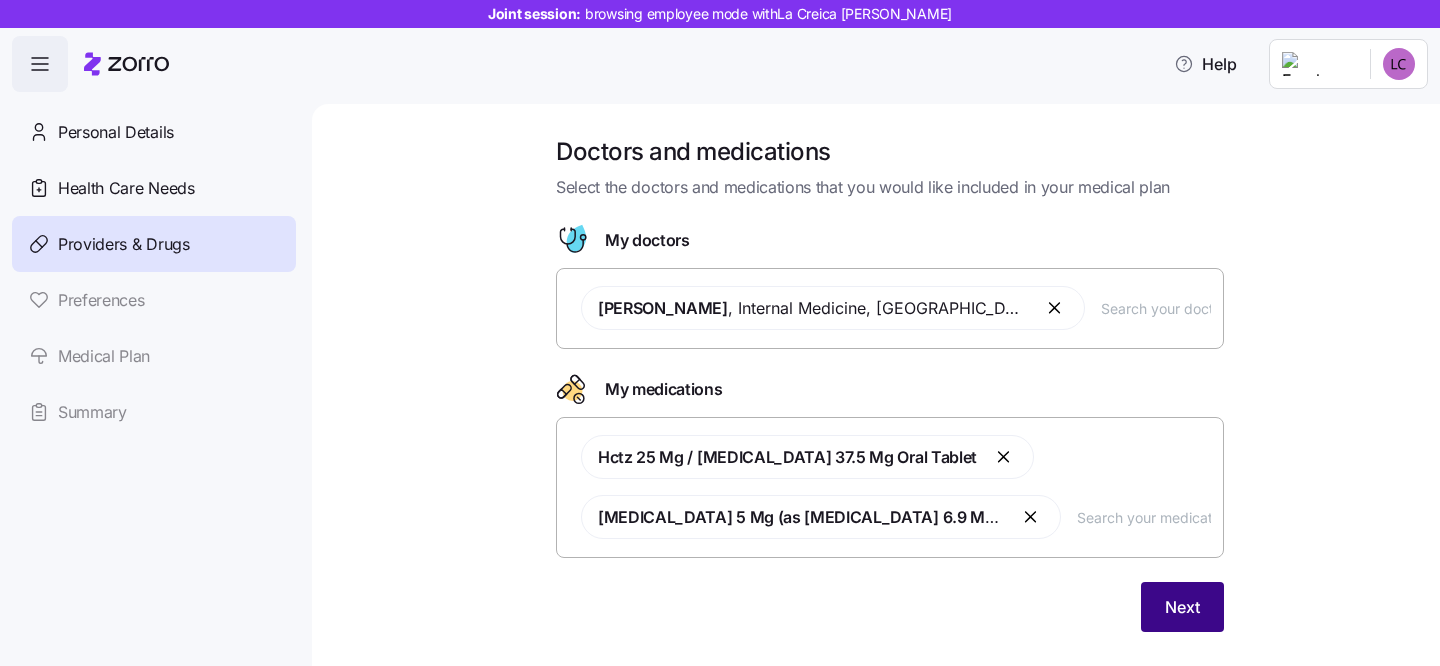 click on "Next" at bounding box center (1182, 607) 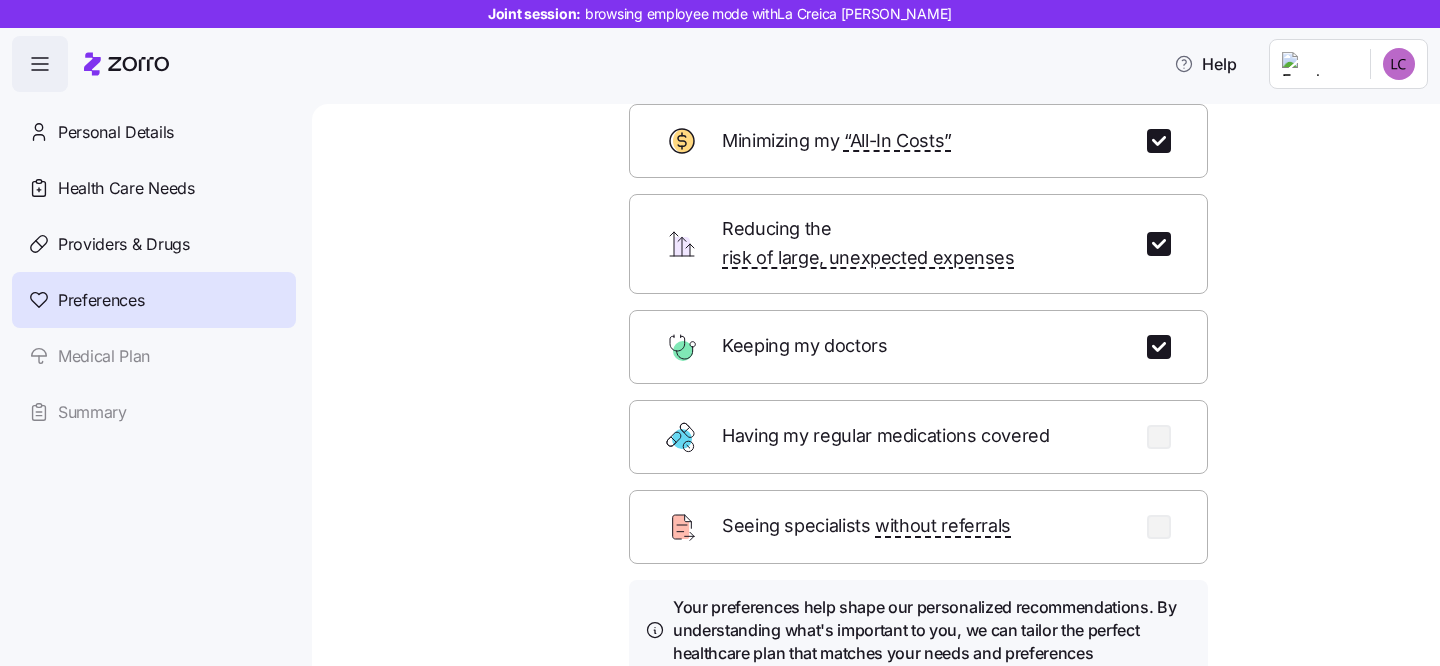 scroll, scrollTop: 275, scrollLeft: 0, axis: vertical 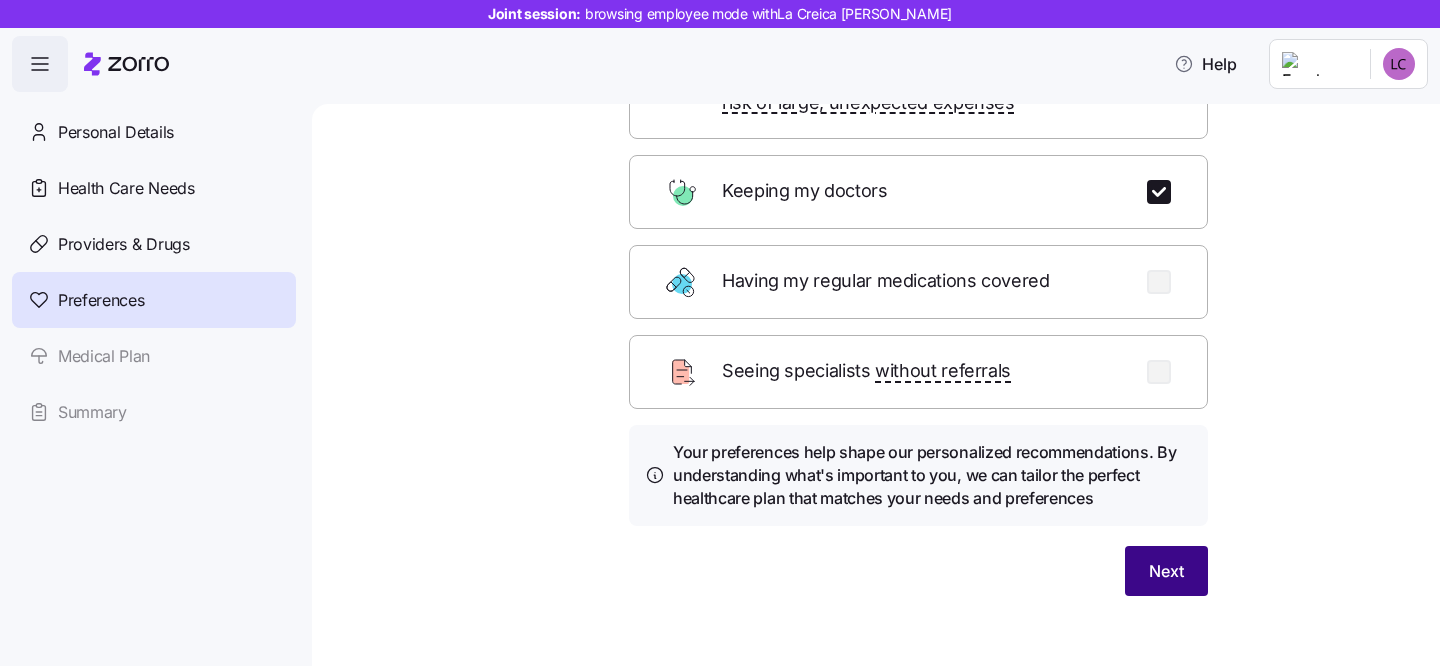 click on "Next" at bounding box center [1166, 571] 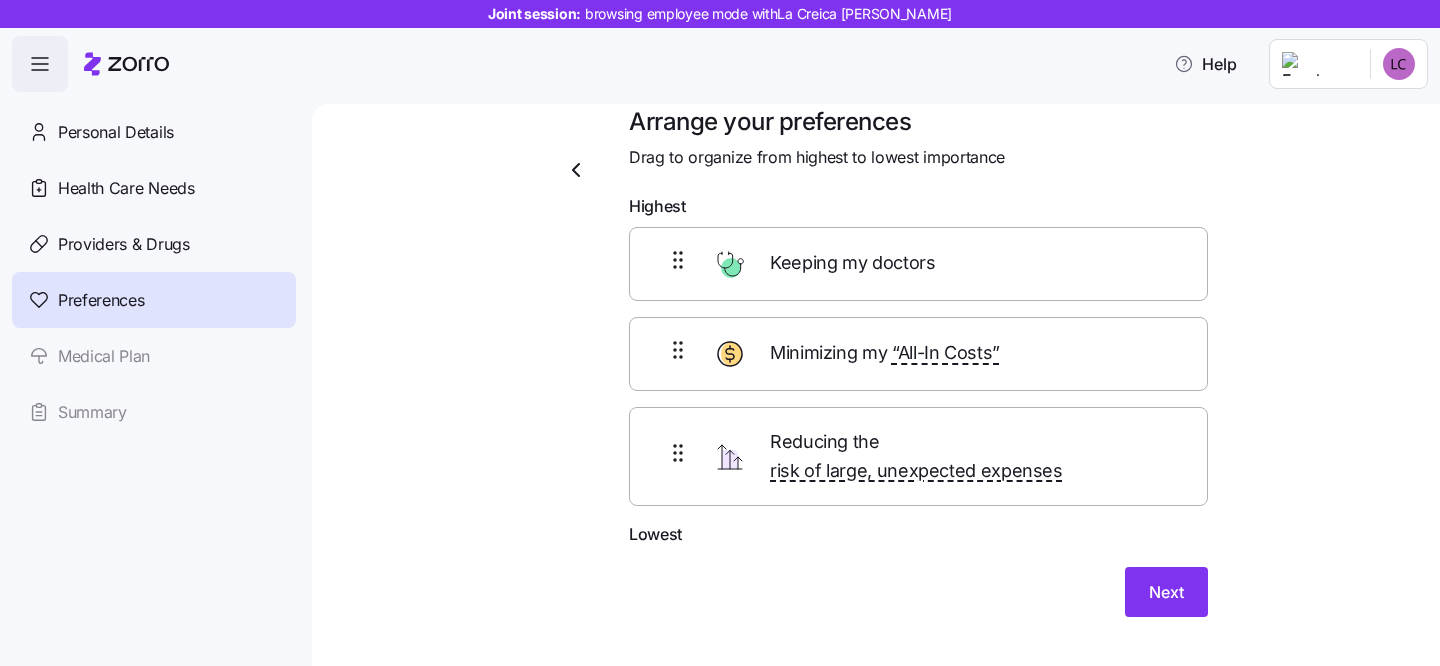 scroll, scrollTop: 1, scrollLeft: 0, axis: vertical 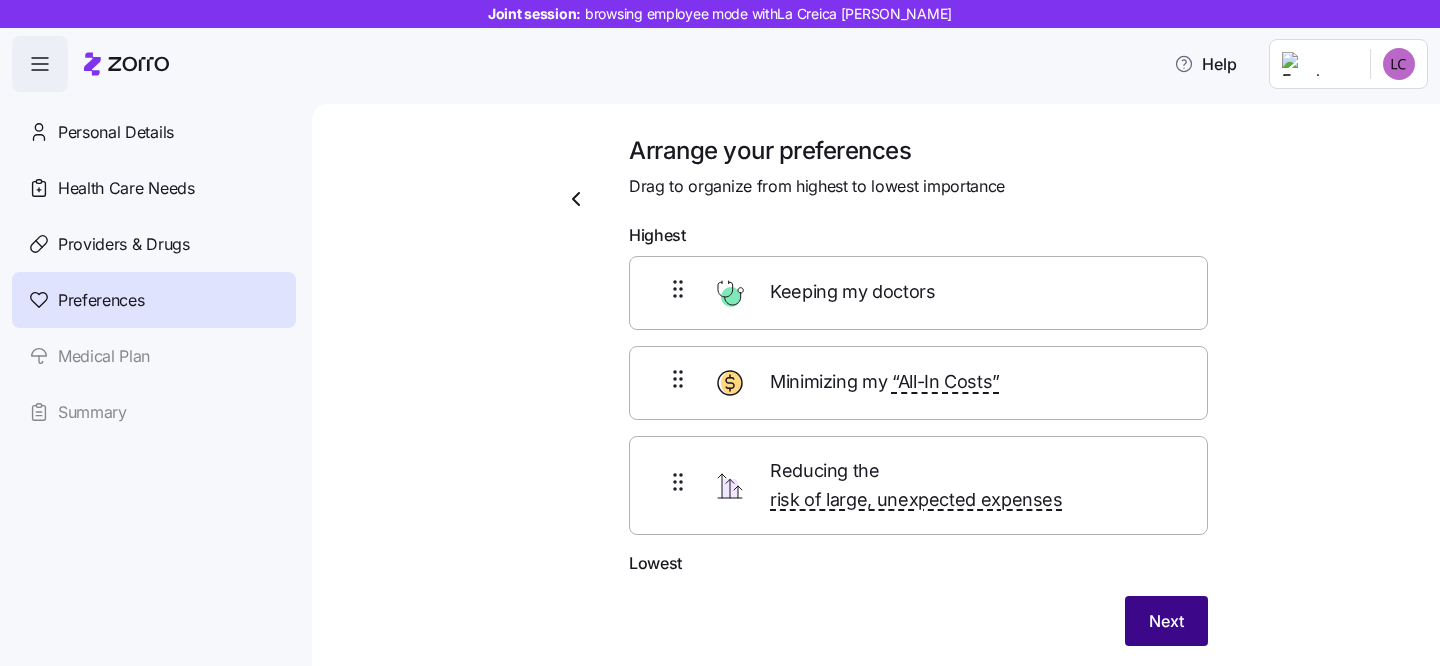 click on "Next" at bounding box center (1166, 621) 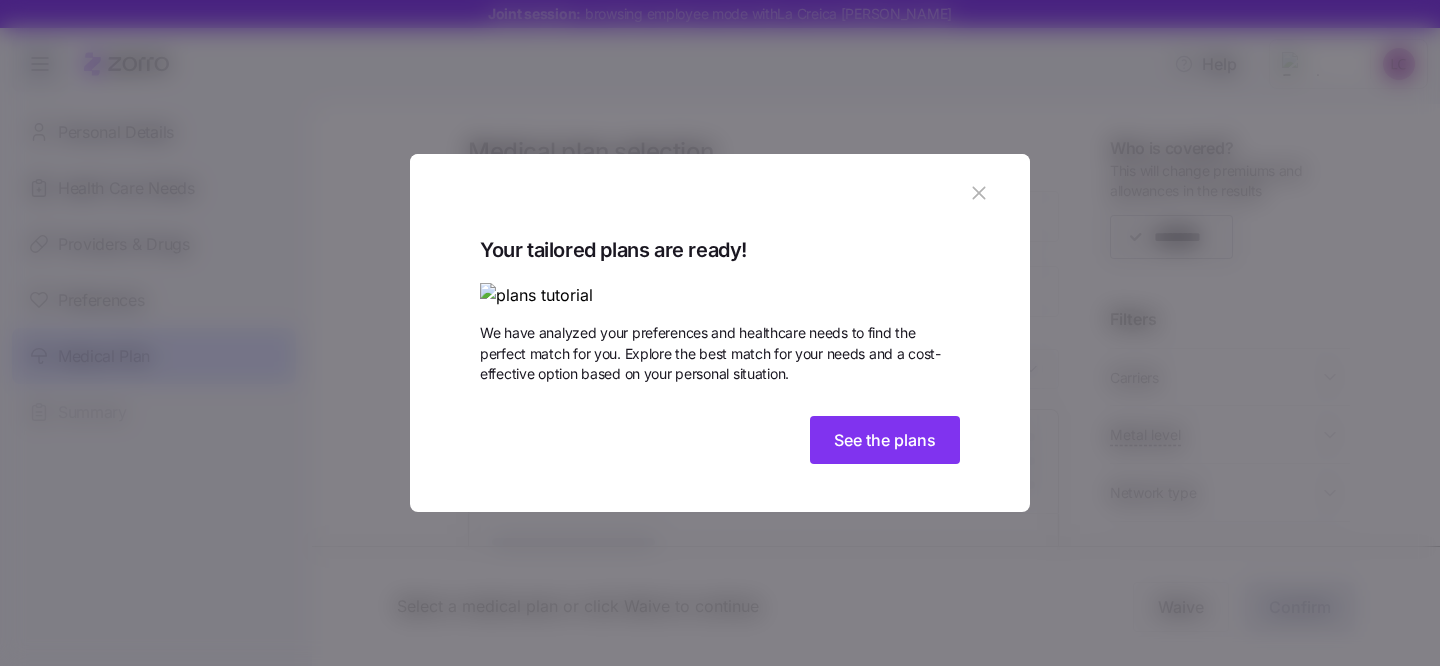 drag, startPoint x: 962, startPoint y: 71, endPoint x: 965, endPoint y: 111, distance: 40.112343 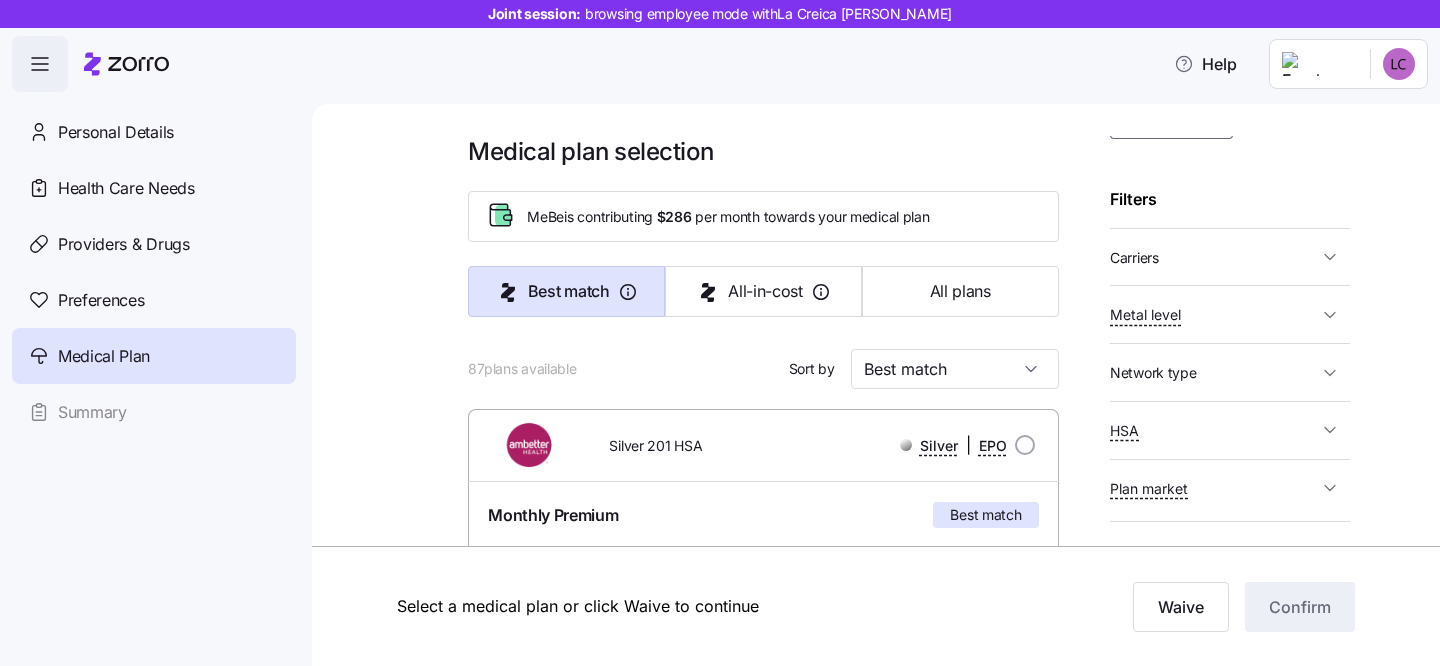 scroll, scrollTop: 119, scrollLeft: 0, axis: vertical 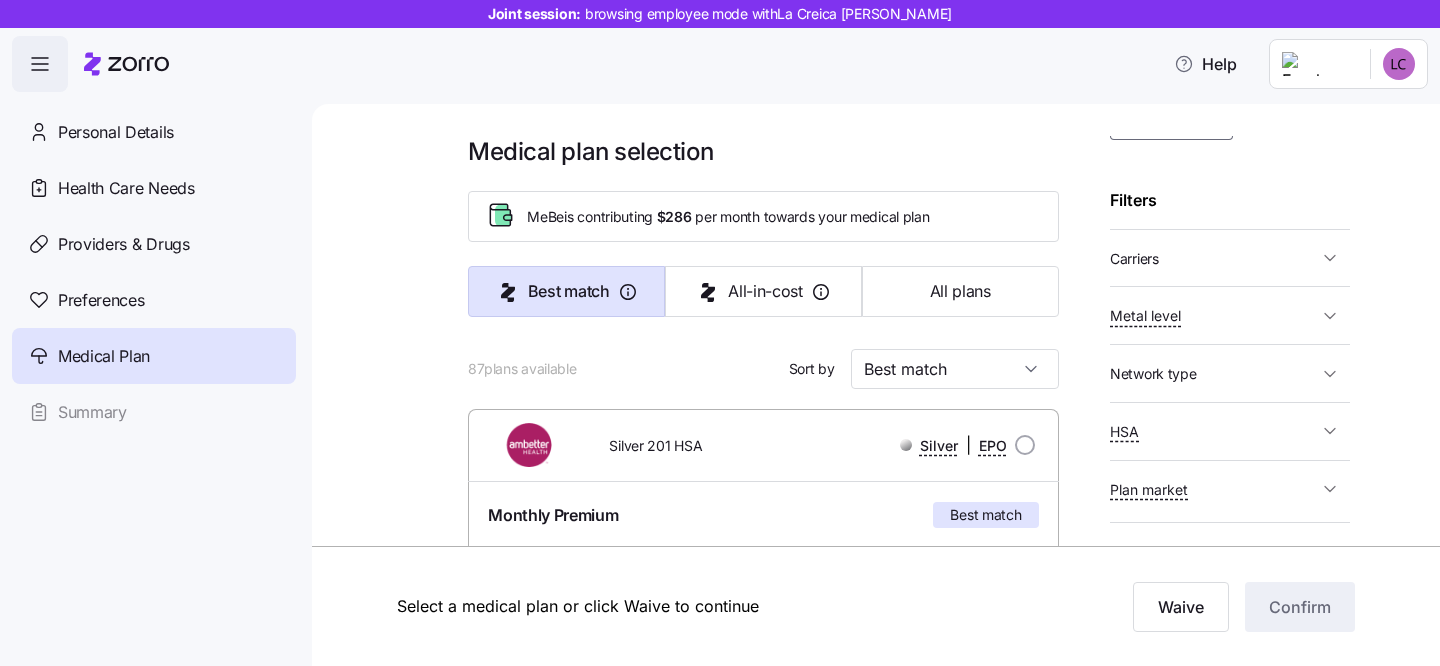 click on "Carriers" at bounding box center (1214, 258) 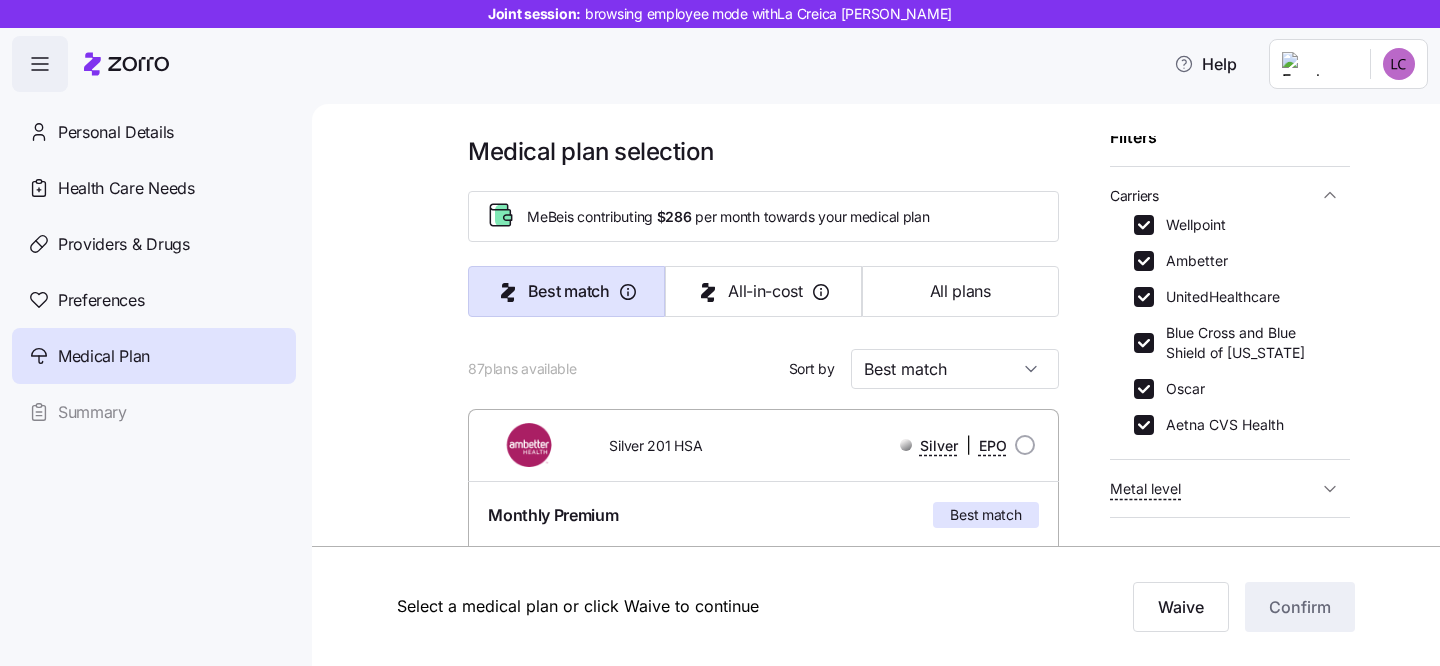 scroll, scrollTop: 191, scrollLeft: 0, axis: vertical 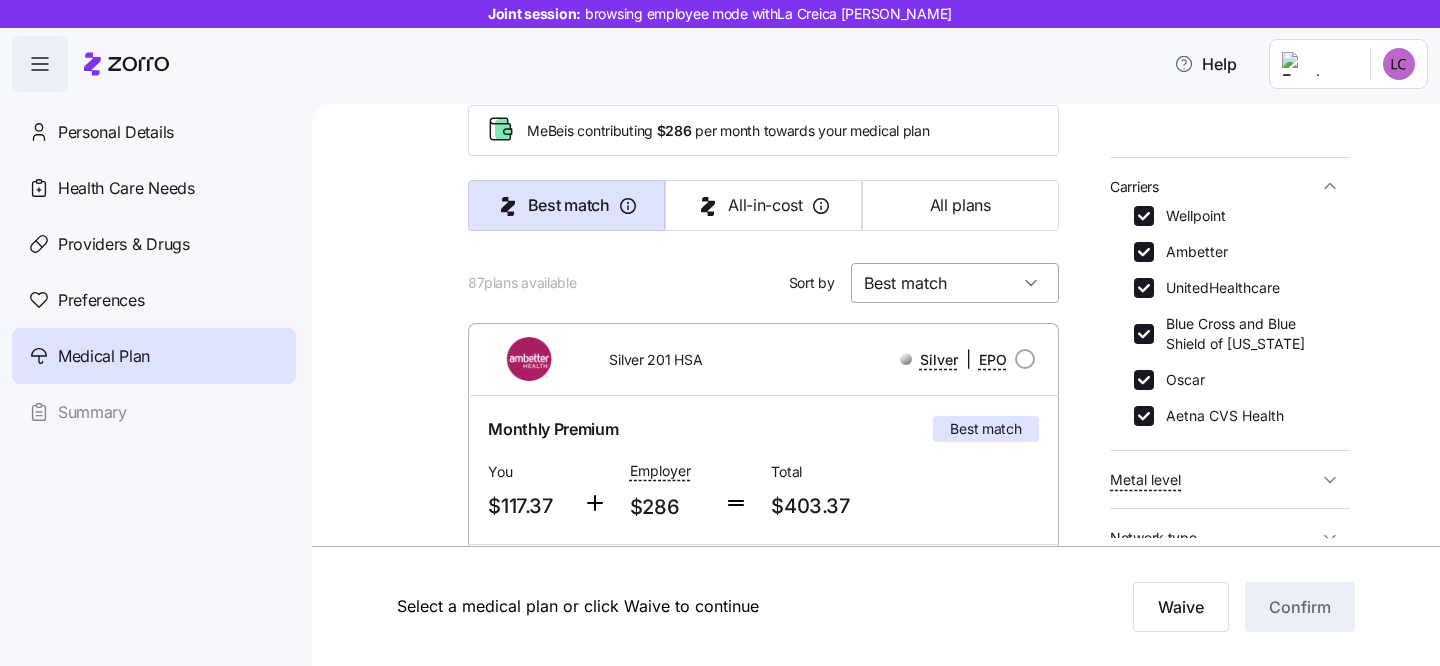 click on "Best match" at bounding box center (955, 283) 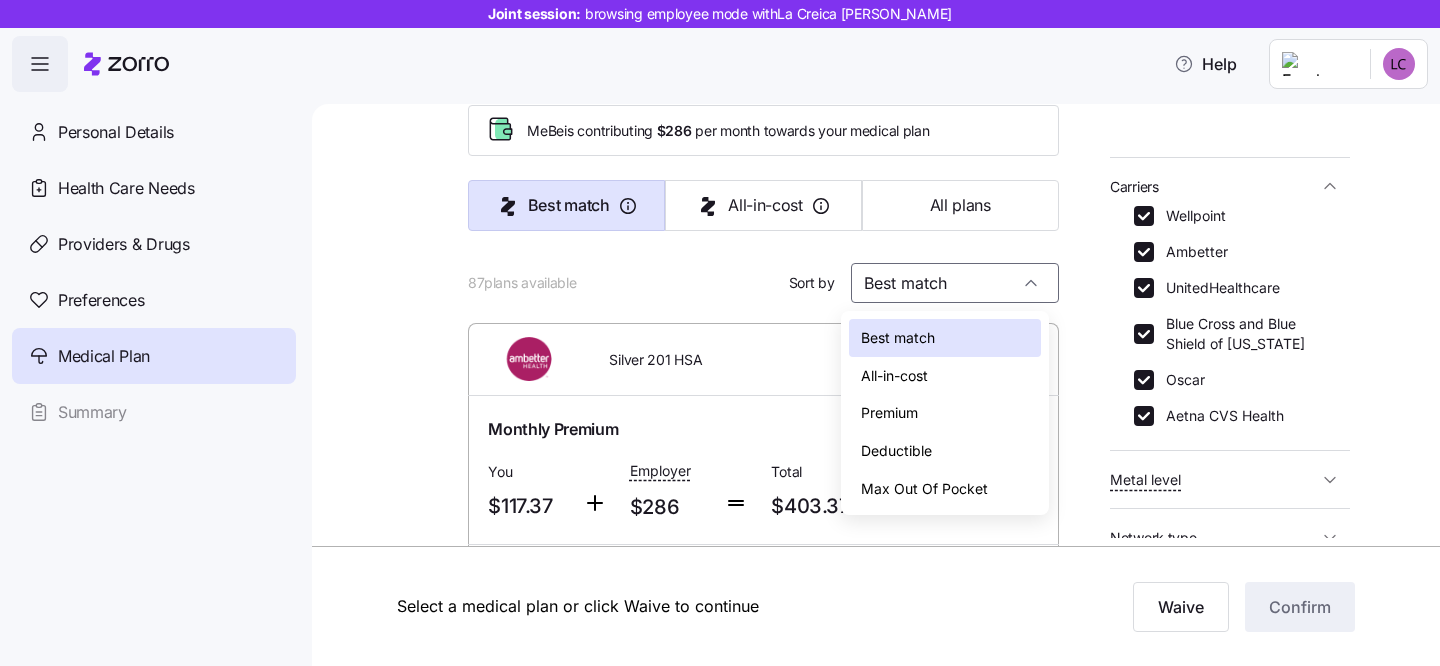 click on "Premium" at bounding box center (945, 413) 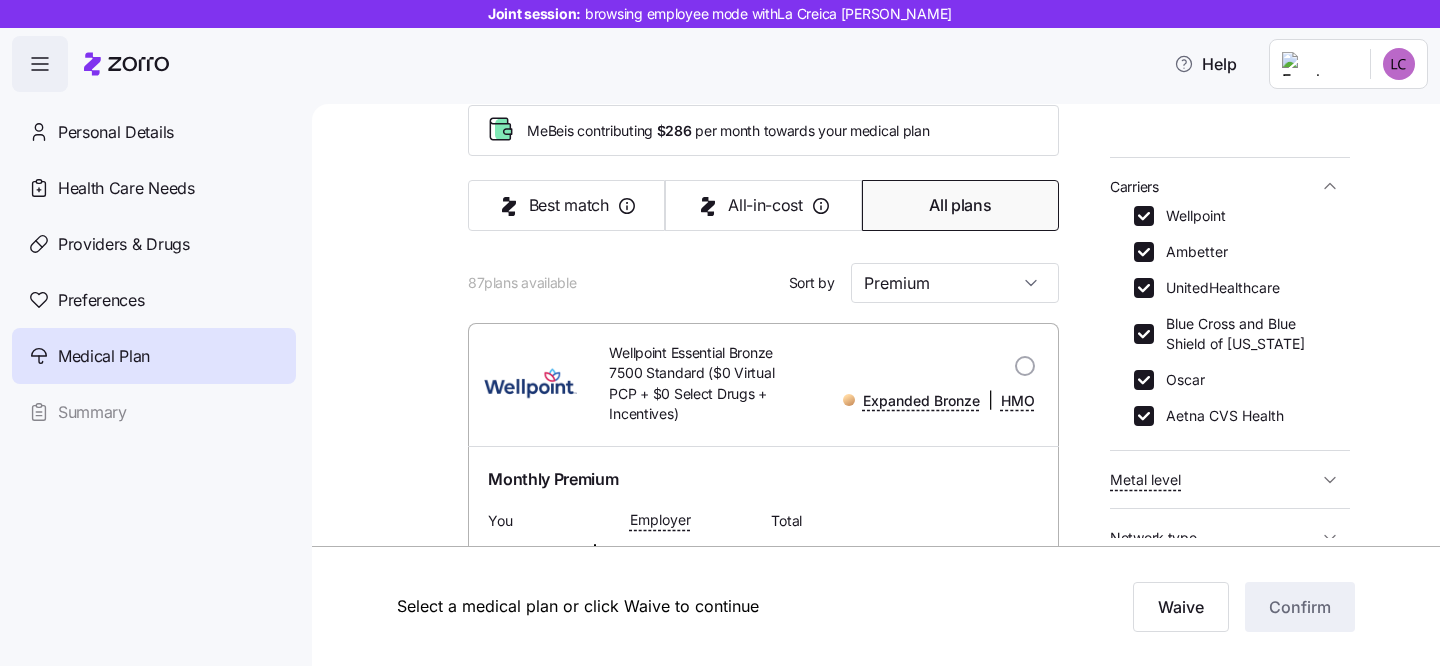 type on "Premium" 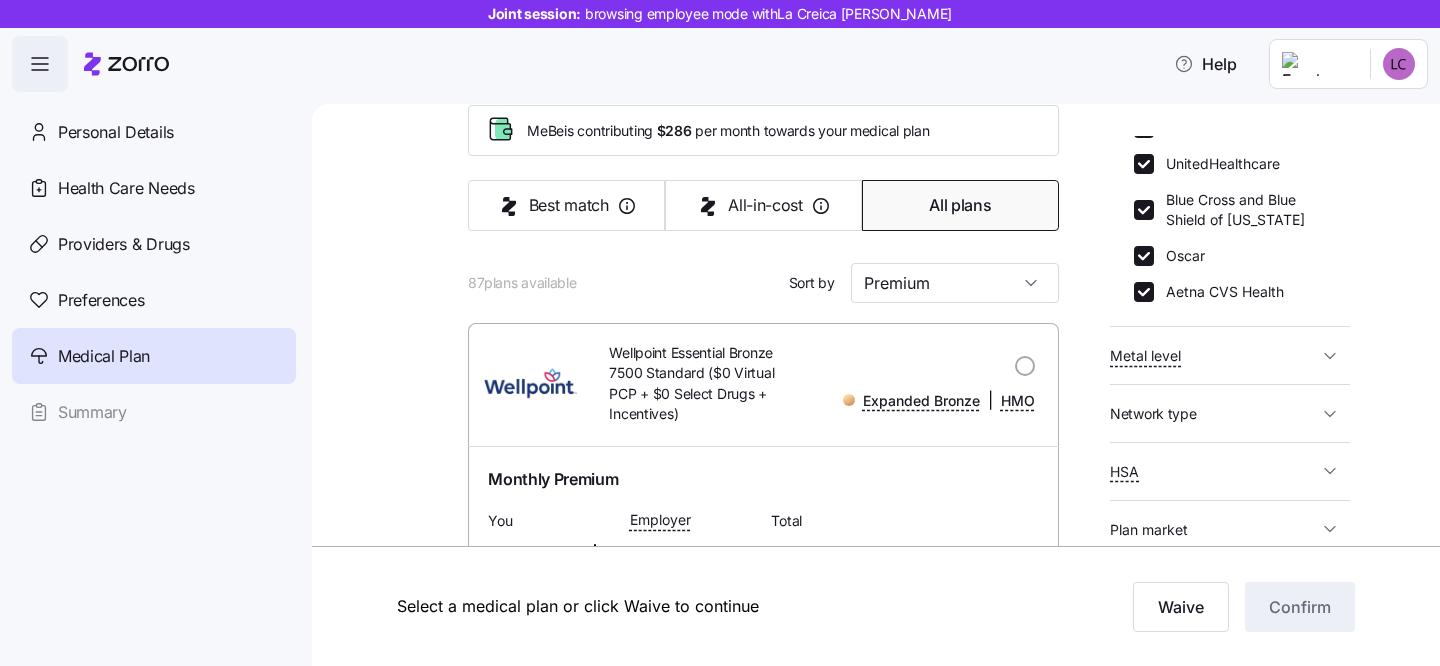 scroll, scrollTop: 303, scrollLeft: 0, axis: vertical 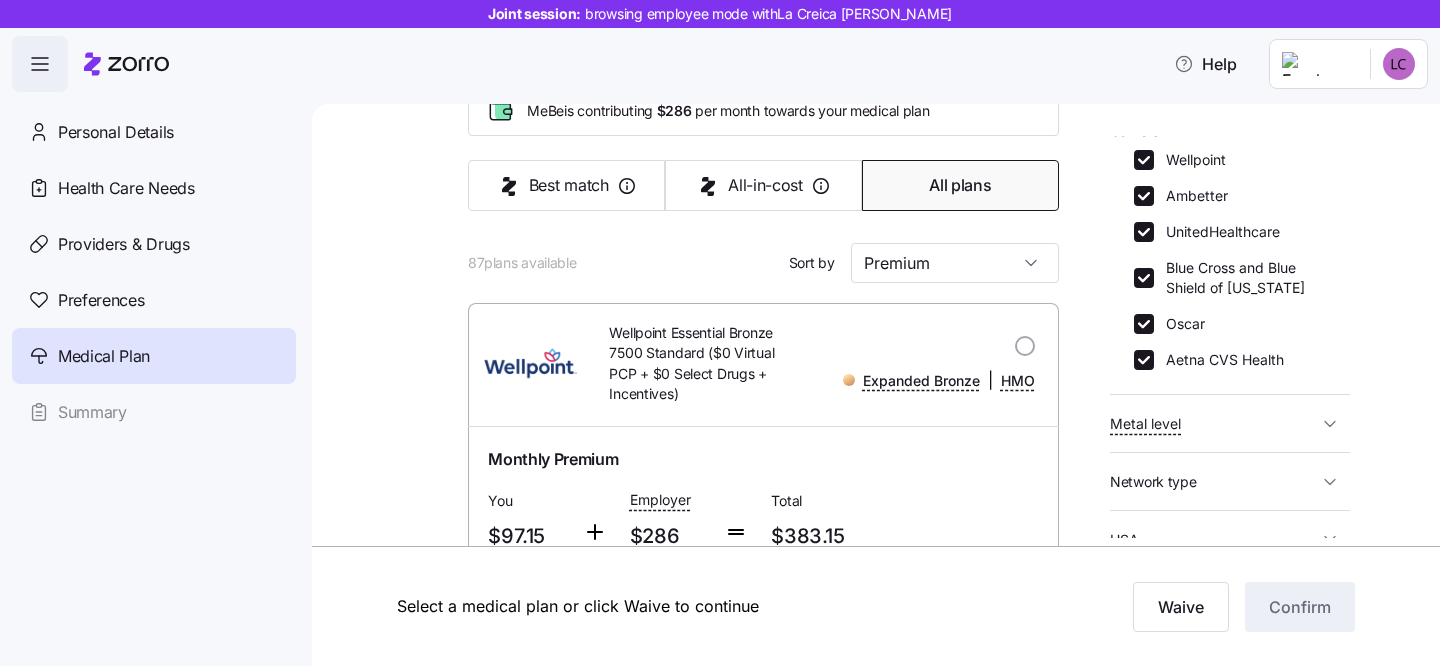 click 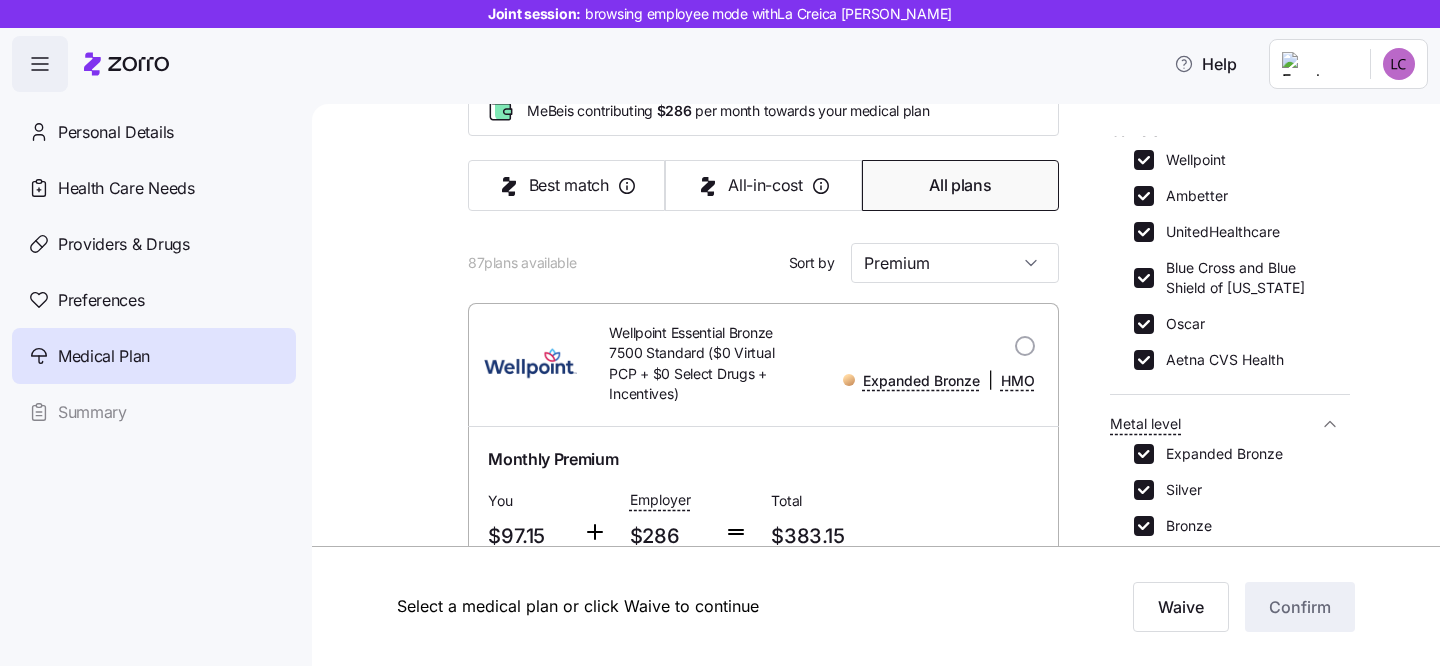 click on "Expanded Bronze" at bounding box center (1144, 454) 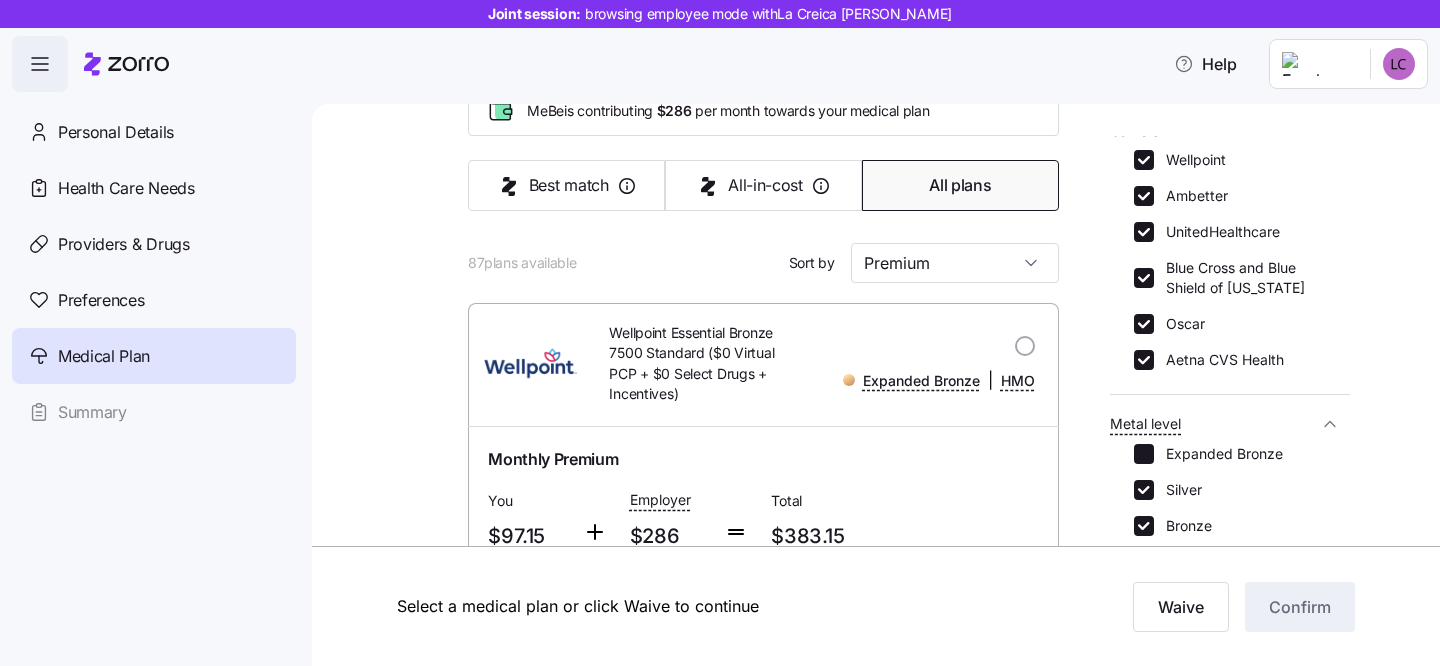 checkbox on "false" 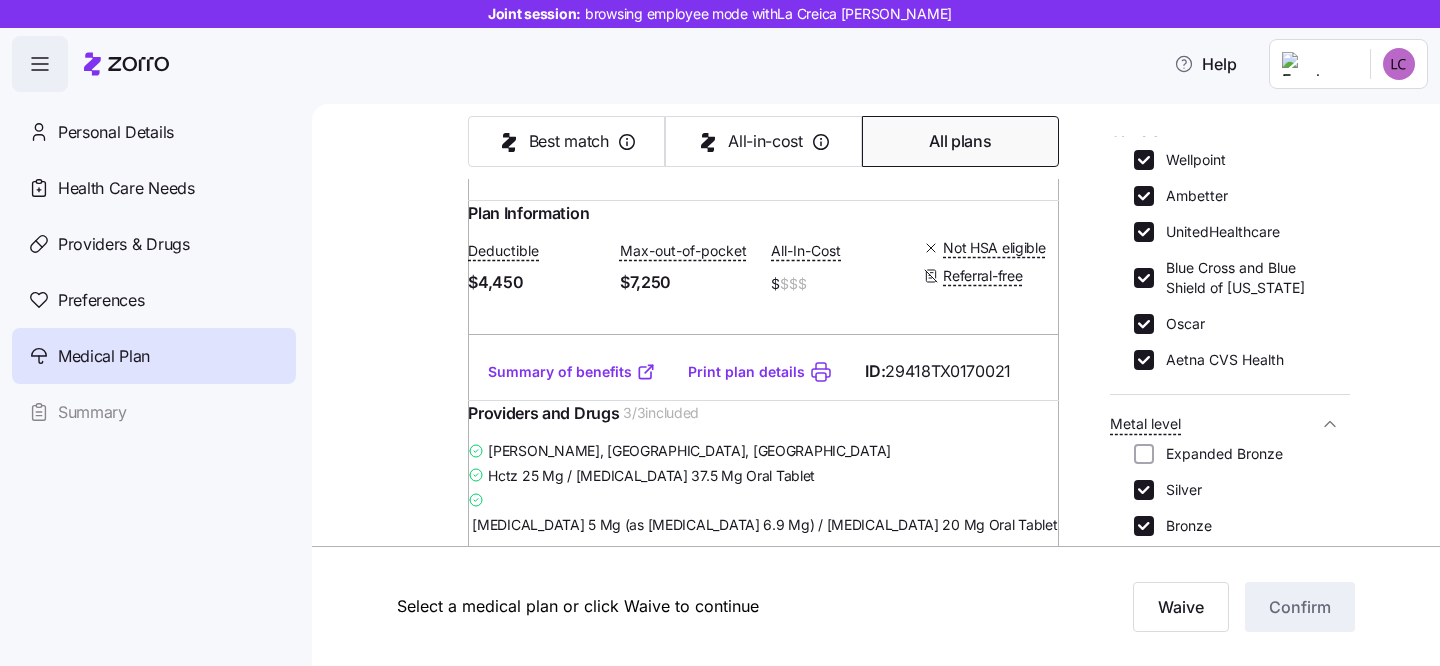scroll, scrollTop: 989, scrollLeft: 0, axis: vertical 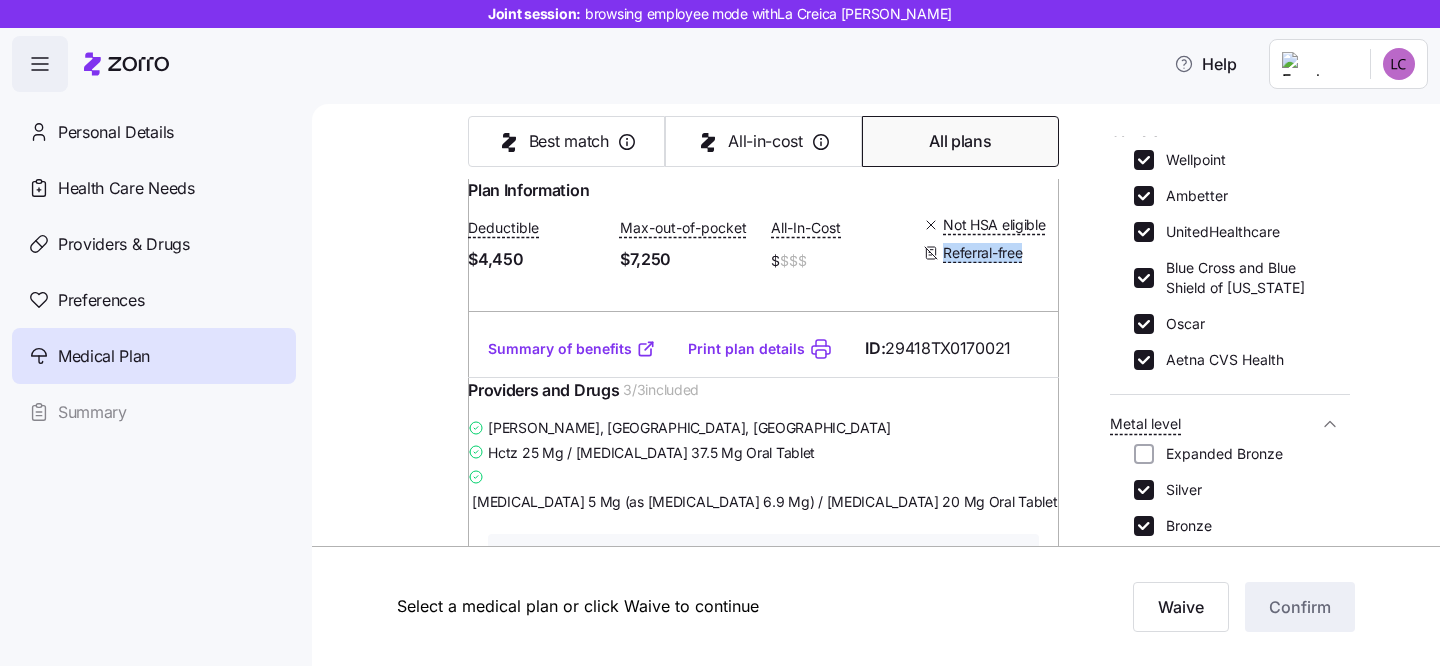 drag, startPoint x: 1000, startPoint y: 370, endPoint x: 898, endPoint y: 363, distance: 102.239914 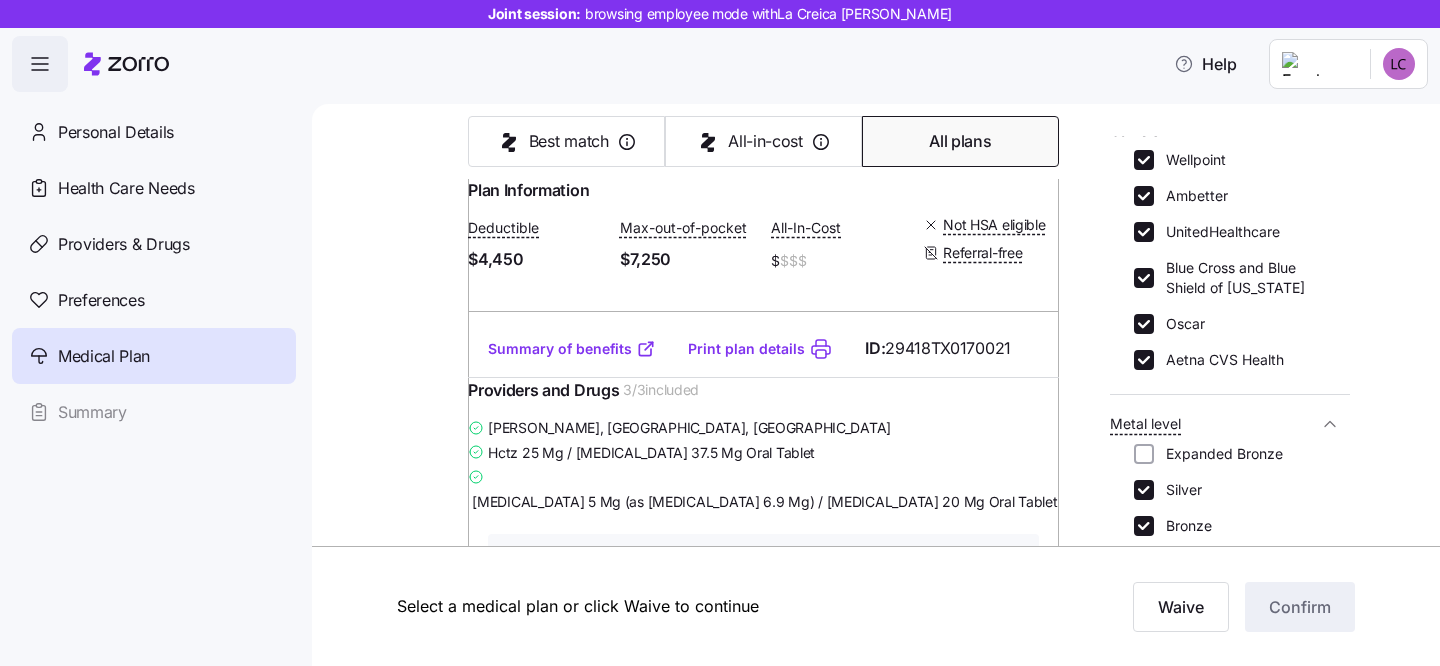 click on "Deductible $4,450 Max-out-of-pocket $7,250 All-In-Cost $ $$$ Not HSA eligible Referral-free" at bounding box center [763, 245] 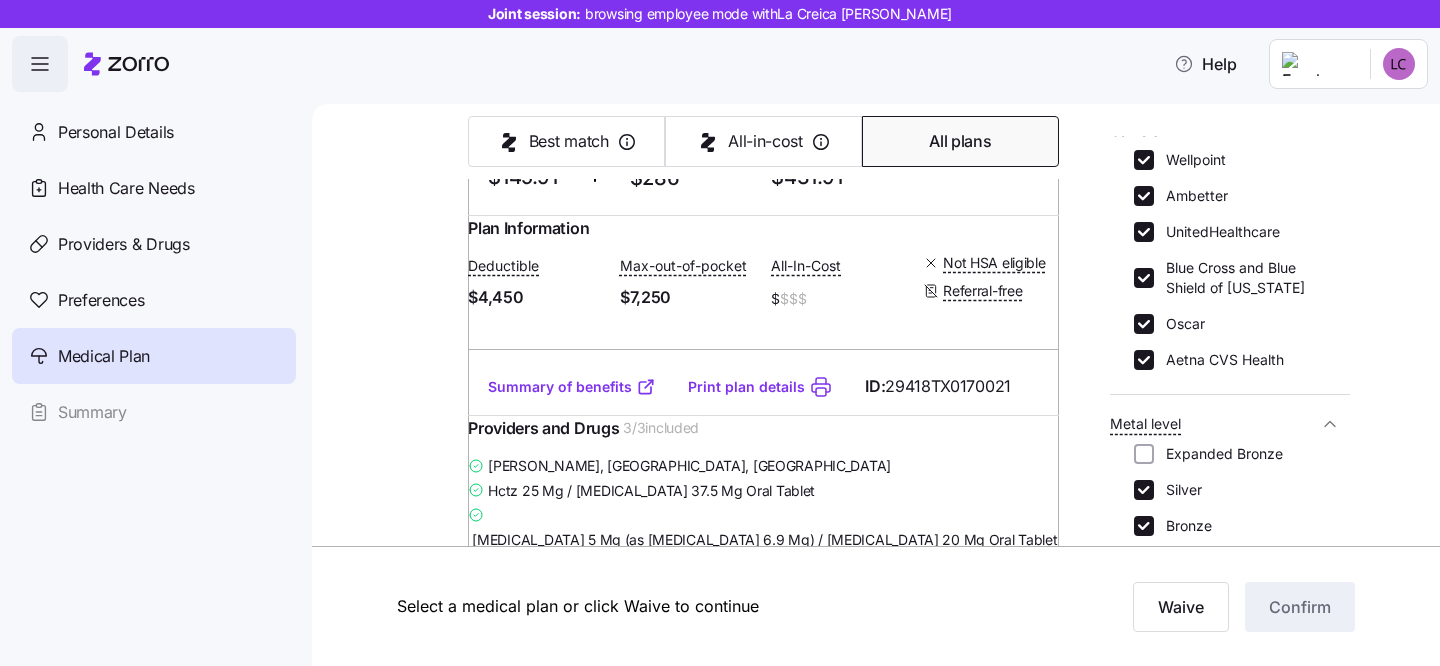 scroll, scrollTop: 1072, scrollLeft: 0, axis: vertical 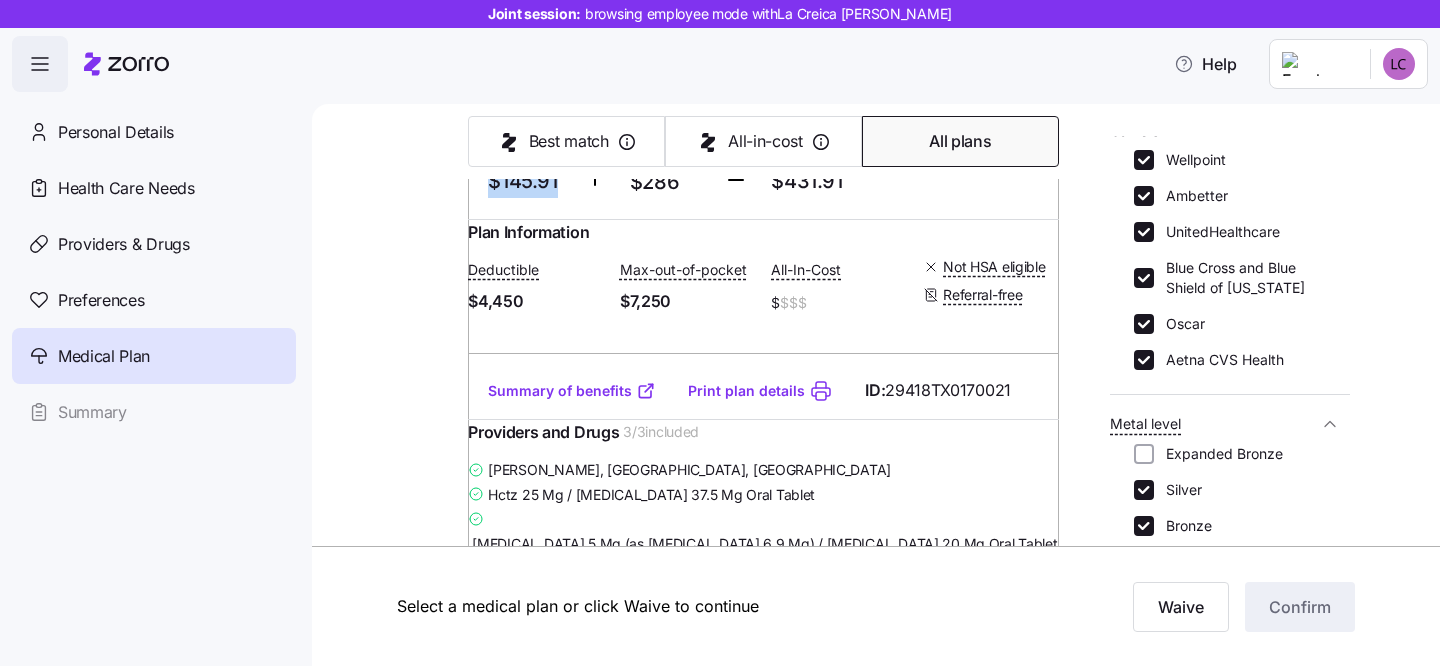 drag, startPoint x: 562, startPoint y: 276, endPoint x: 487, endPoint y: 276, distance: 75 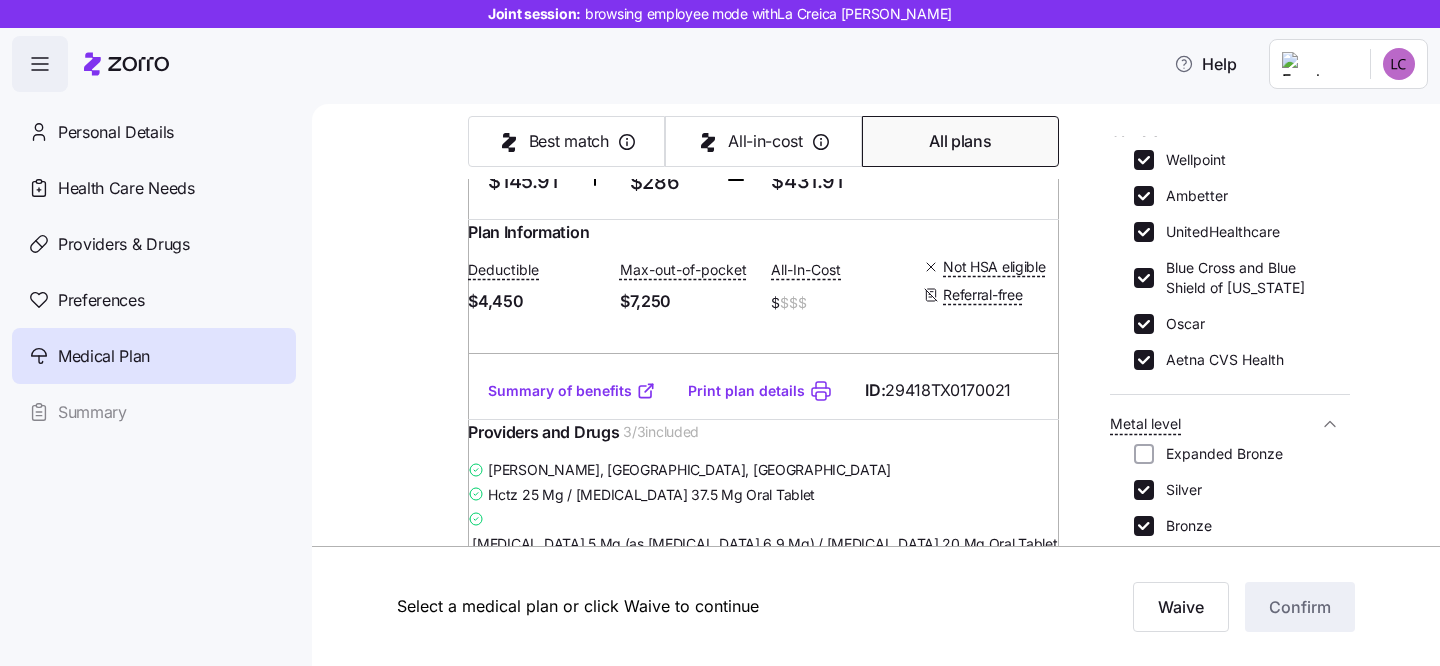 click on "Summary of benefits" at bounding box center (572, 391) 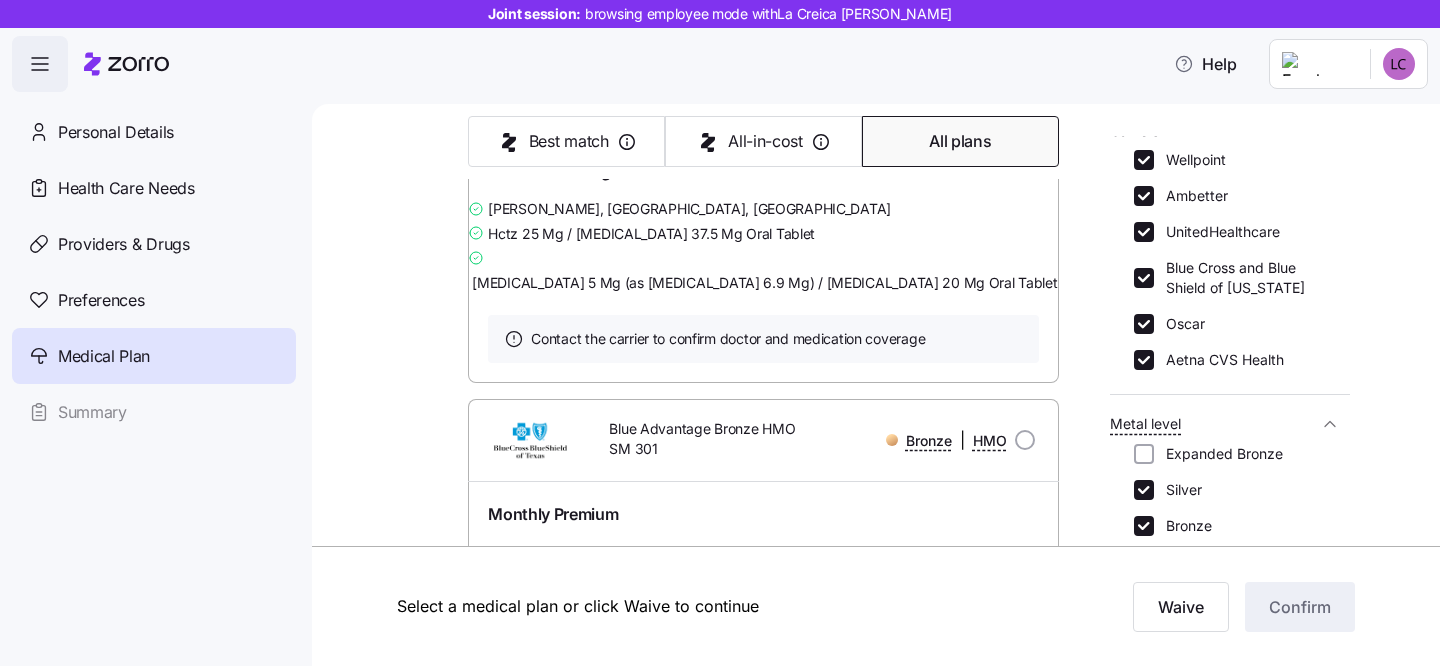 scroll, scrollTop: 1337, scrollLeft: 0, axis: vertical 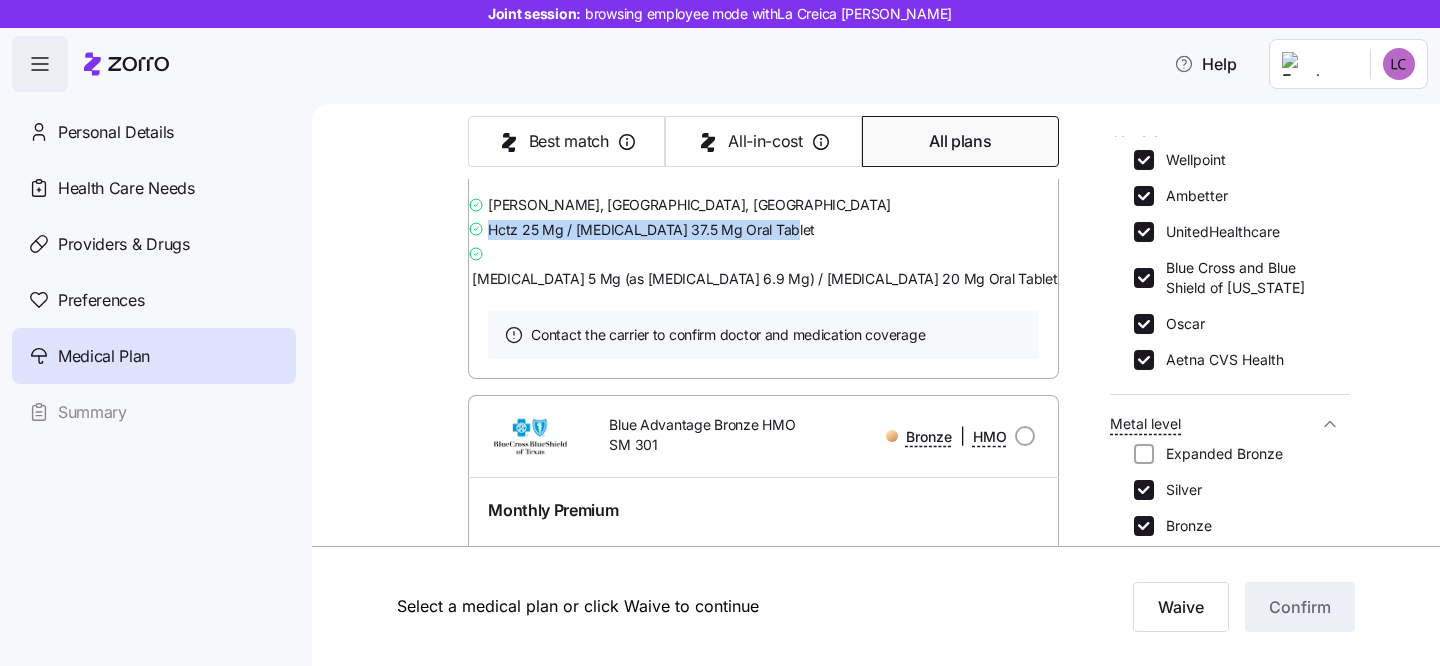 drag, startPoint x: 805, startPoint y: 384, endPoint x: 500, endPoint y: 365, distance: 305.59122 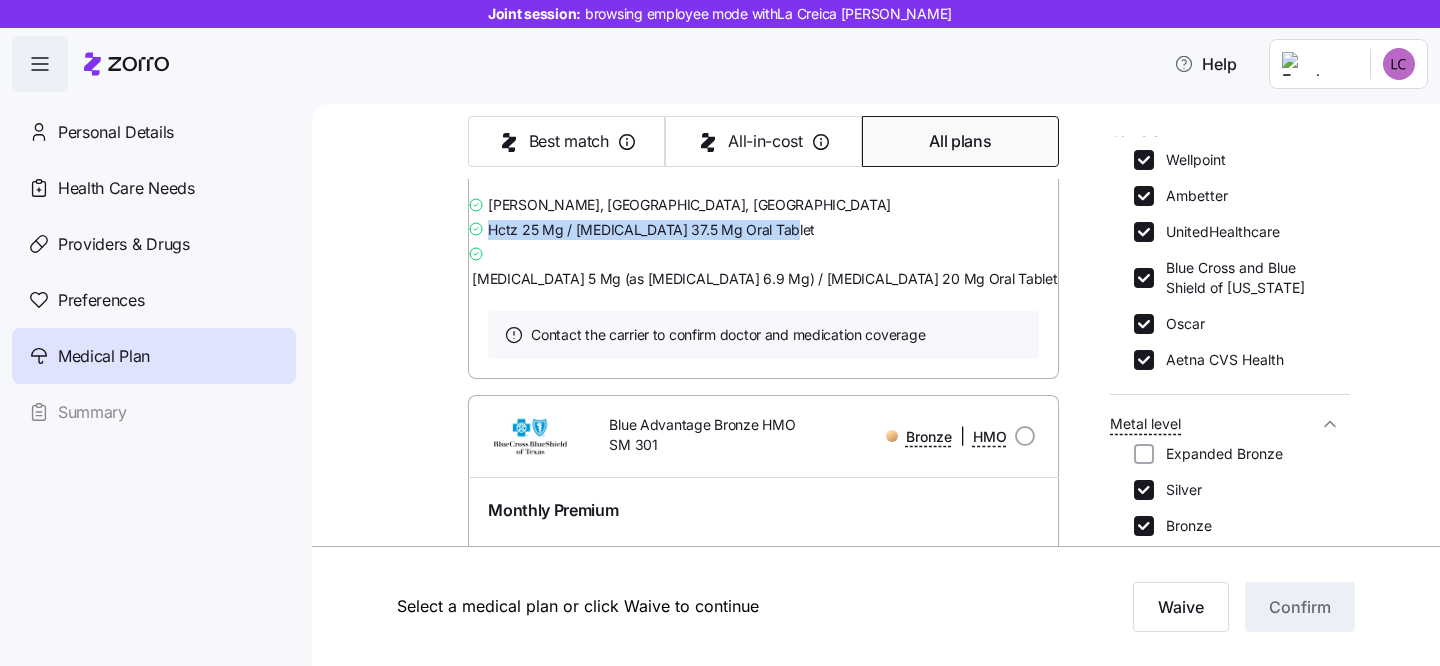 copy on "Hctz 25 Mg / [MEDICAL_DATA] 37.5 Mg Oral Tablet" 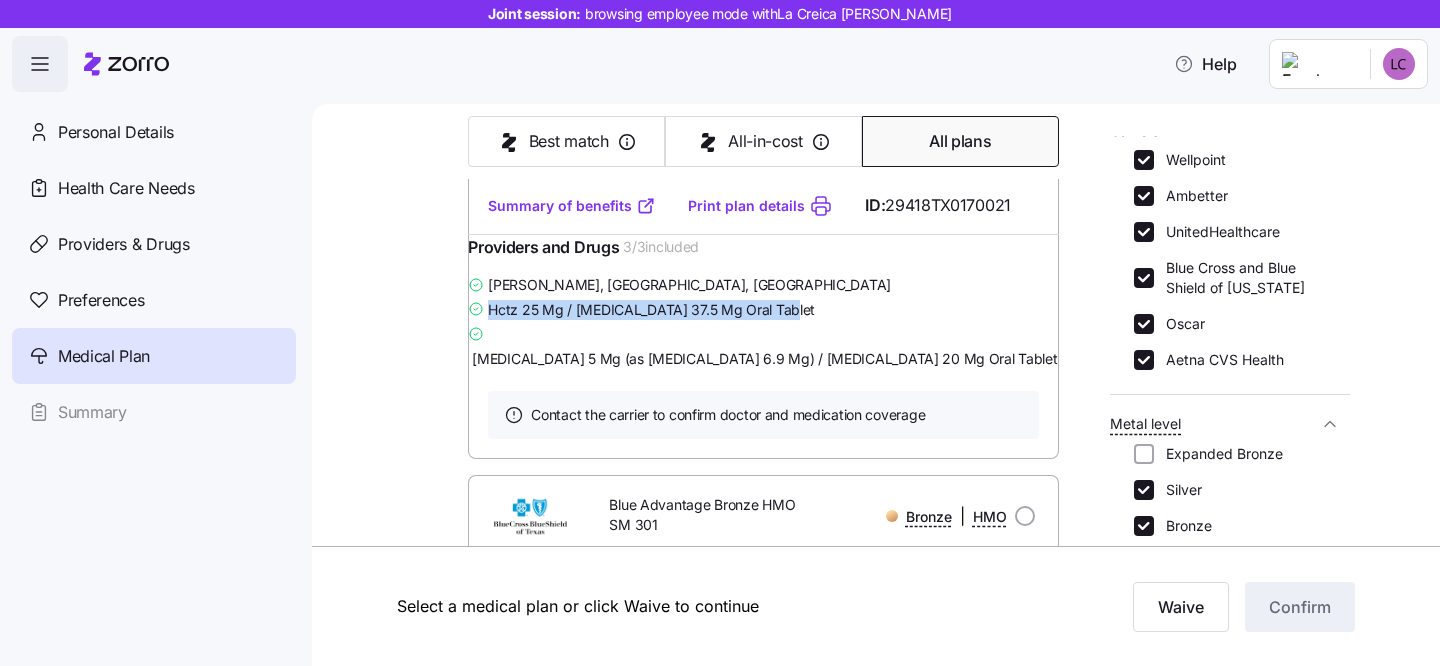 scroll, scrollTop: 1208, scrollLeft: 0, axis: vertical 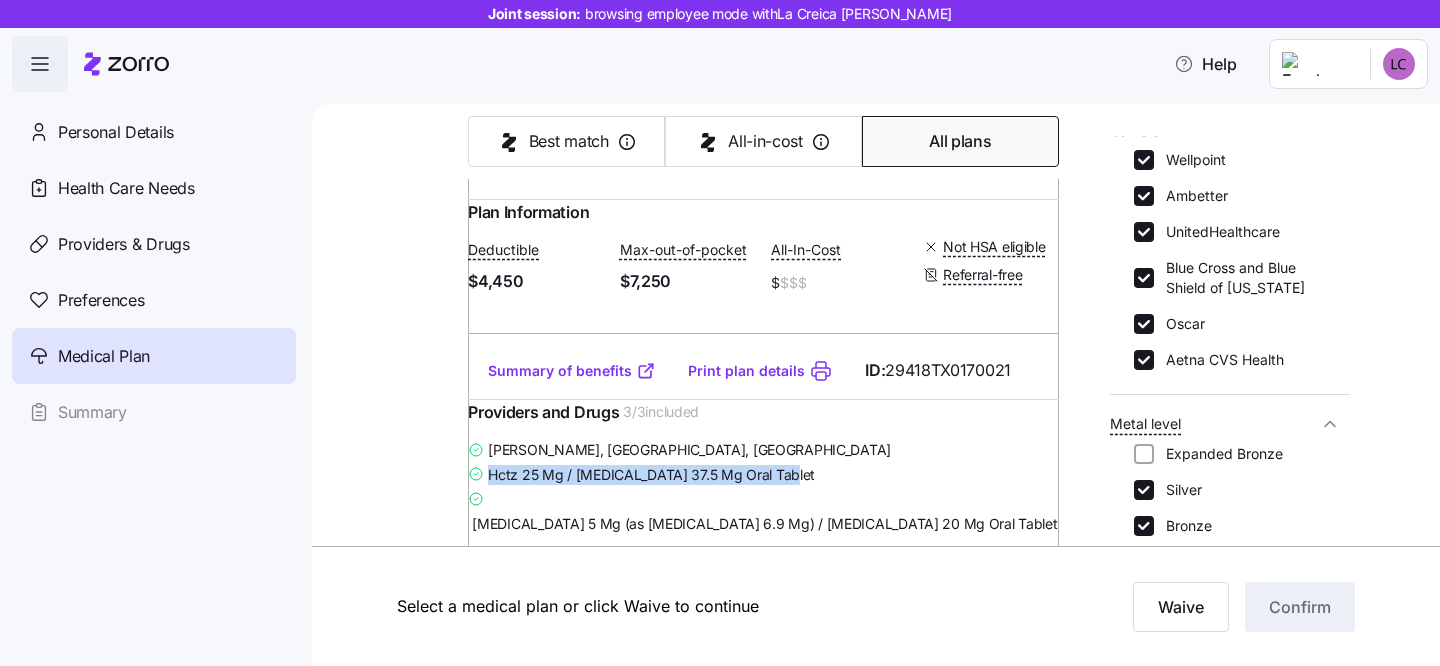 click on "Summary of benefits" at bounding box center [572, 371] 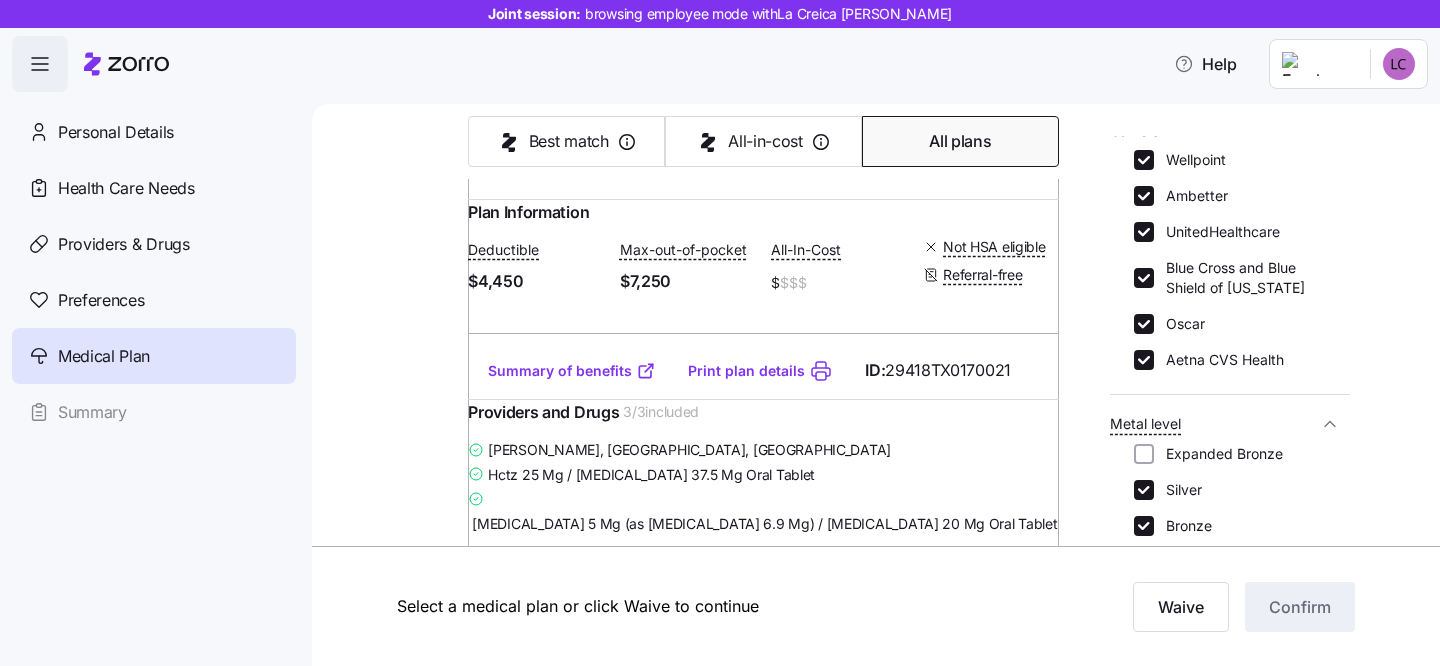 drag, startPoint x: 562, startPoint y: 253, endPoint x: 499, endPoint y: 252, distance: 63.007935 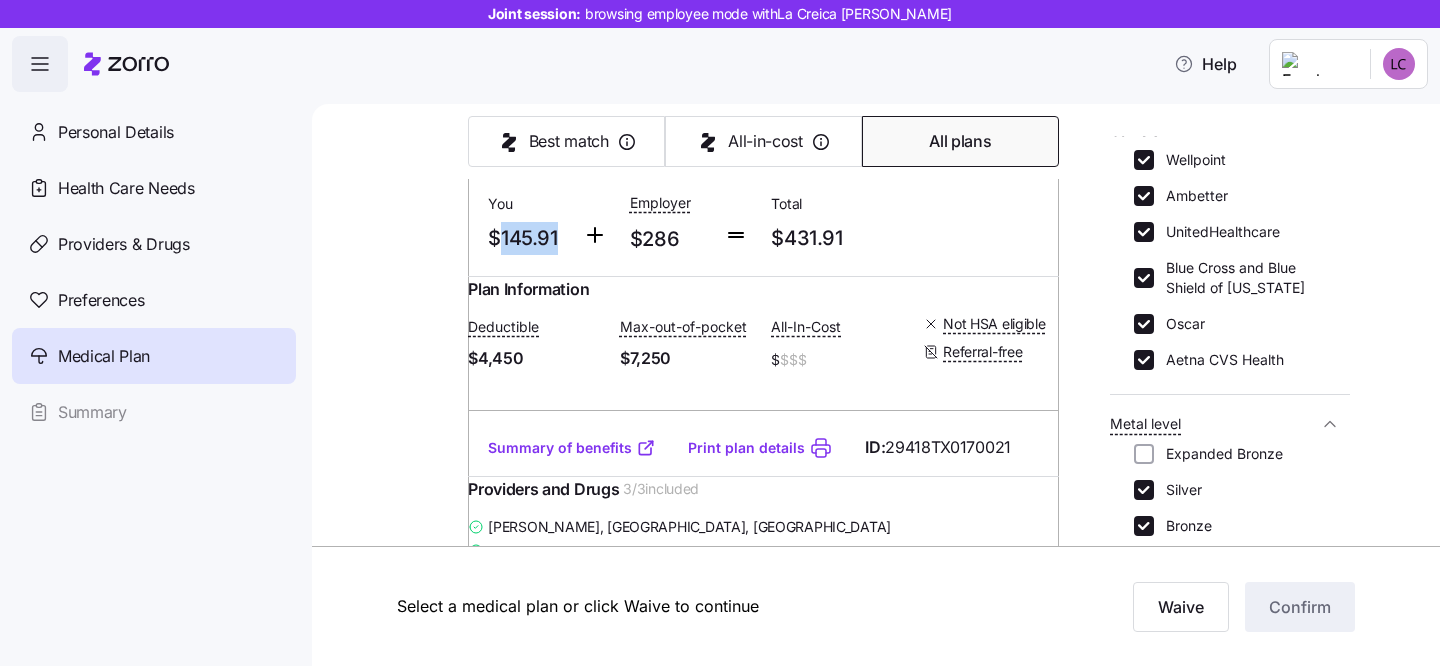 scroll, scrollTop: 1004, scrollLeft: 0, axis: vertical 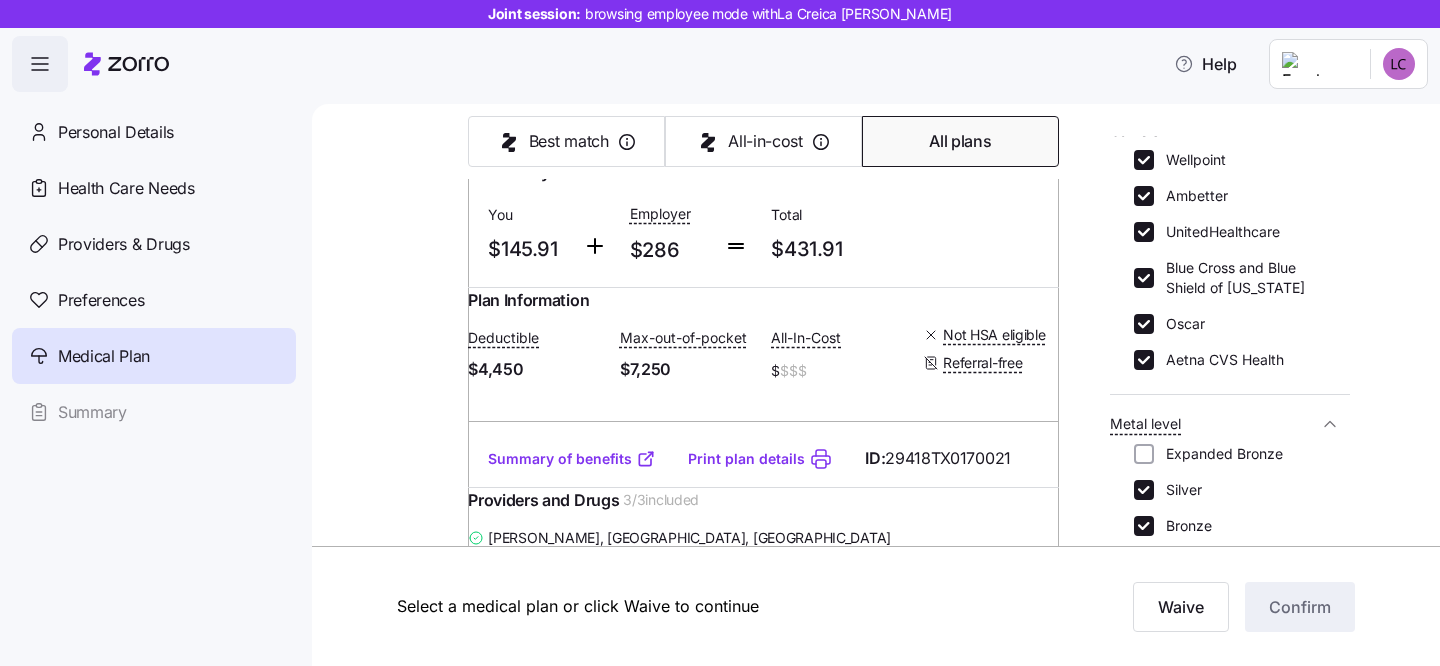 drag, startPoint x: 952, startPoint y: 198, endPoint x: 887, endPoint y: 190, distance: 65.490456 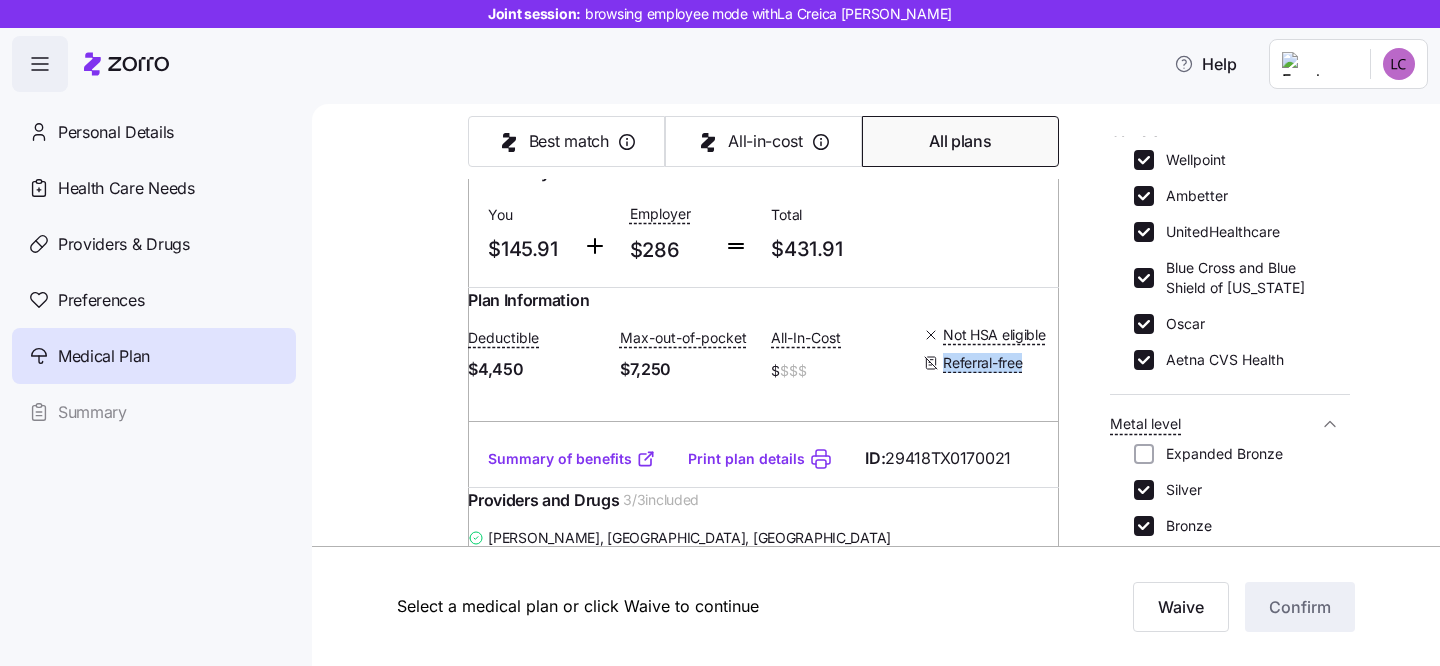 drag, startPoint x: 1018, startPoint y: 487, endPoint x: 906, endPoint y: 478, distance: 112.36102 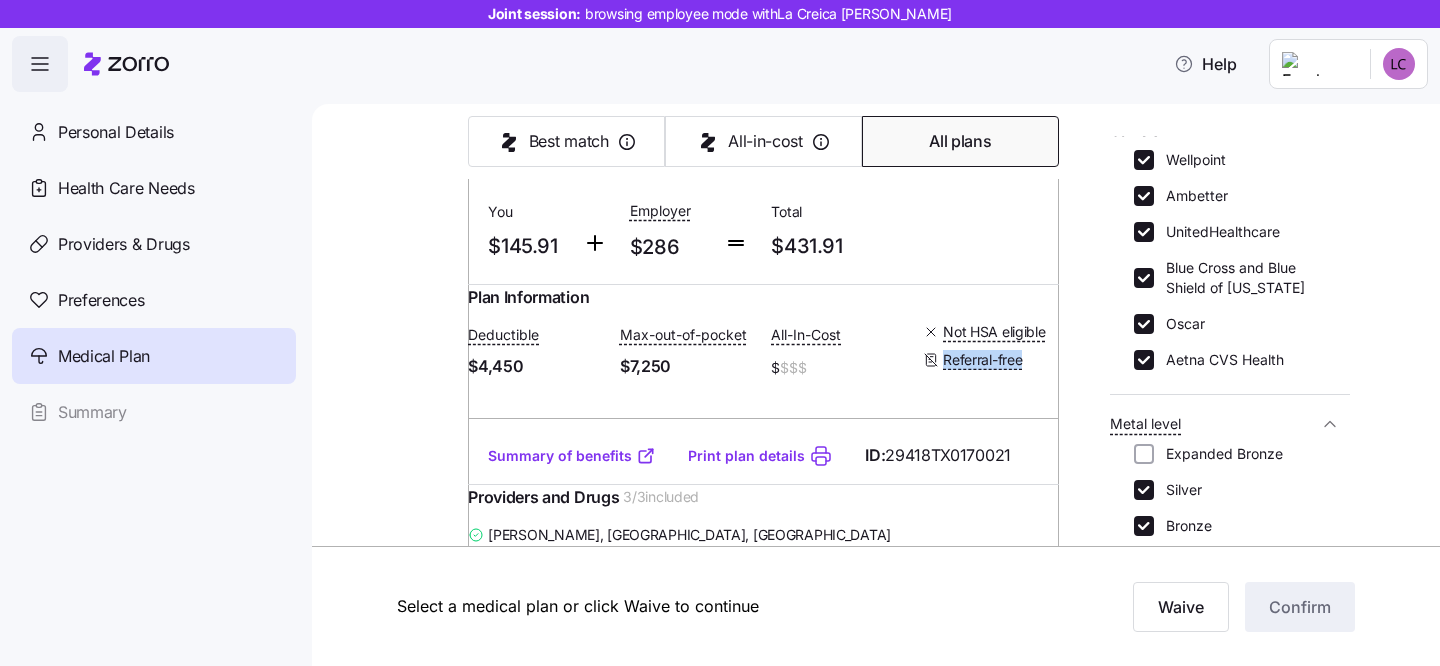 scroll, scrollTop: 1024, scrollLeft: 0, axis: vertical 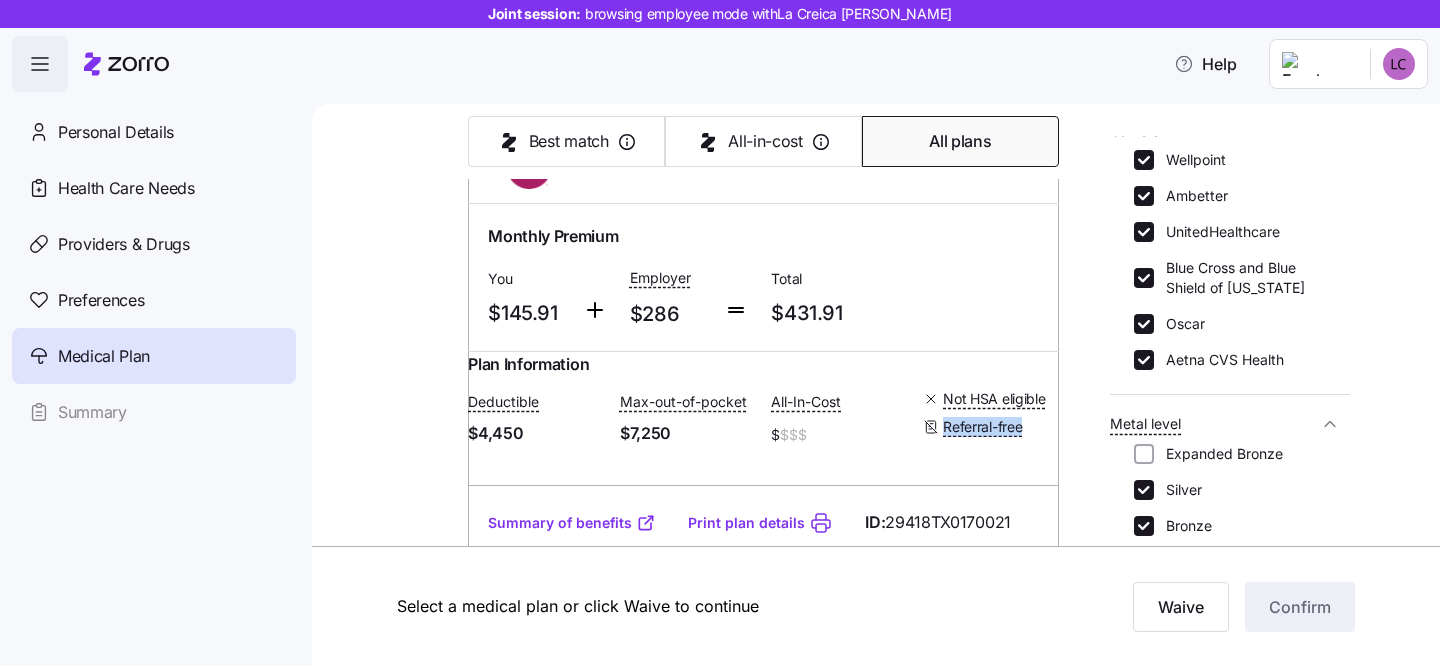 drag, startPoint x: 1018, startPoint y: 265, endPoint x: 1006, endPoint y: 267, distance: 12.165525 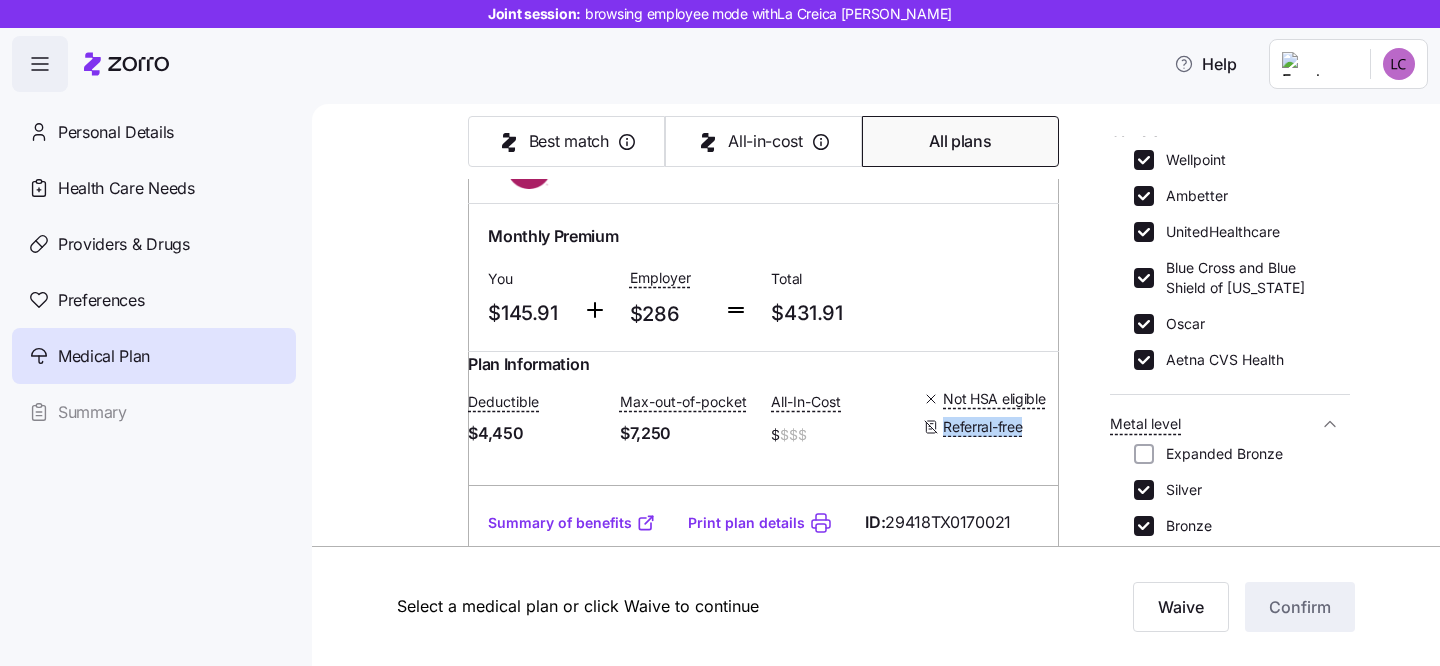 radio on "true" 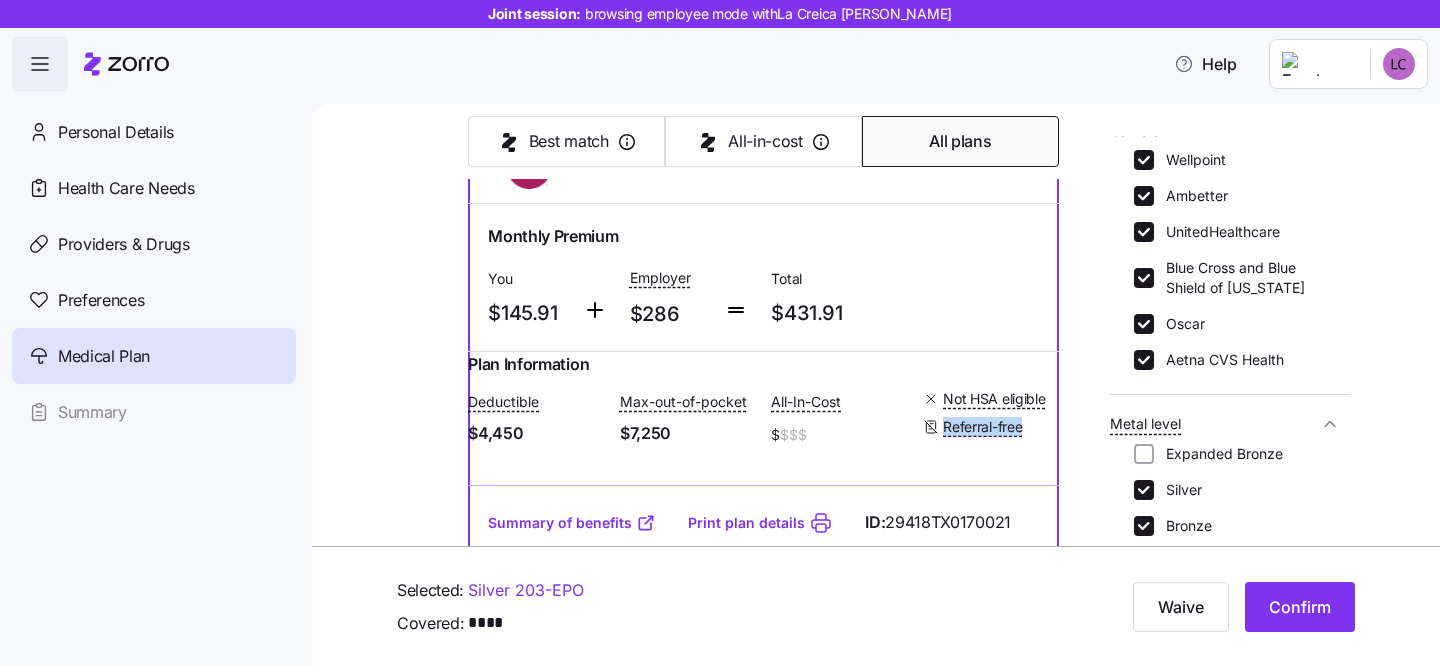 click at bounding box center [1025, 167] 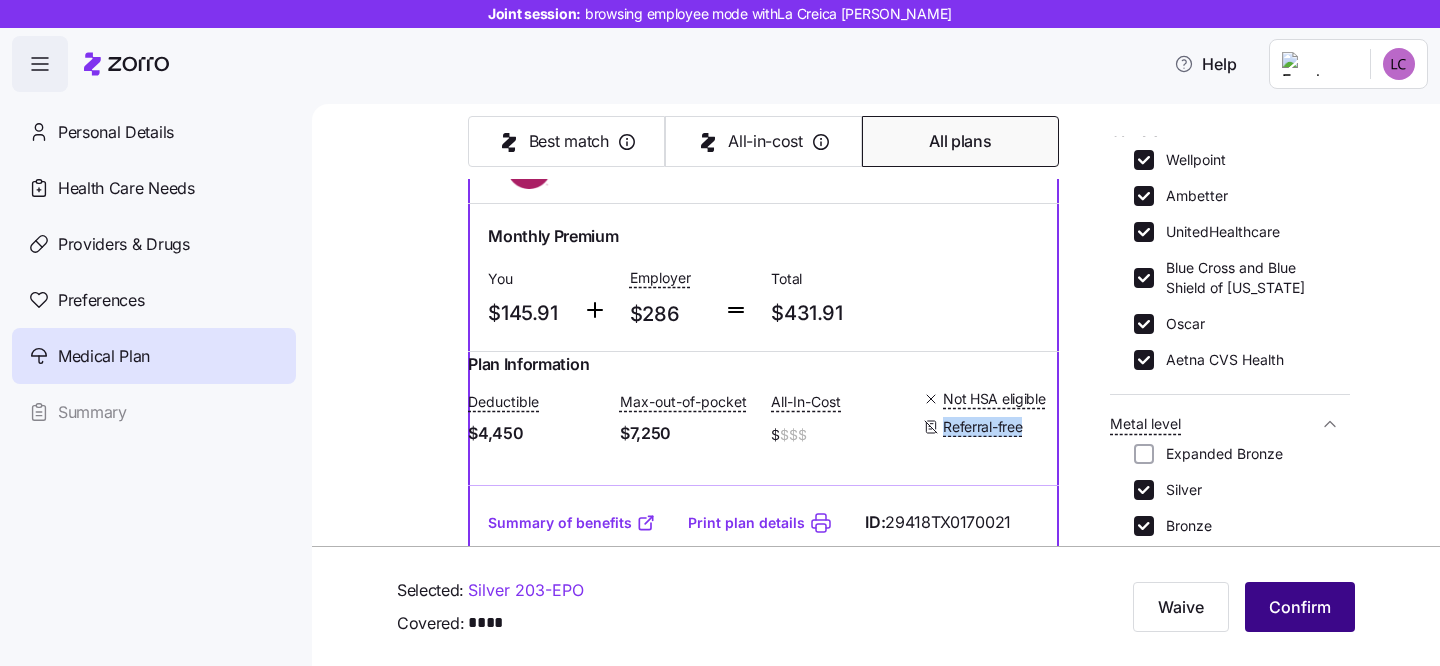 click on "Confirm" at bounding box center (1300, 607) 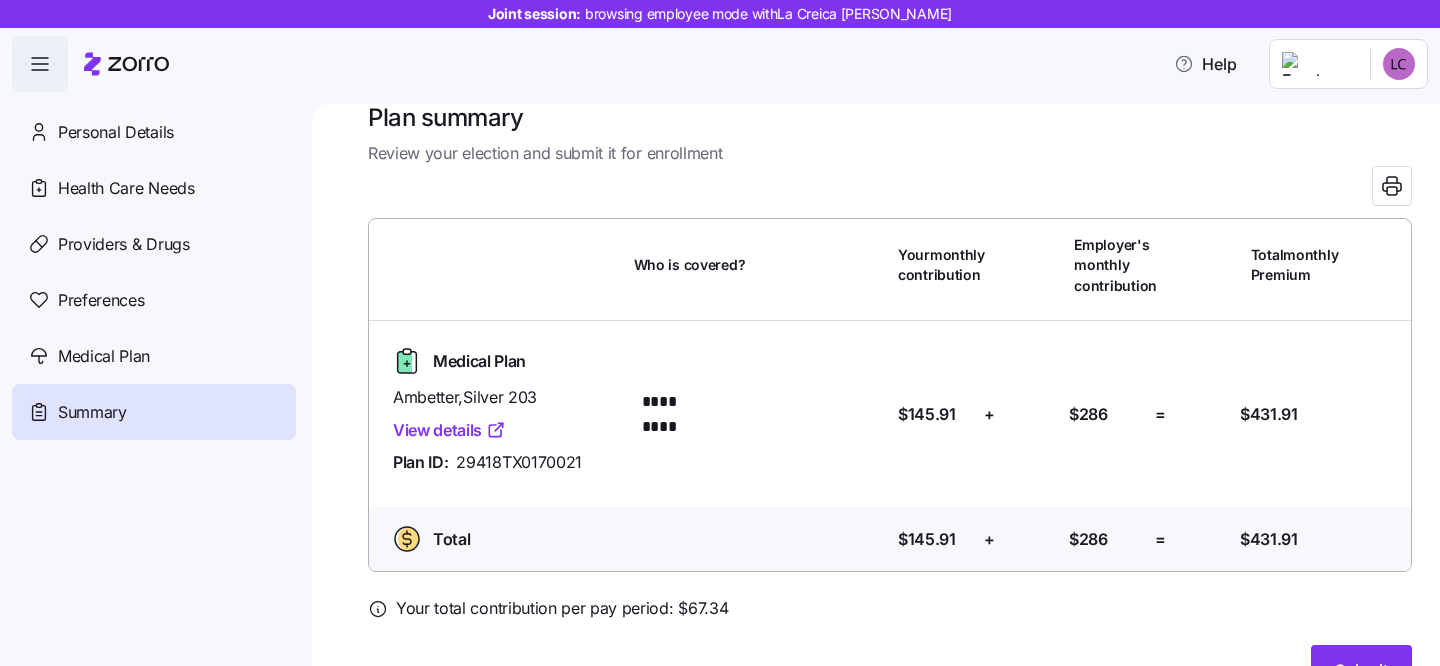 scroll, scrollTop: 36, scrollLeft: 0, axis: vertical 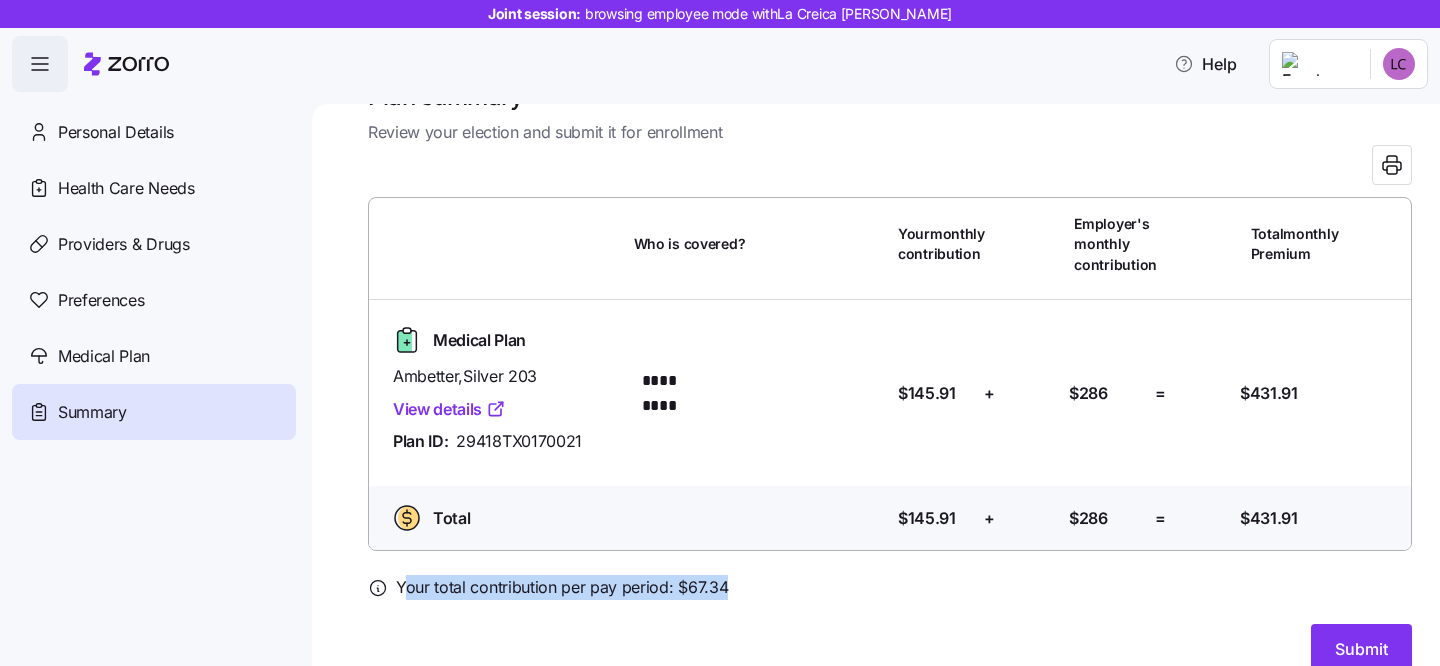 drag, startPoint x: 734, startPoint y: 592, endPoint x: 401, endPoint y: 592, distance: 333 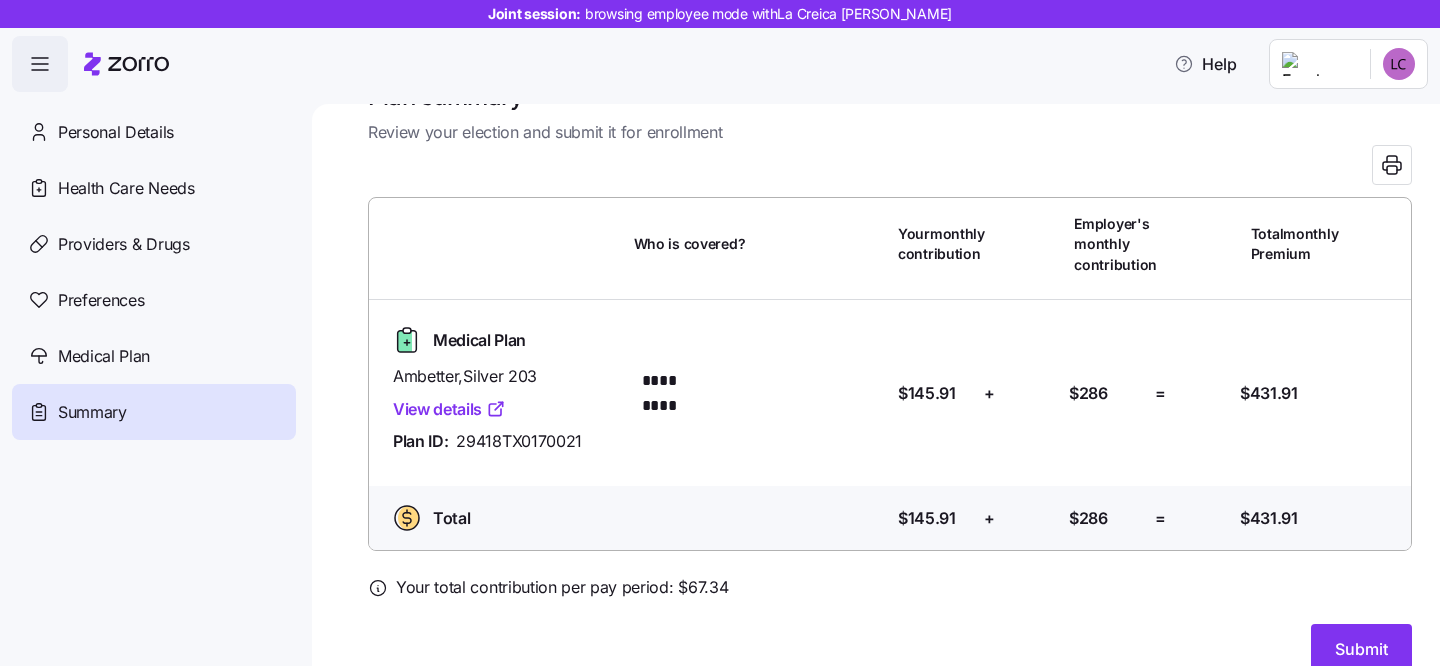click at bounding box center [890, 612] 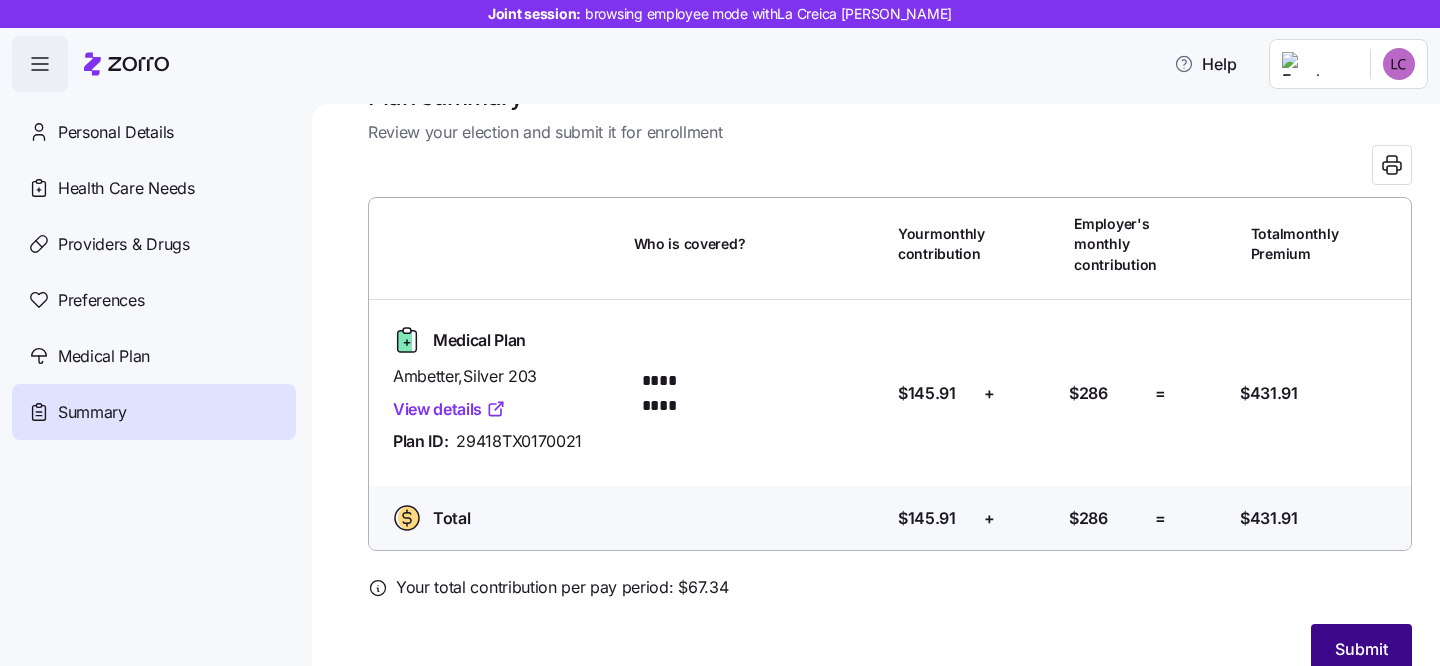 click on "Submit" at bounding box center [1361, 649] 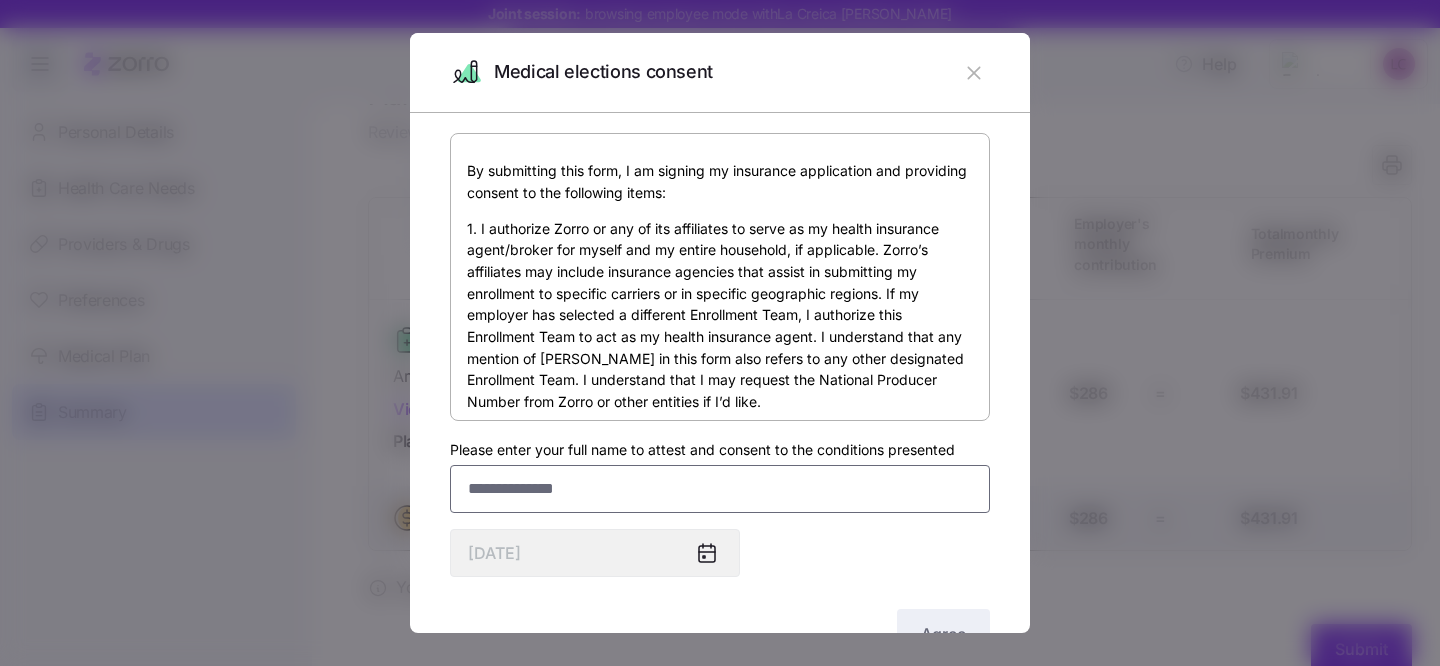click on "Please enter your full name to attest and consent to the conditions presented" at bounding box center (720, 489) 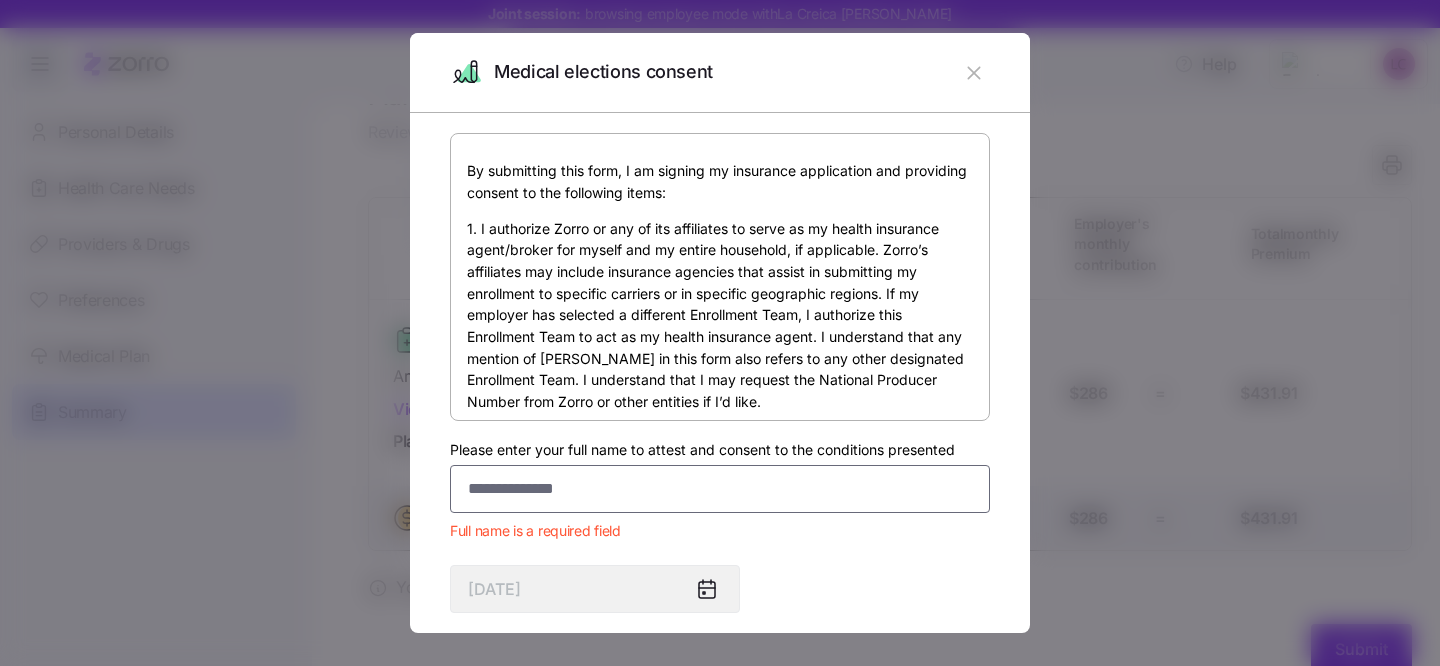 paste on "**********" 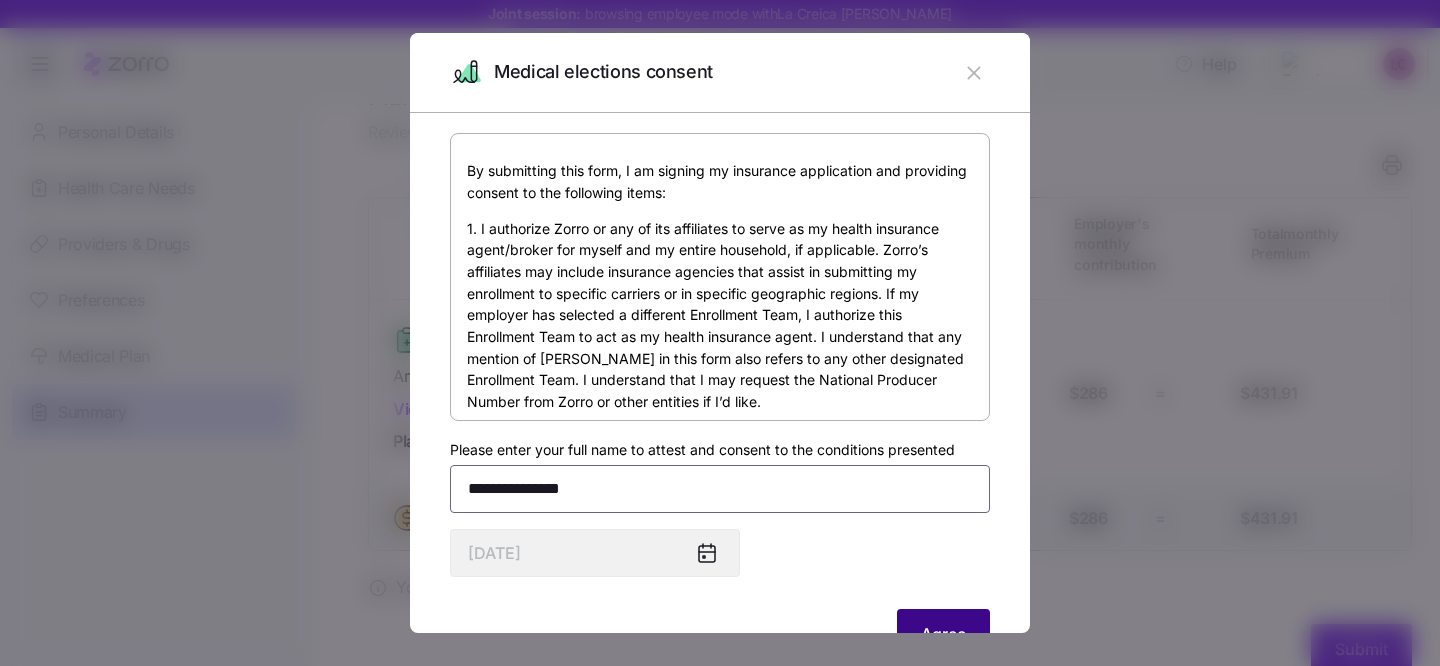 type on "**********" 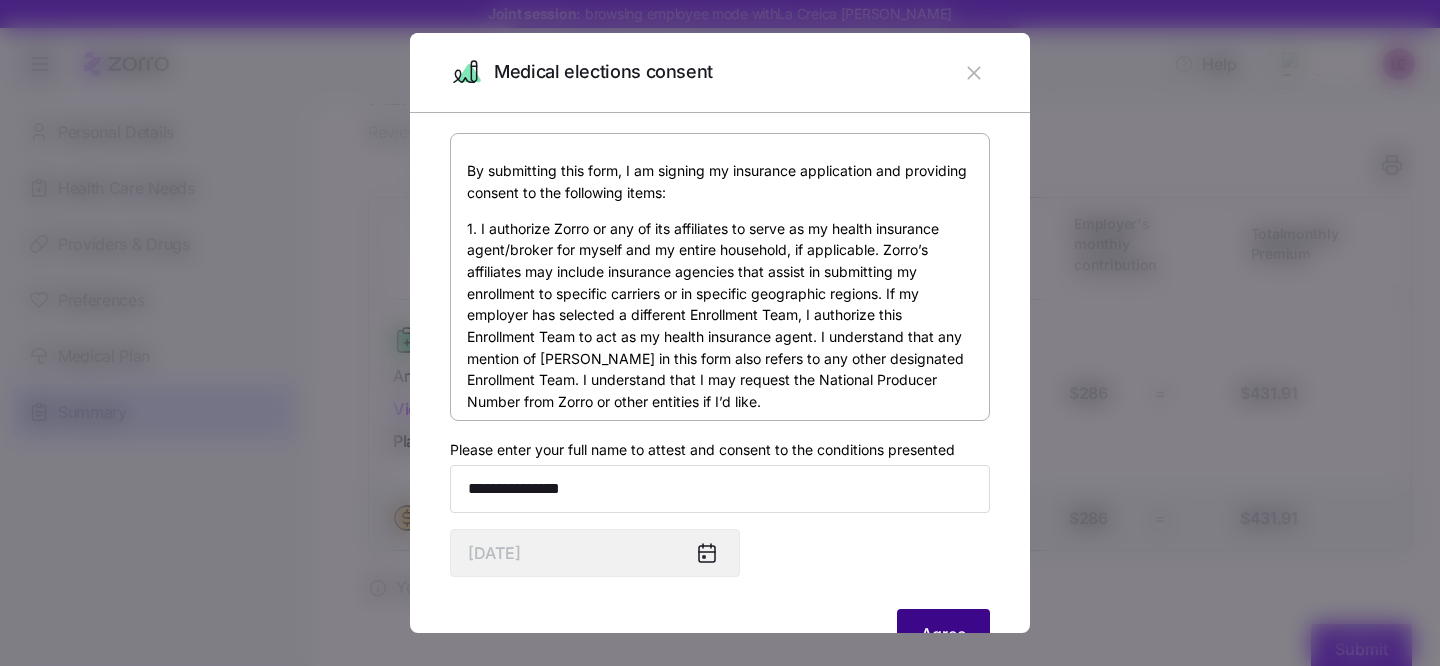 click on "Agree" at bounding box center [943, 634] 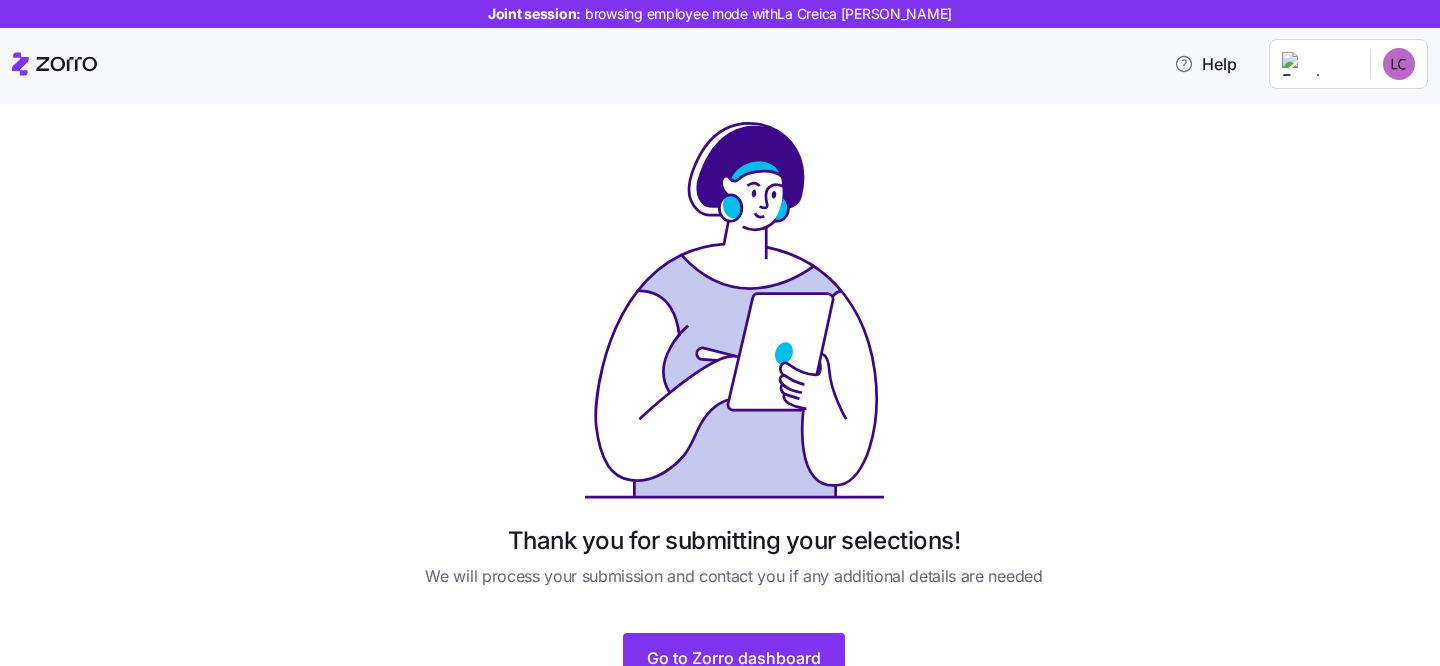 scroll, scrollTop: 24, scrollLeft: 0, axis: vertical 